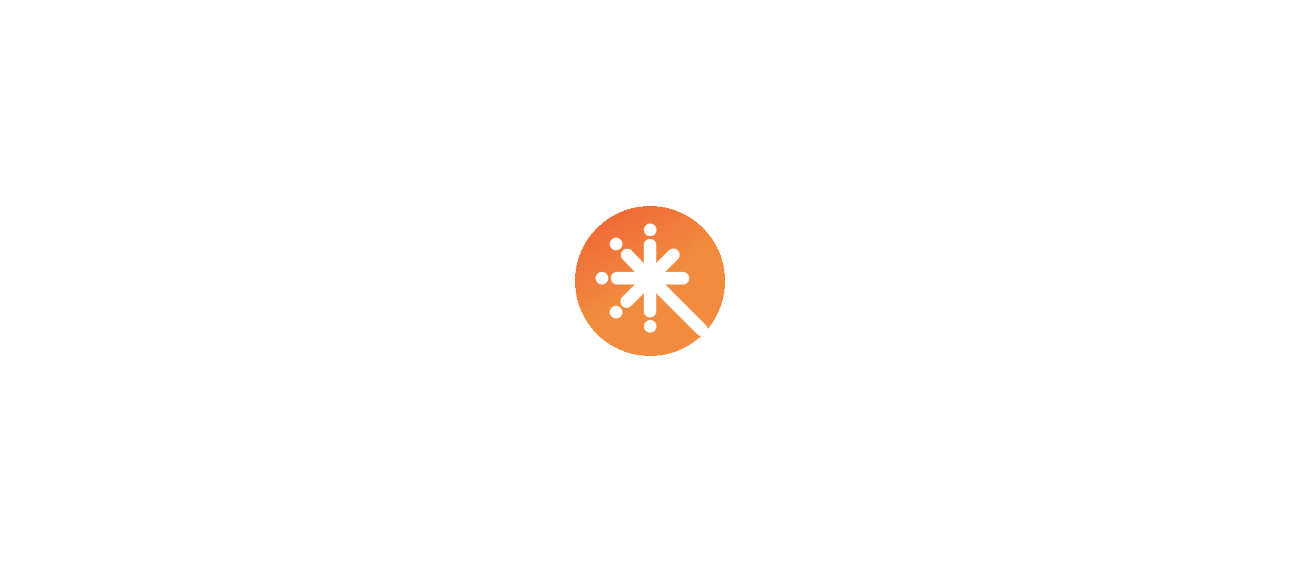 scroll, scrollTop: 0, scrollLeft: 0, axis: both 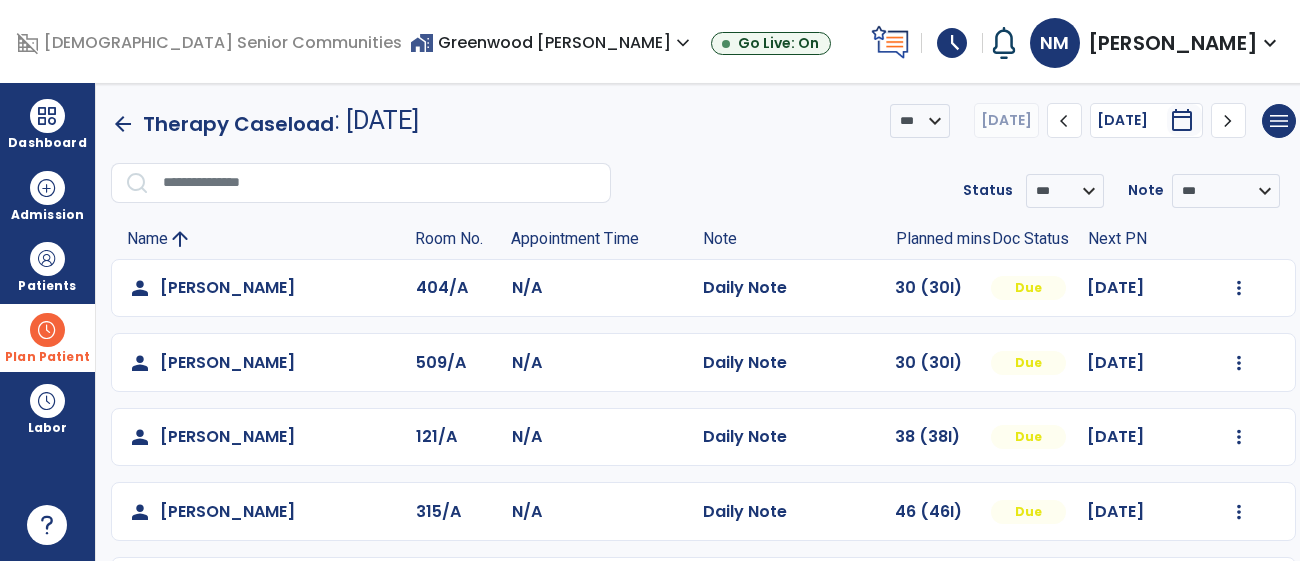 click at bounding box center (47, 330) 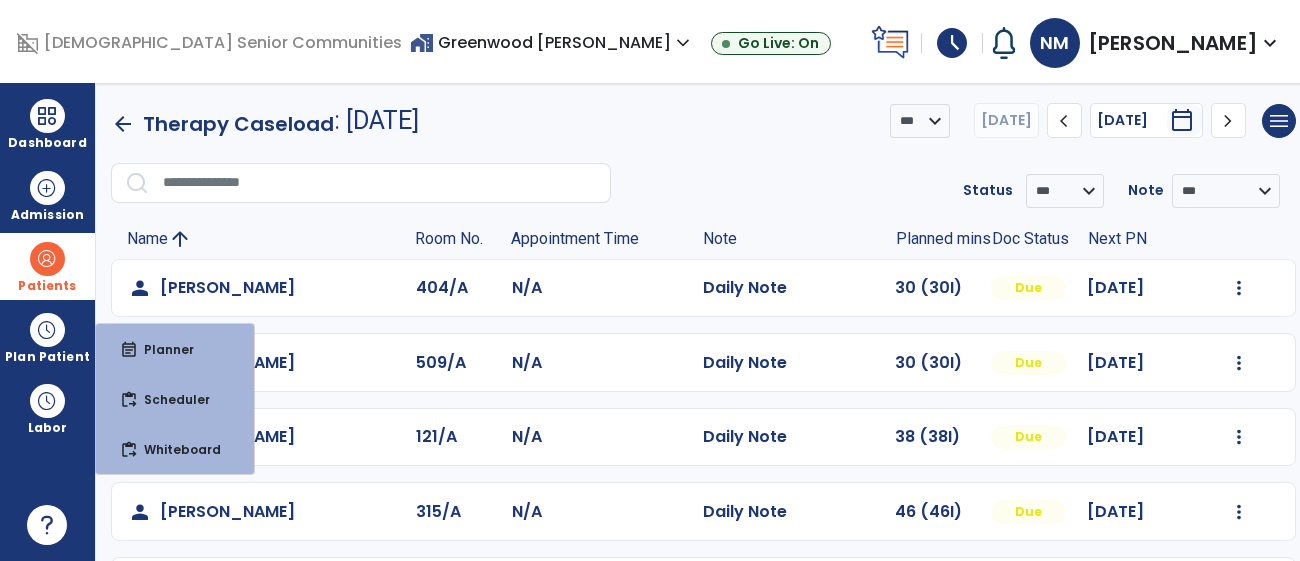 click on "Patients" at bounding box center (47, 266) 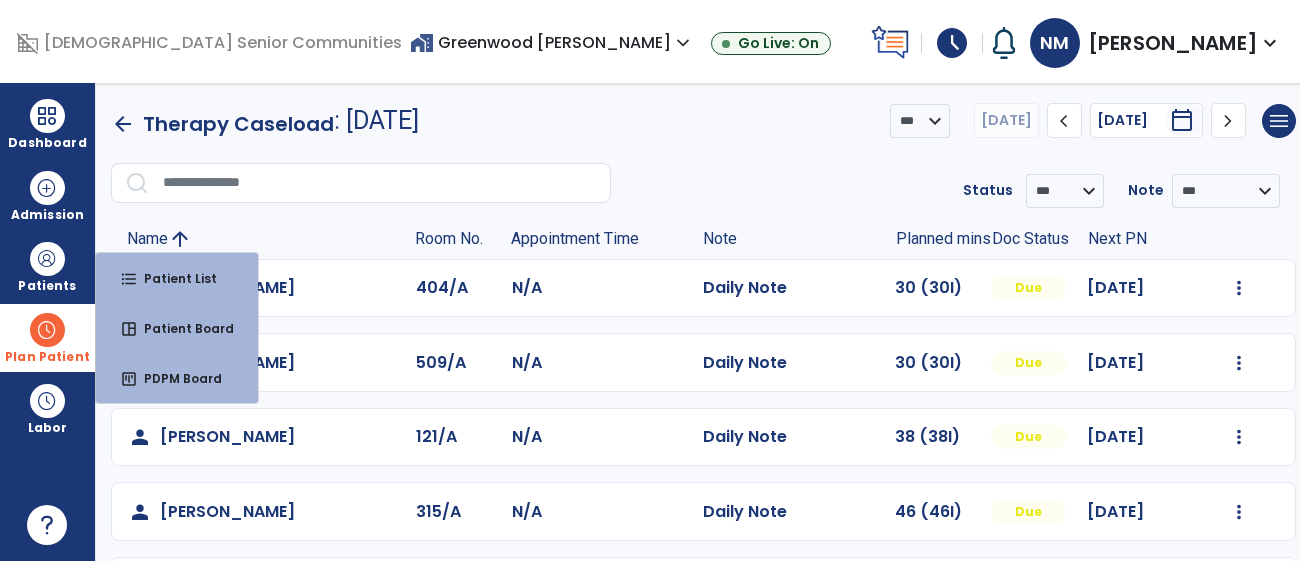 click at bounding box center (47, 330) 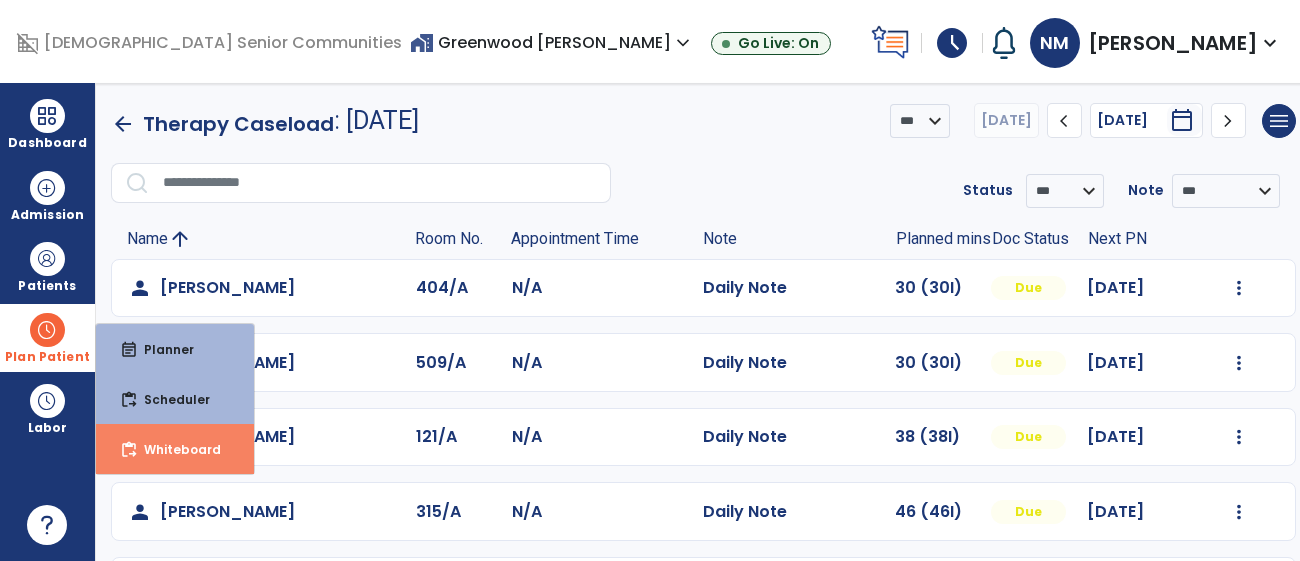 click on "Whiteboard" at bounding box center (174, 449) 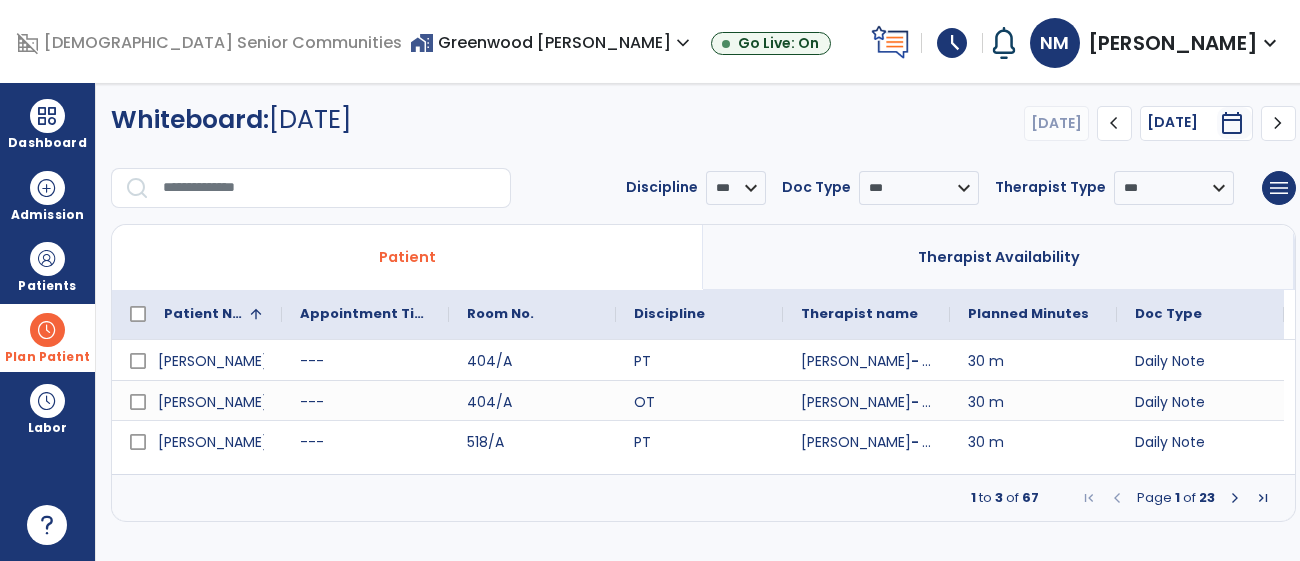 click at bounding box center [1235, 498] 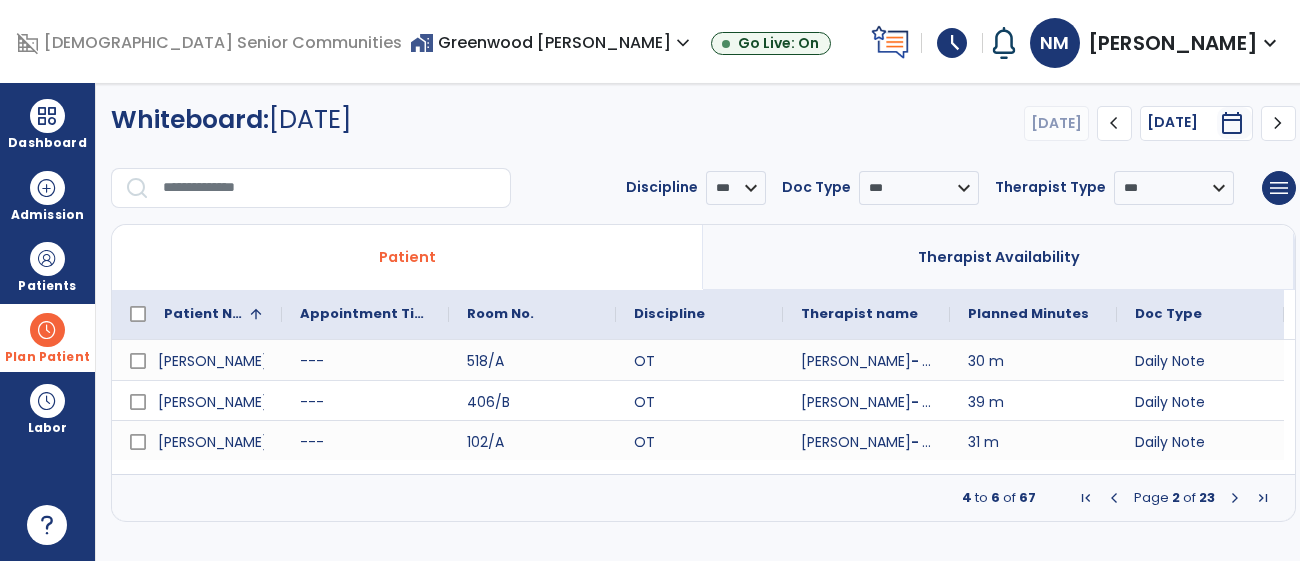 click at bounding box center (1235, 498) 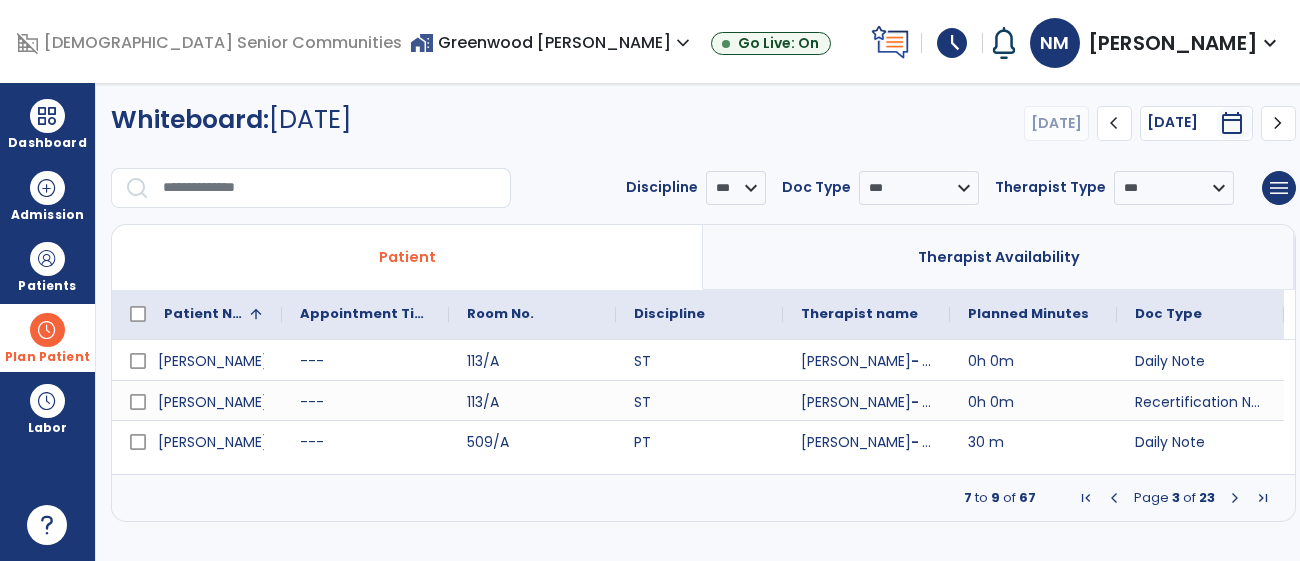 click at bounding box center [1235, 498] 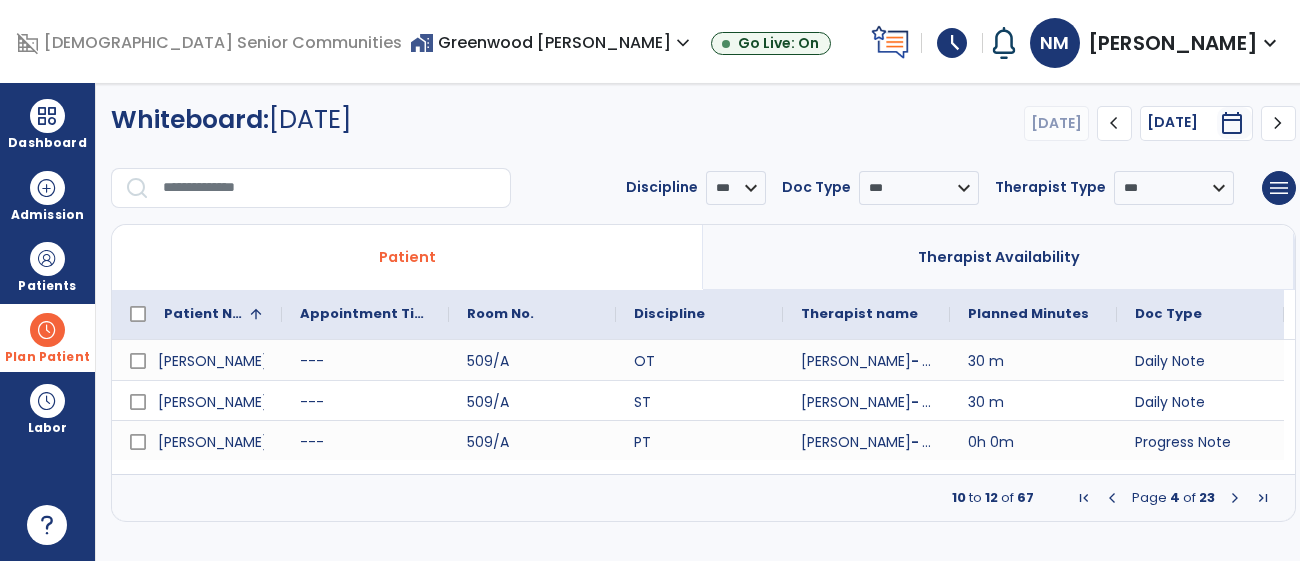 click at bounding box center (1235, 498) 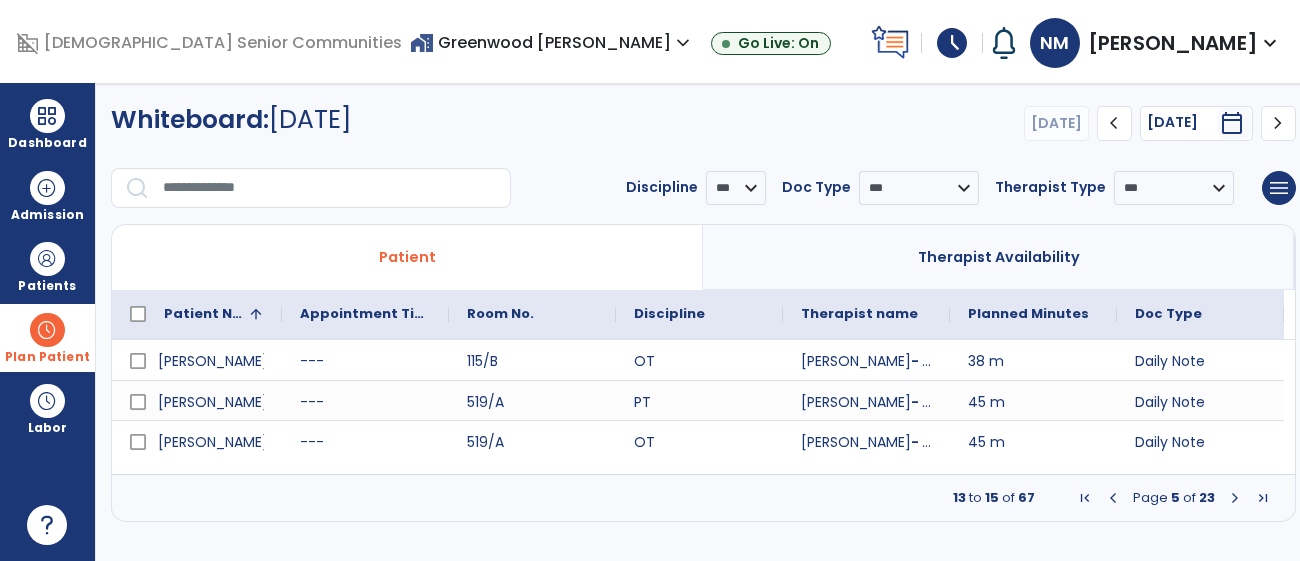 click at bounding box center [1235, 498] 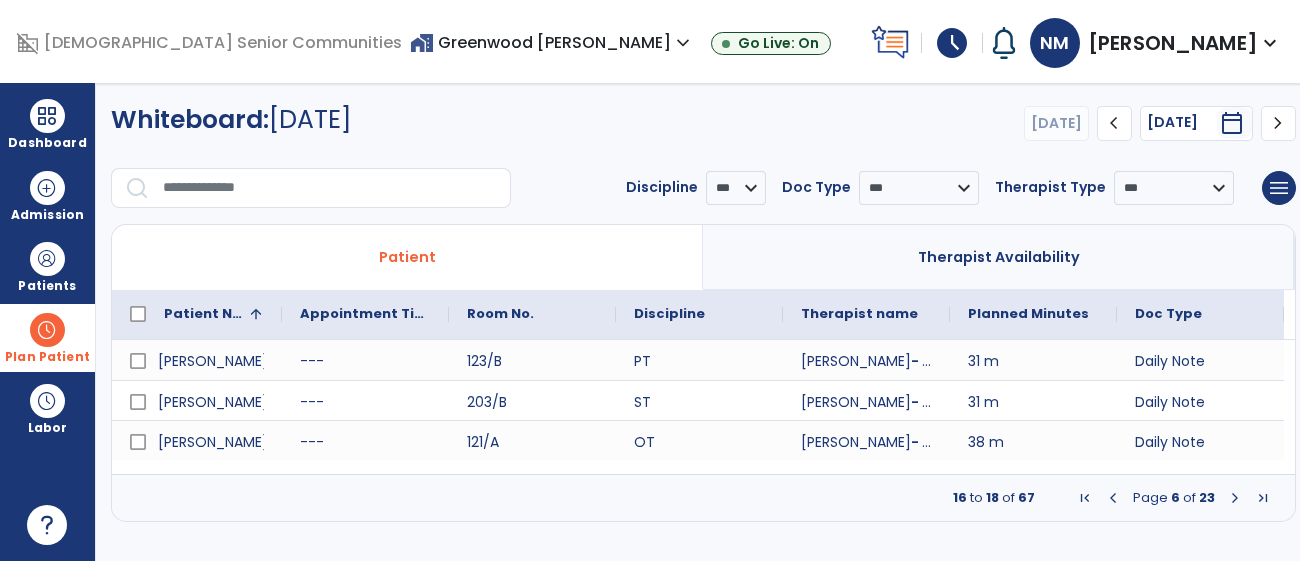 click at bounding box center (1235, 498) 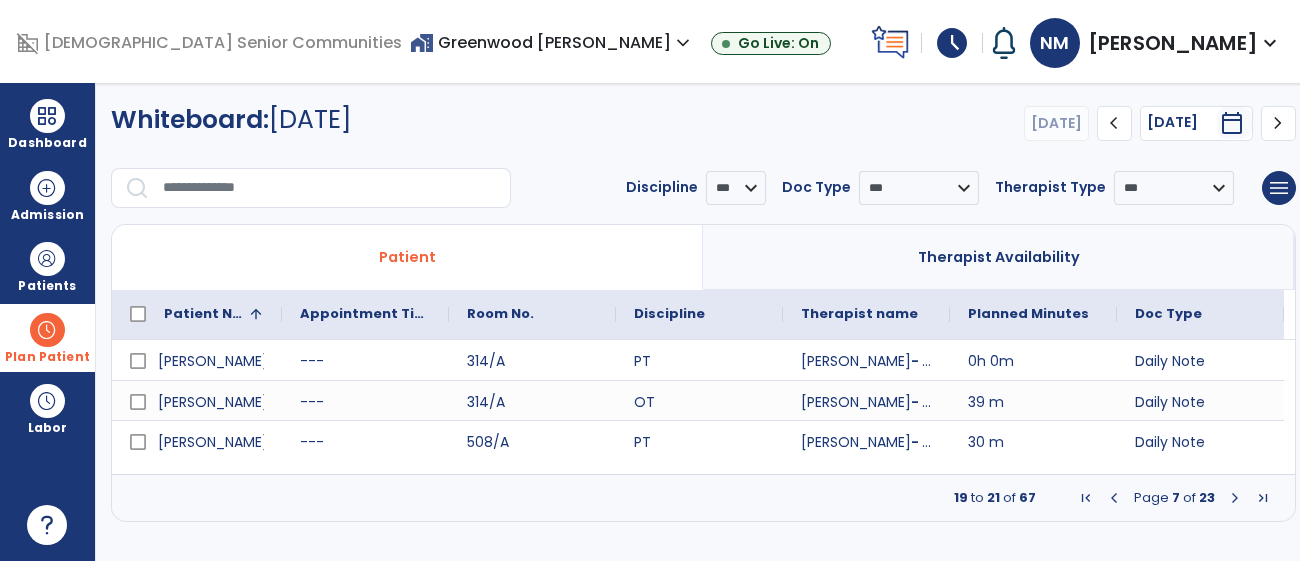 click at bounding box center [1235, 498] 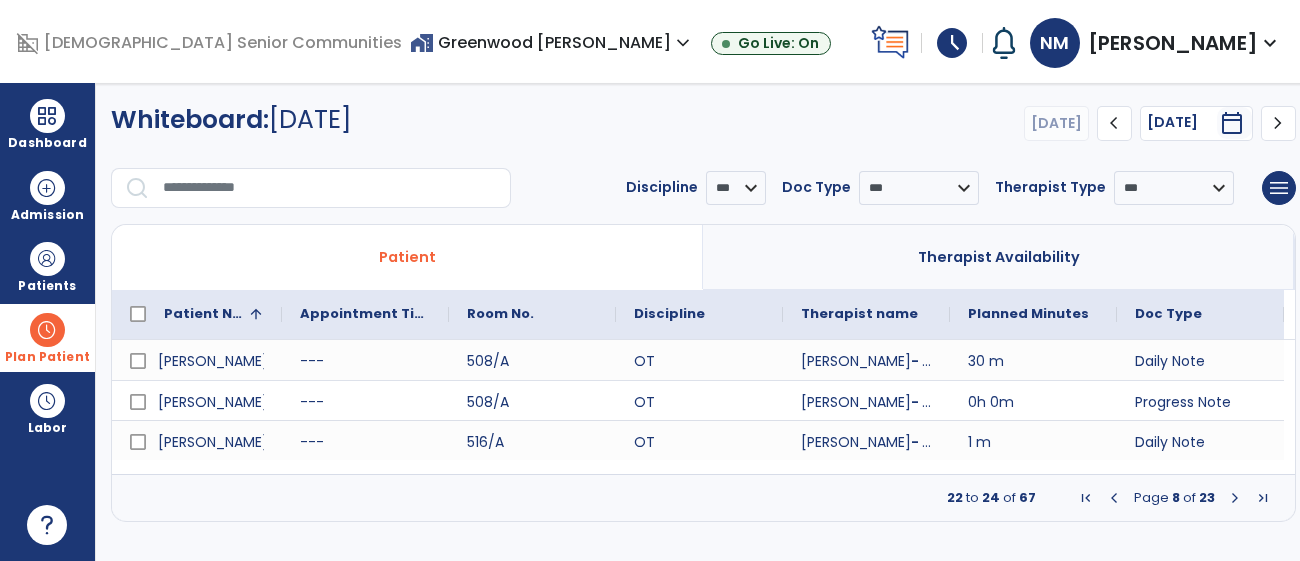 click at bounding box center (1235, 498) 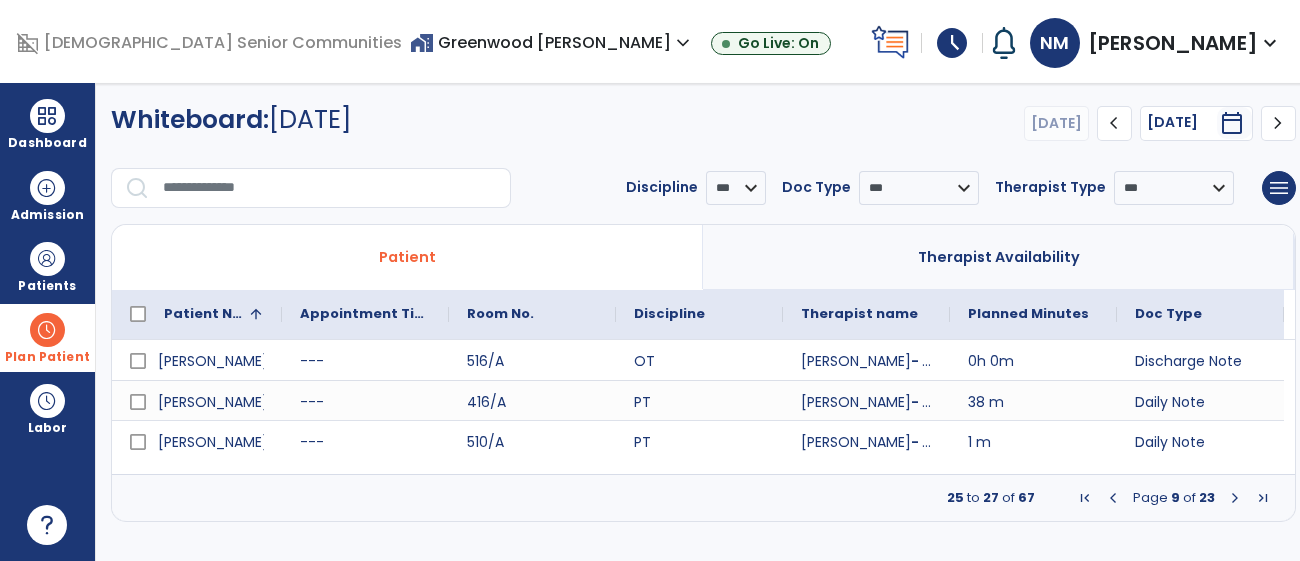 click at bounding box center [1235, 498] 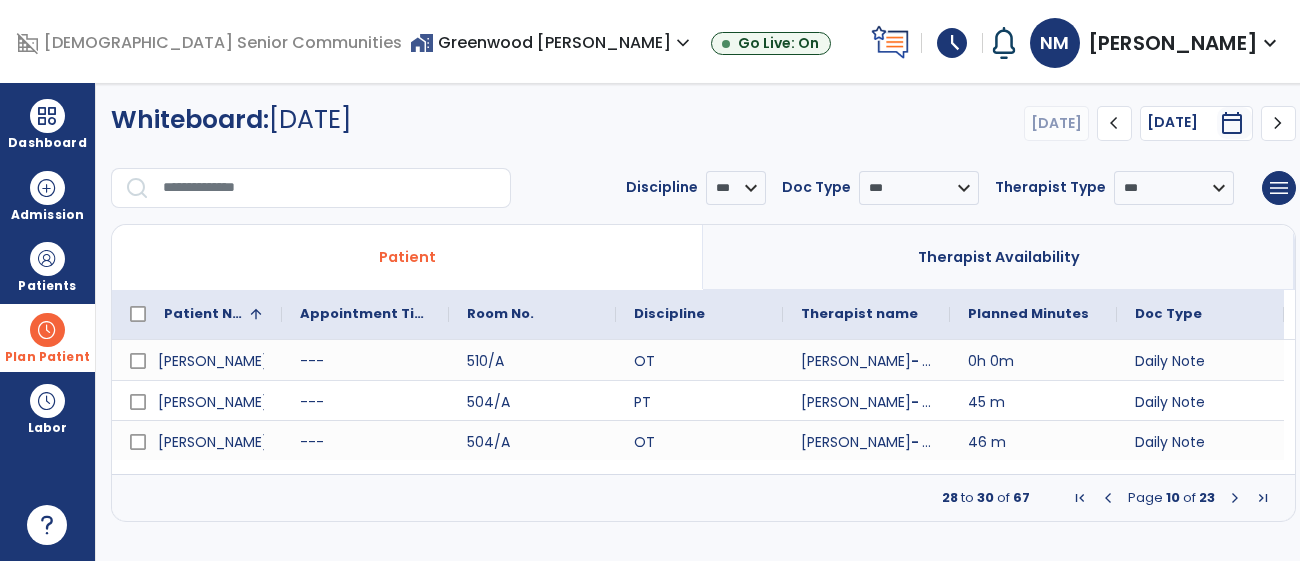 click at bounding box center [1235, 498] 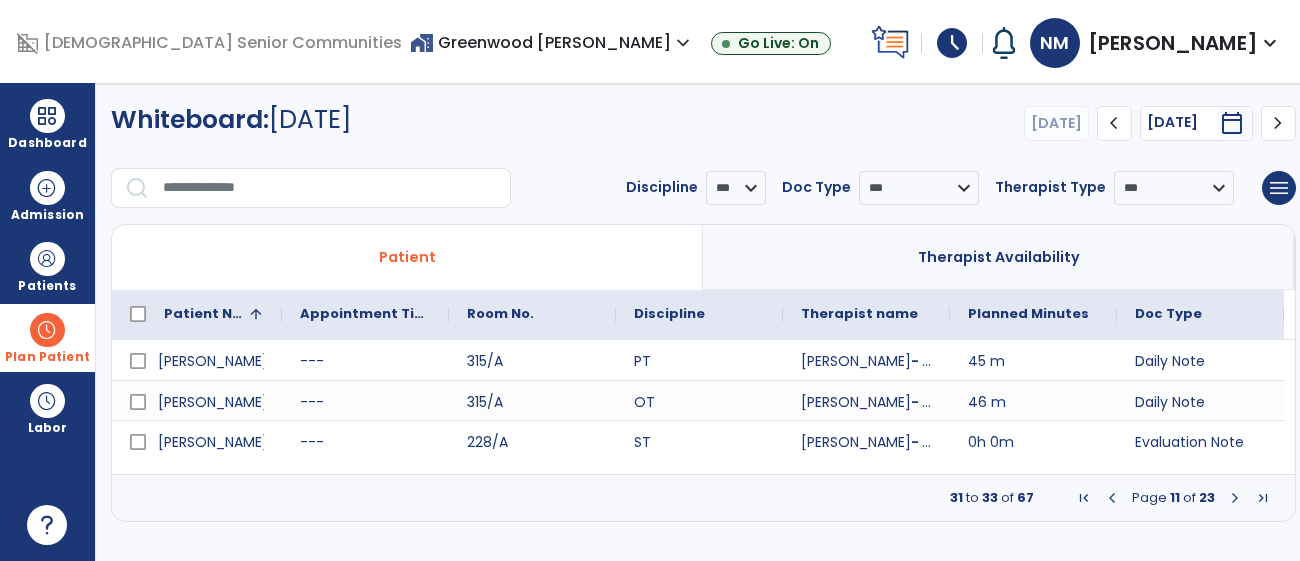 click at bounding box center [1235, 498] 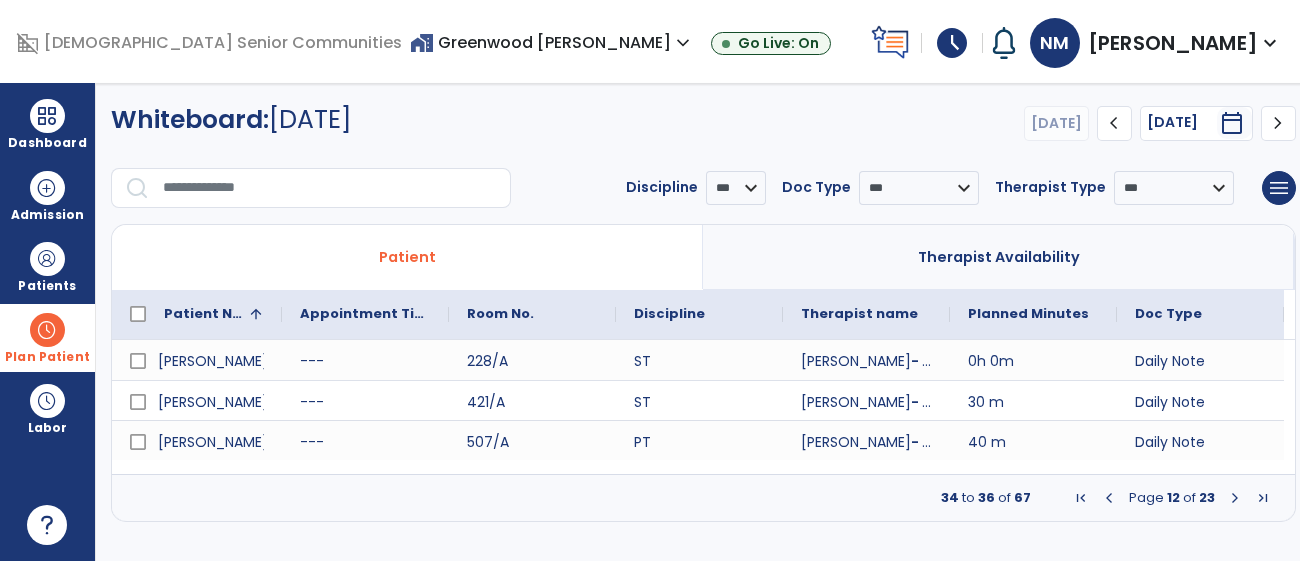 click at bounding box center (1235, 498) 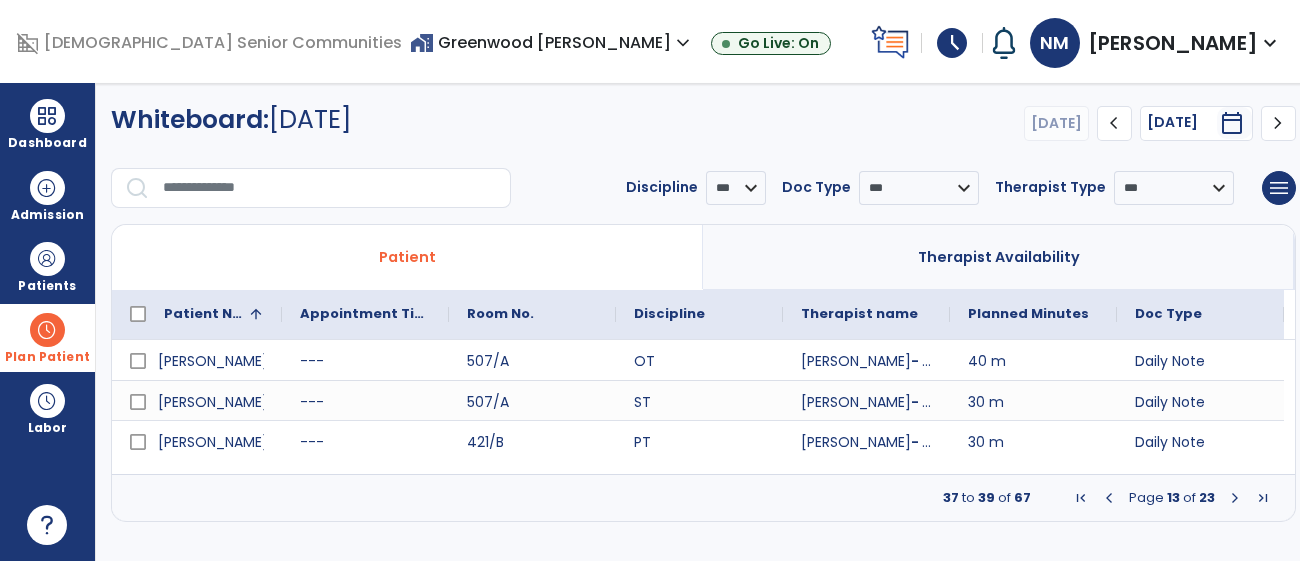 click at bounding box center [1109, 498] 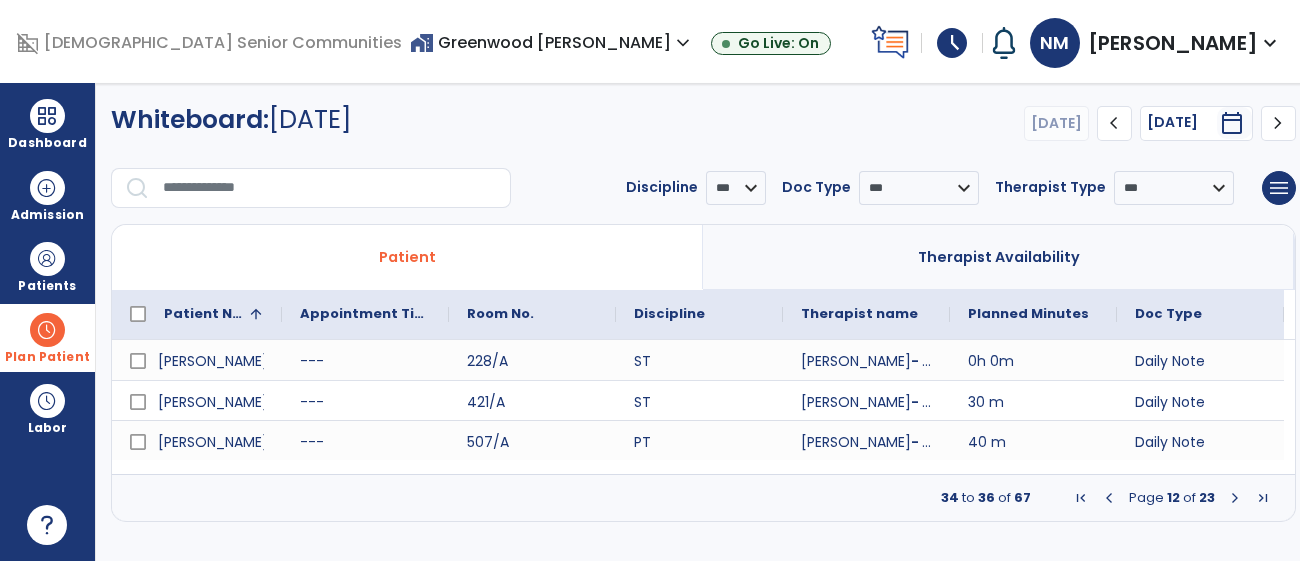 click at bounding box center (1235, 498) 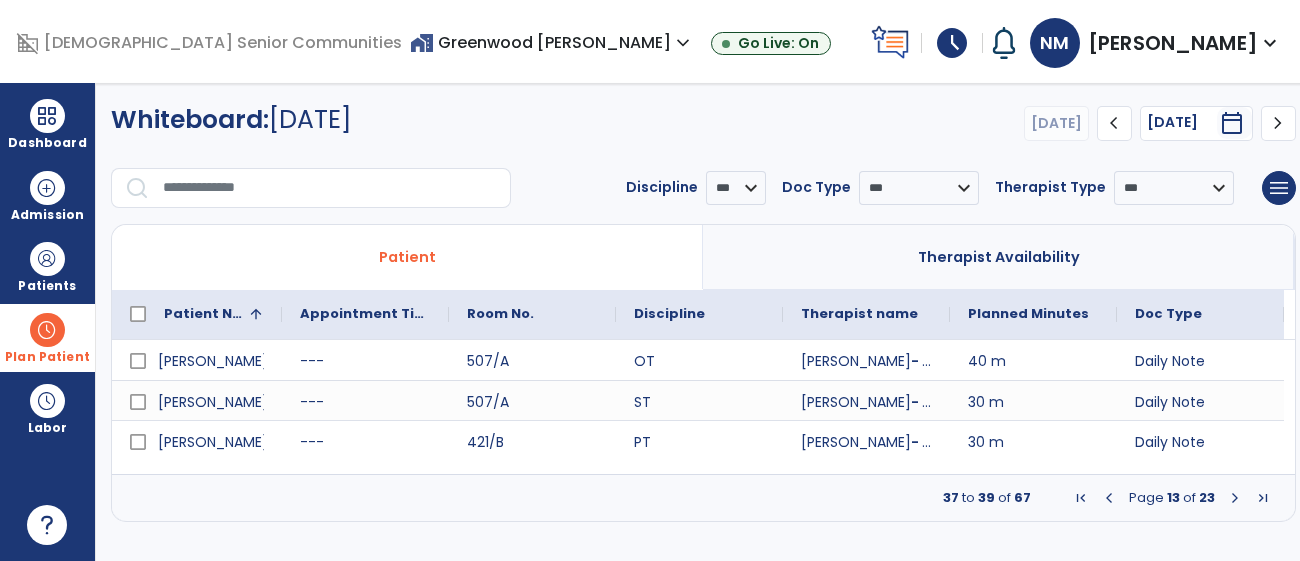 click at bounding box center (1235, 498) 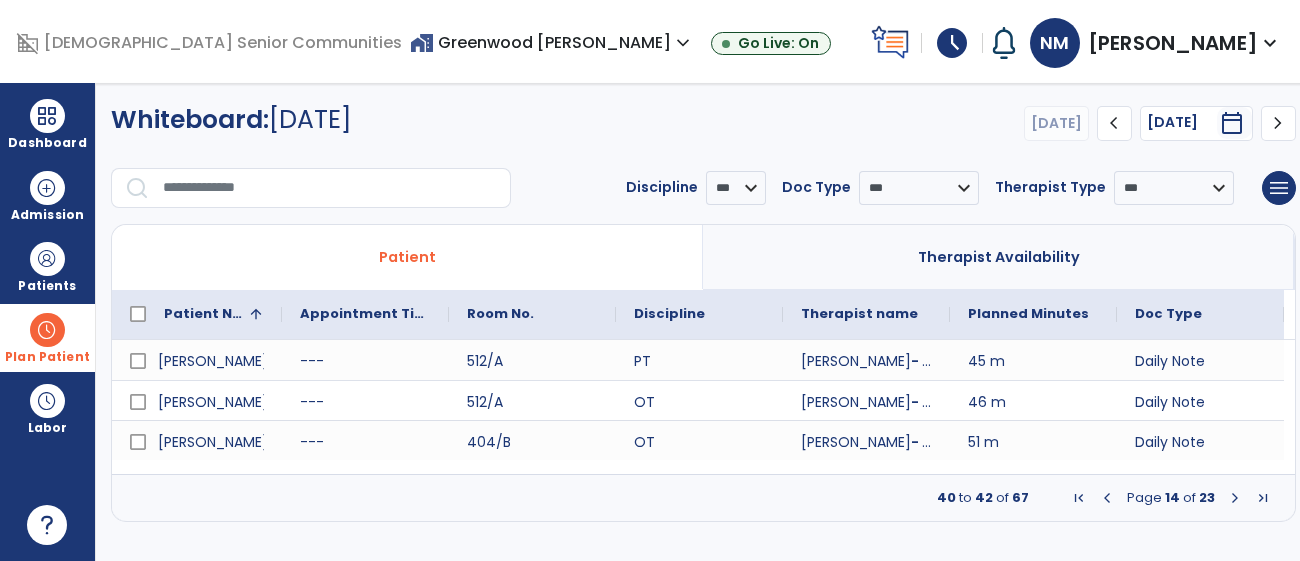 click at bounding box center (1235, 498) 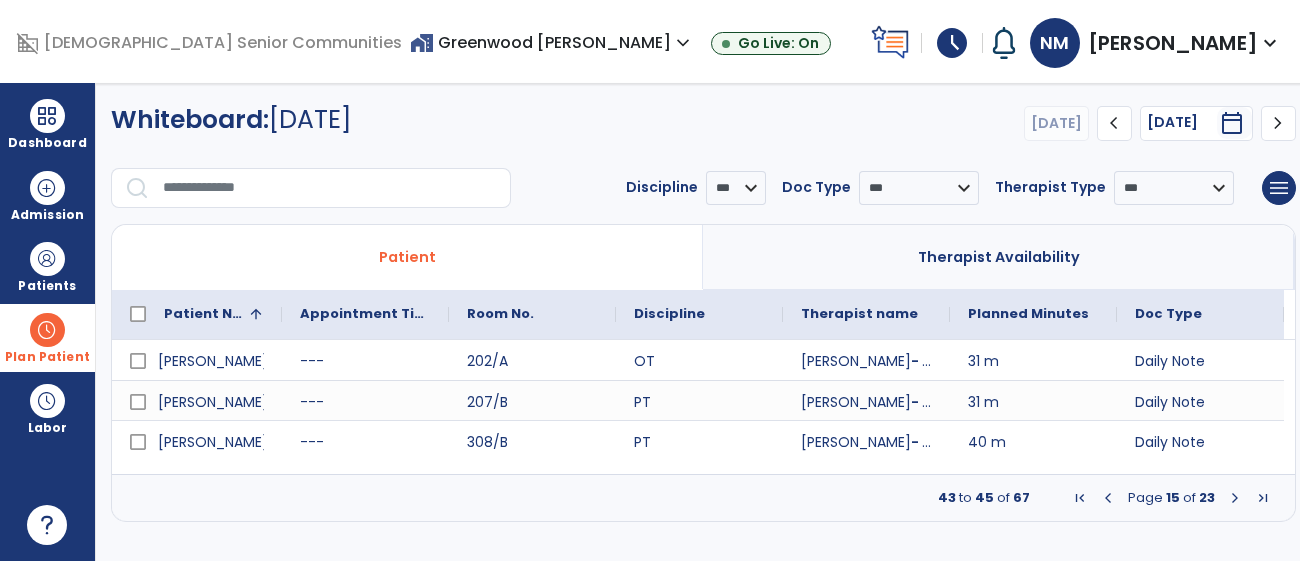 drag, startPoint x: 1223, startPoint y: 498, endPoint x: 1215, endPoint y: 516, distance: 19.697716 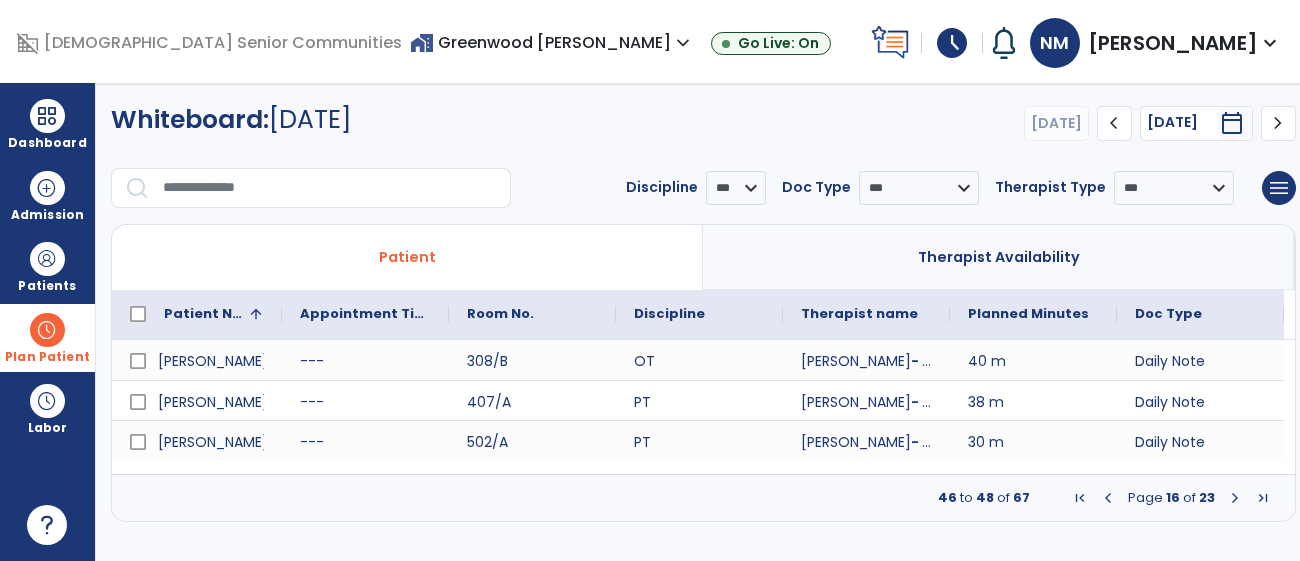click at bounding box center (1235, 498) 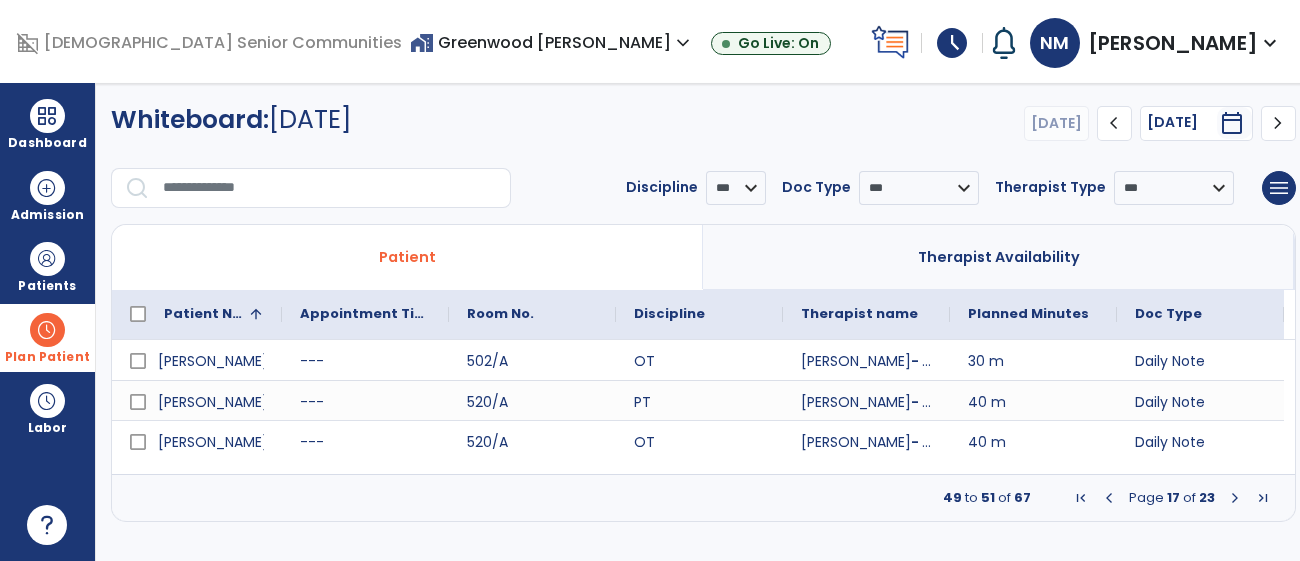 click at bounding box center (1235, 498) 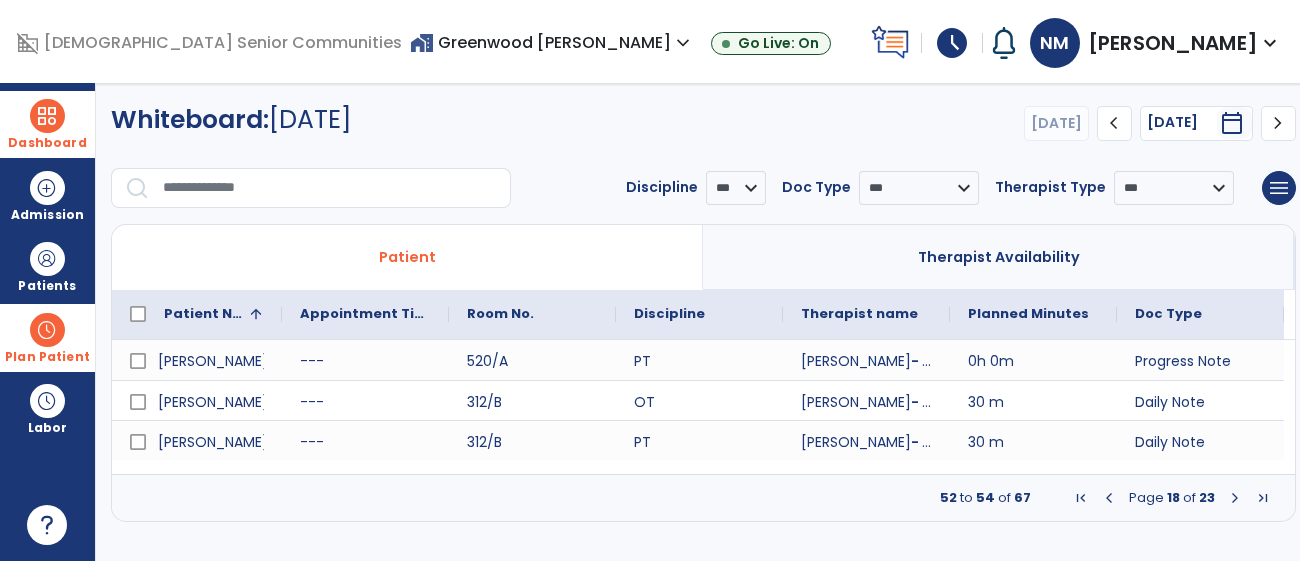 click at bounding box center [47, 116] 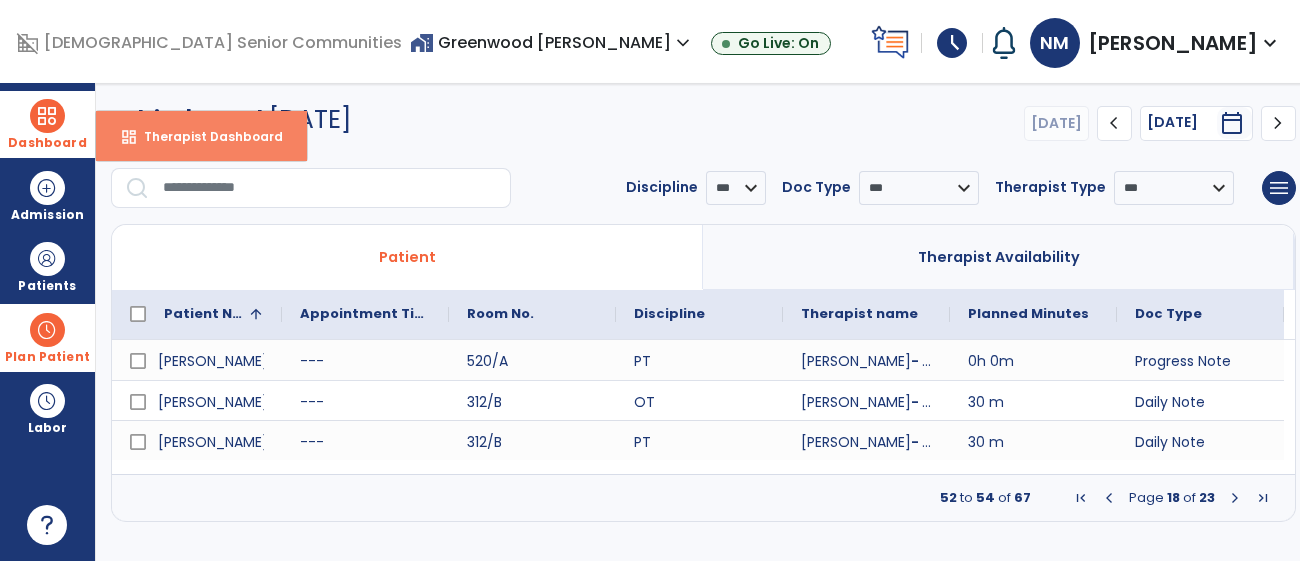 click on "Therapist Dashboard" at bounding box center (205, 136) 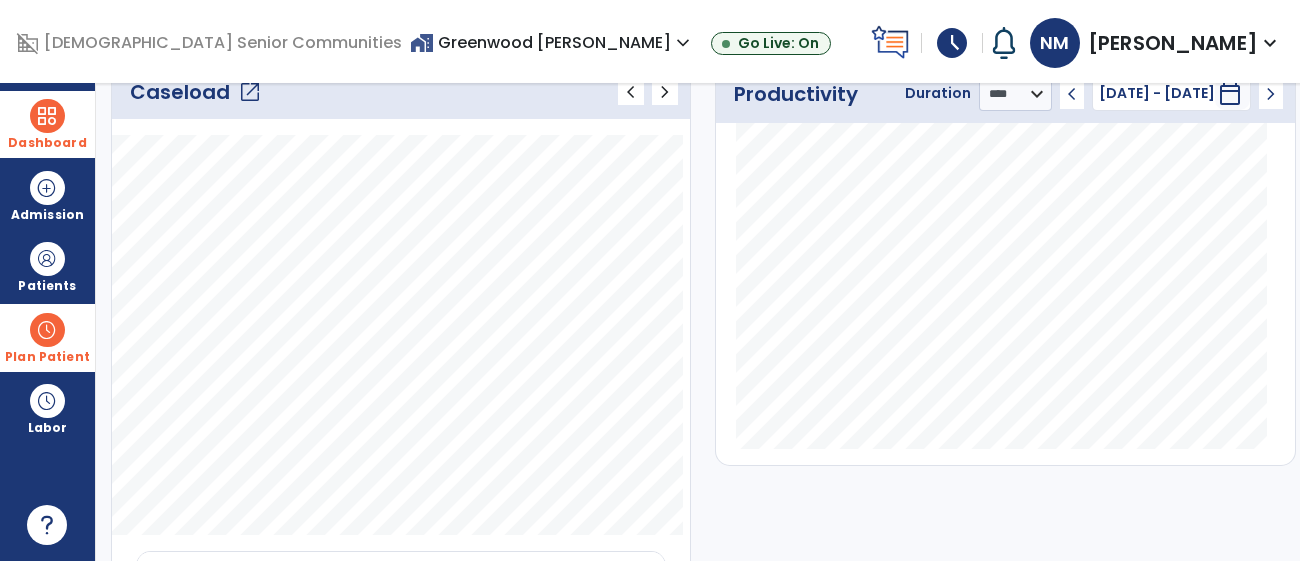 scroll, scrollTop: 289, scrollLeft: 0, axis: vertical 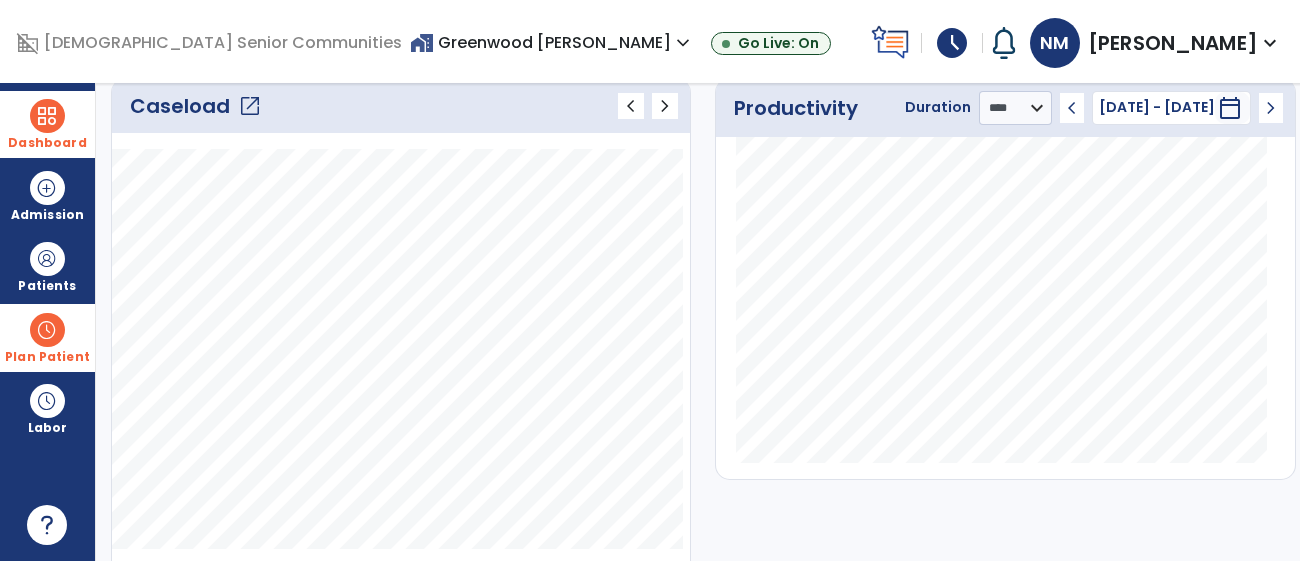 click on "open_in_new" 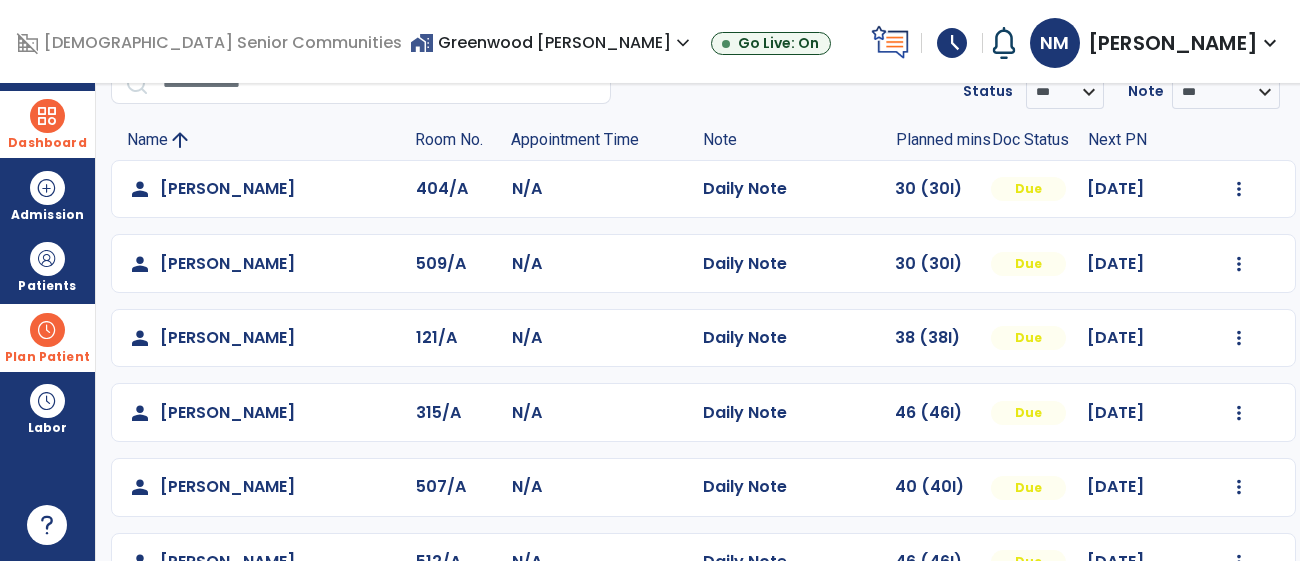 scroll, scrollTop: 0, scrollLeft: 0, axis: both 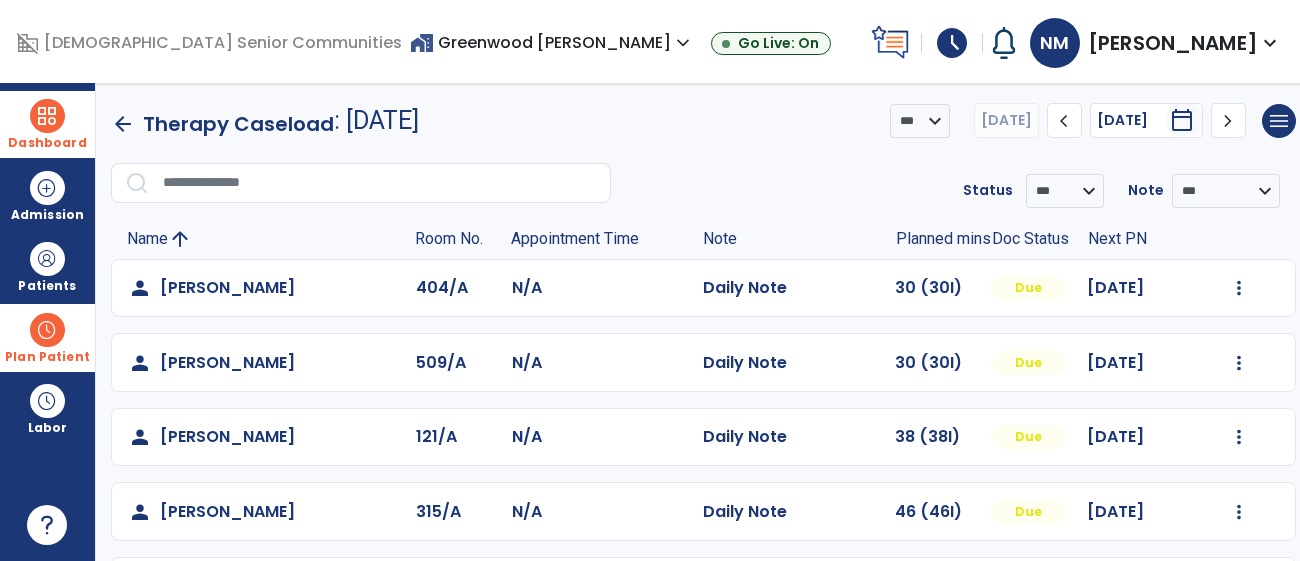click at bounding box center (47, 116) 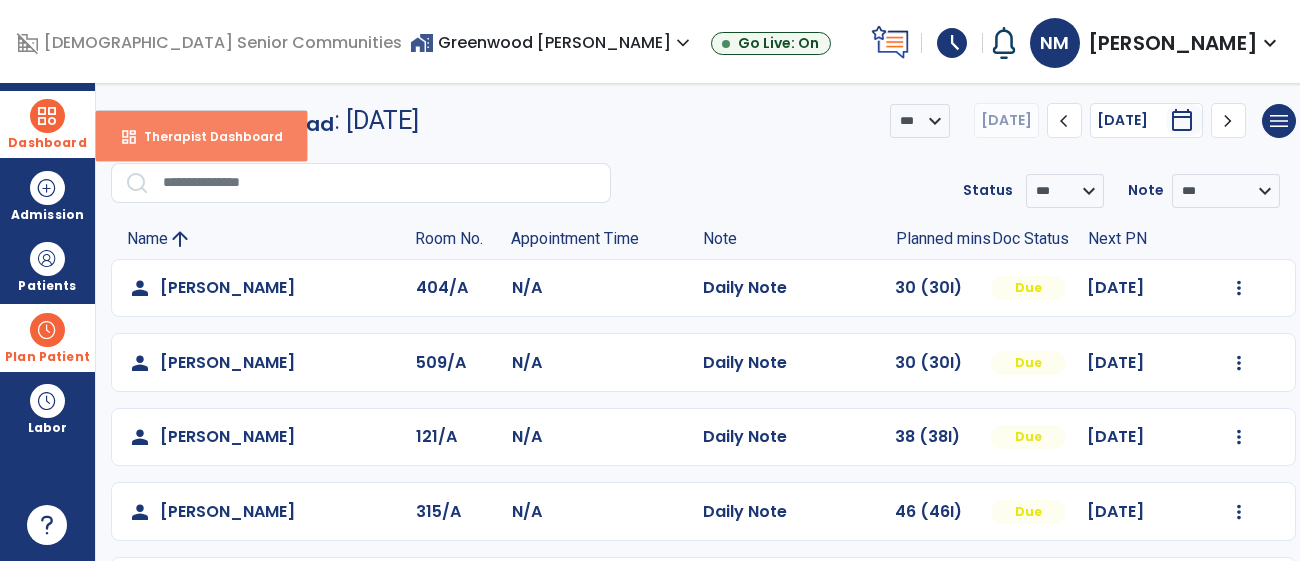 click on "Therapist Dashboard" at bounding box center (205, 136) 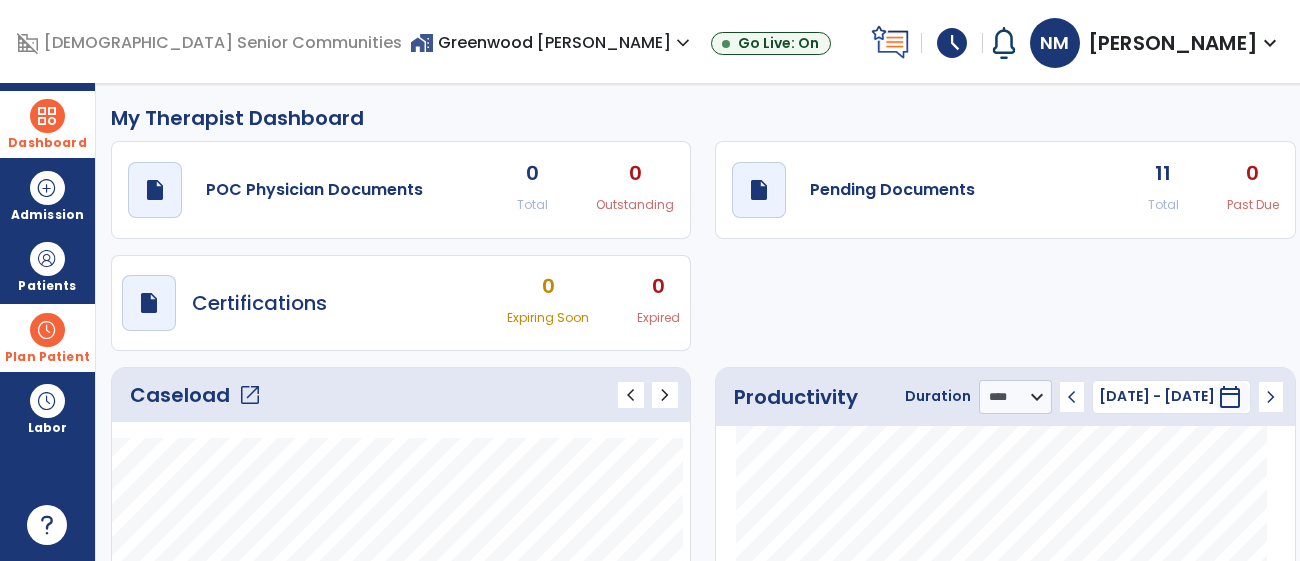 click at bounding box center [47, 330] 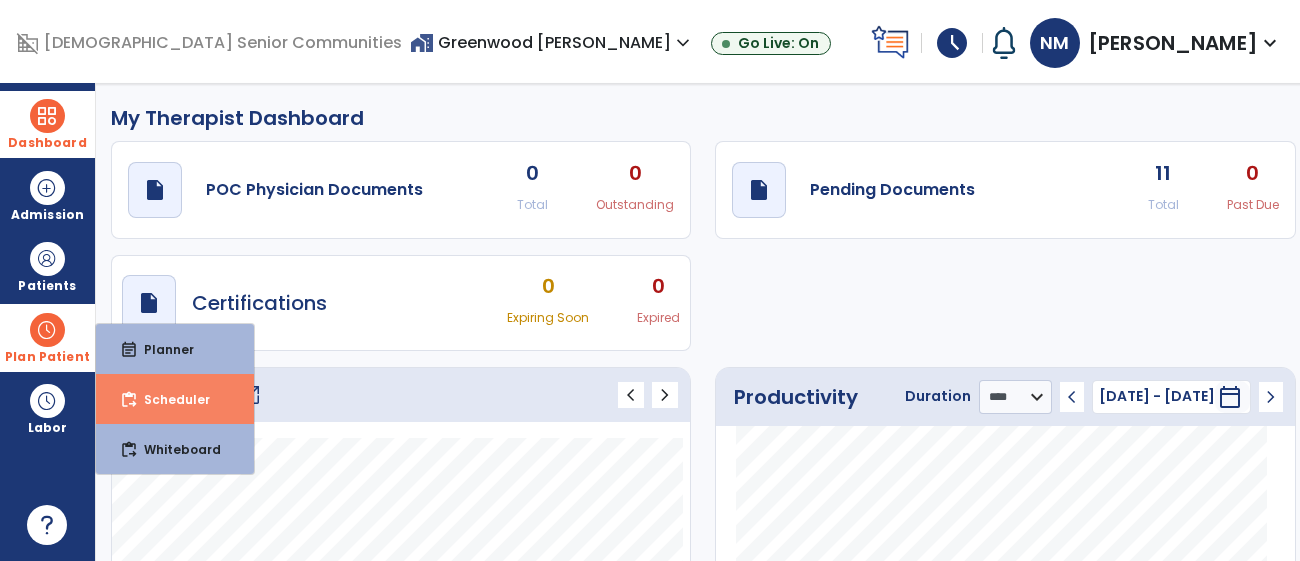 click on "content_paste_go  Scheduler" at bounding box center (175, 399) 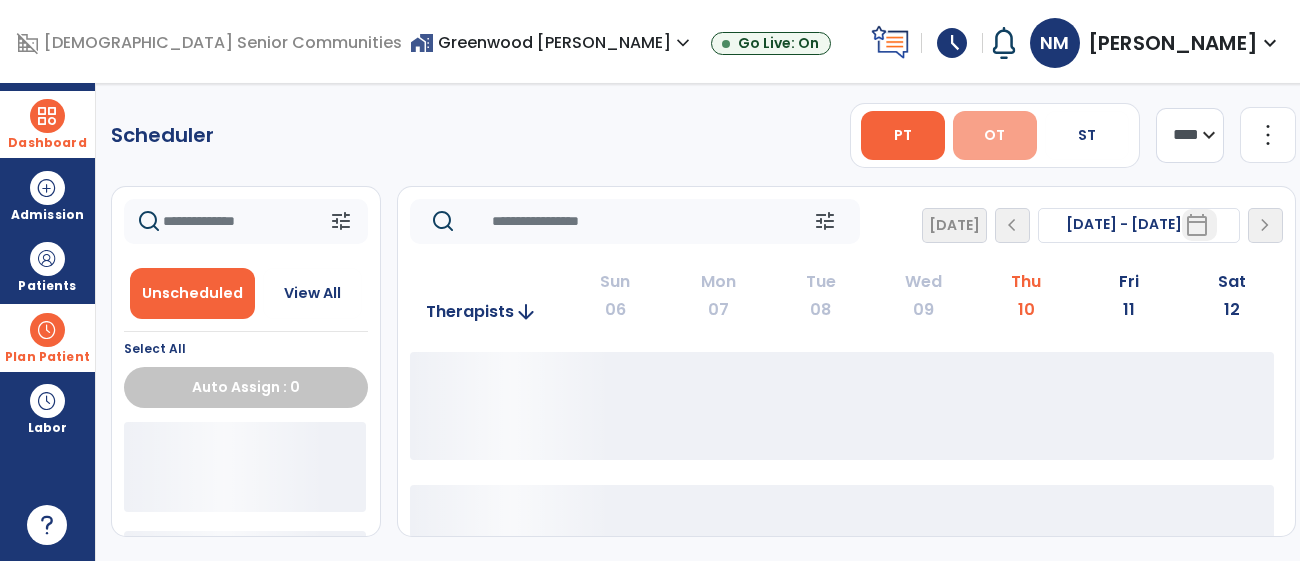 click on "OT" at bounding box center (994, 135) 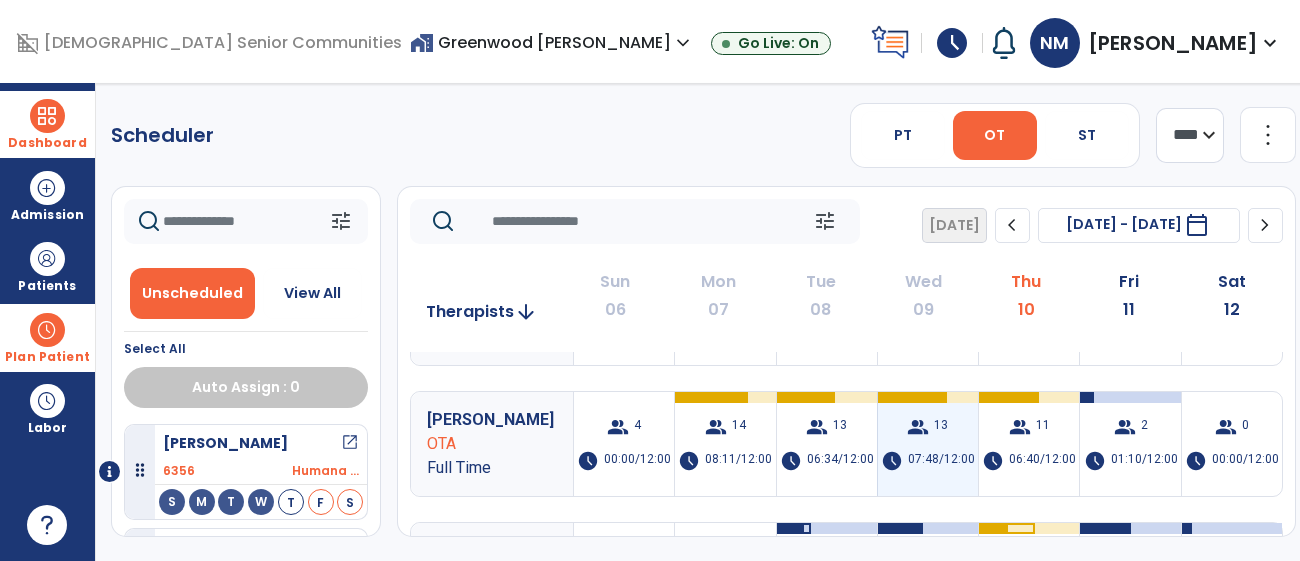 scroll, scrollTop: 81, scrollLeft: 0, axis: vertical 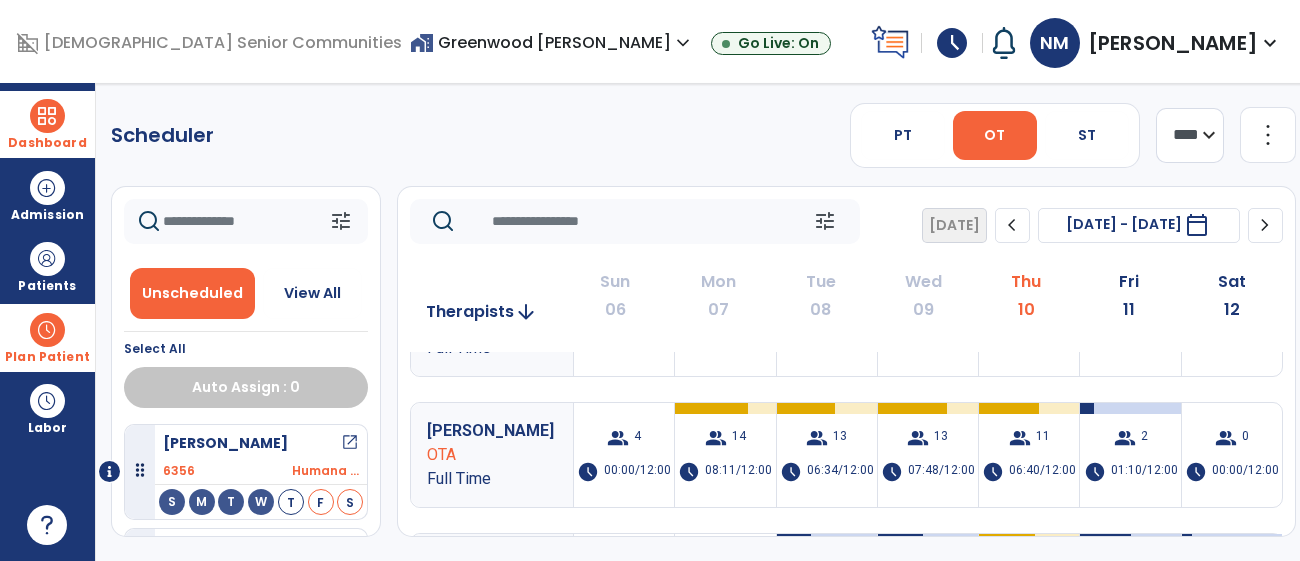click at bounding box center [47, 116] 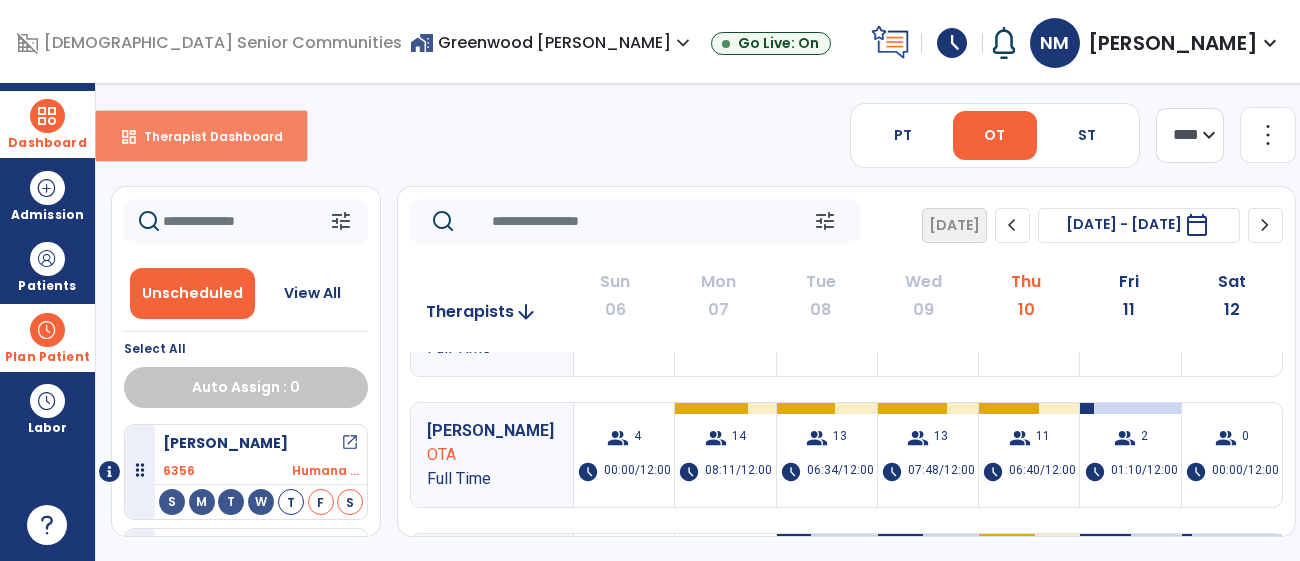 click on "dashboard  Therapist Dashboard" at bounding box center [201, 136] 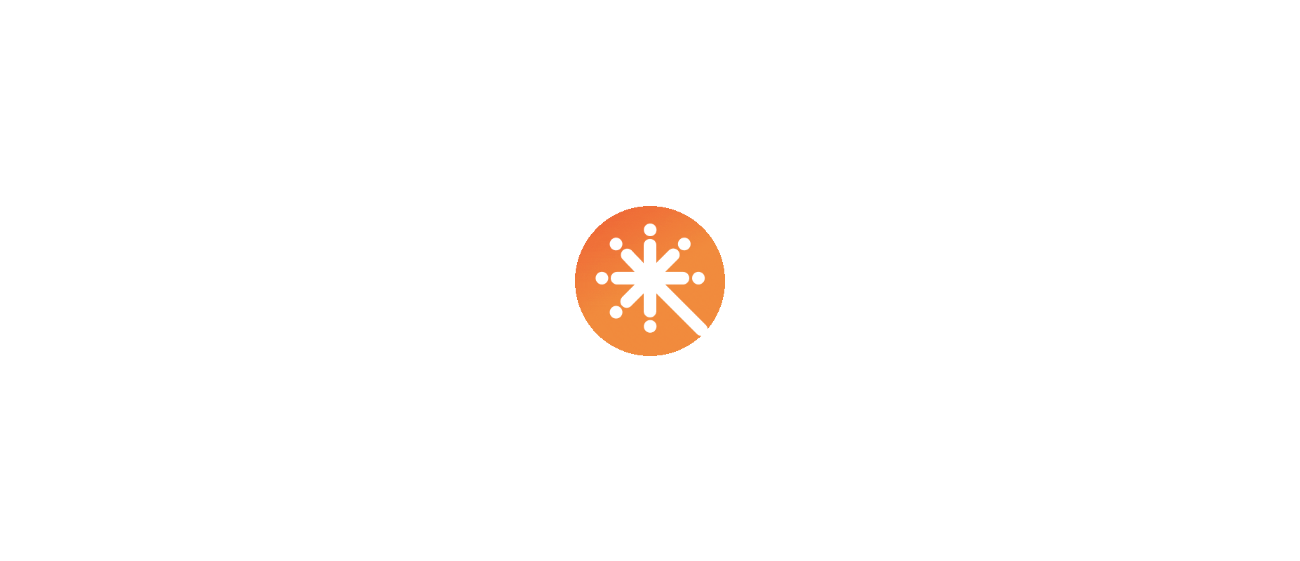 scroll, scrollTop: 0, scrollLeft: 0, axis: both 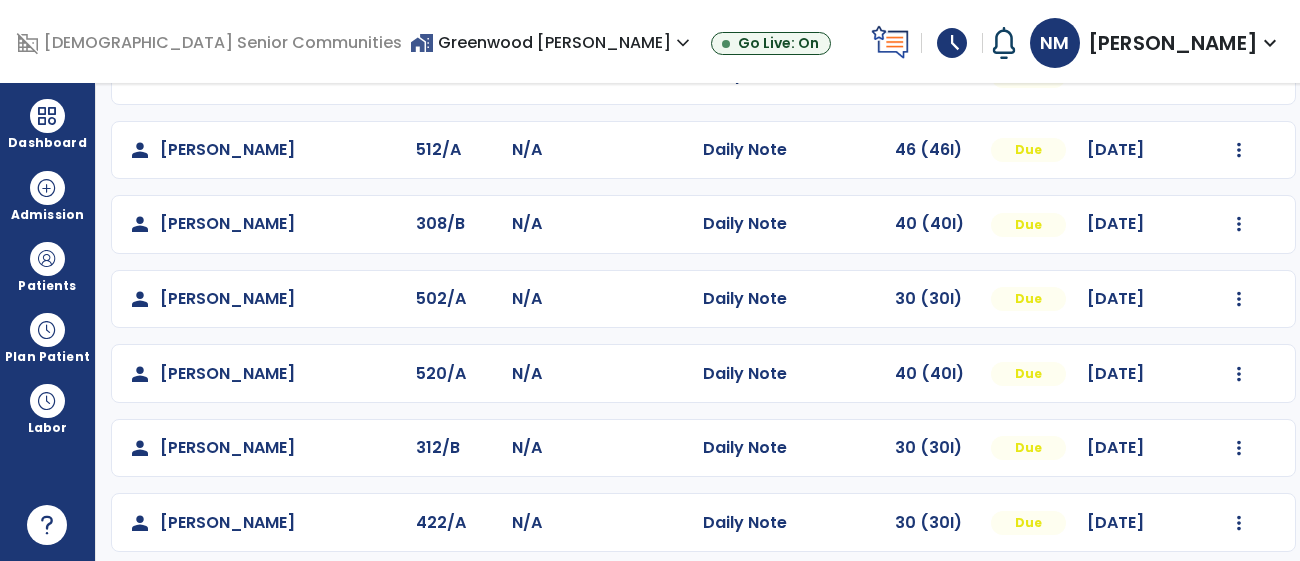 click on "Mark Visit As Complete   Reset Note   Open Document   G + C Mins" 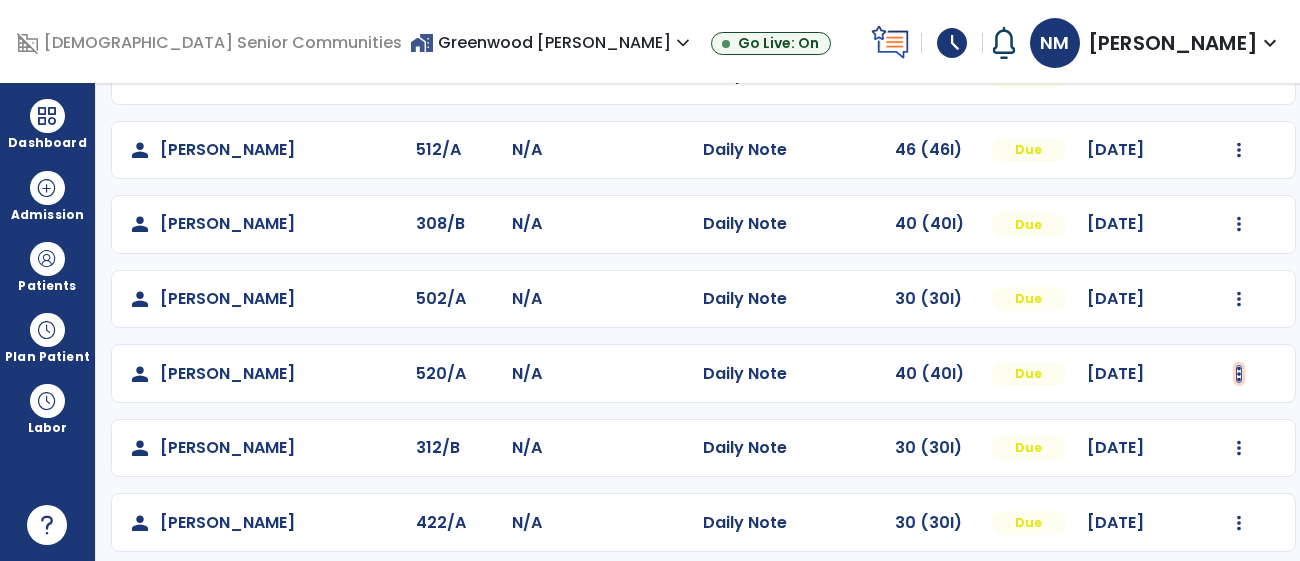 click at bounding box center (1239, -223) 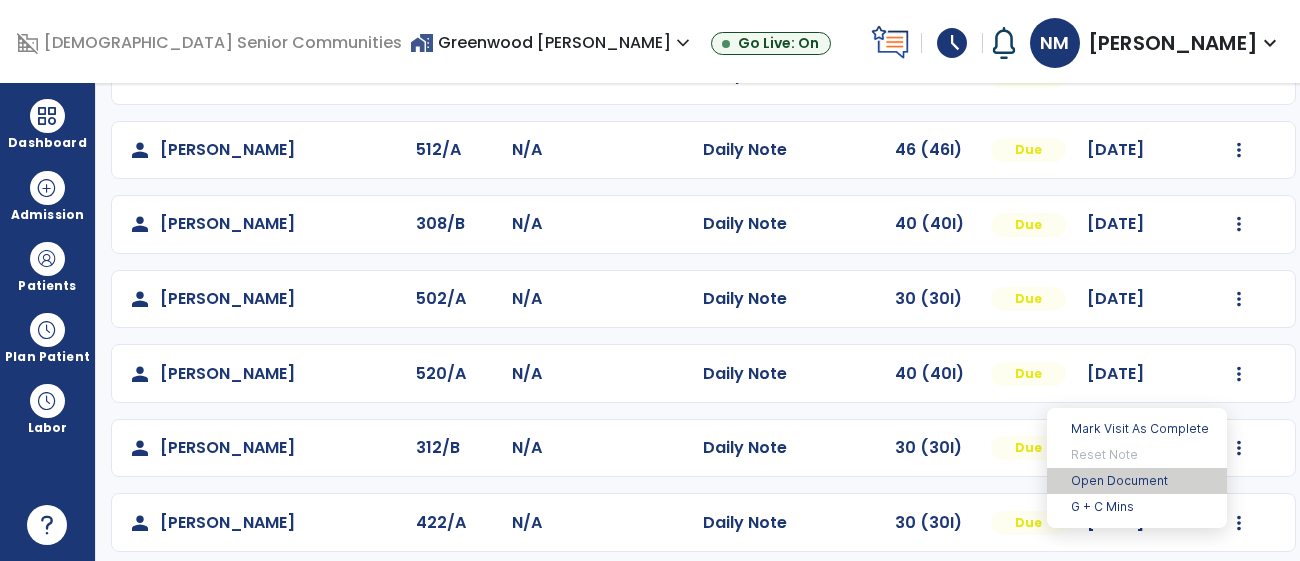 click on "Open Document" at bounding box center (1137, 481) 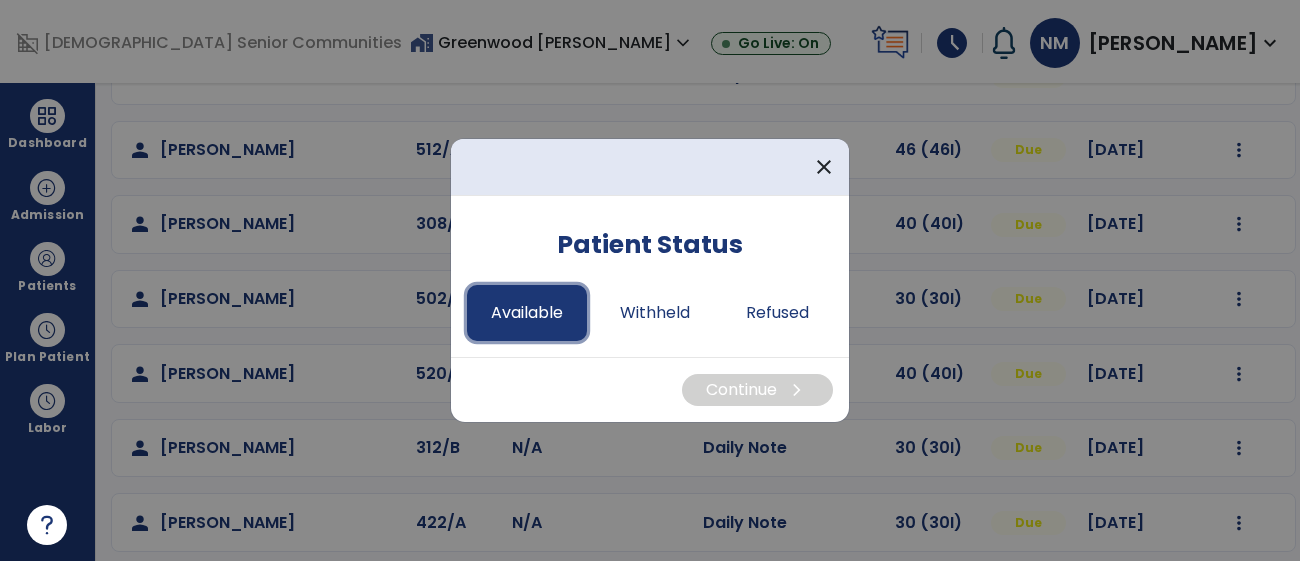 click on "Available" at bounding box center (527, 313) 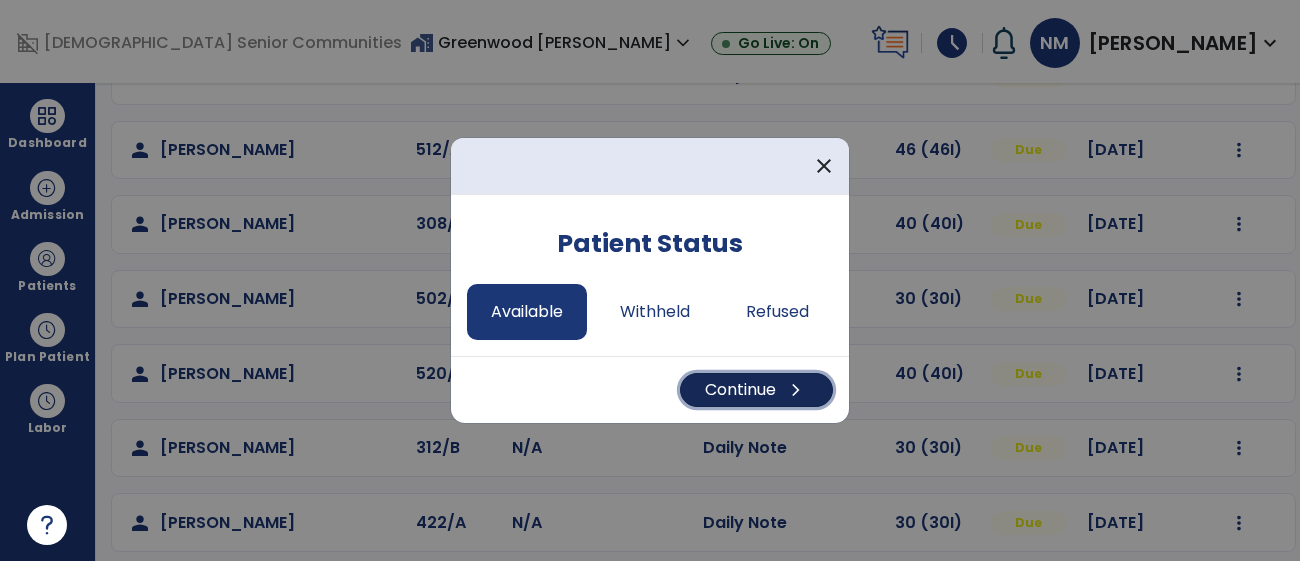 click on "Continue   chevron_right" at bounding box center [756, 390] 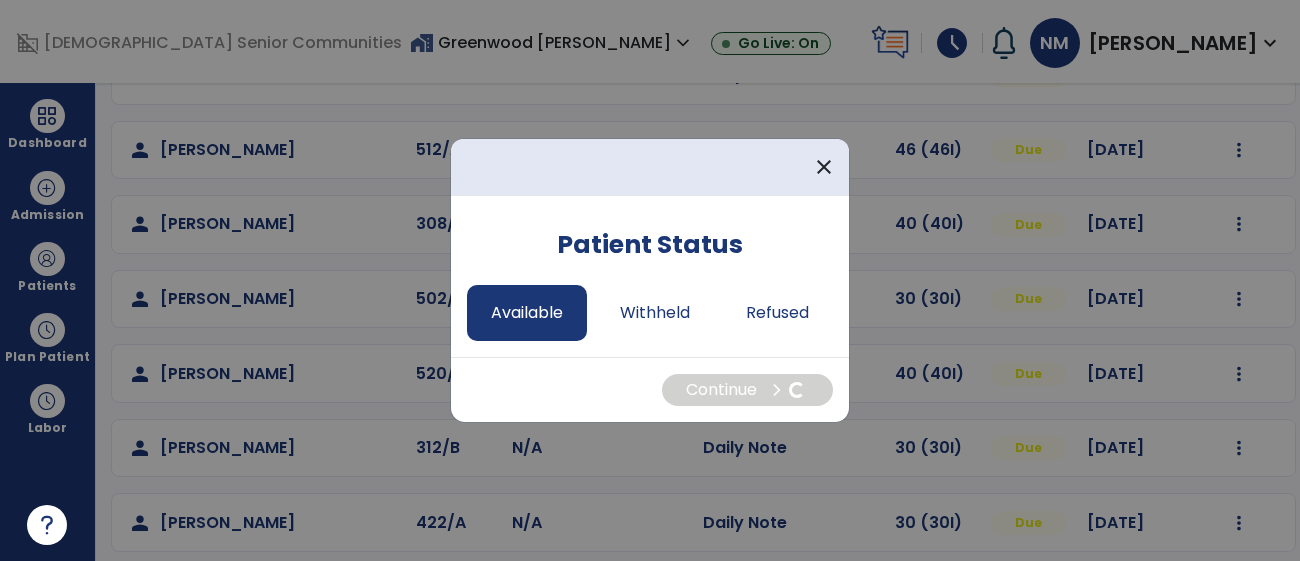 select on "*" 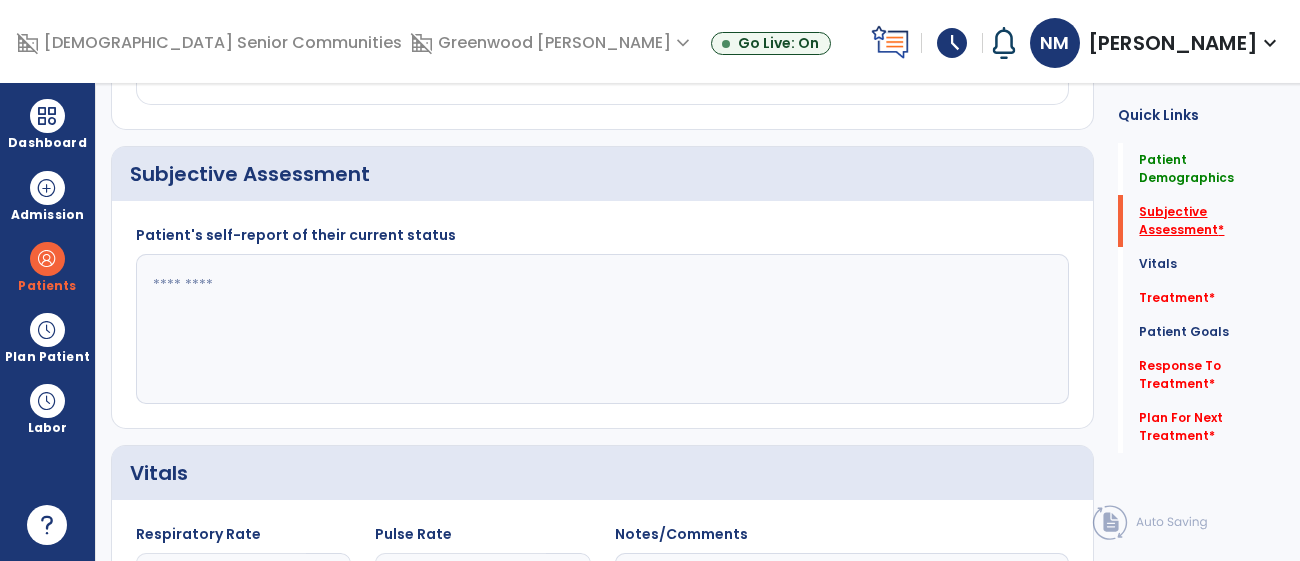 click on "Subjective Assessment   *" 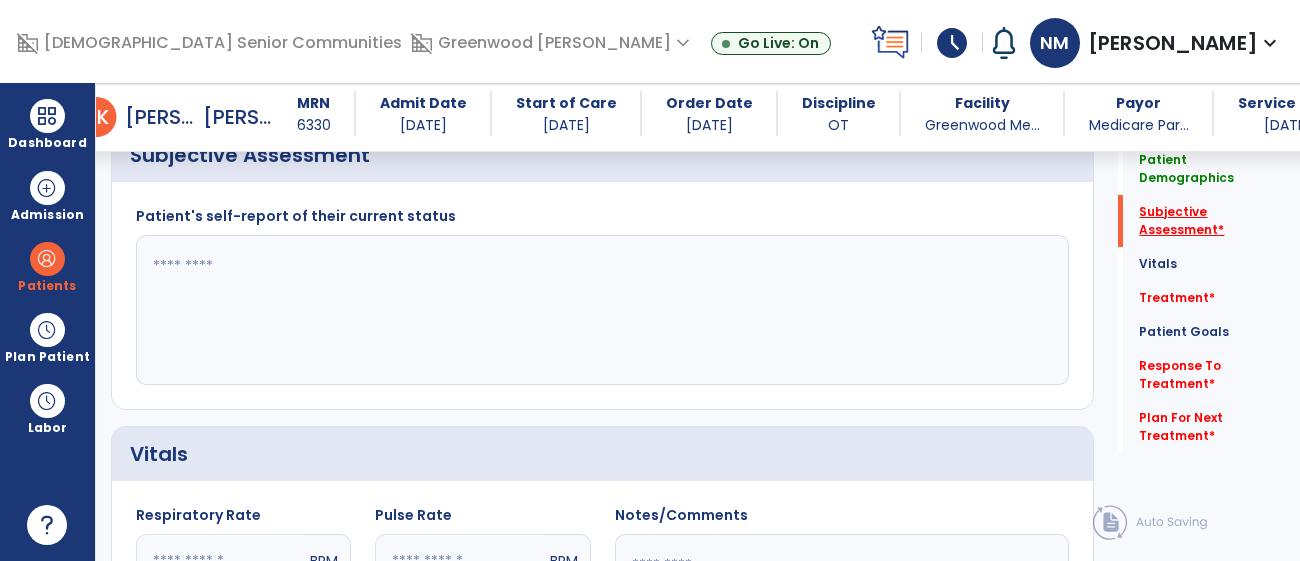 scroll, scrollTop: 475, scrollLeft: 0, axis: vertical 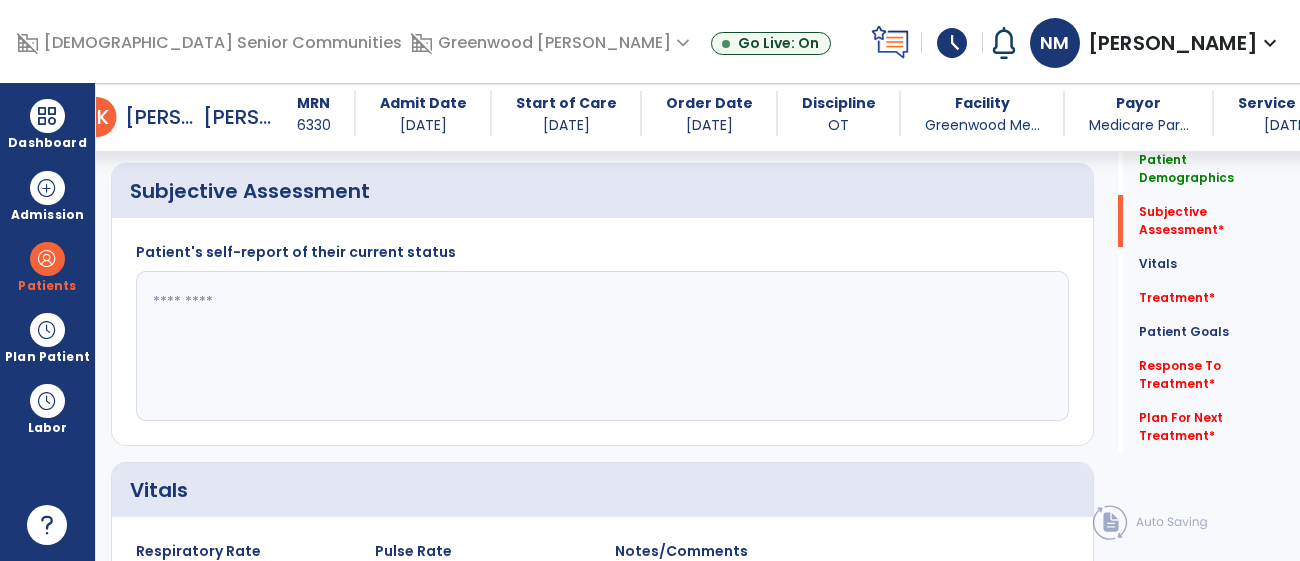 click 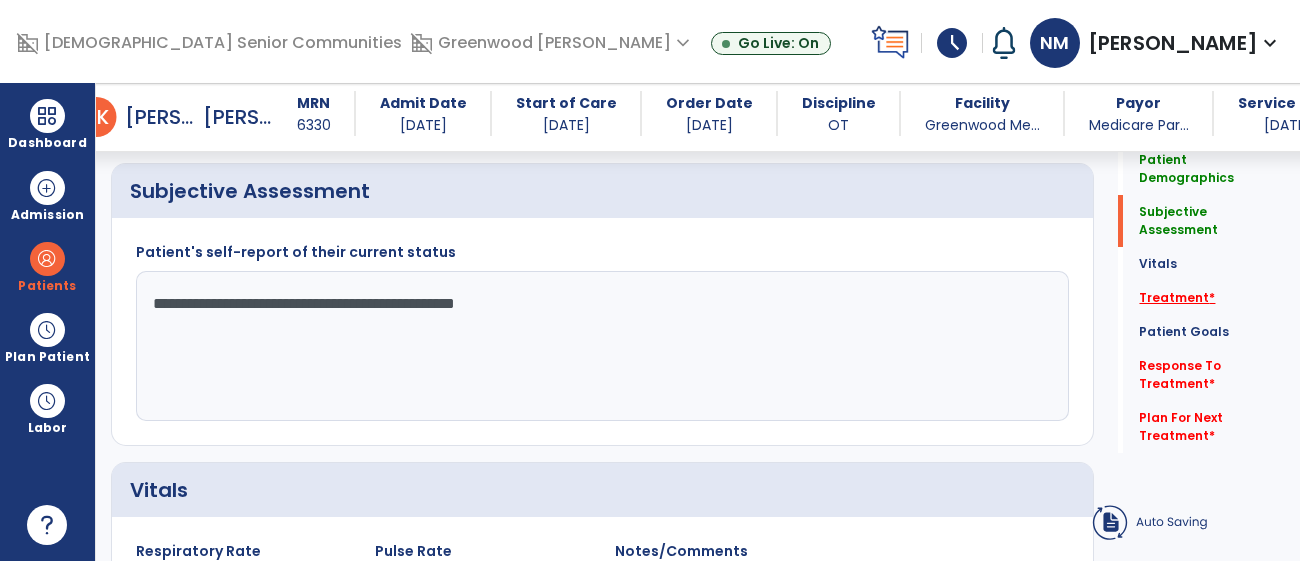 type on "**********" 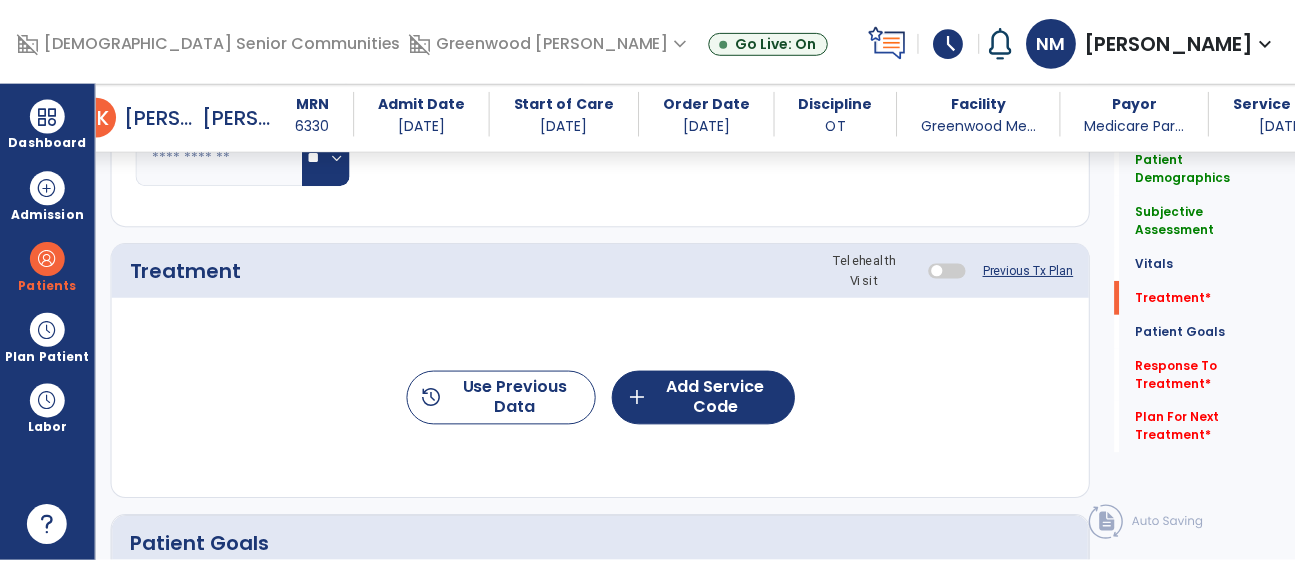 scroll, scrollTop: 1162, scrollLeft: 0, axis: vertical 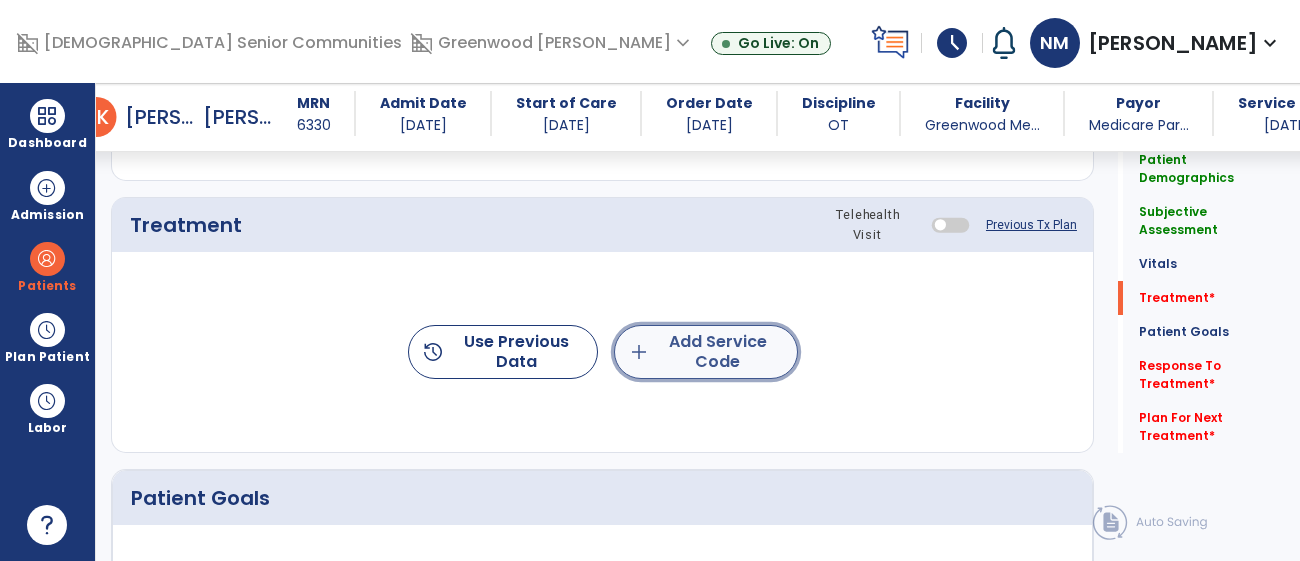 click on "add  Add Service Code" 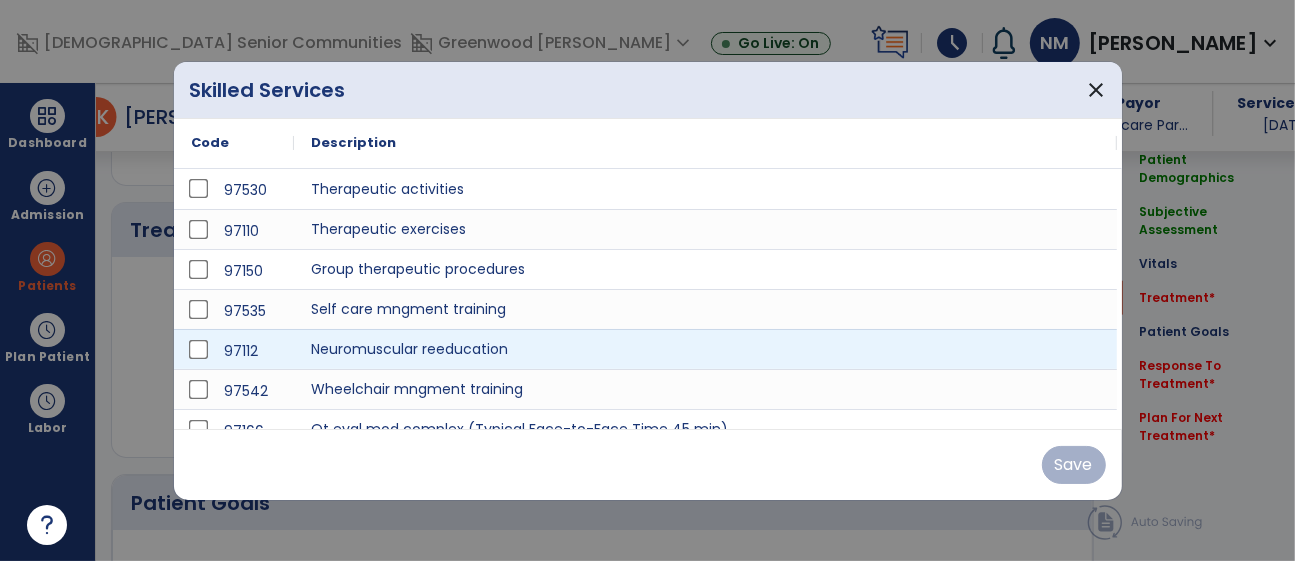 scroll, scrollTop: 1162, scrollLeft: 0, axis: vertical 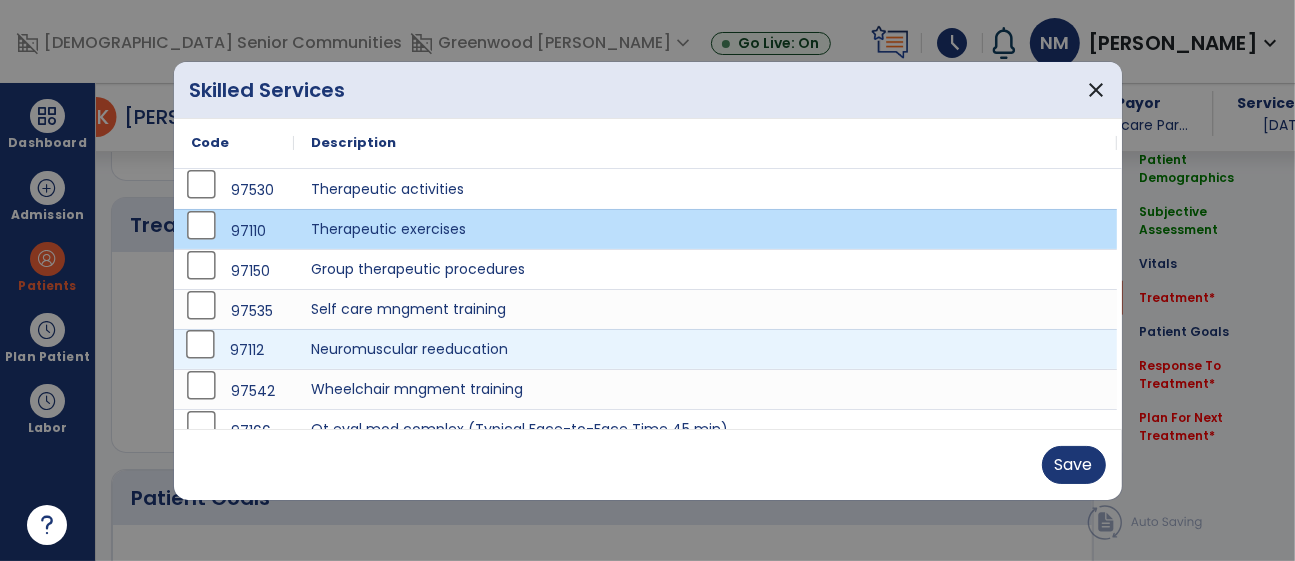click on "97112" at bounding box center (234, 350) 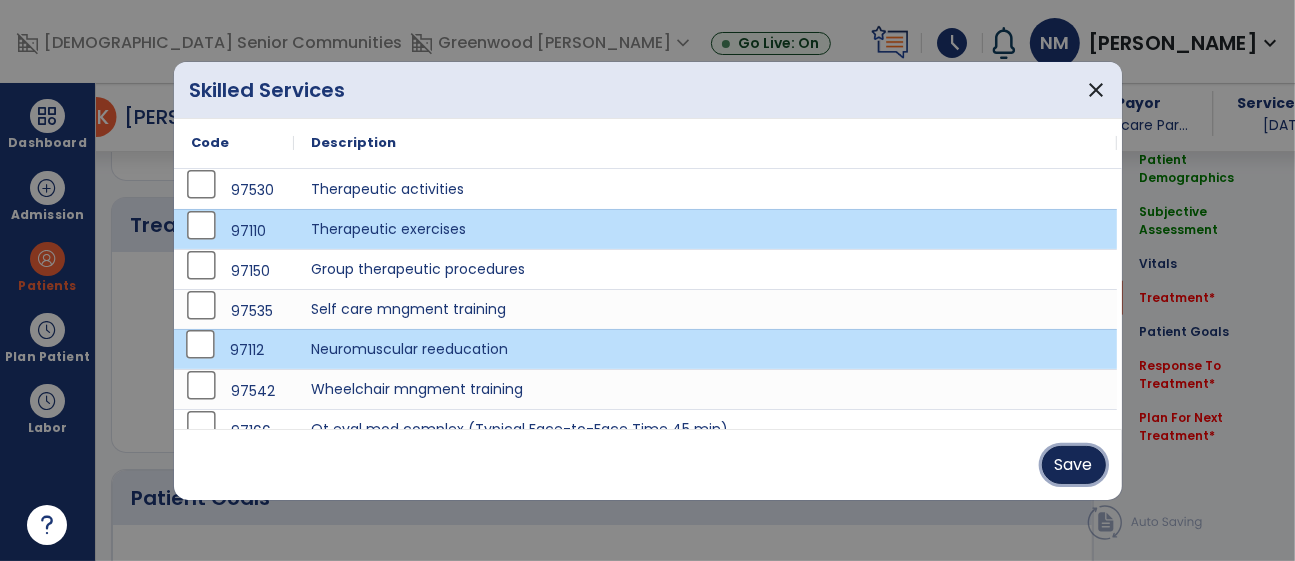click on "Save" at bounding box center [1074, 465] 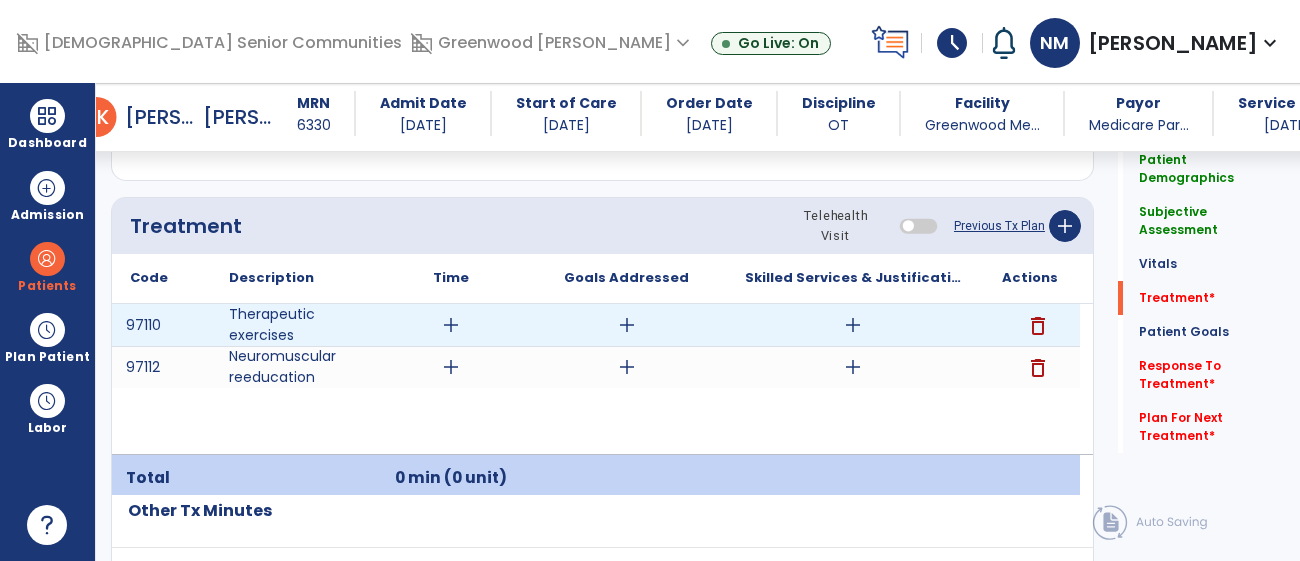 click on "add" at bounding box center [853, 325] 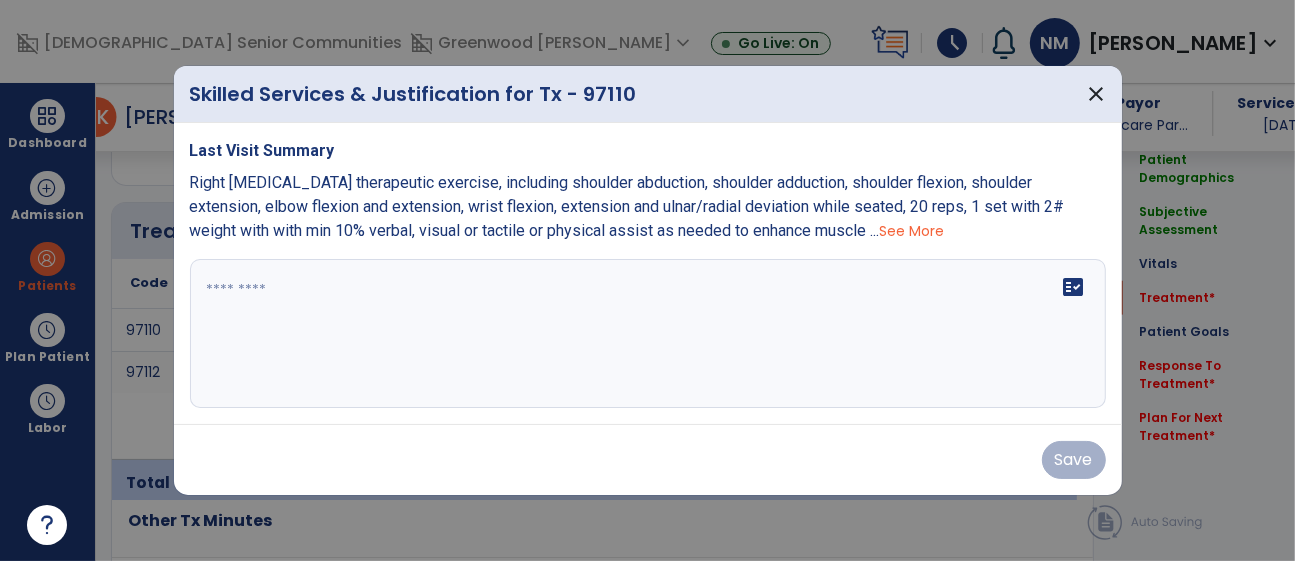 scroll, scrollTop: 1162, scrollLeft: 0, axis: vertical 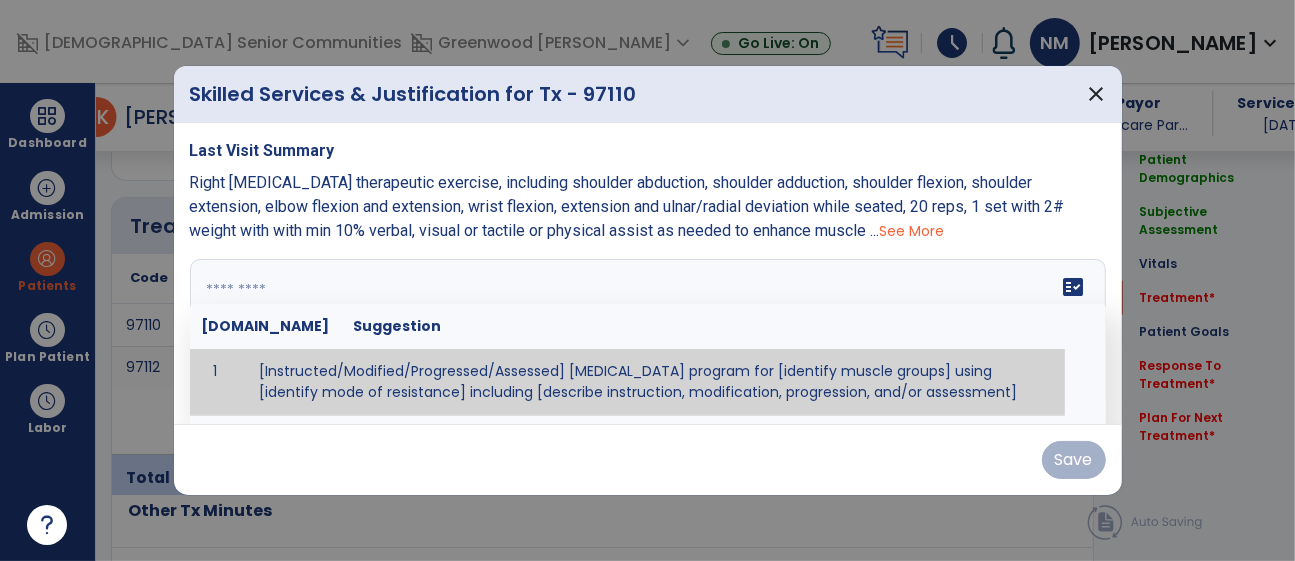 paste on "**********" 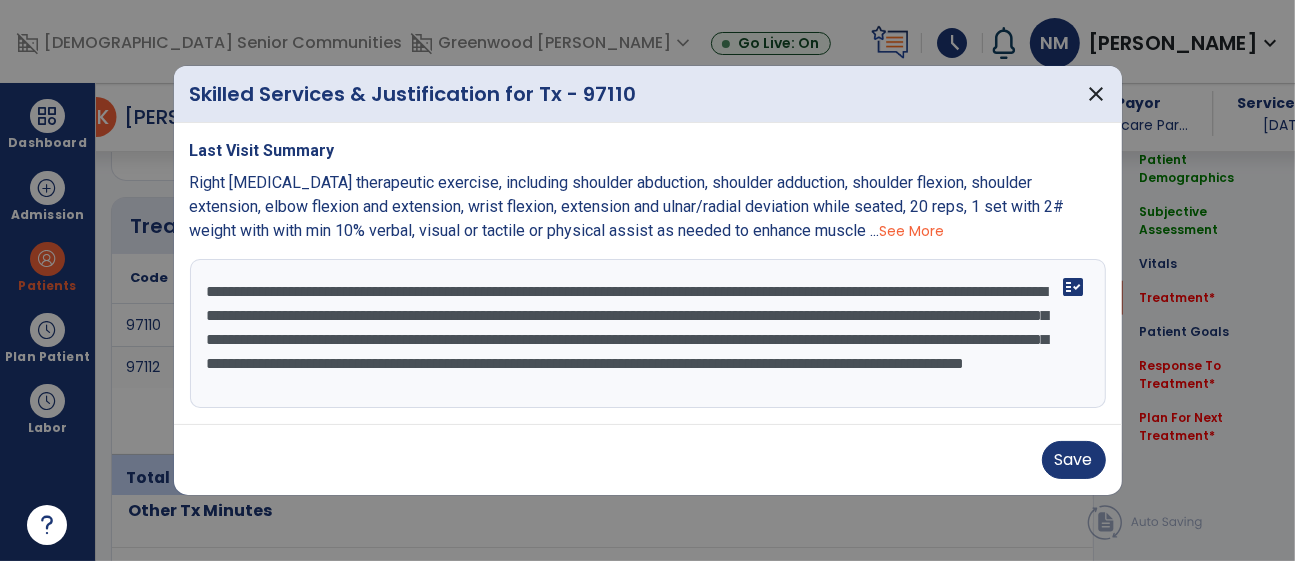scroll, scrollTop: 136, scrollLeft: 0, axis: vertical 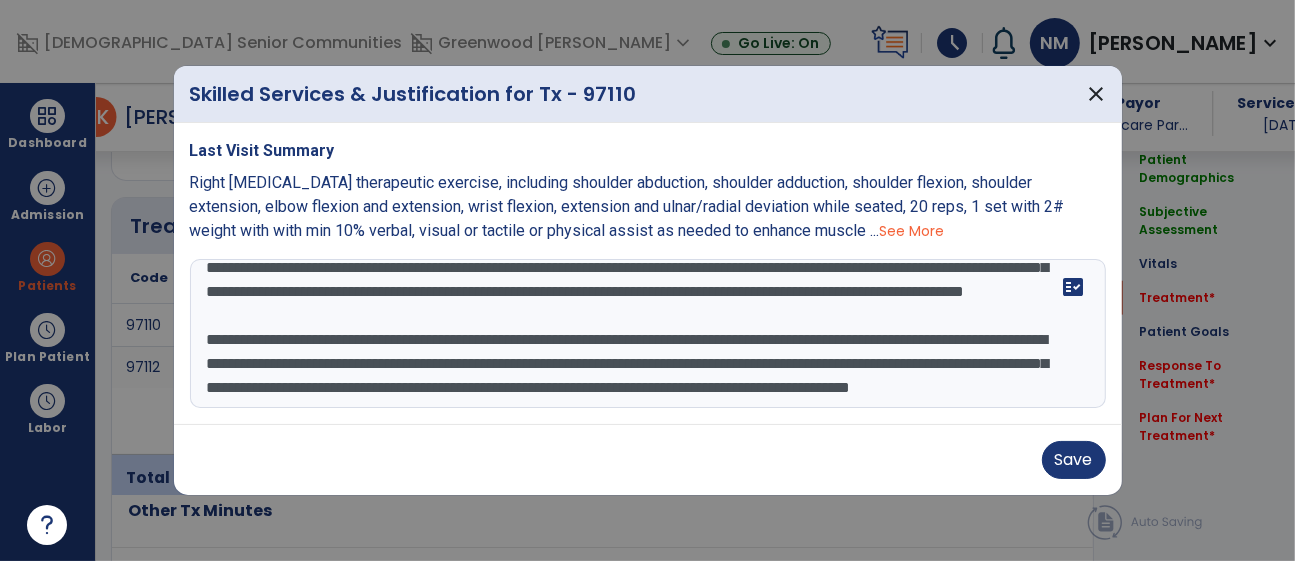 drag, startPoint x: 208, startPoint y: 296, endPoint x: 799, endPoint y: 446, distance: 609.73846 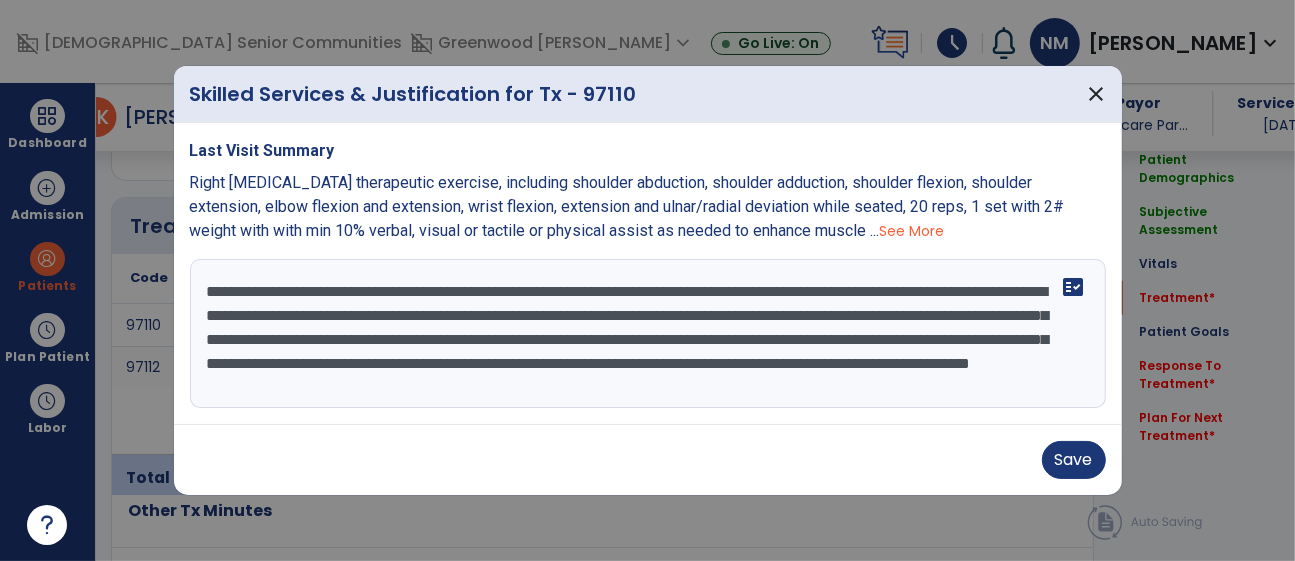scroll, scrollTop: 48, scrollLeft: 0, axis: vertical 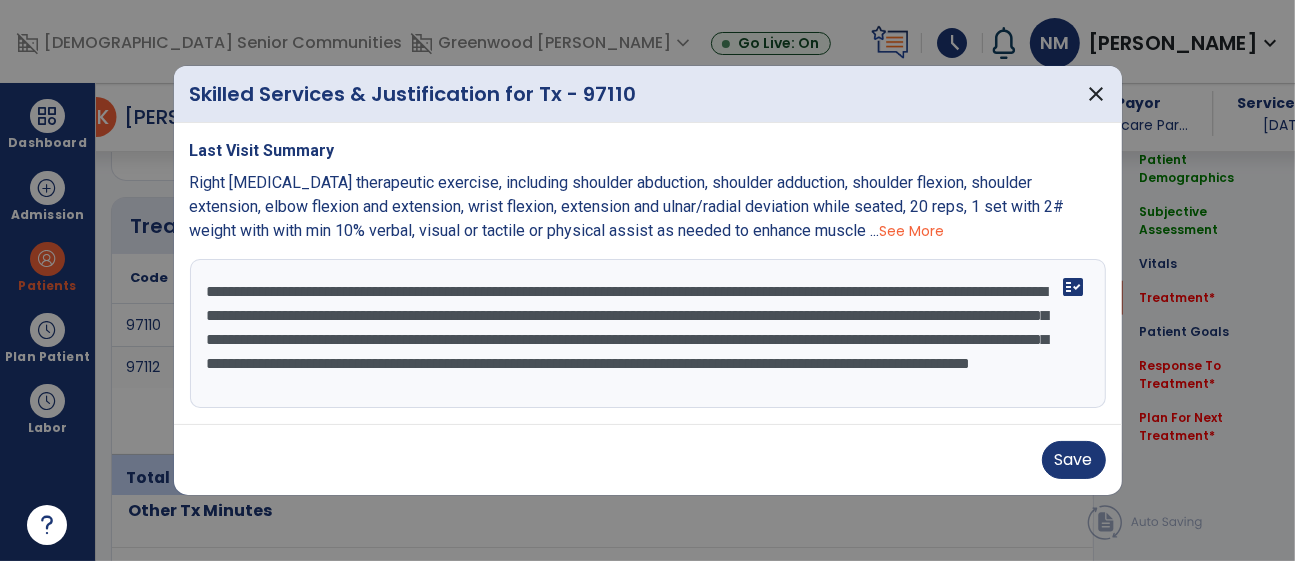 drag, startPoint x: 269, startPoint y: 284, endPoint x: 147, endPoint y: 290, distance: 122.14745 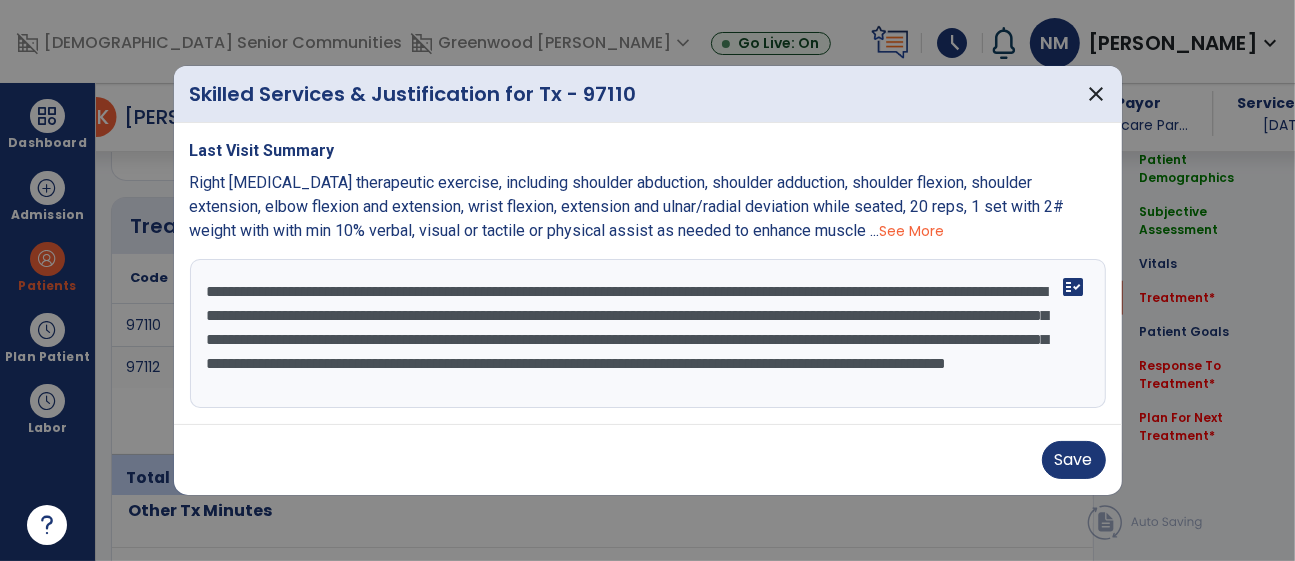 click on "**********" at bounding box center [648, 334] 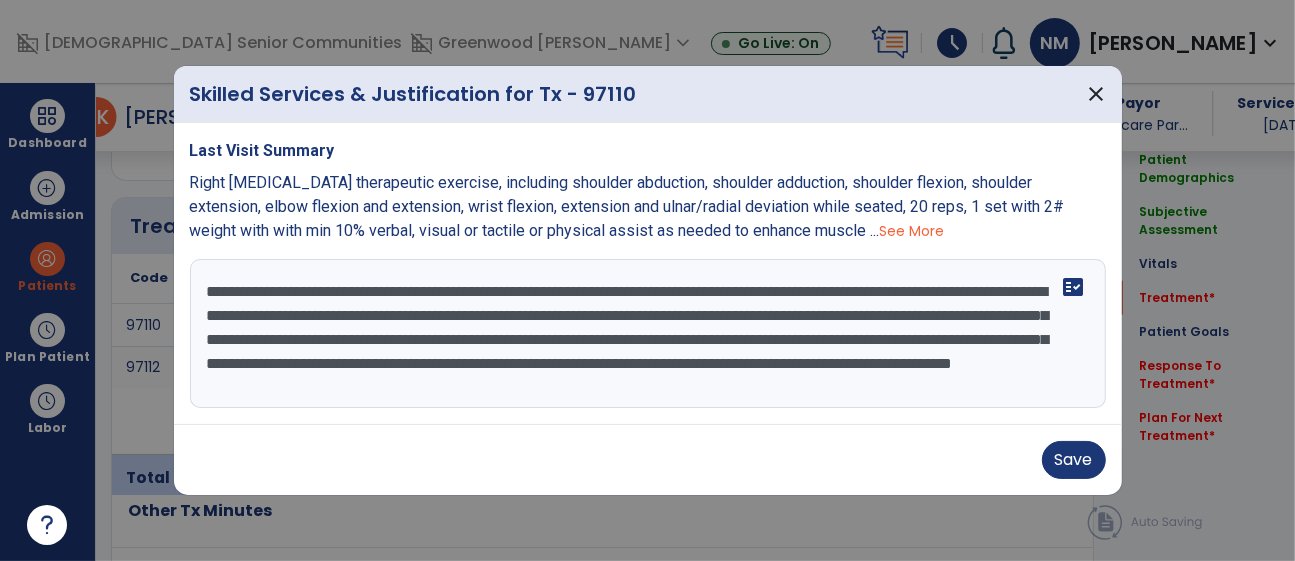 click on "**********" at bounding box center [648, 334] 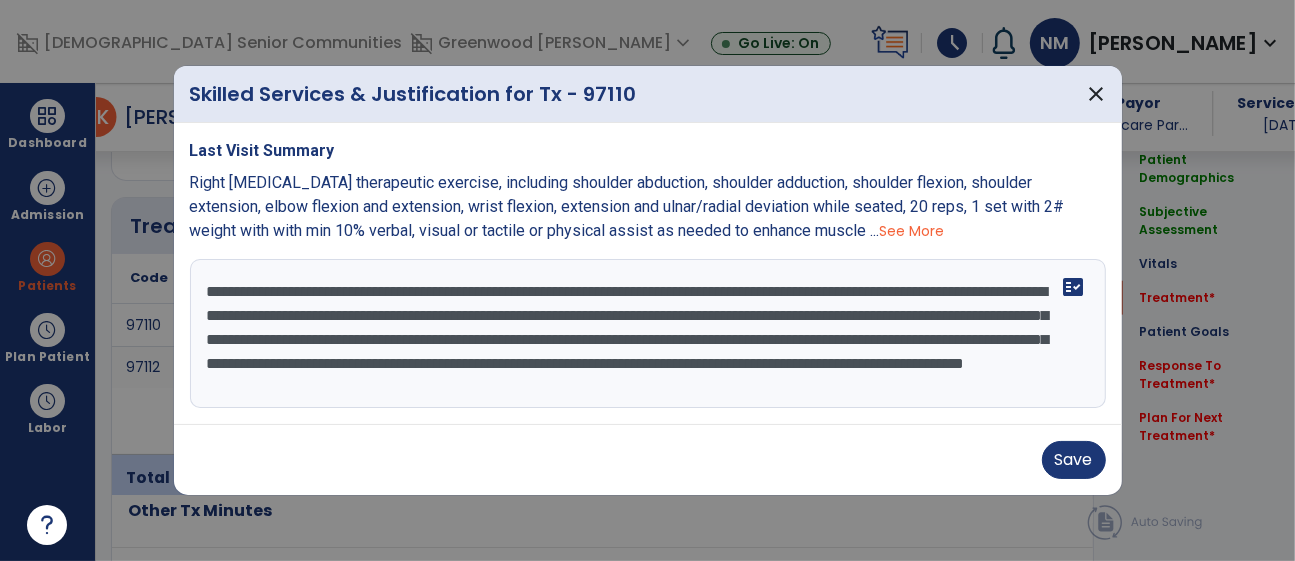 click on "**********" at bounding box center [648, 334] 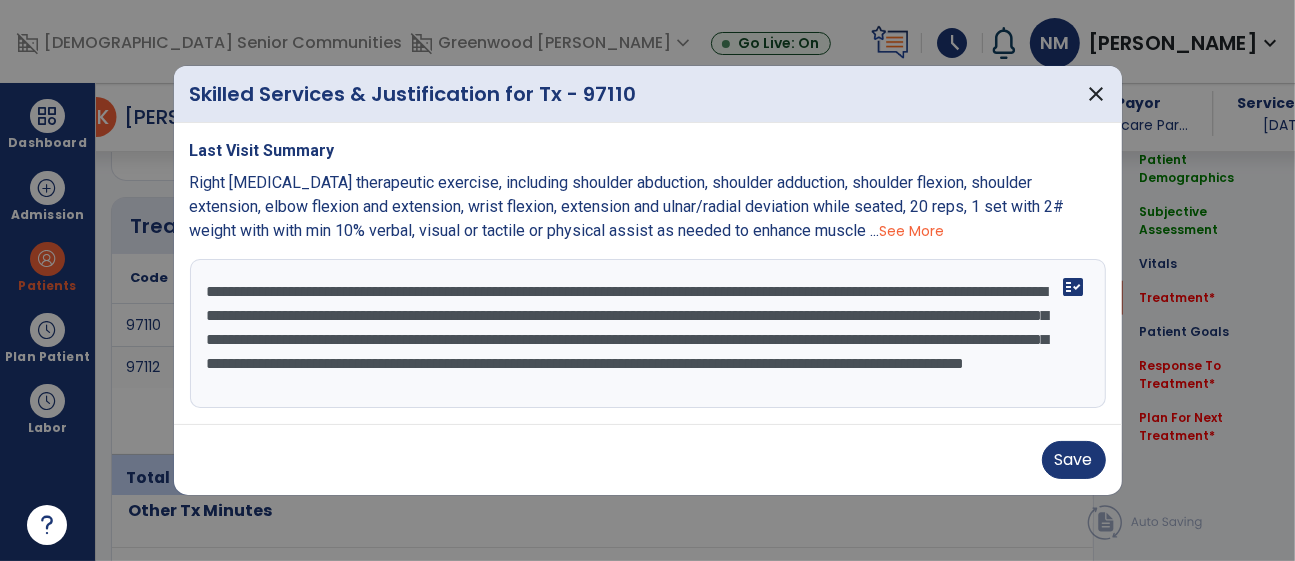 scroll, scrollTop: 48, scrollLeft: 0, axis: vertical 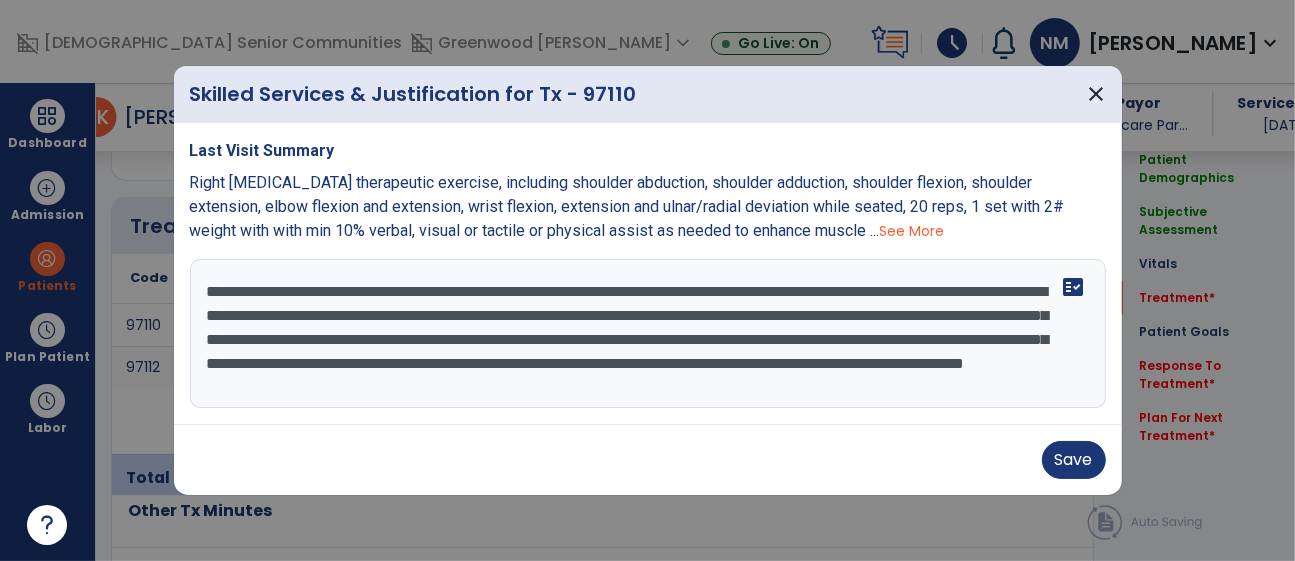 click on "**********" at bounding box center [648, 334] 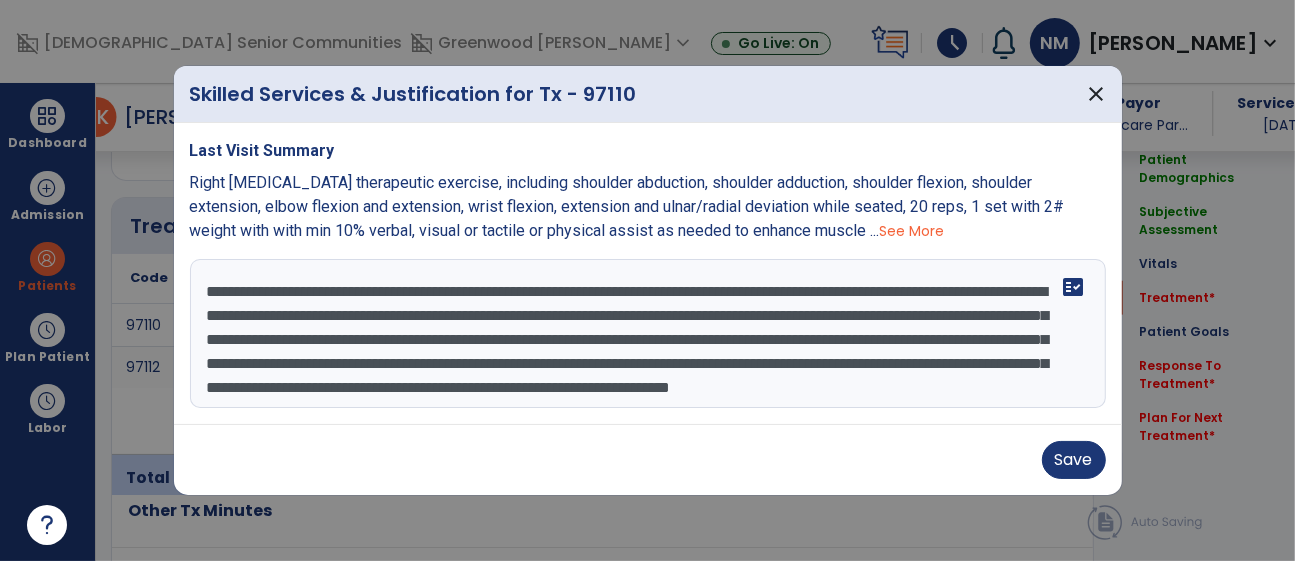 scroll, scrollTop: 63, scrollLeft: 0, axis: vertical 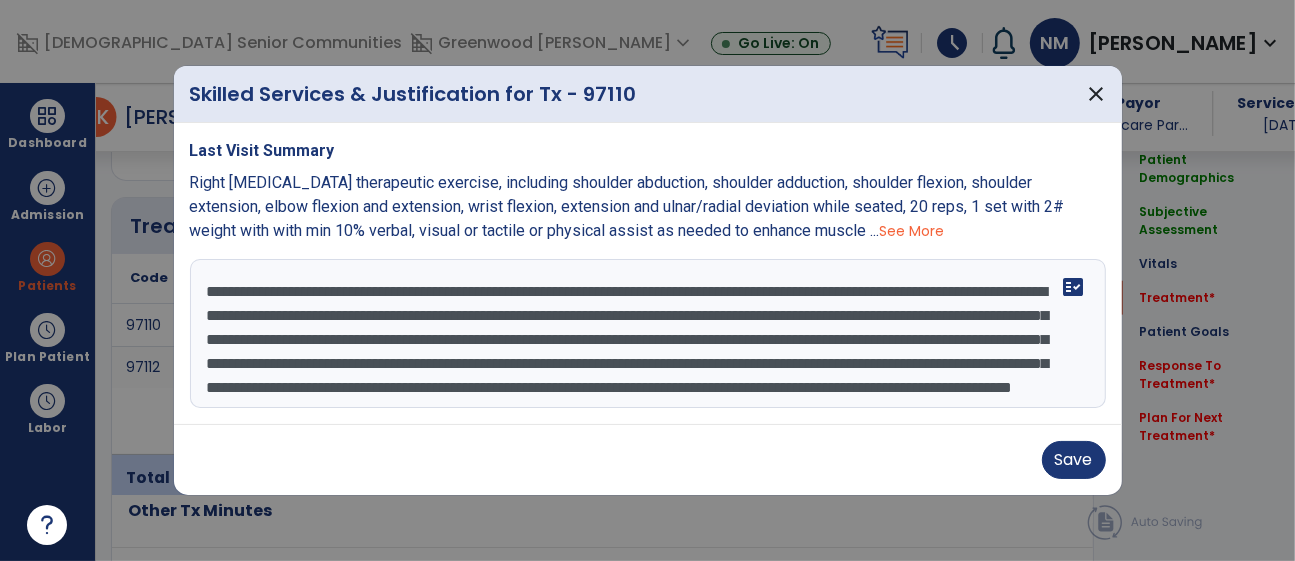 click on "**********" at bounding box center (648, 334) 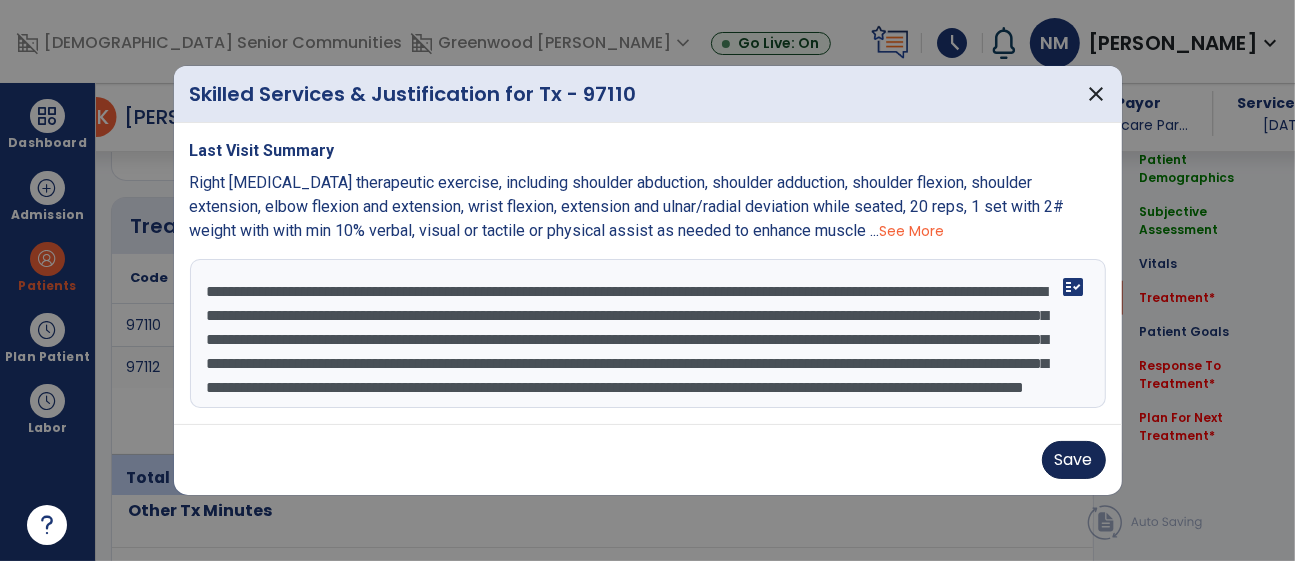 type on "**********" 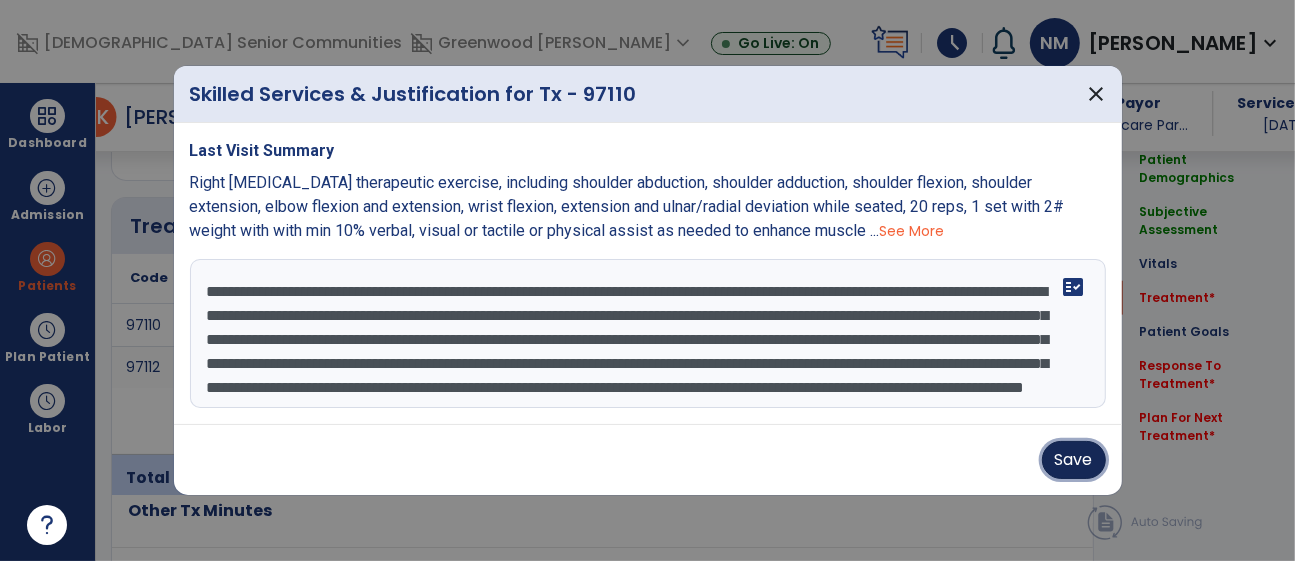 click on "Save" at bounding box center (1074, 460) 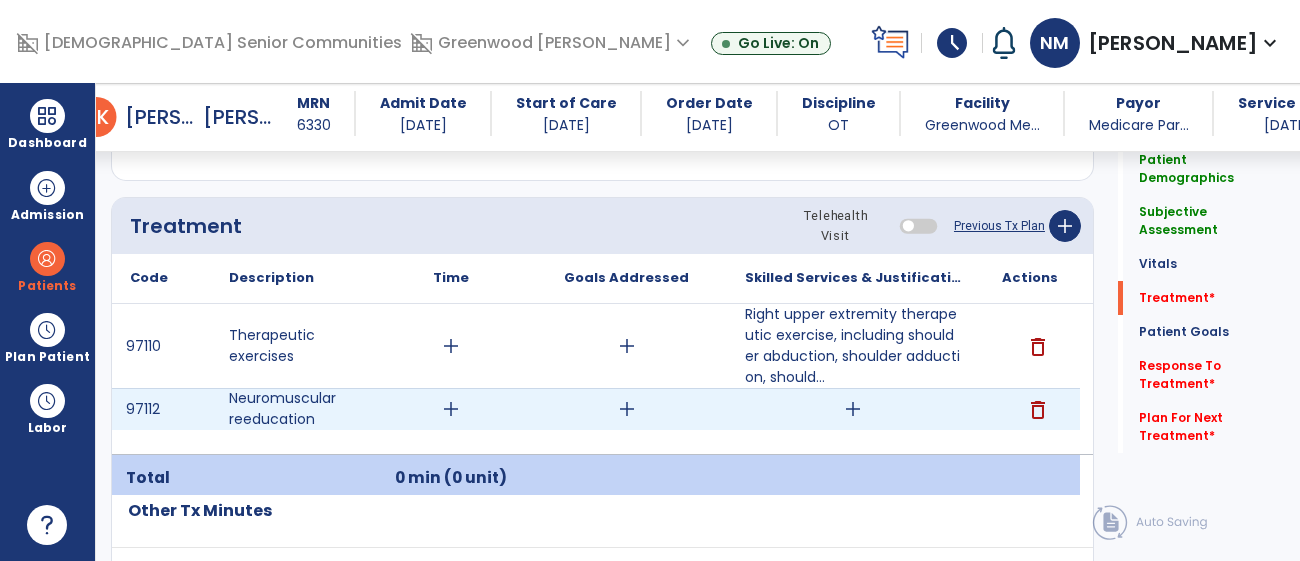 click on "add" at bounding box center (853, 409) 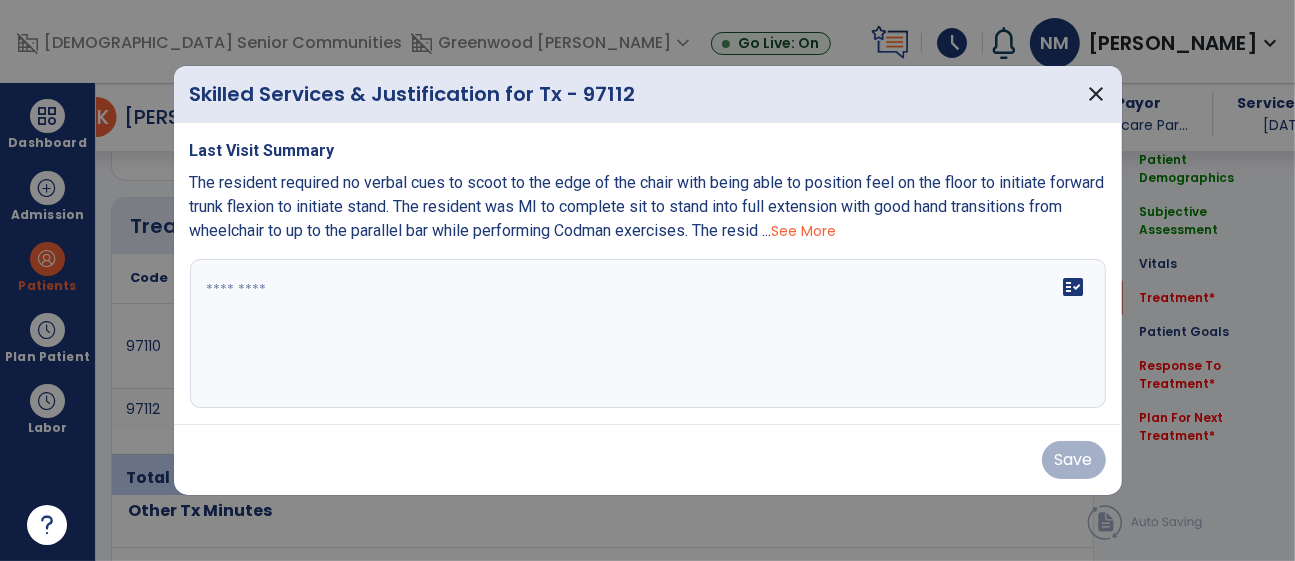 scroll, scrollTop: 1162, scrollLeft: 0, axis: vertical 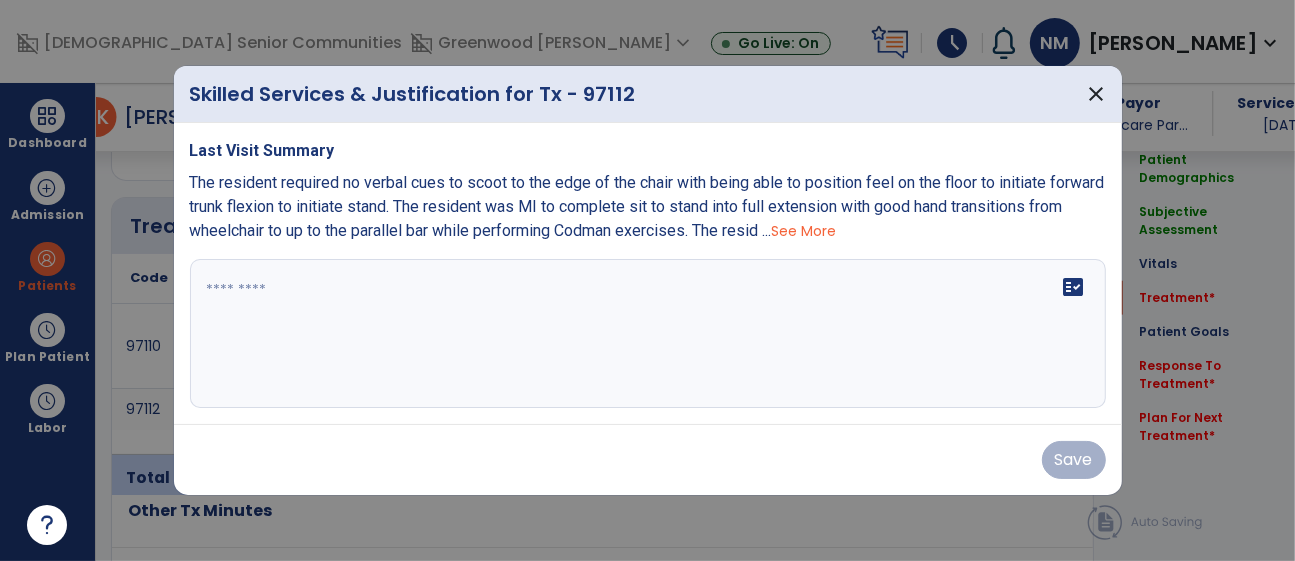 click on "fact_check" at bounding box center (648, 334) 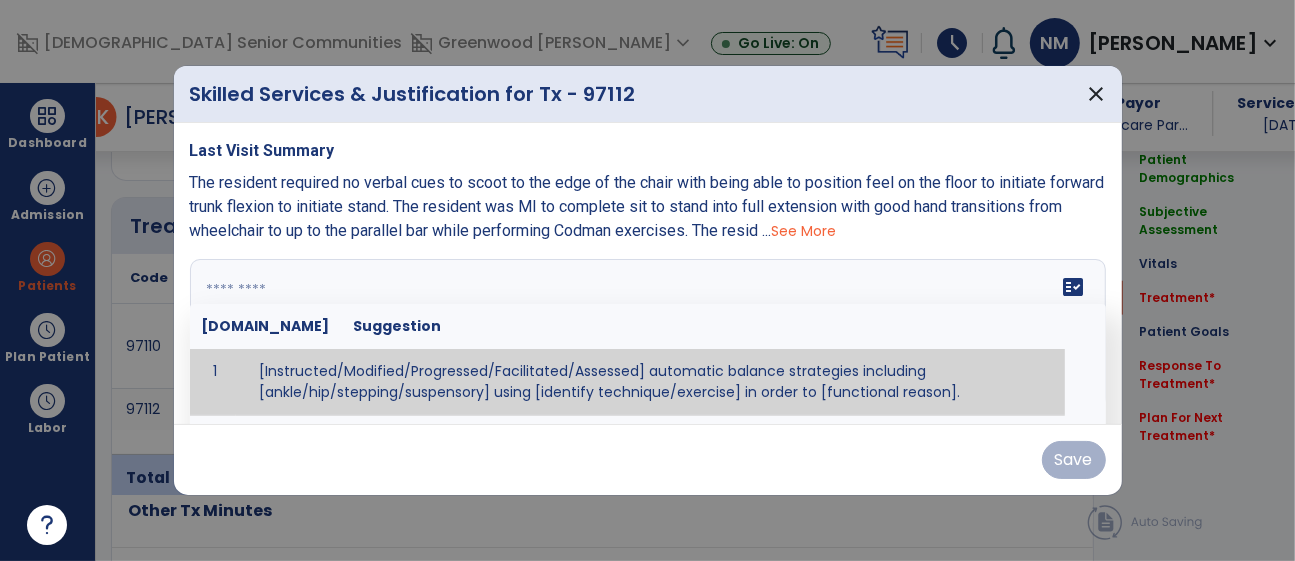 paste on "**********" 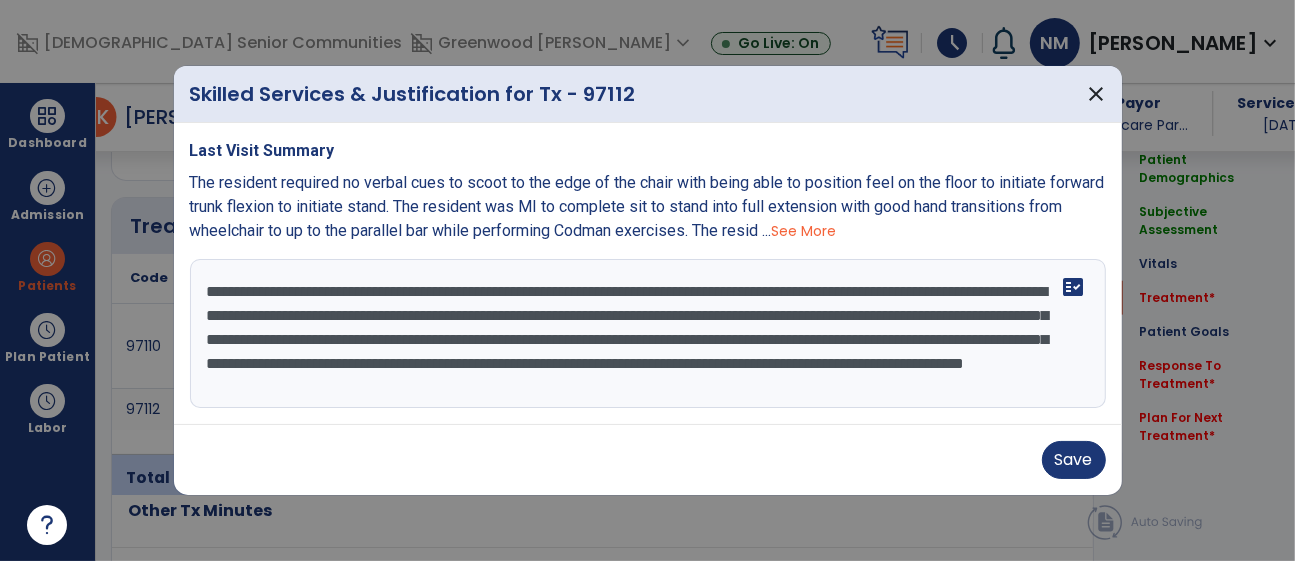 scroll, scrollTop: 136, scrollLeft: 0, axis: vertical 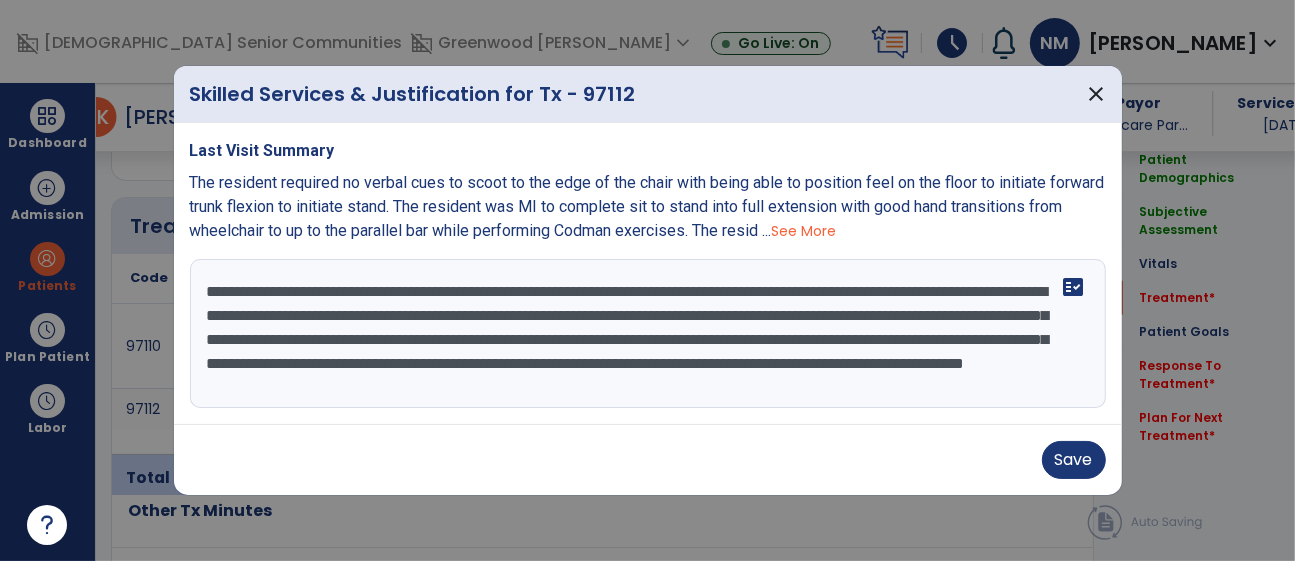drag, startPoint x: 207, startPoint y: 317, endPoint x: 196, endPoint y: 226, distance: 91.66242 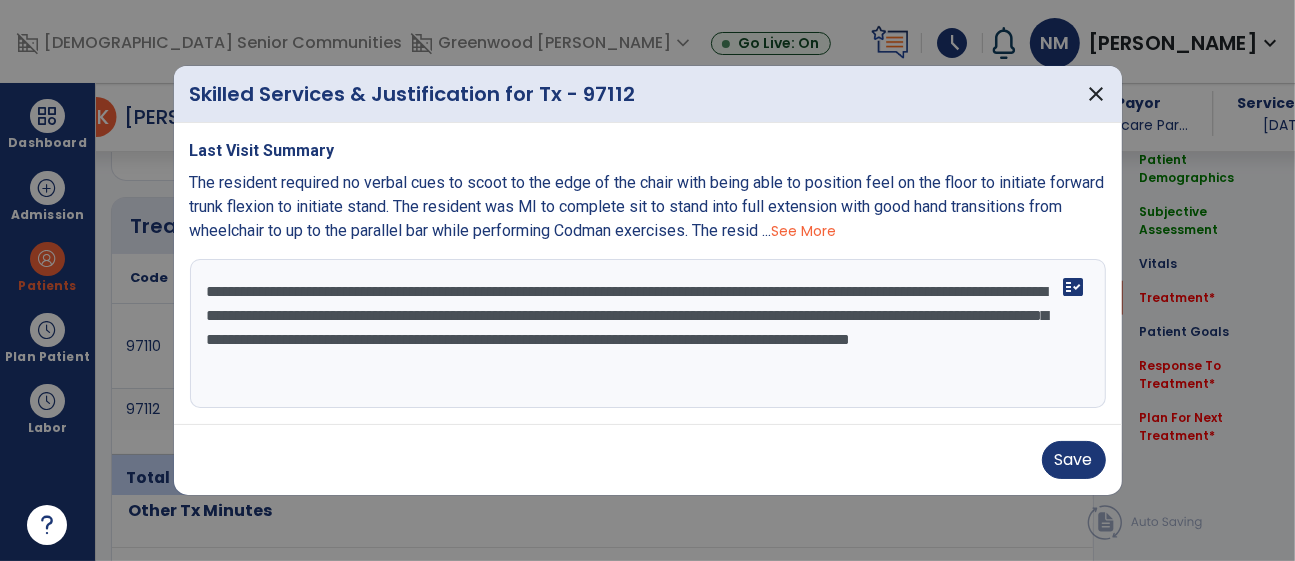 click on "**********" at bounding box center [648, 334] 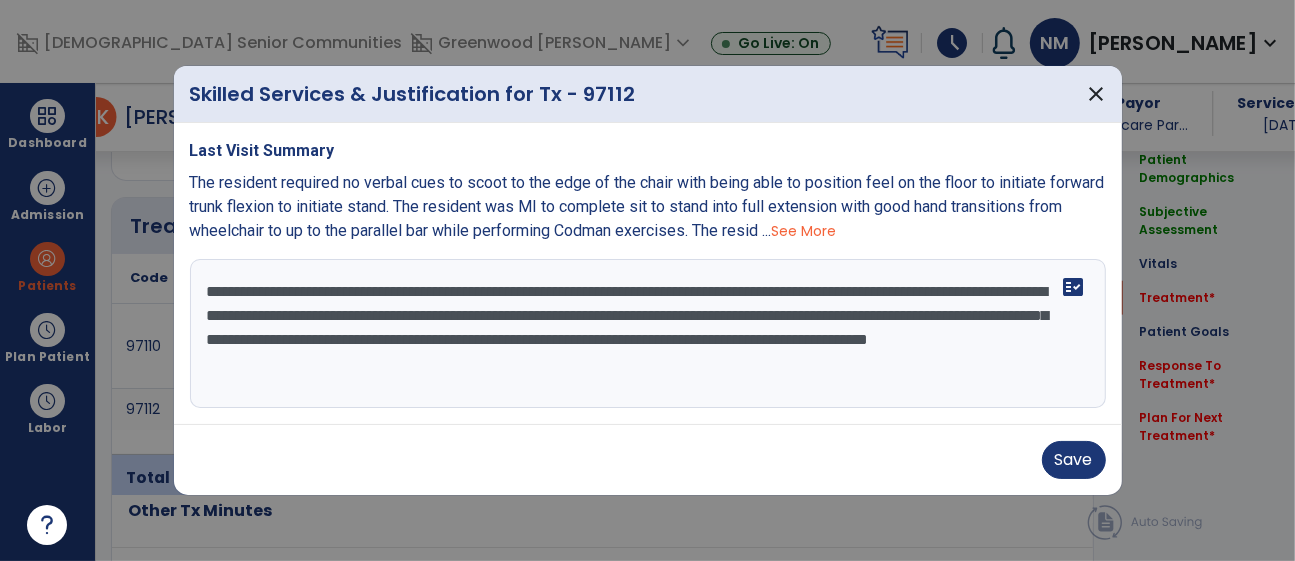 click on "**********" at bounding box center (648, 334) 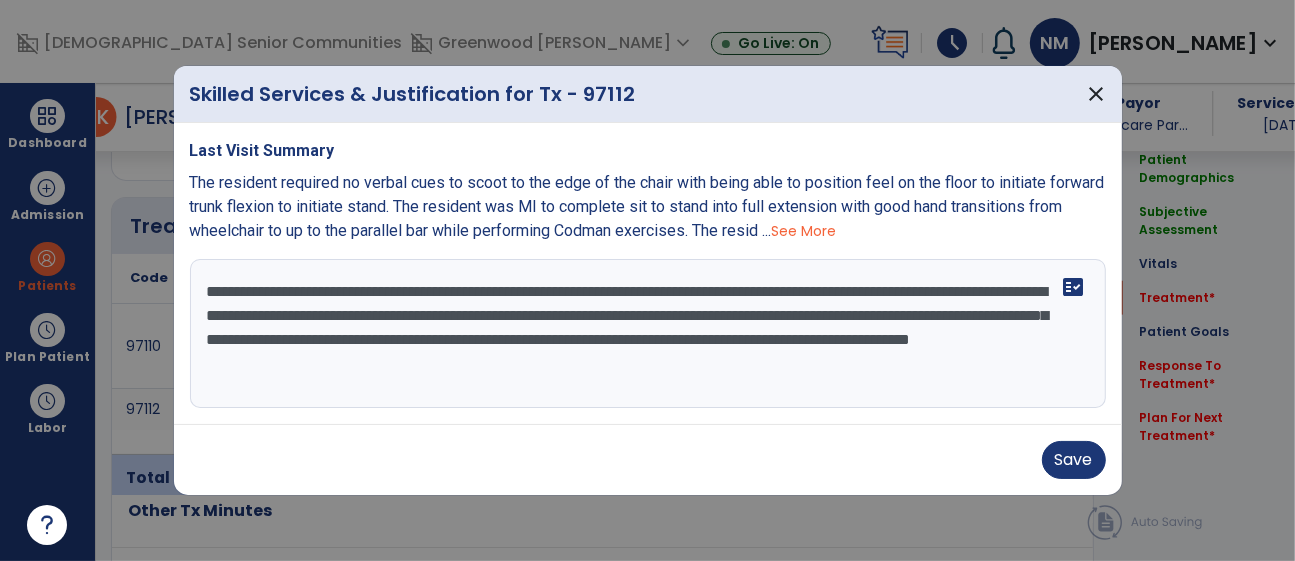 click on "**********" at bounding box center (648, 334) 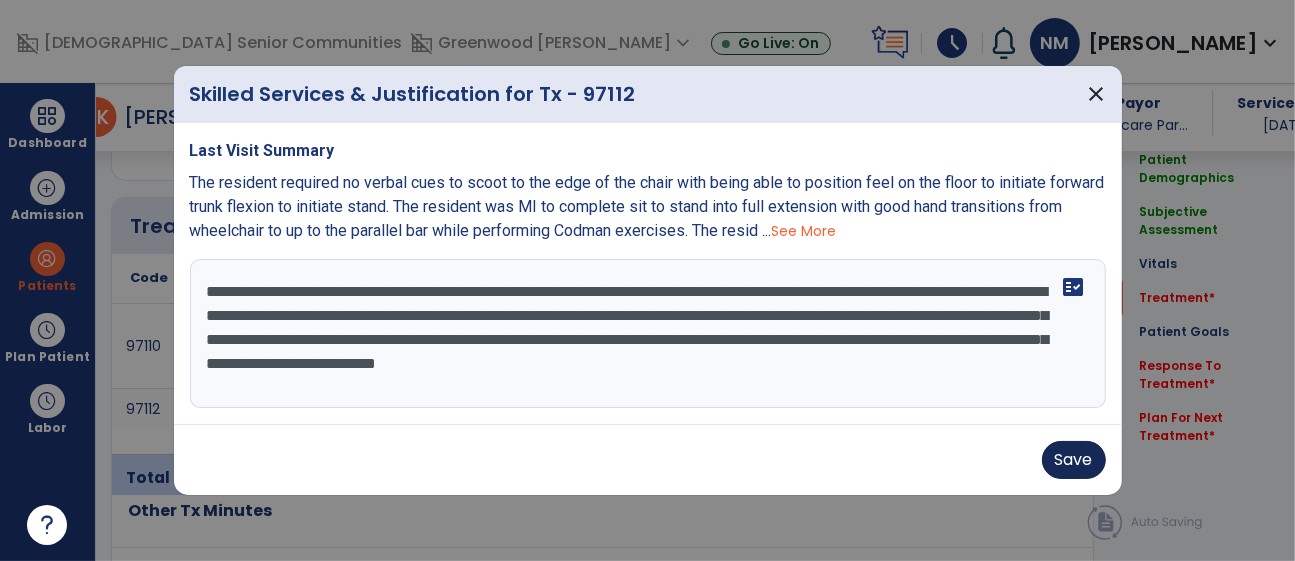 type on "**********" 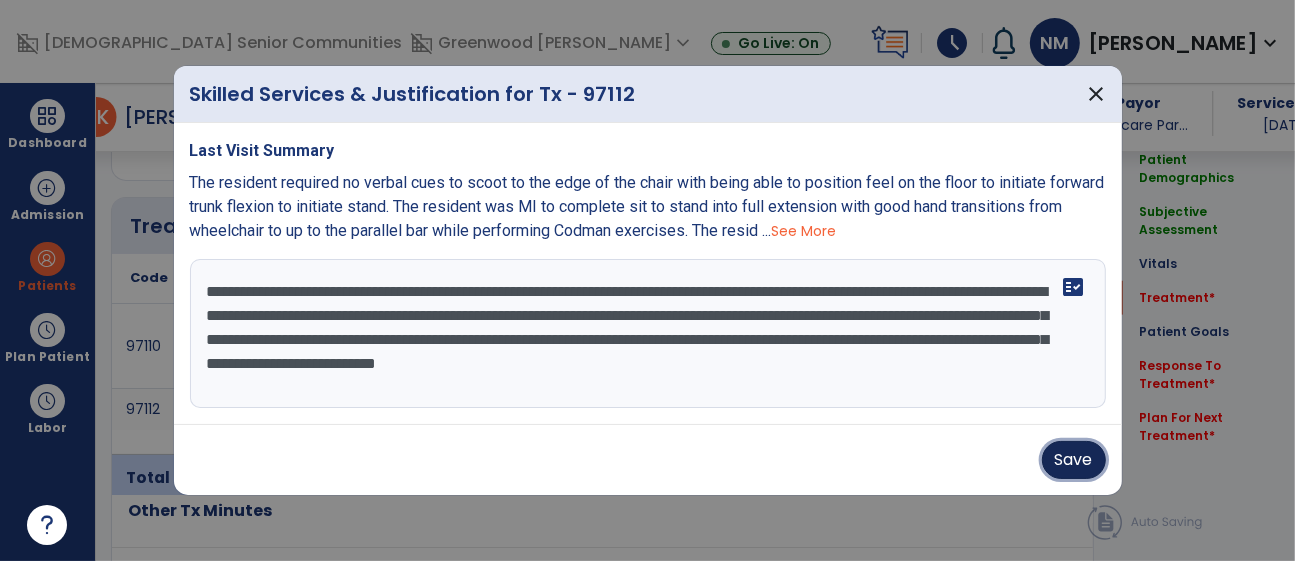 click on "Save" at bounding box center (1074, 460) 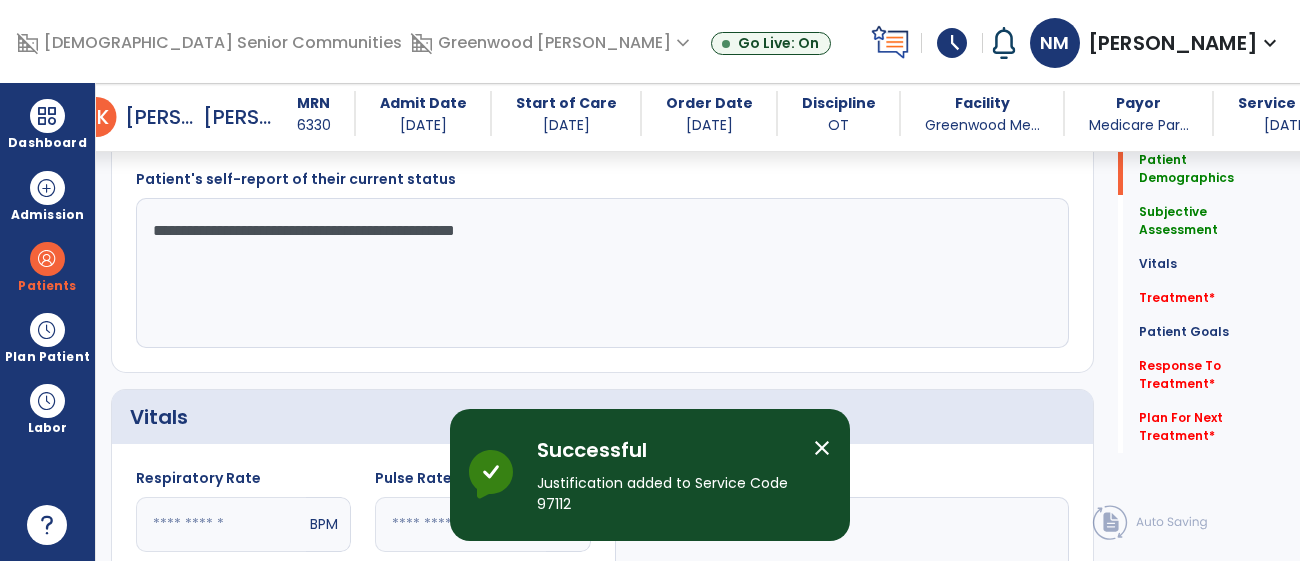 scroll, scrollTop: 96, scrollLeft: 0, axis: vertical 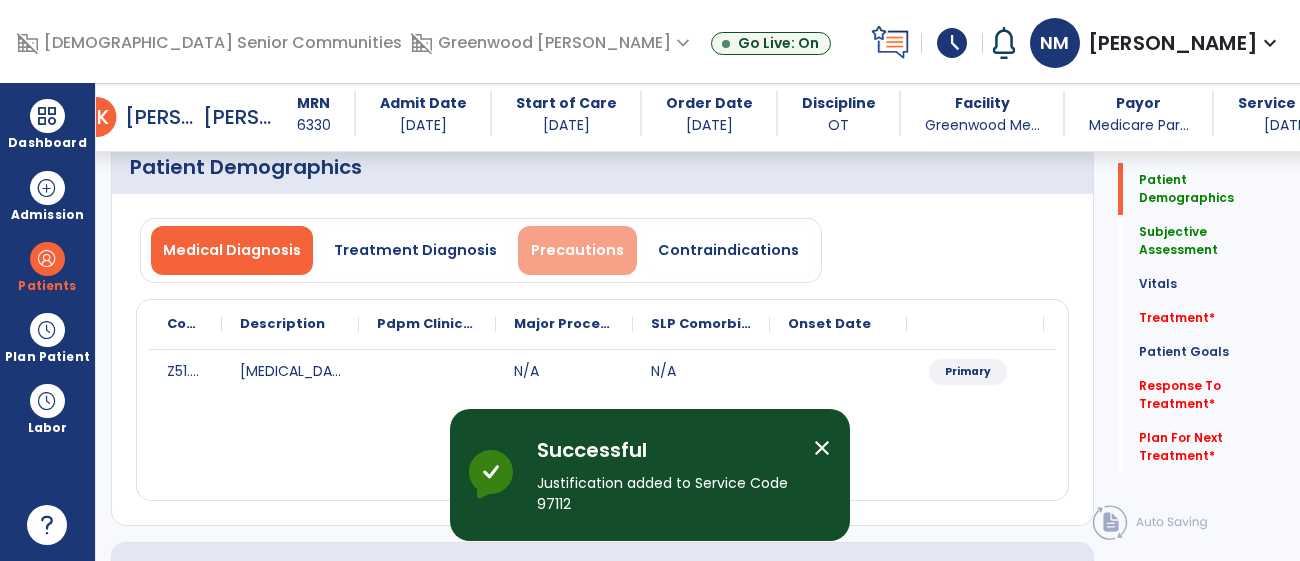 click on "Precautions" at bounding box center (577, 250) 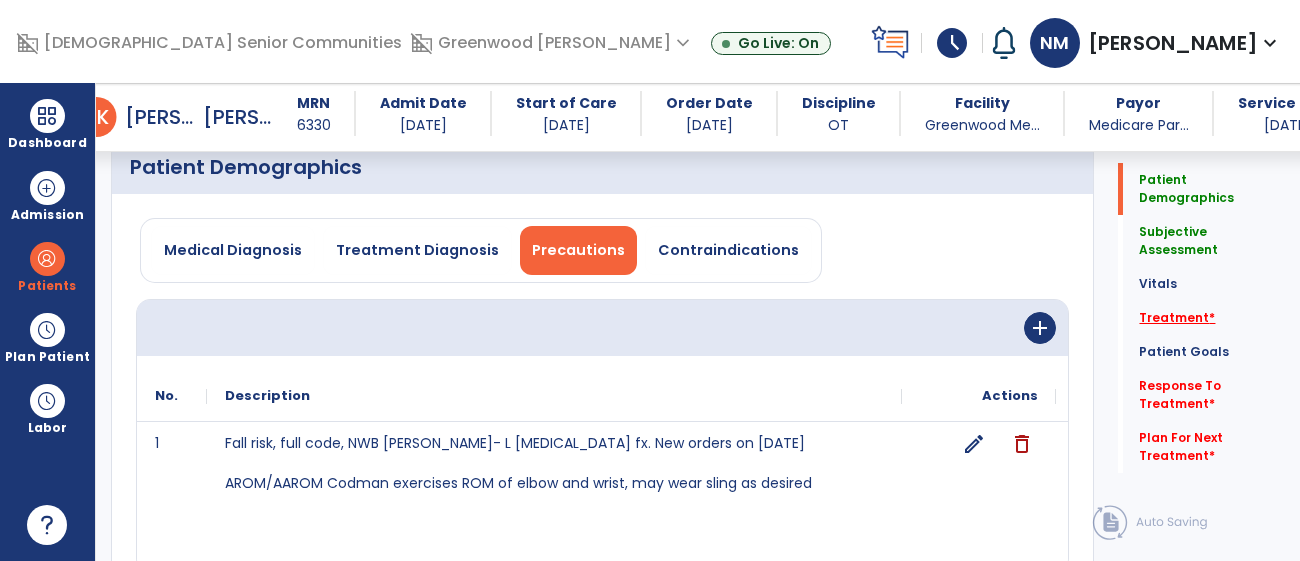 click on "Treatment   *" 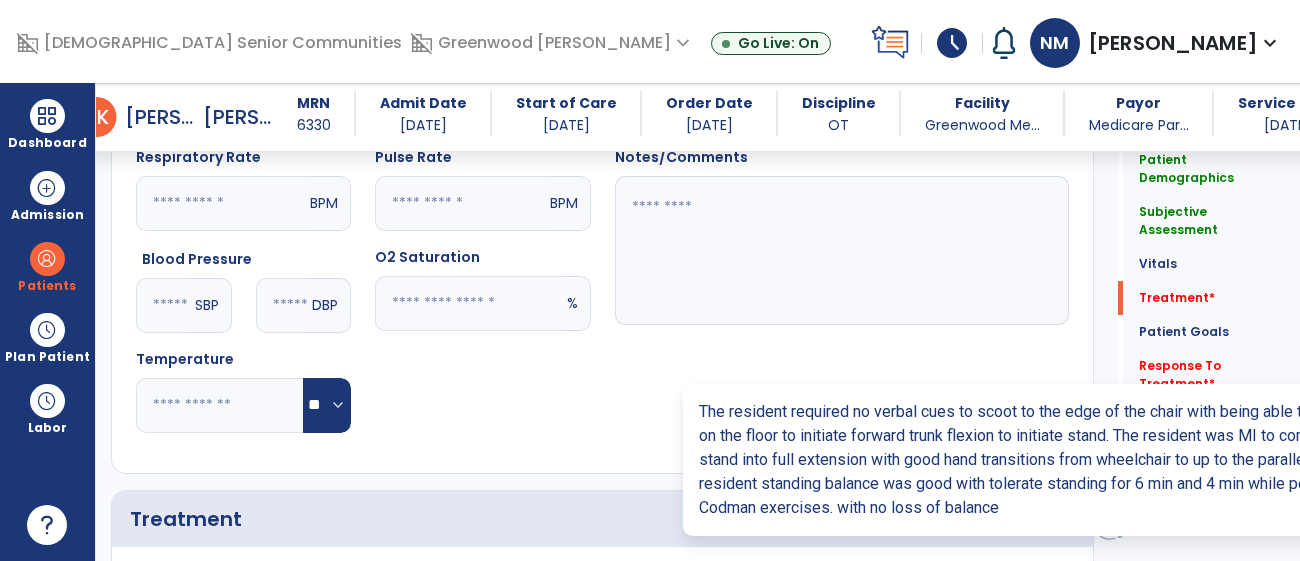 scroll, scrollTop: 1327, scrollLeft: 0, axis: vertical 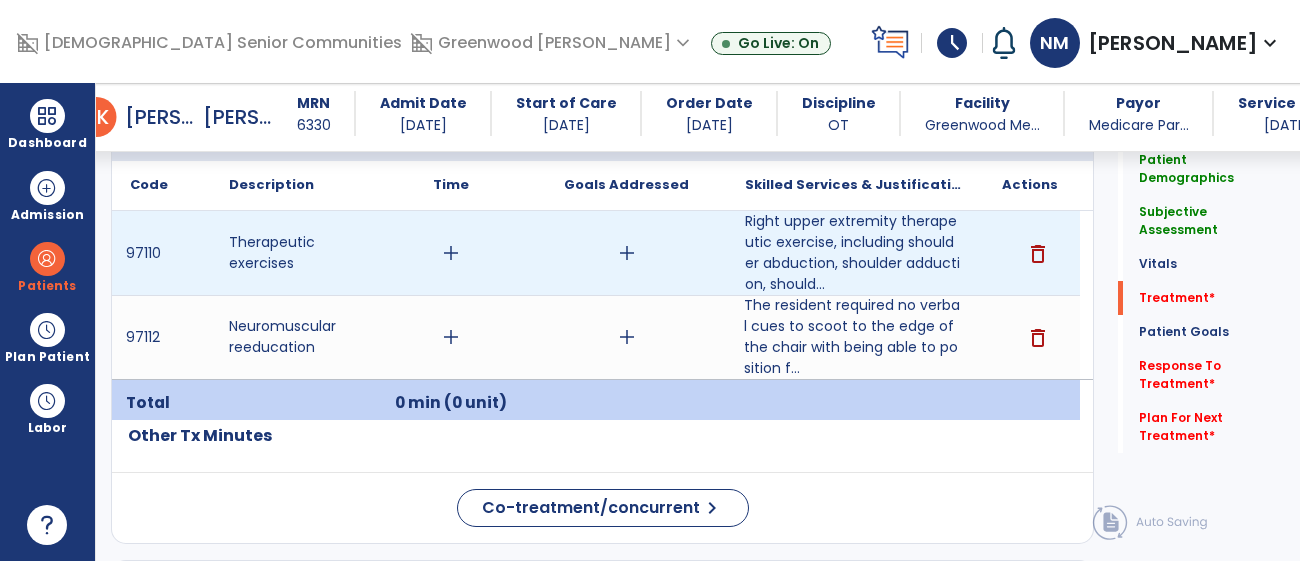 click on "add" at bounding box center (451, 253) 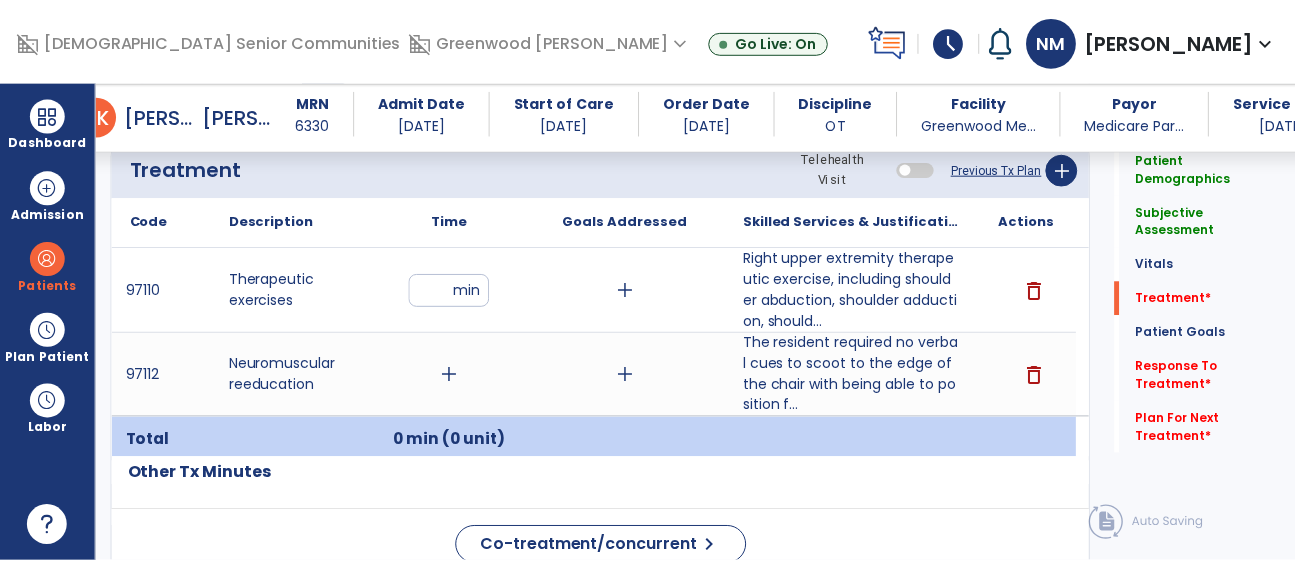 scroll, scrollTop: 1201, scrollLeft: 0, axis: vertical 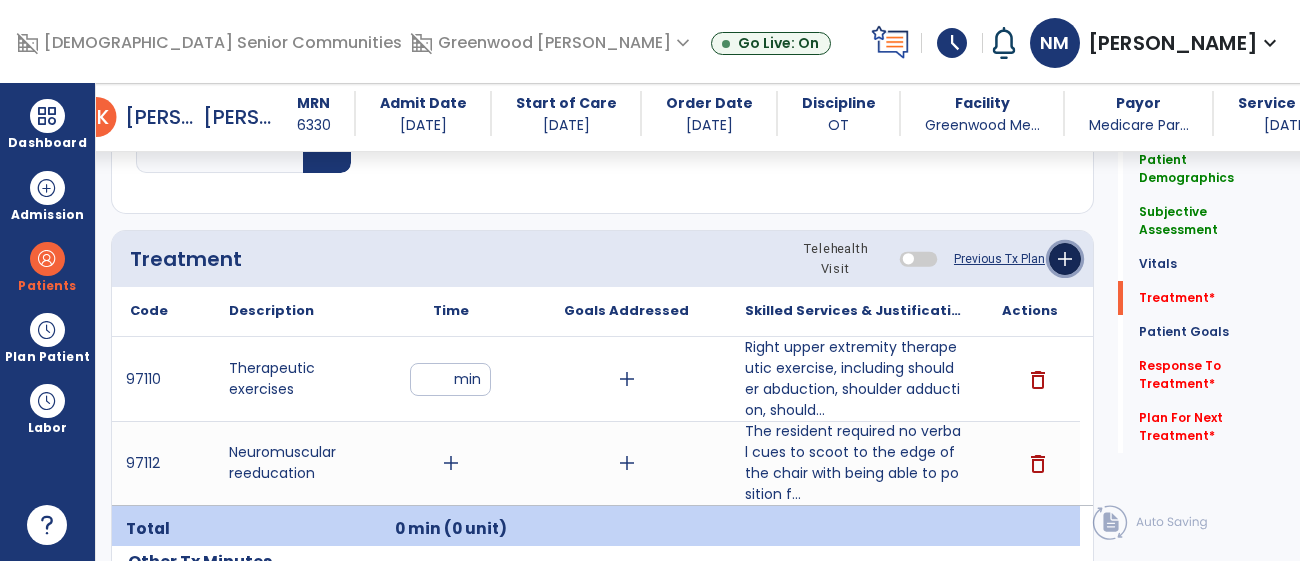 click on "add" 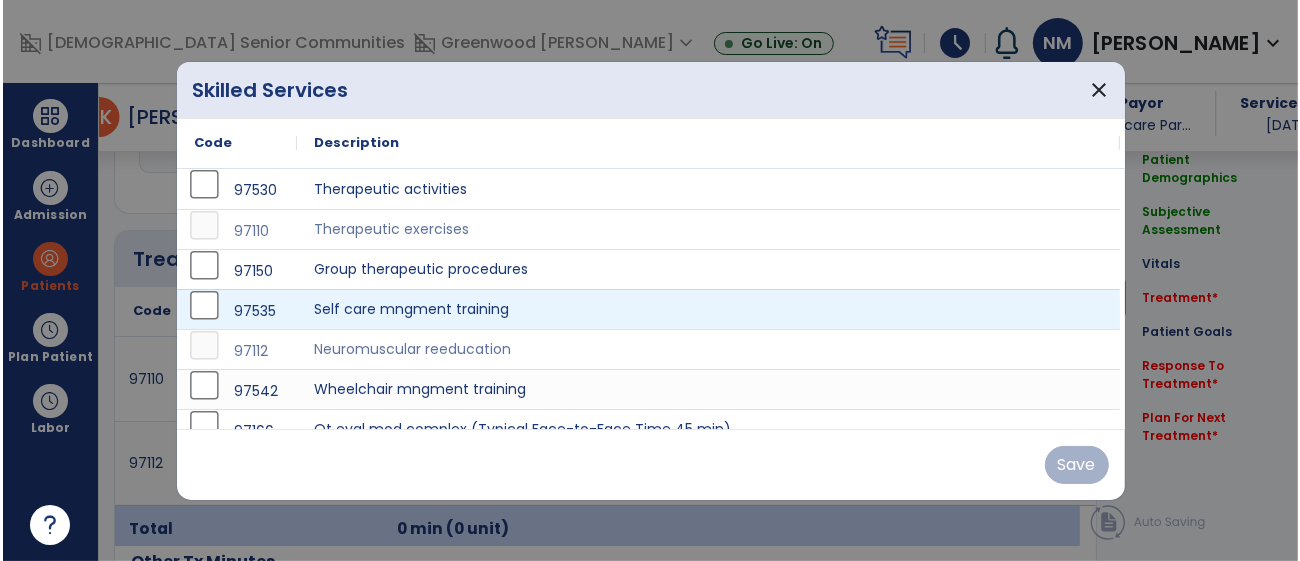 scroll, scrollTop: 1201, scrollLeft: 0, axis: vertical 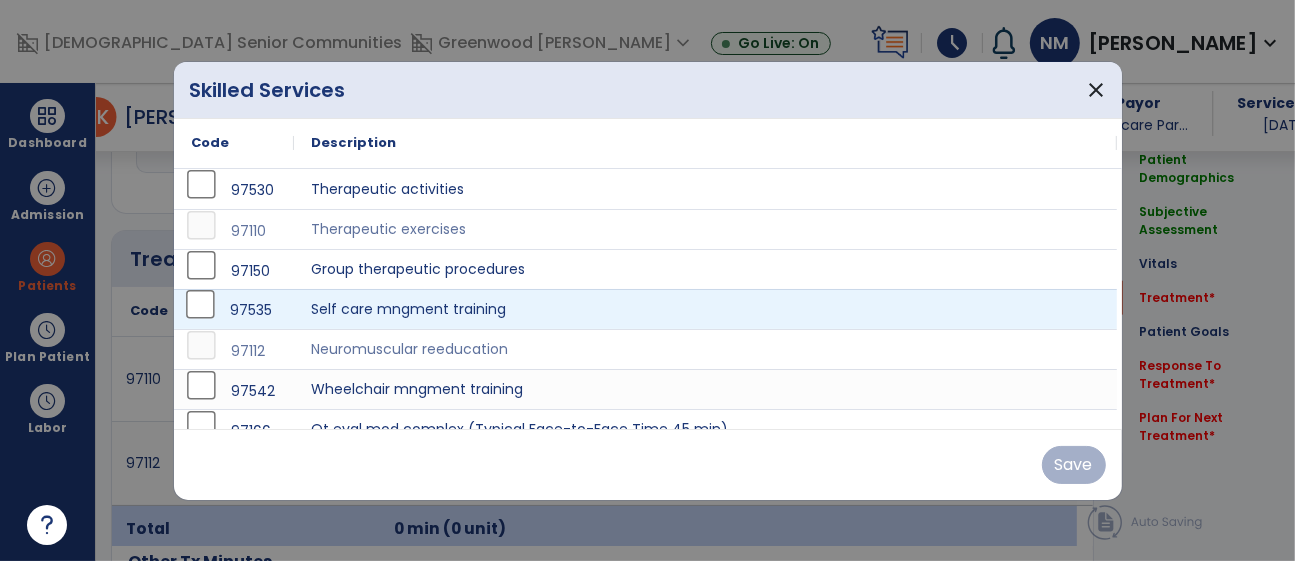 click on "97535" at bounding box center [234, 310] 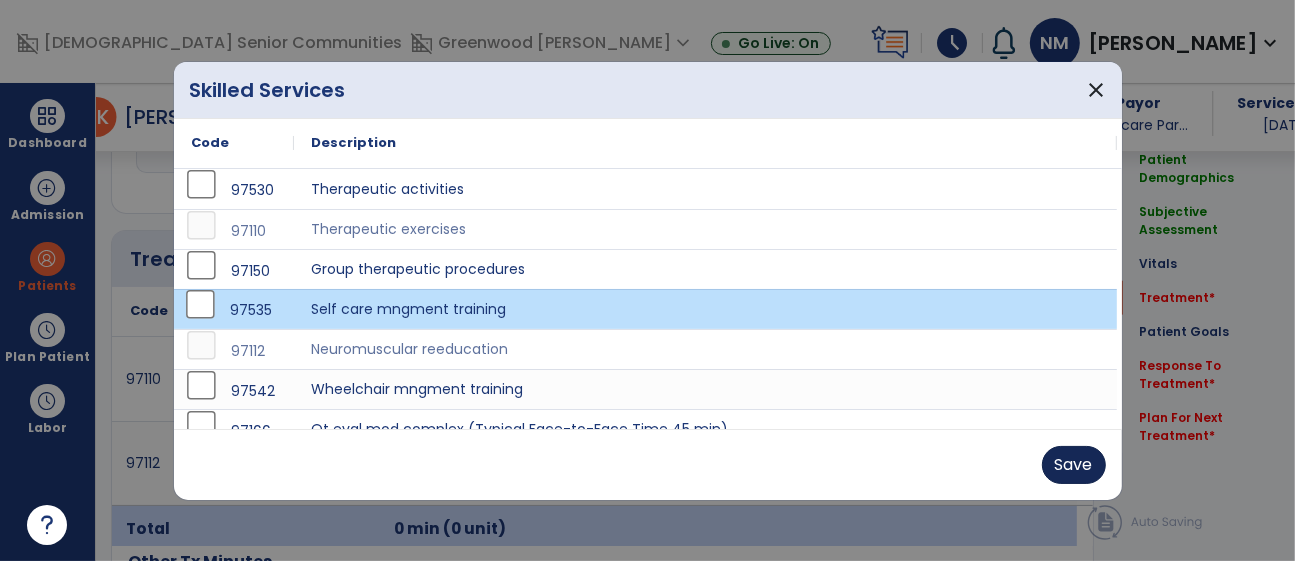 drag, startPoint x: 1111, startPoint y: 458, endPoint x: 1052, endPoint y: 462, distance: 59.135437 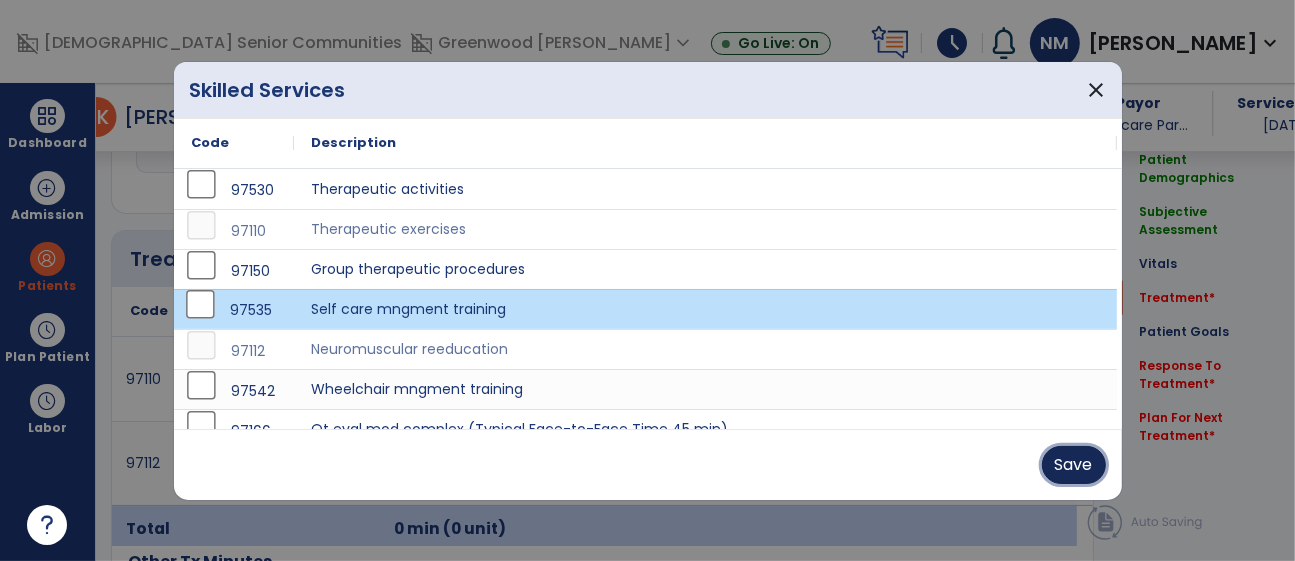 click on "Save" at bounding box center [1074, 465] 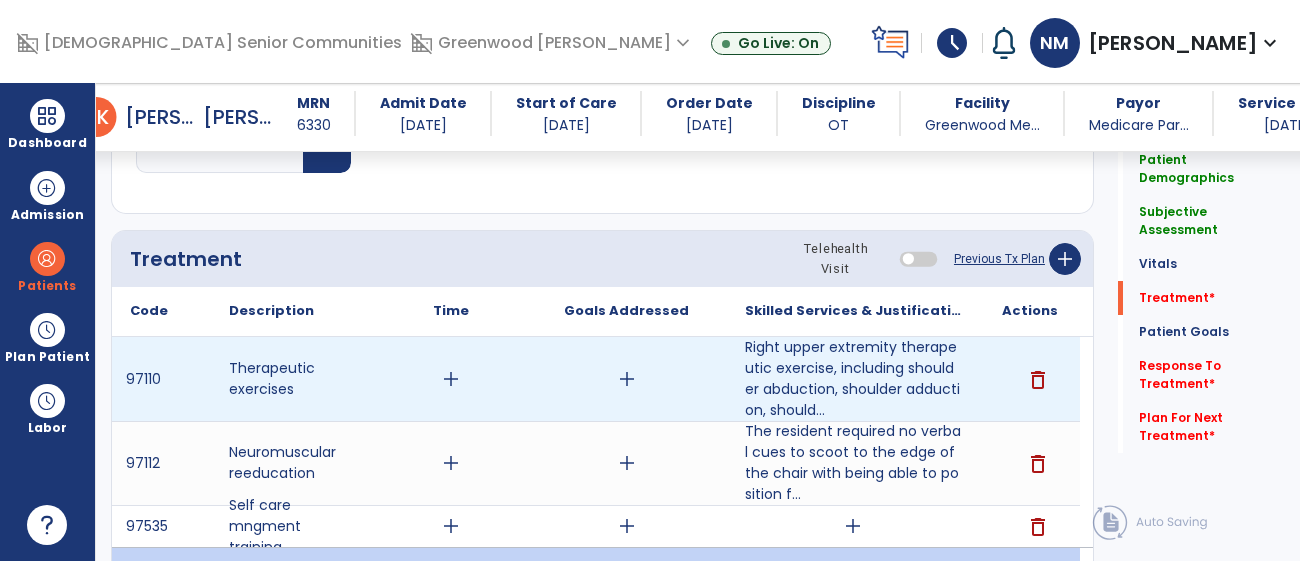 click on "add" at bounding box center [451, 379] 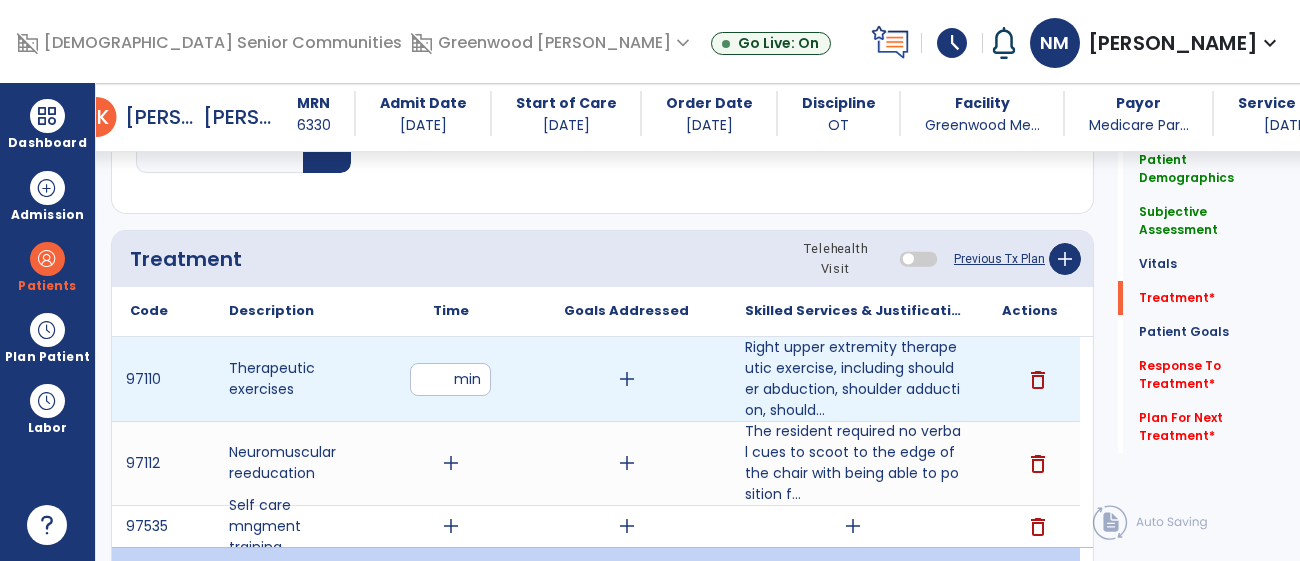 type on "**" 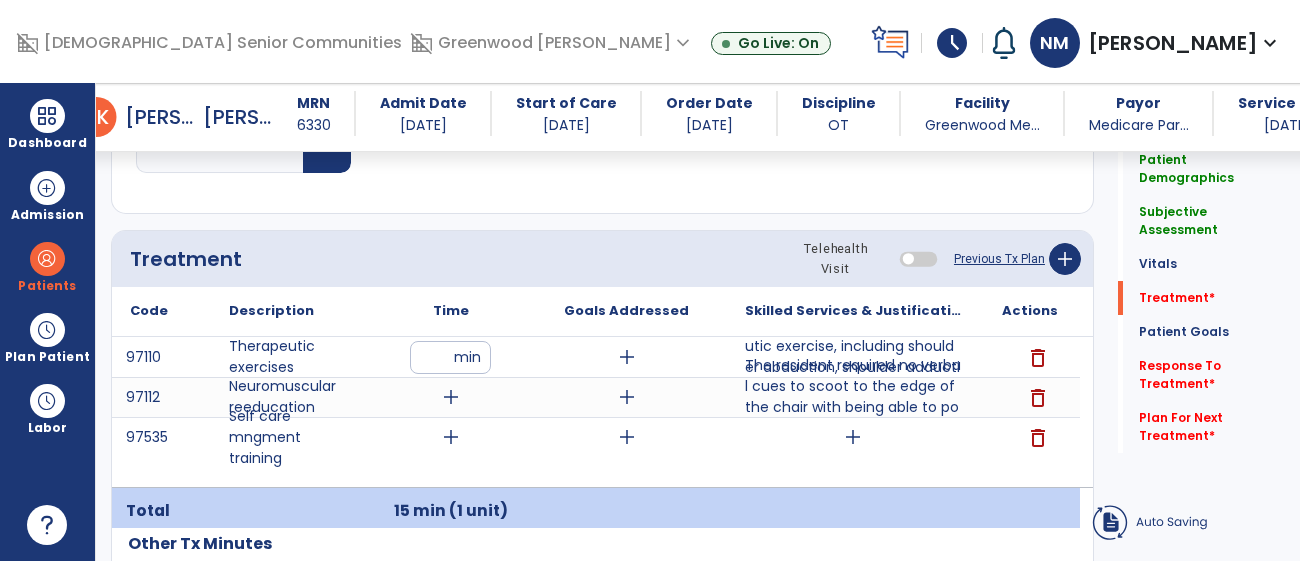 click on "97110  Therapeutic exercises  ** min add  Right upper extremity therapeutic exercise, including shoulder abduction, shoulder adduction, should...  delete 97112  Neuromuscular reeducation  add add  The resident required no verbal cues to scoot to the edge of the chair with being able to position f...  delete 97535  Self care mngment training  add add add delete" at bounding box center (596, 412) 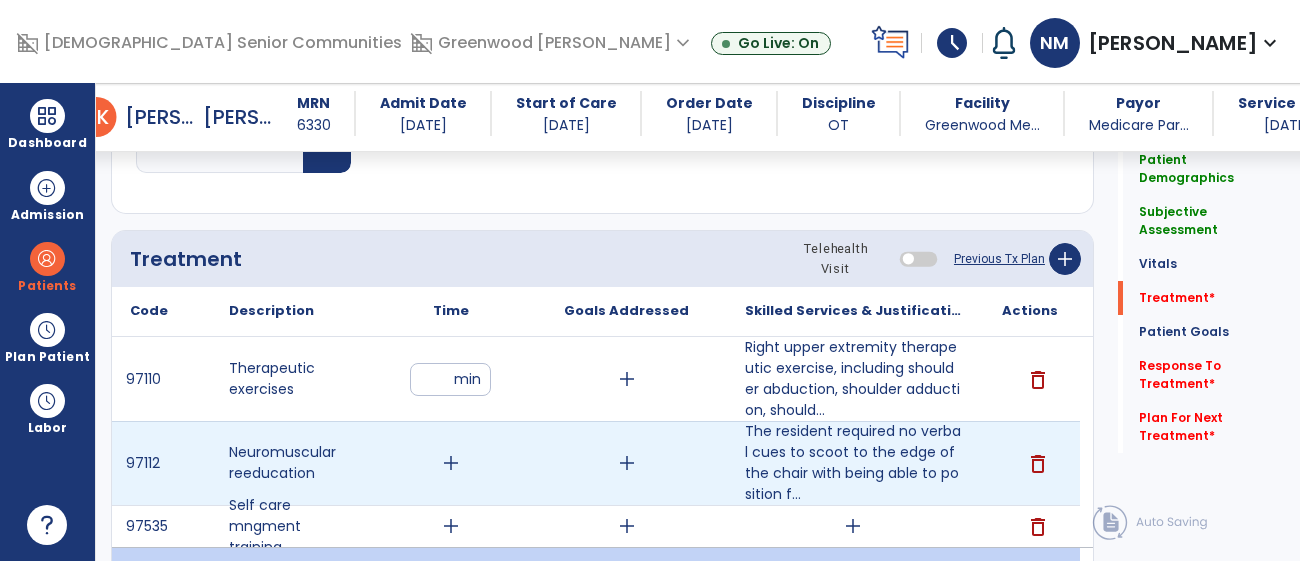 click on "add" at bounding box center [451, 463] 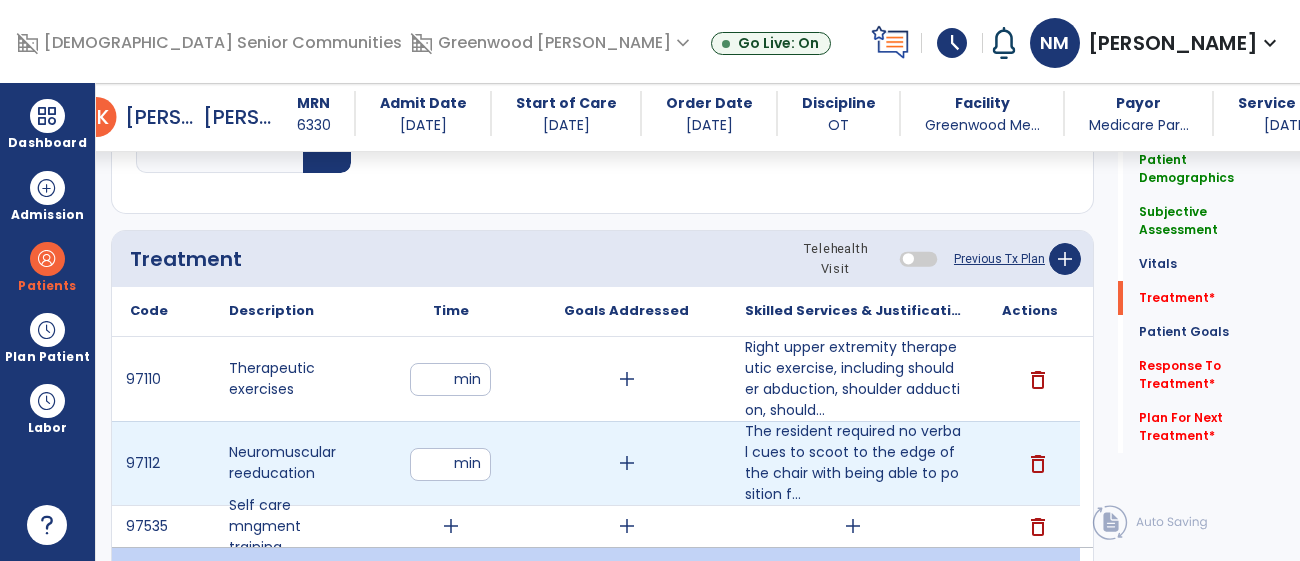 type on "**" 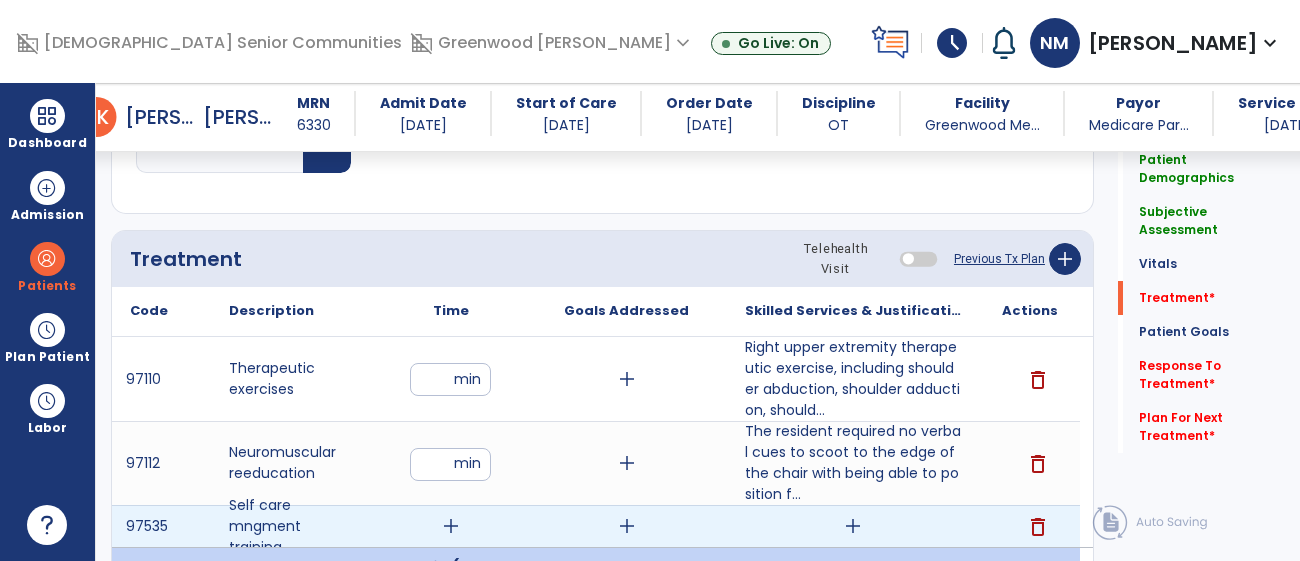 click on "add" at bounding box center [451, 526] 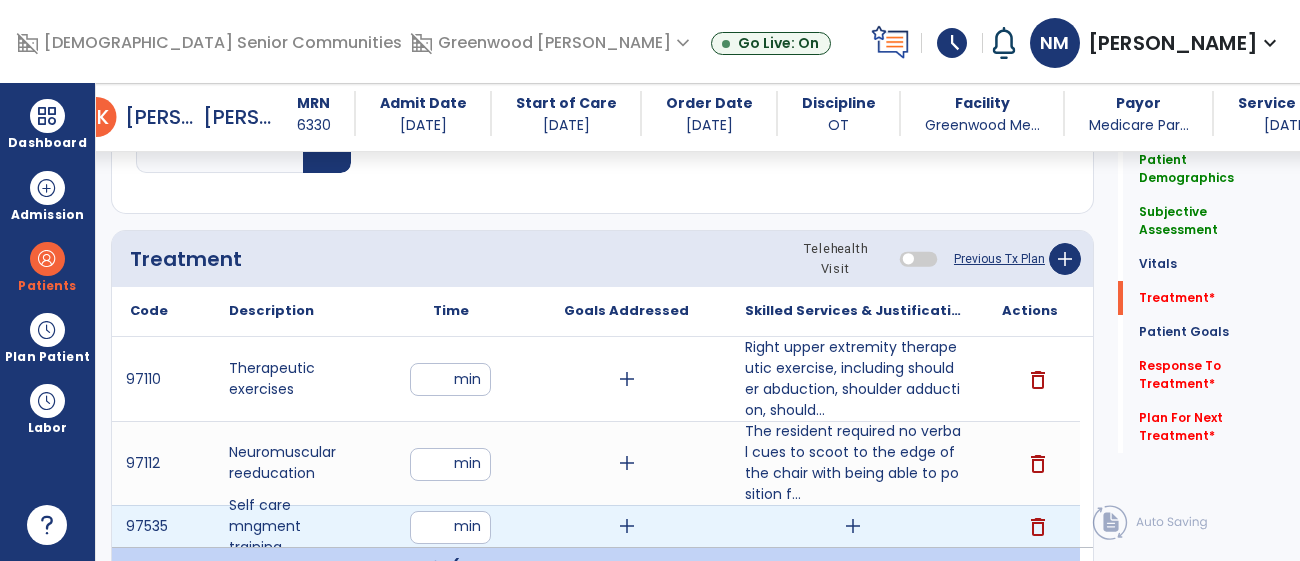 type on "**" 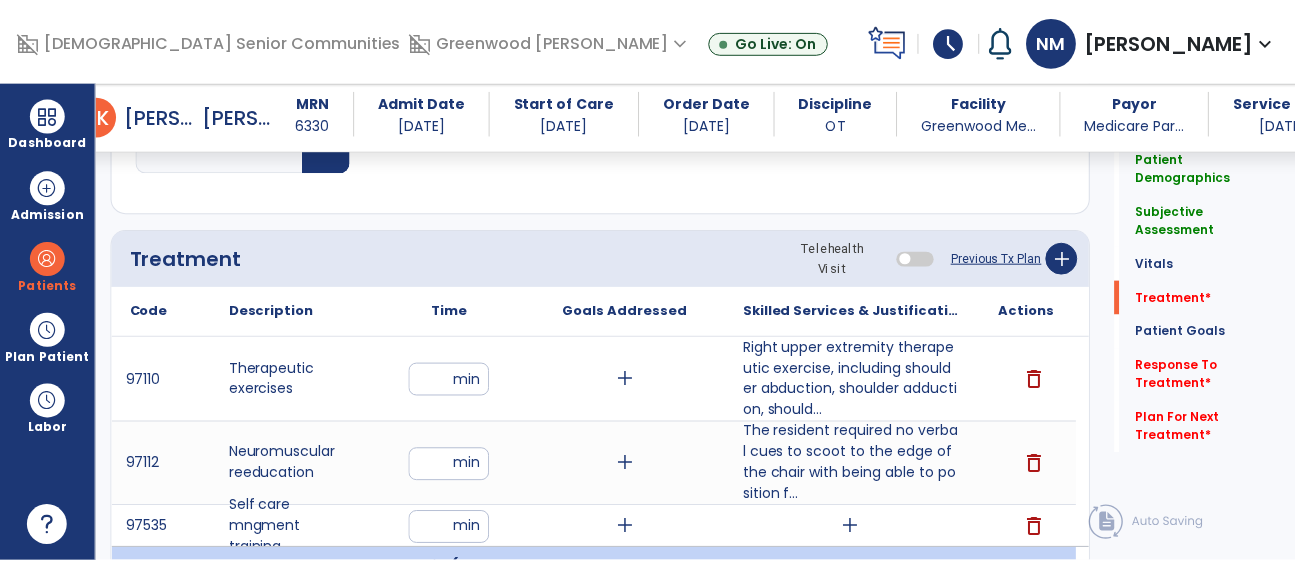 scroll, scrollTop: 1312, scrollLeft: 0, axis: vertical 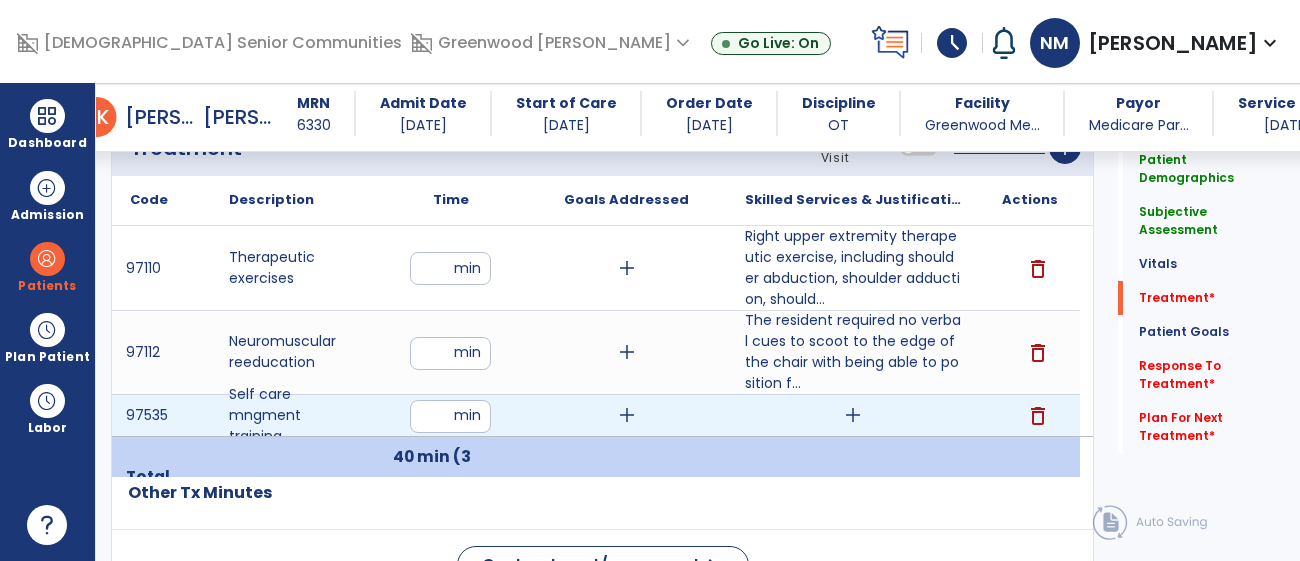 click on "add" at bounding box center [853, 415] 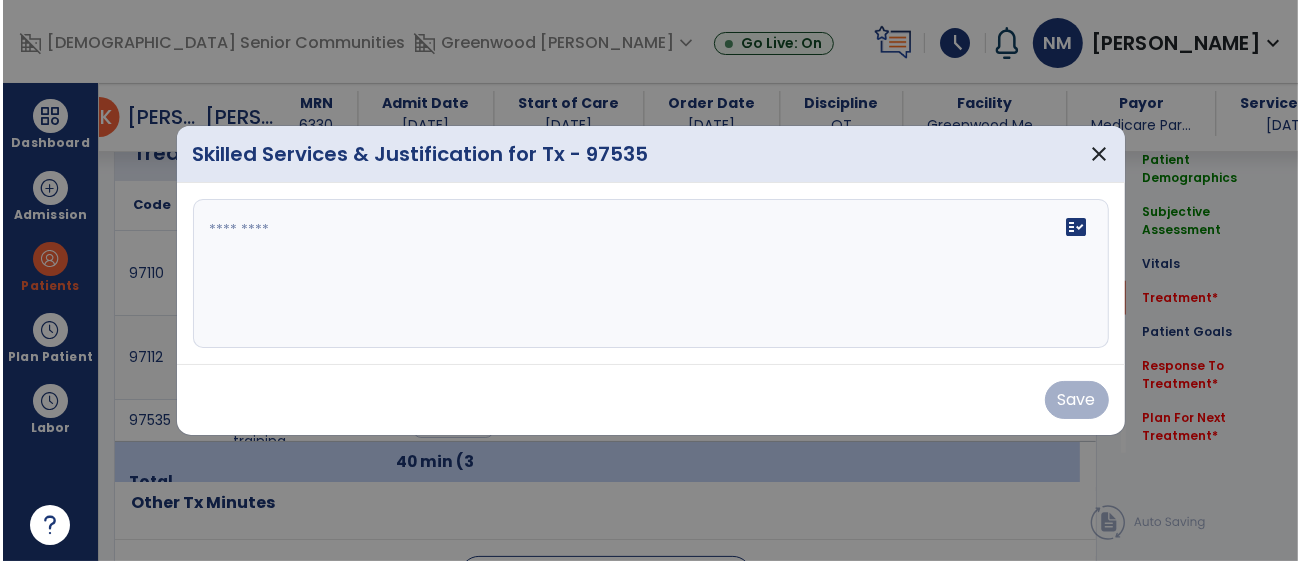 scroll, scrollTop: 1312, scrollLeft: 0, axis: vertical 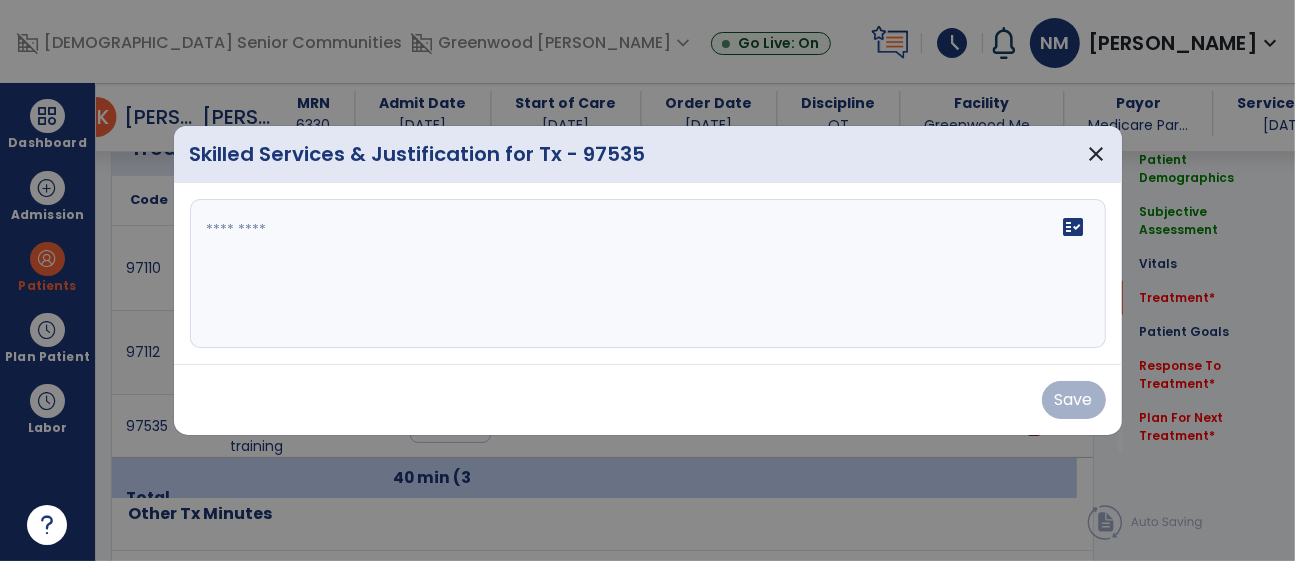 click on "fact_check" at bounding box center (648, 274) 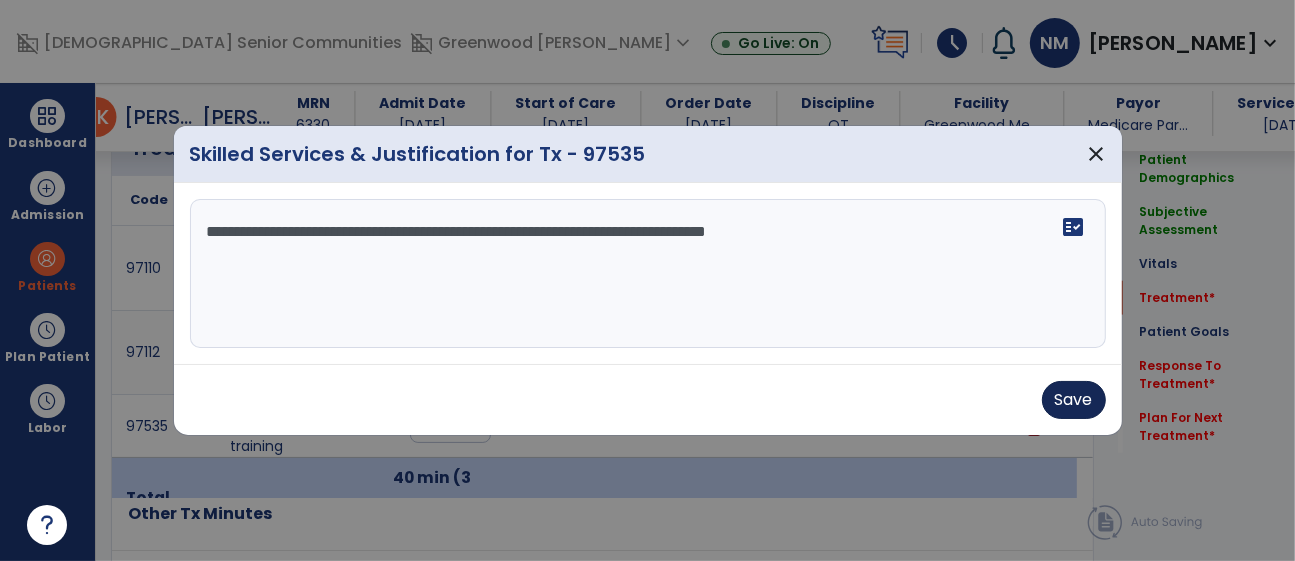 type on "**********" 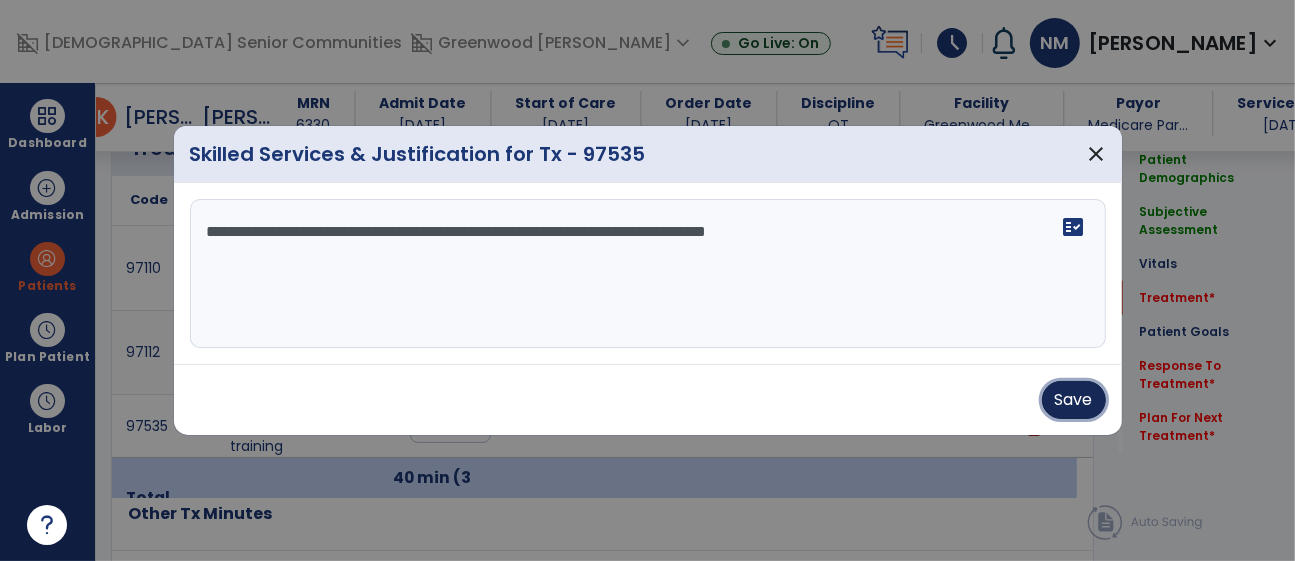 click on "Save" at bounding box center (1074, 400) 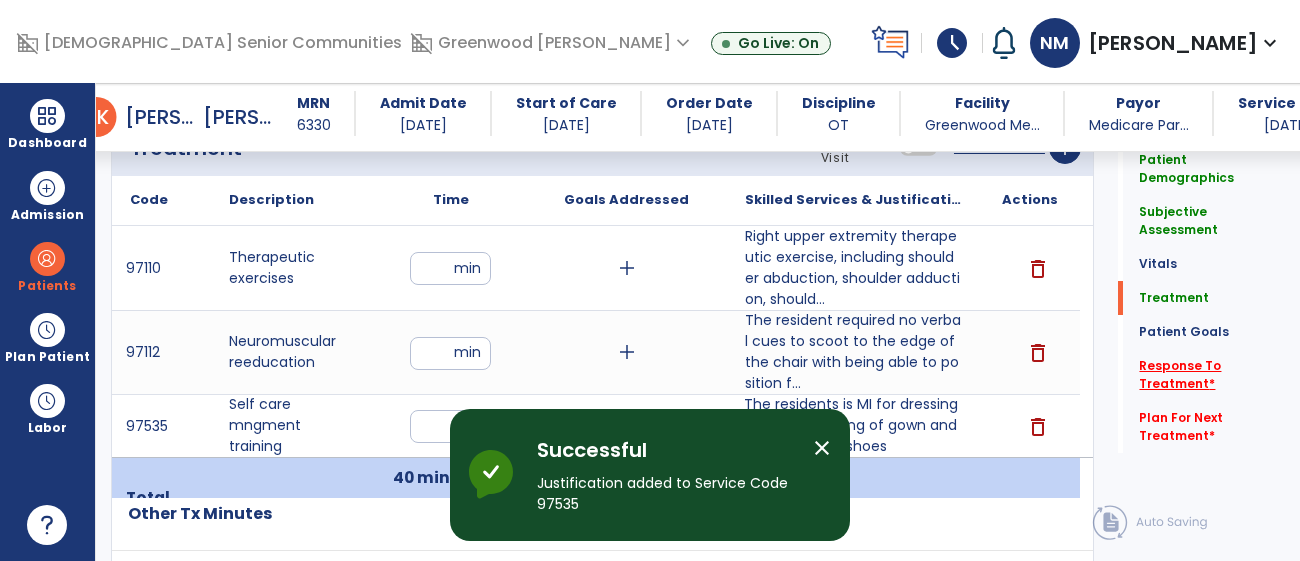 click on "Response To Treatment   *" 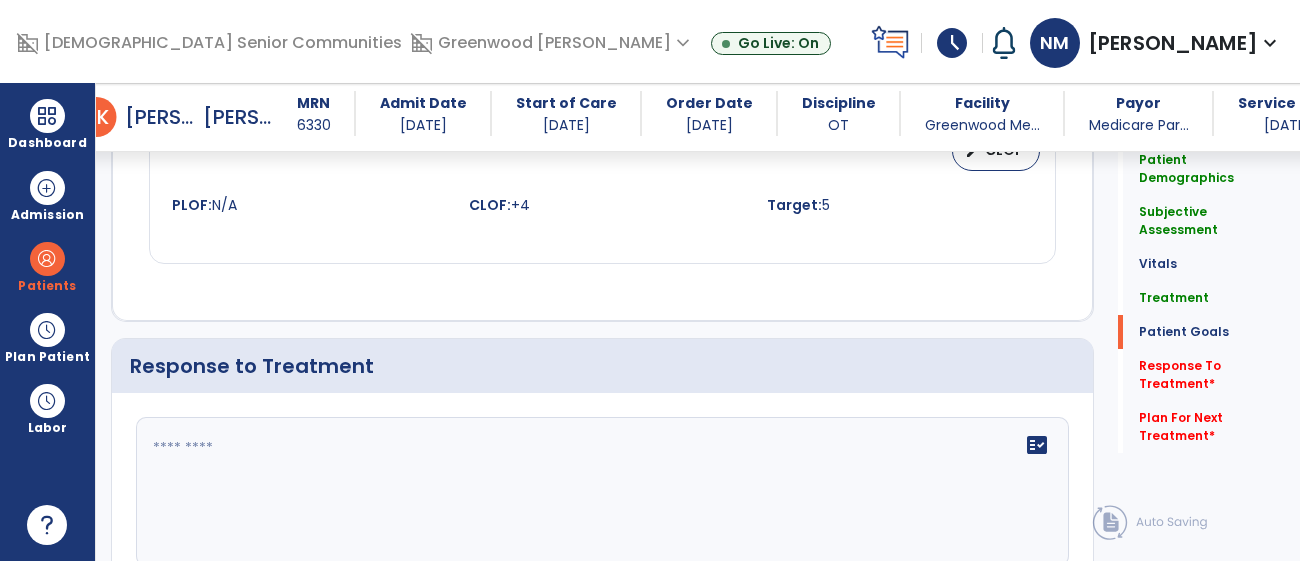 scroll, scrollTop: 3169, scrollLeft: 0, axis: vertical 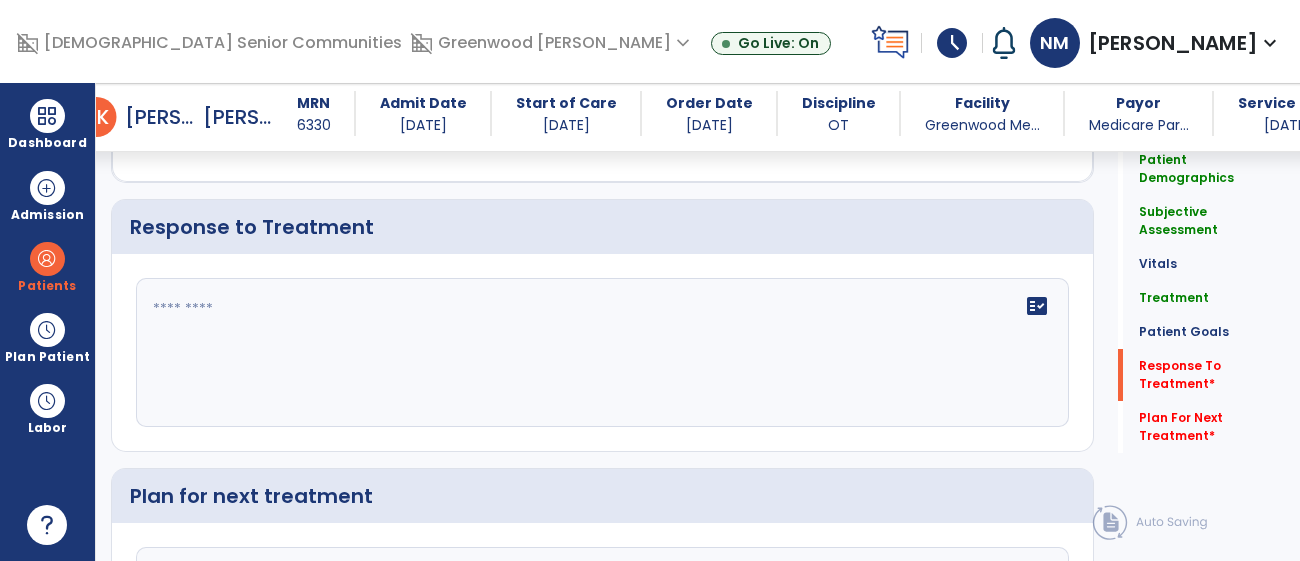 click on "fact_check" 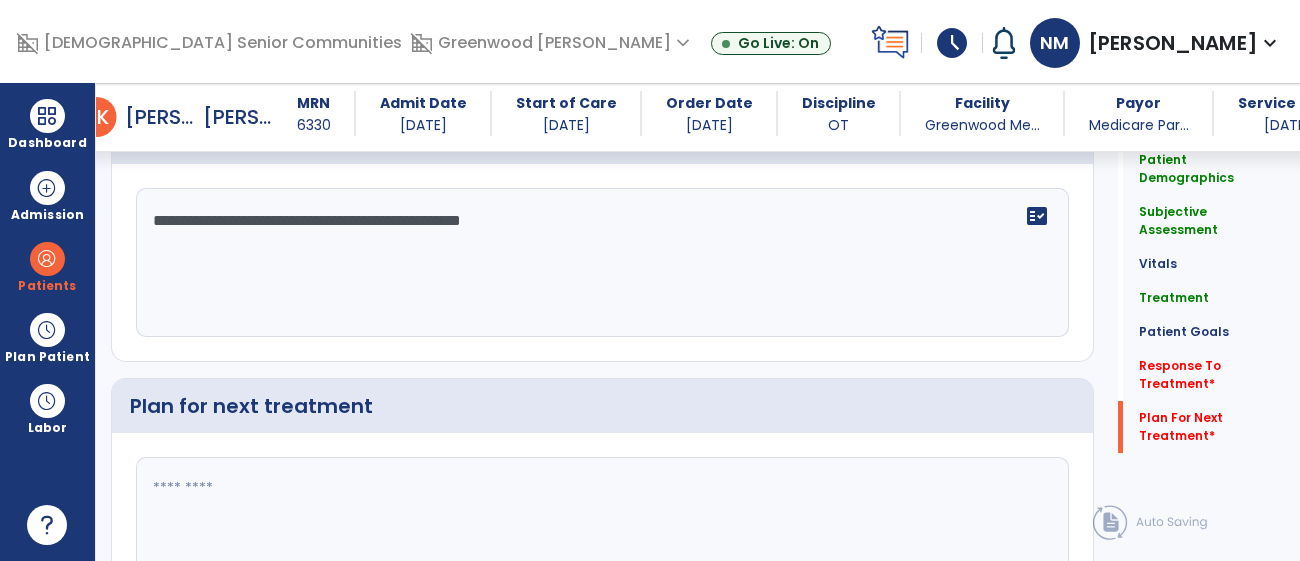 scroll, scrollTop: 3391, scrollLeft: 0, axis: vertical 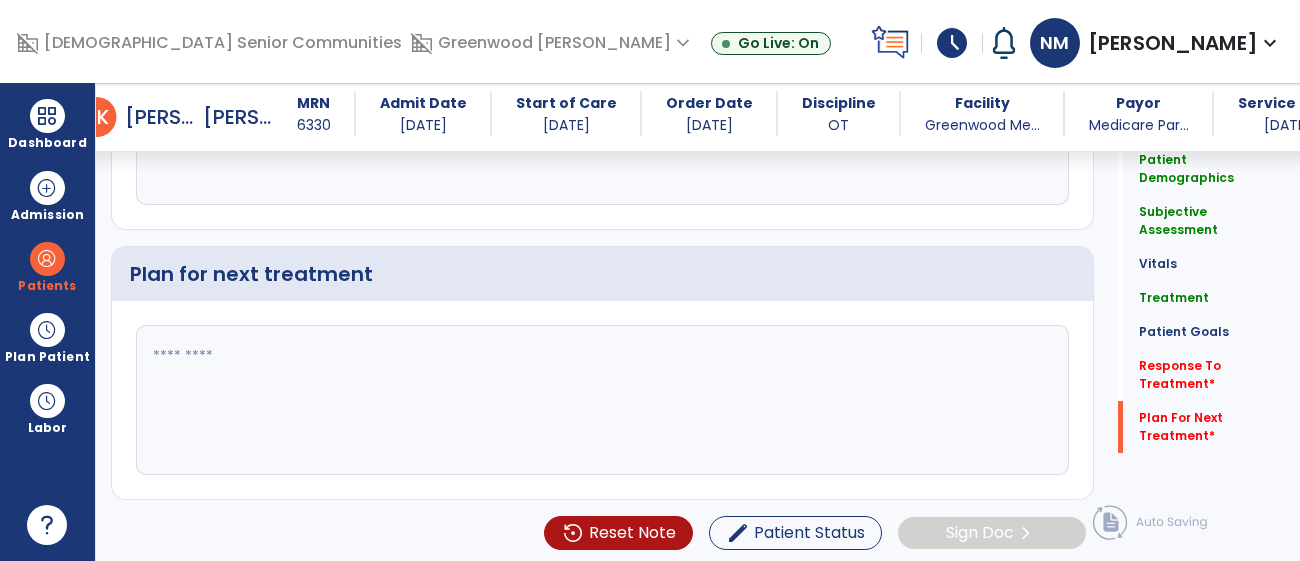 type on "**********" 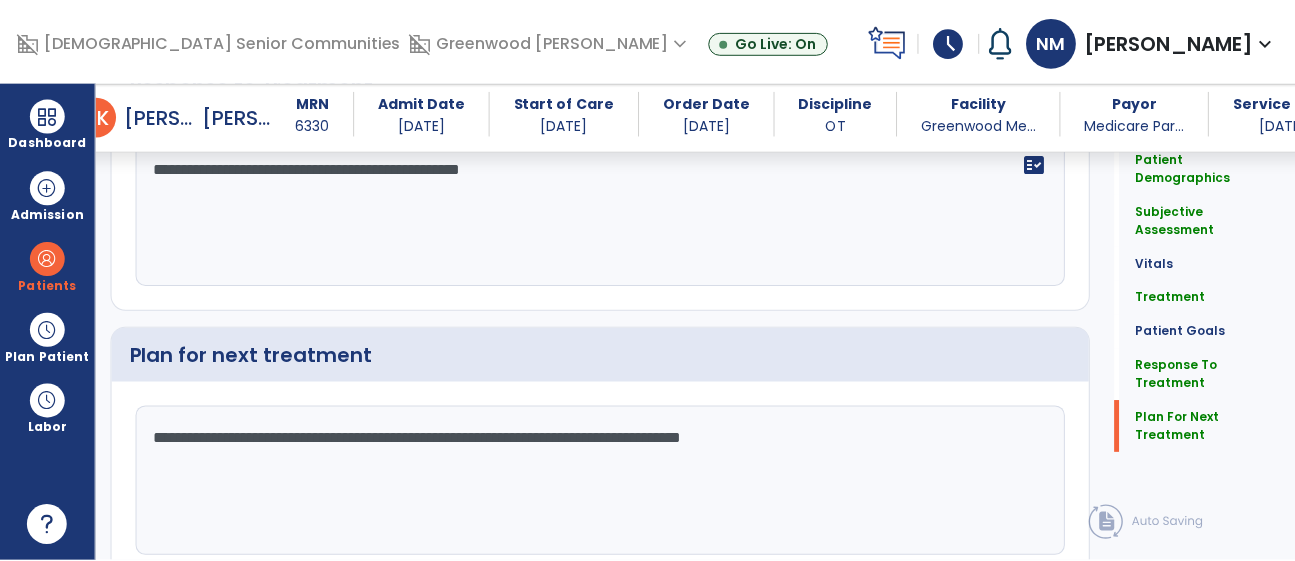 scroll, scrollTop: 3391, scrollLeft: 0, axis: vertical 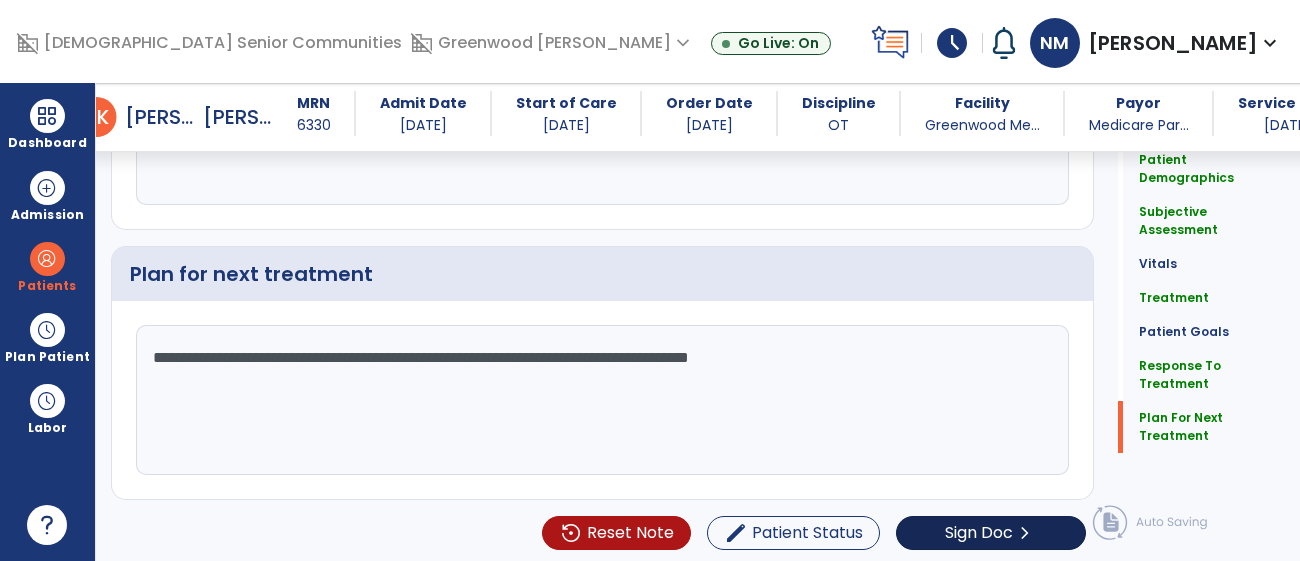 type on "**********" 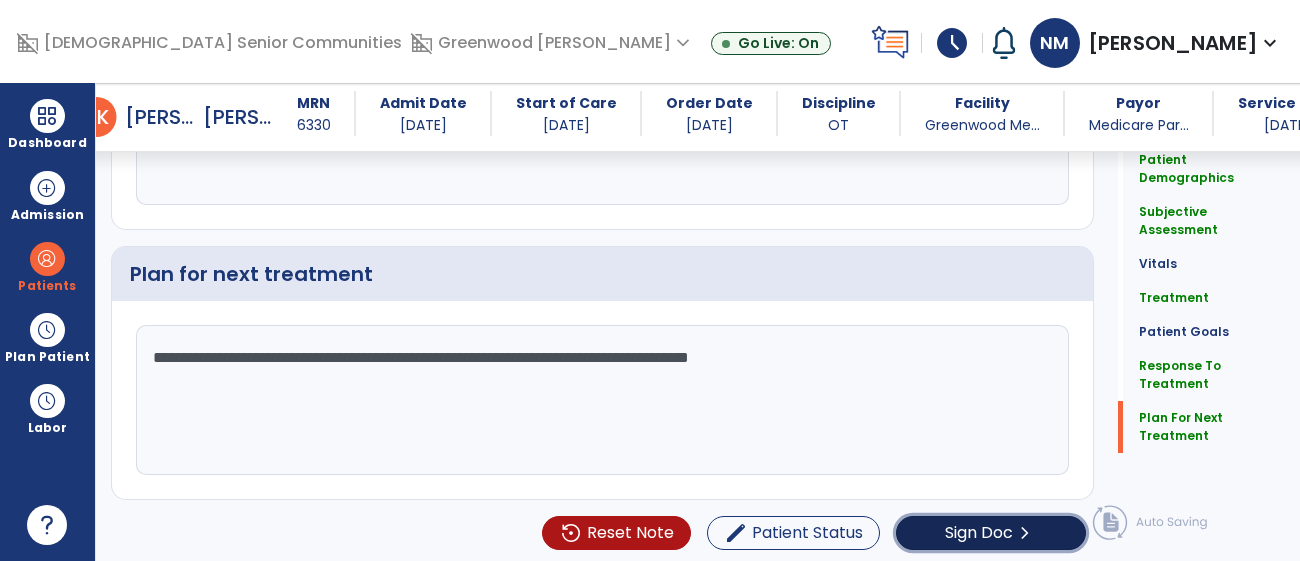 click on "Sign Doc  chevron_right" 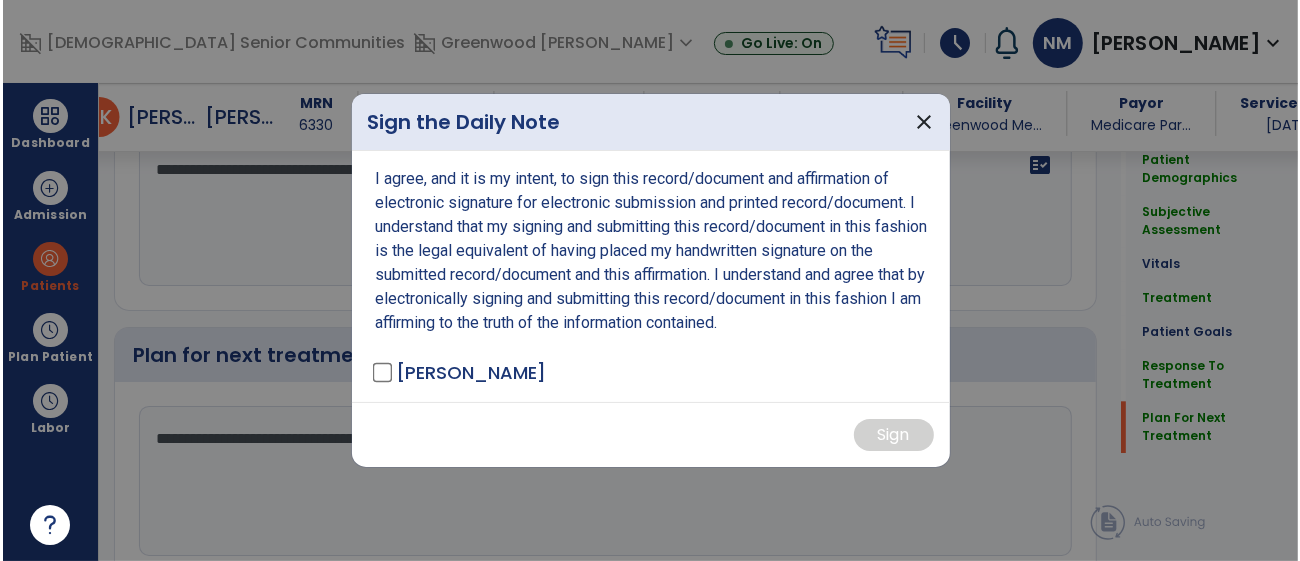 scroll, scrollTop: 3391, scrollLeft: 0, axis: vertical 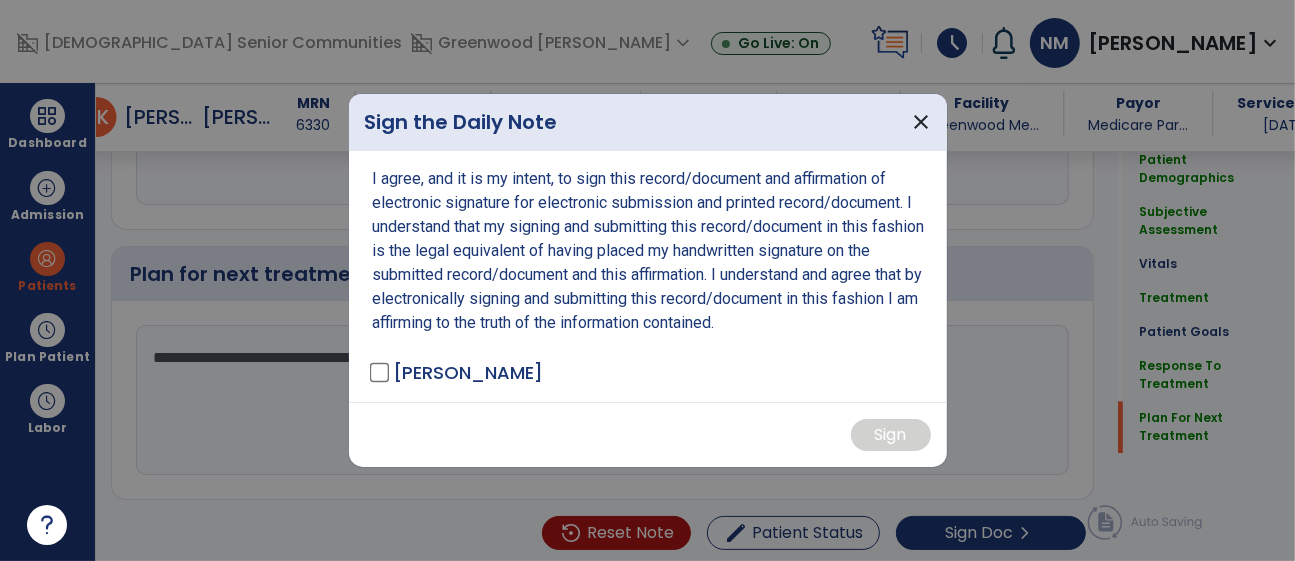 click on "I agree, and it is my intent, to sign this record/document and affirmation of electronic signature for electronic submission and printed record/document. I understand that my signing and submitting this record/document in this fashion is the legal equivalent of having placed my handwritten signature on the submitted record/document and this affirmation. I understand and agree that by electronically signing and submitting this record/document in this fashion I am affirming to the truth of the information contained.  MOLITOR, NICHOLE  - OTA" at bounding box center (648, 276) 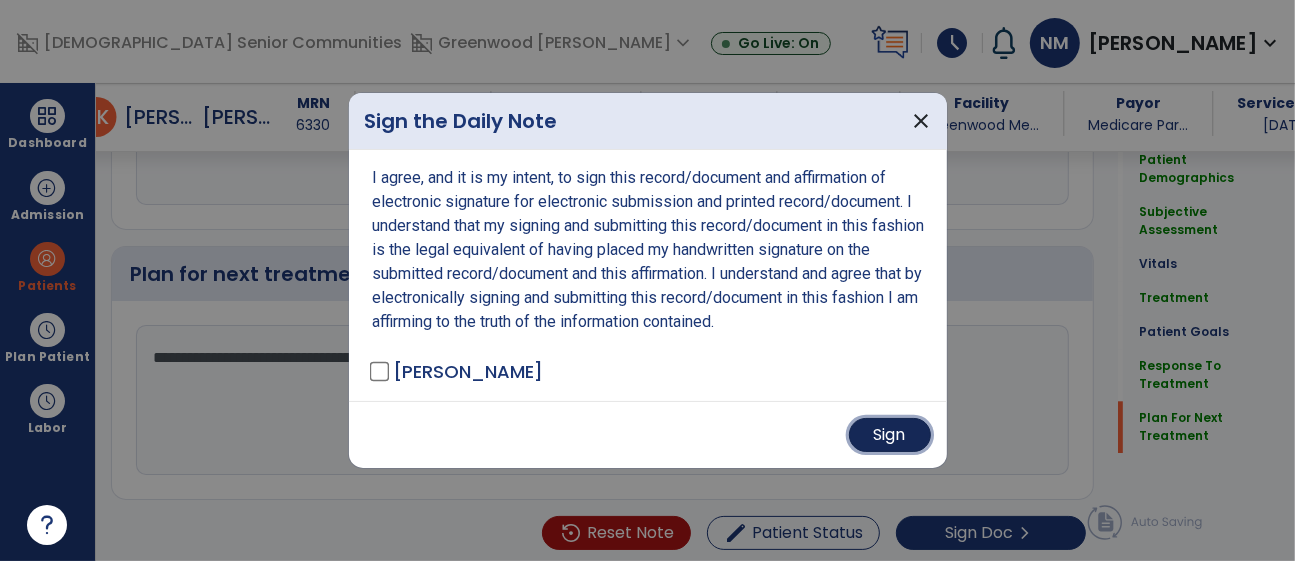 click on "Sign" at bounding box center [890, 435] 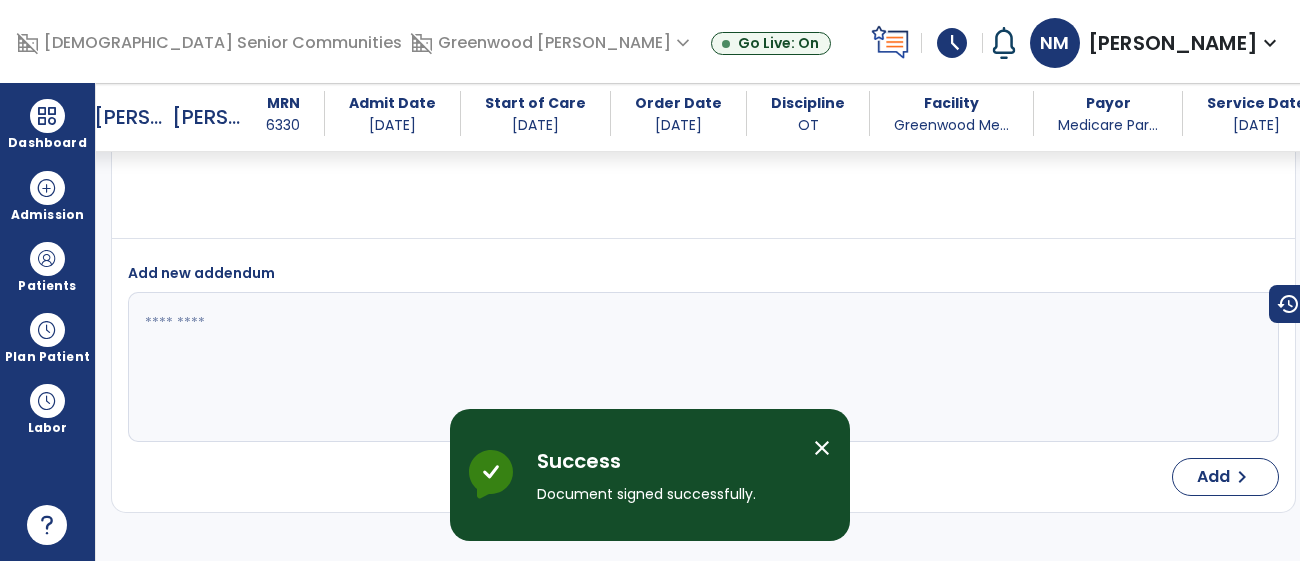 scroll, scrollTop: 5022, scrollLeft: 0, axis: vertical 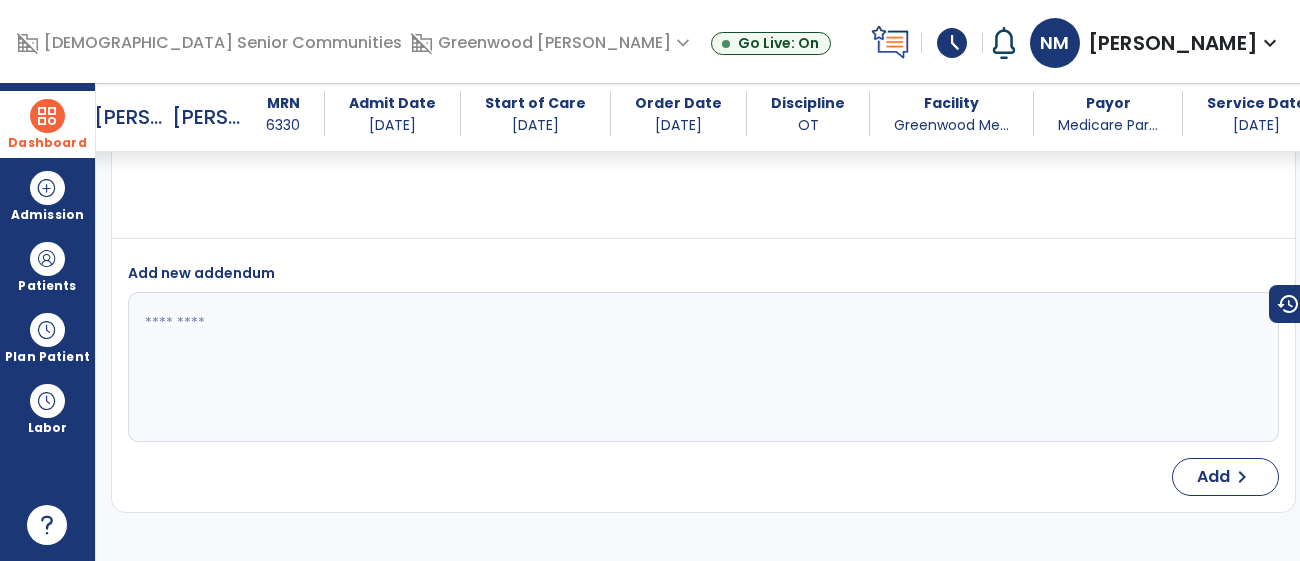 click at bounding box center (47, 116) 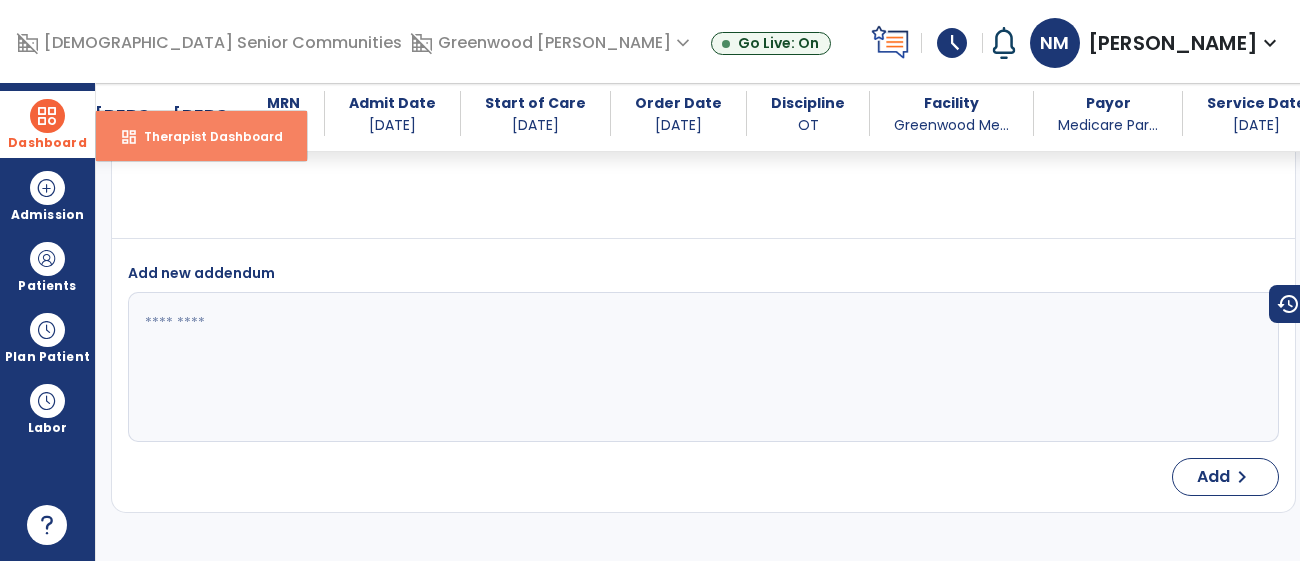click on "Therapist Dashboard" at bounding box center (205, 136) 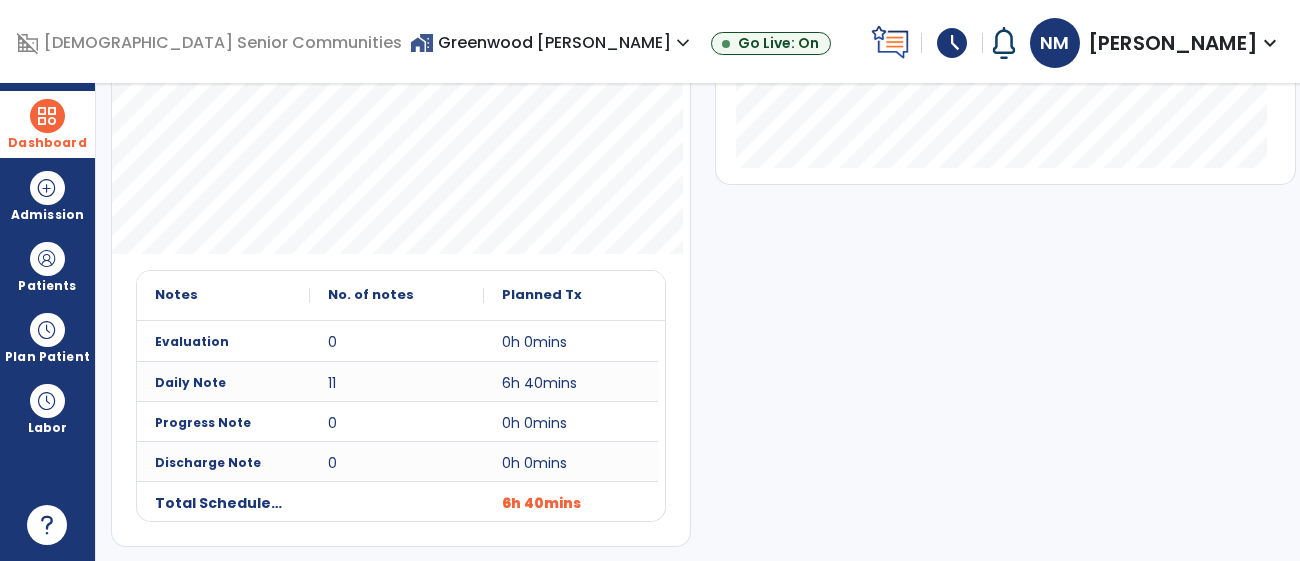 scroll, scrollTop: 48, scrollLeft: 0, axis: vertical 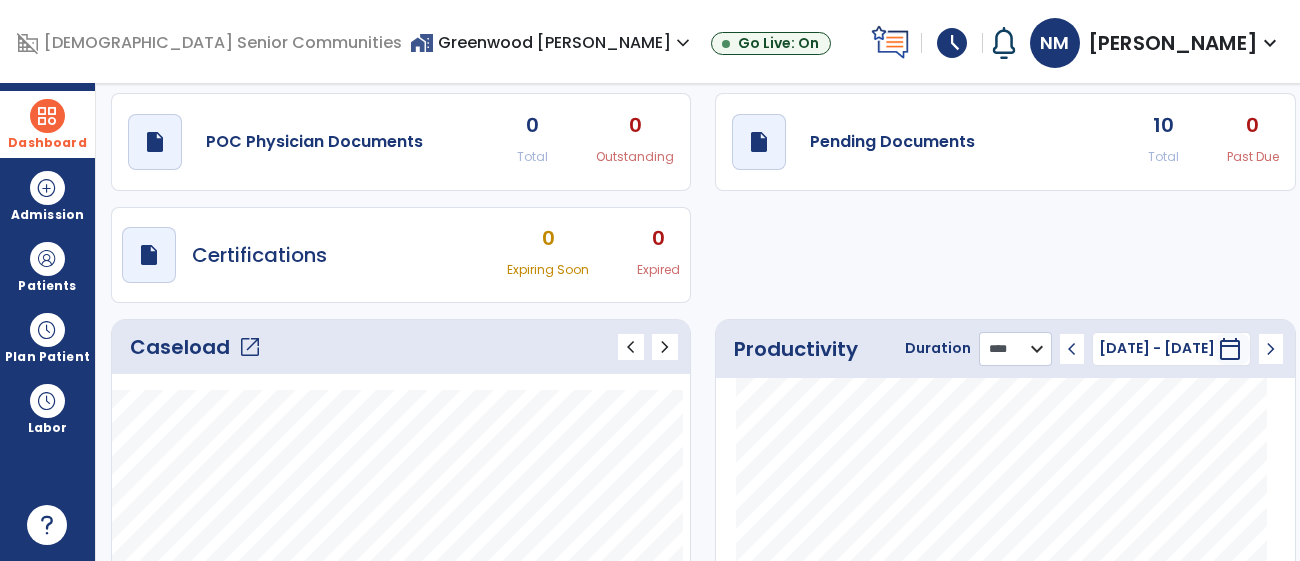 click on "******** **** ***" 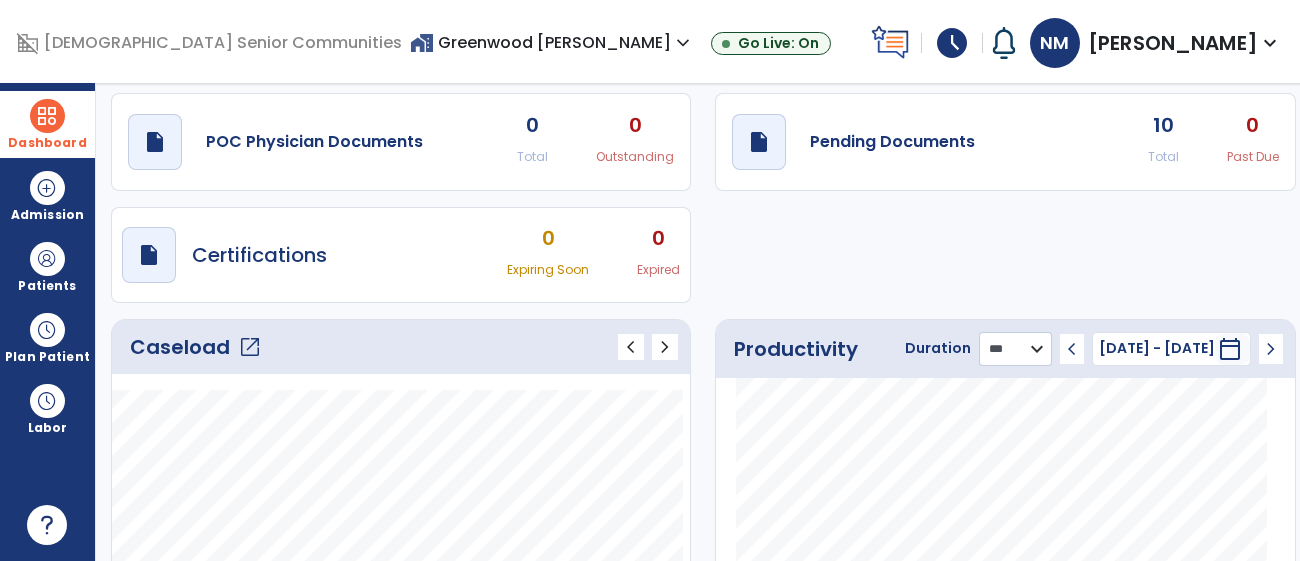 click on "******** **** ***" 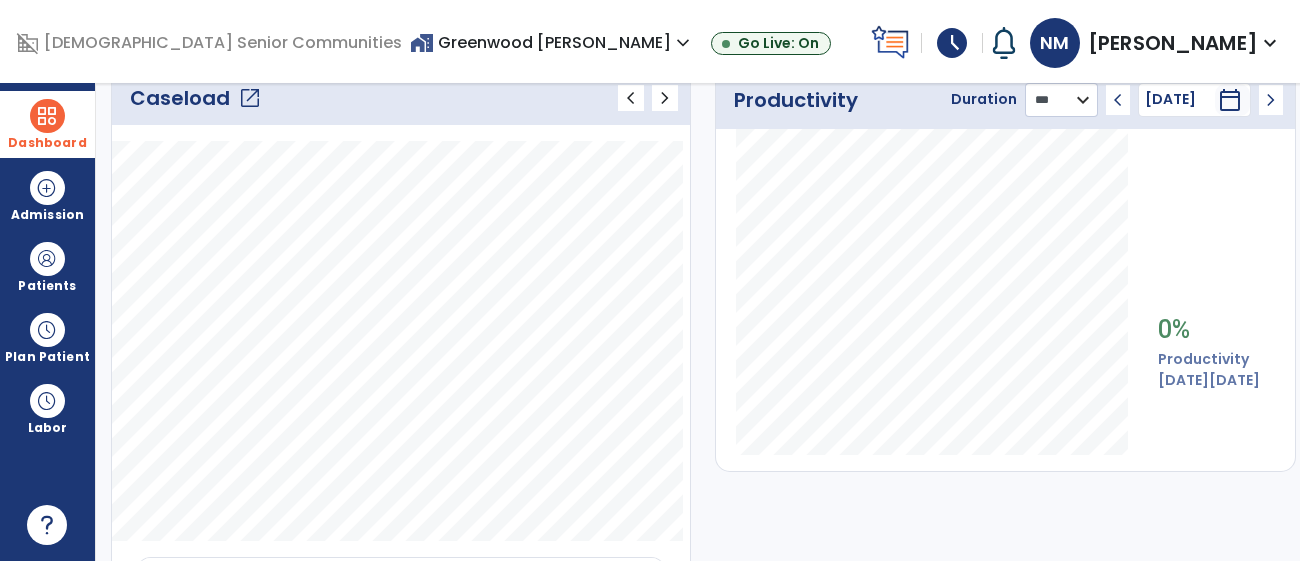 scroll, scrollTop: 286, scrollLeft: 0, axis: vertical 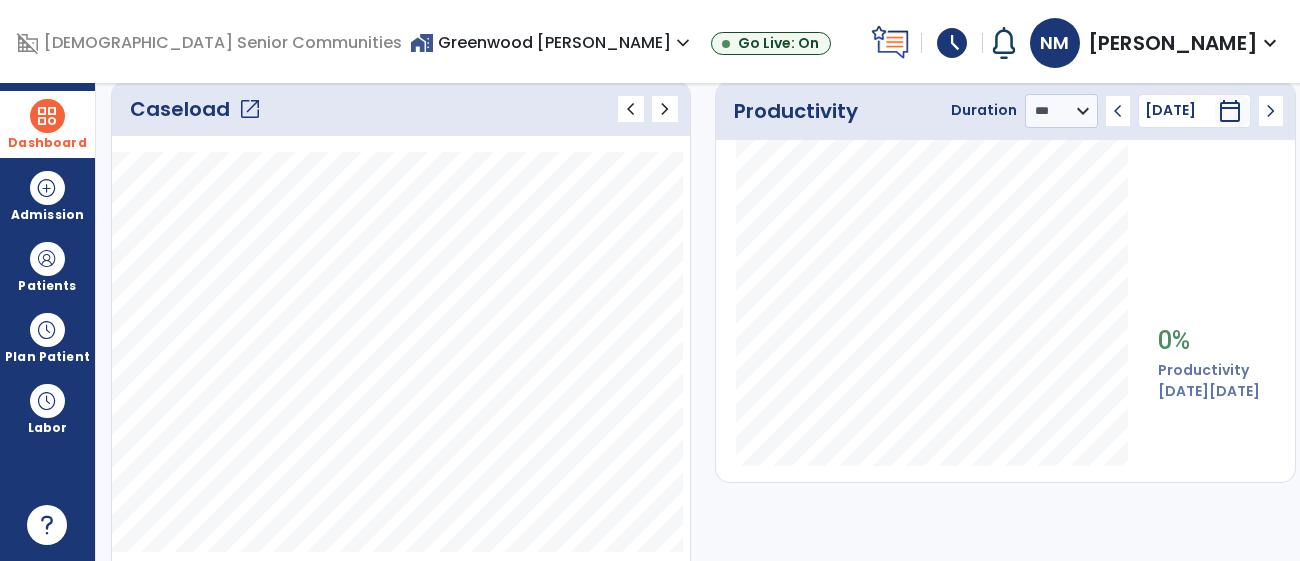 click on "open_in_new" 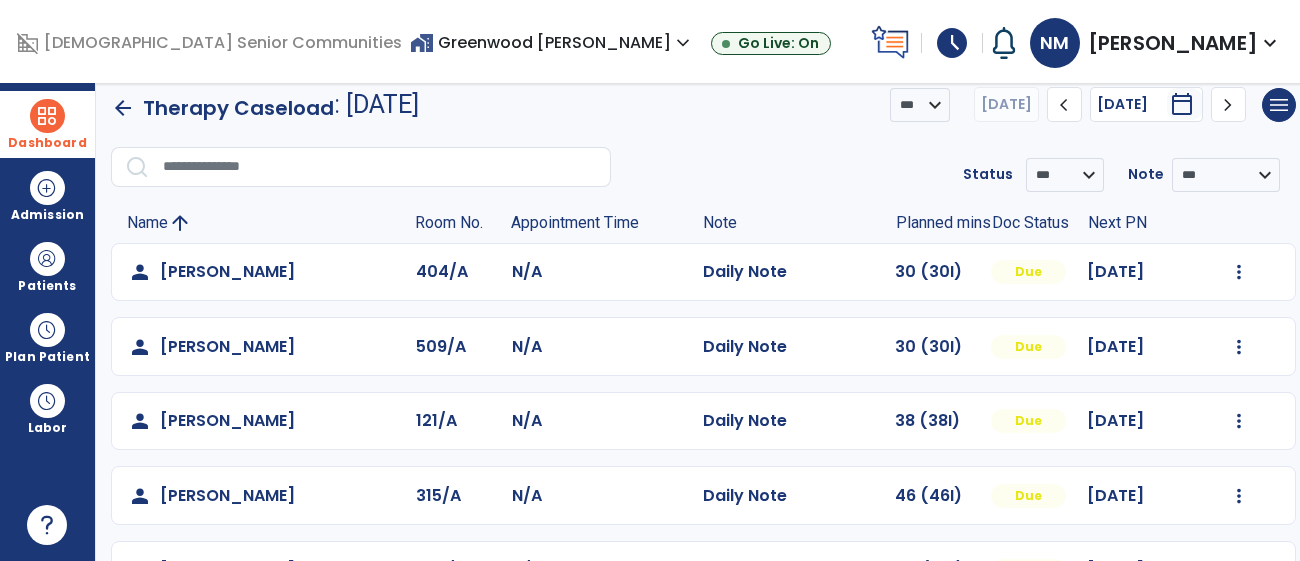 scroll, scrollTop: 0, scrollLeft: 0, axis: both 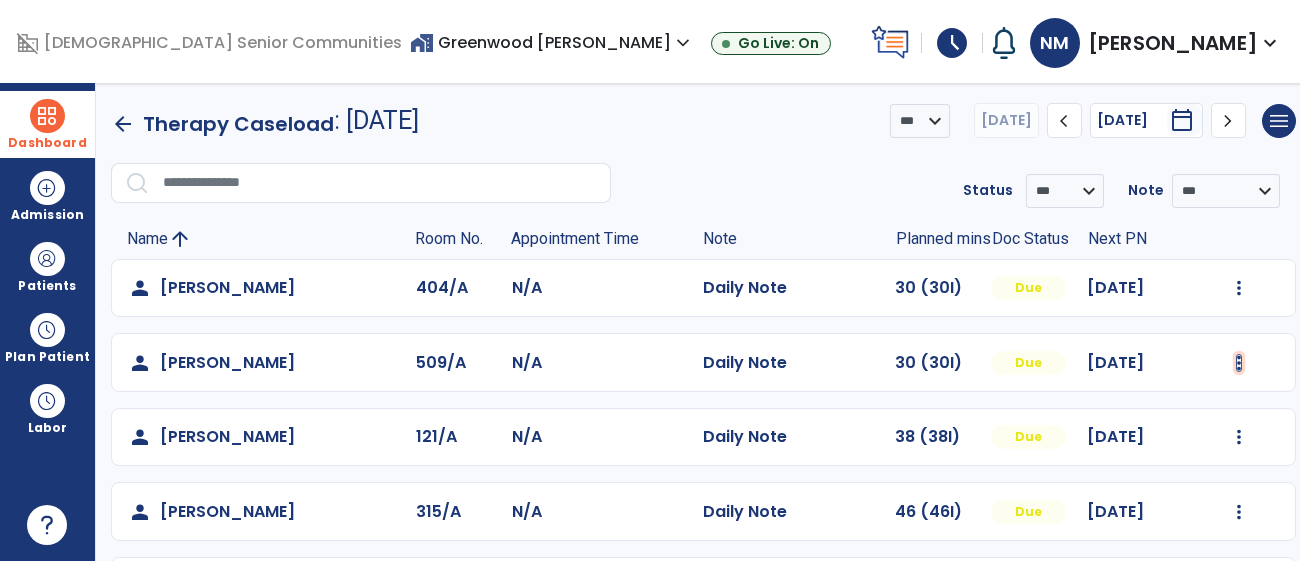 click at bounding box center [1239, 288] 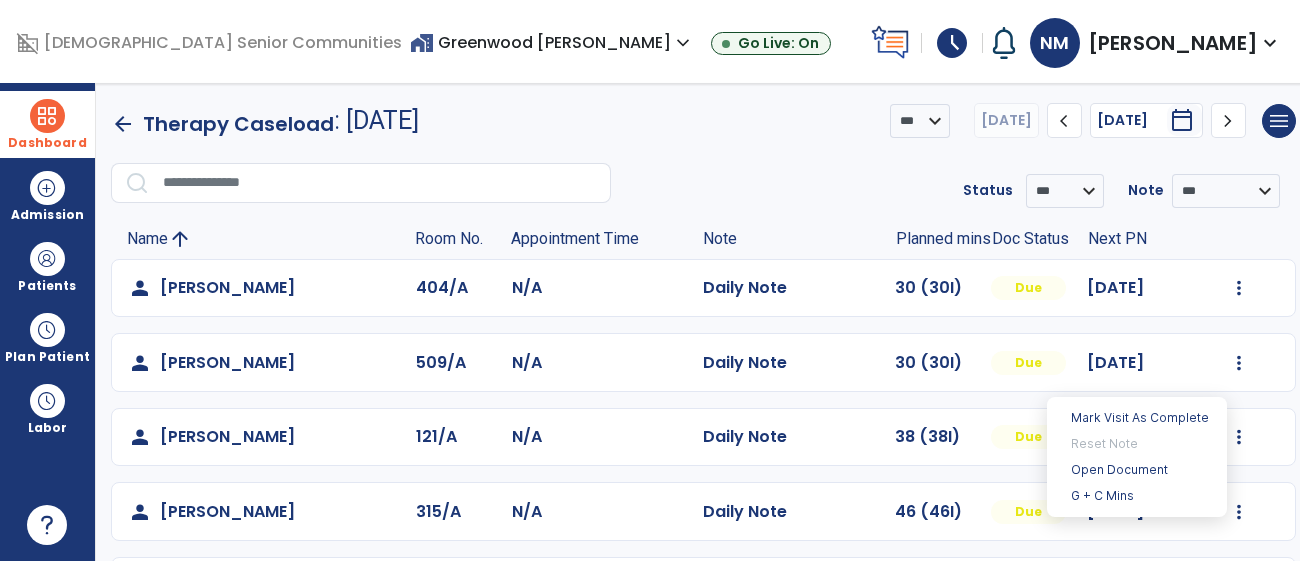 drag, startPoint x: 832, startPoint y: 437, endPoint x: 534, endPoint y: 100, distance: 449.85886 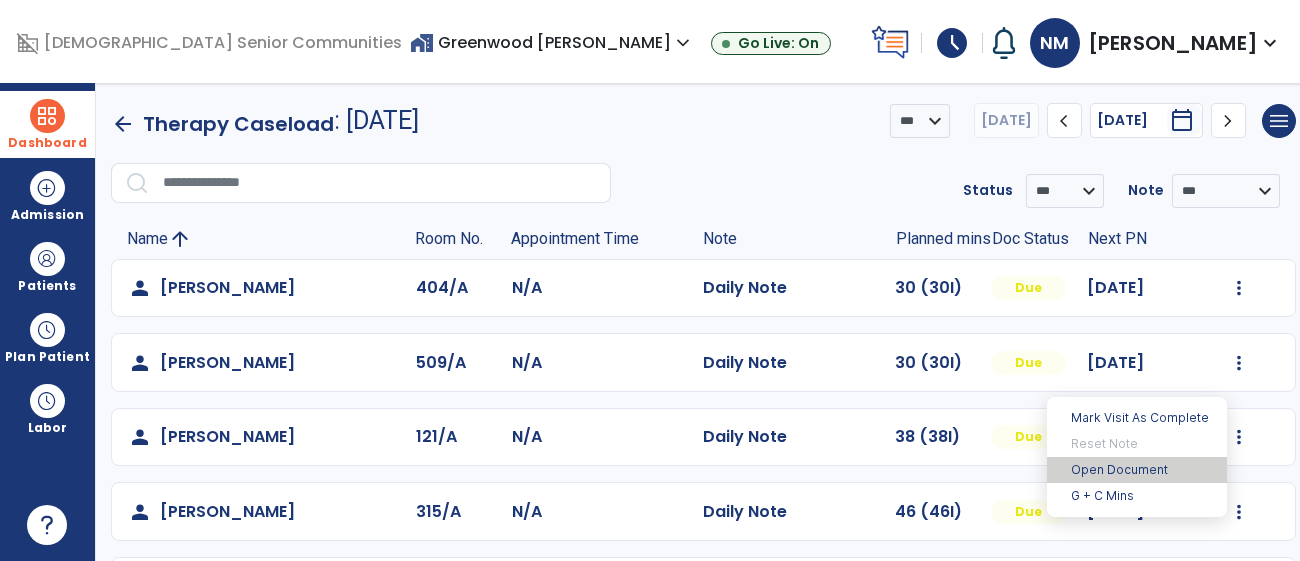 click on "Open Document" at bounding box center (1137, 470) 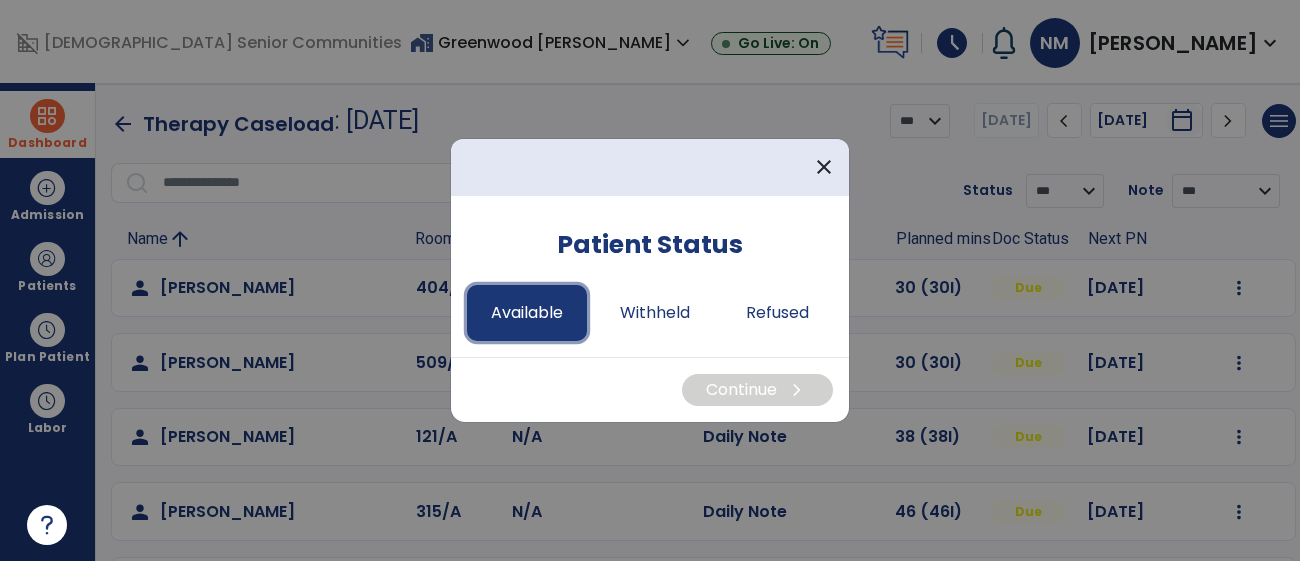 click on "Available" at bounding box center [527, 313] 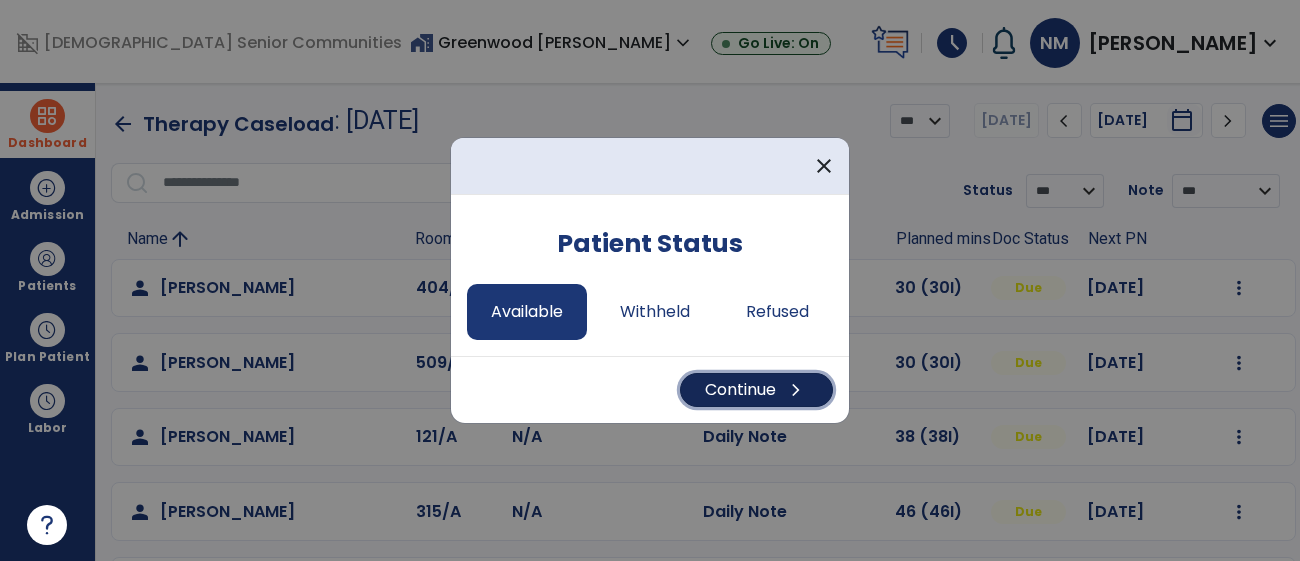 click on "Continue   chevron_right" at bounding box center [756, 390] 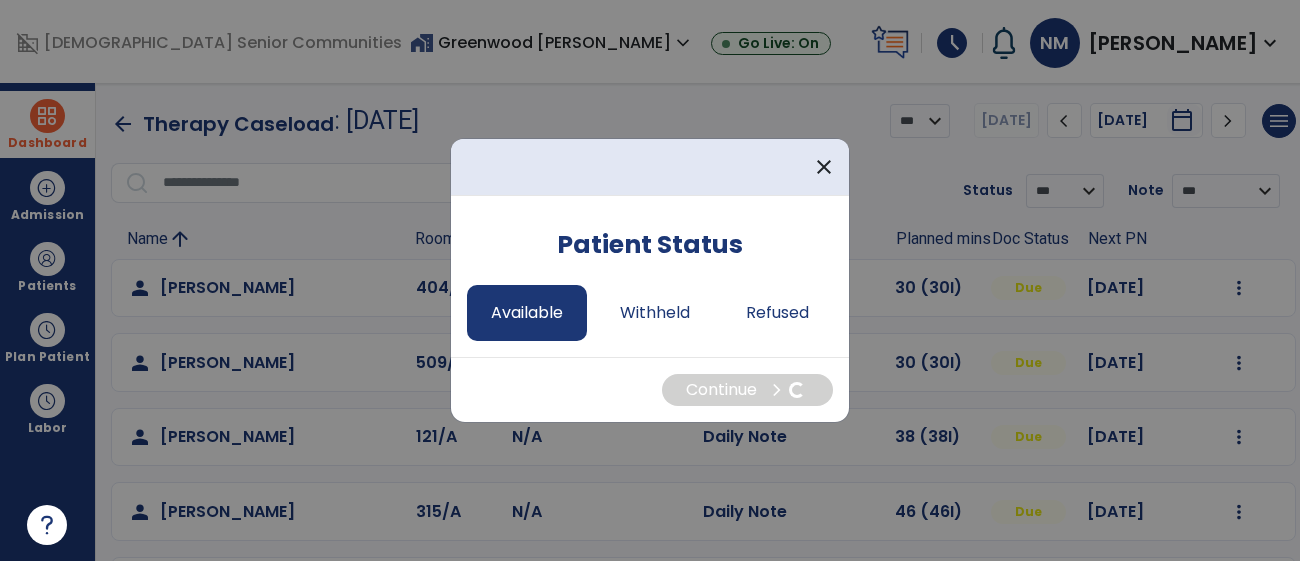 select on "*" 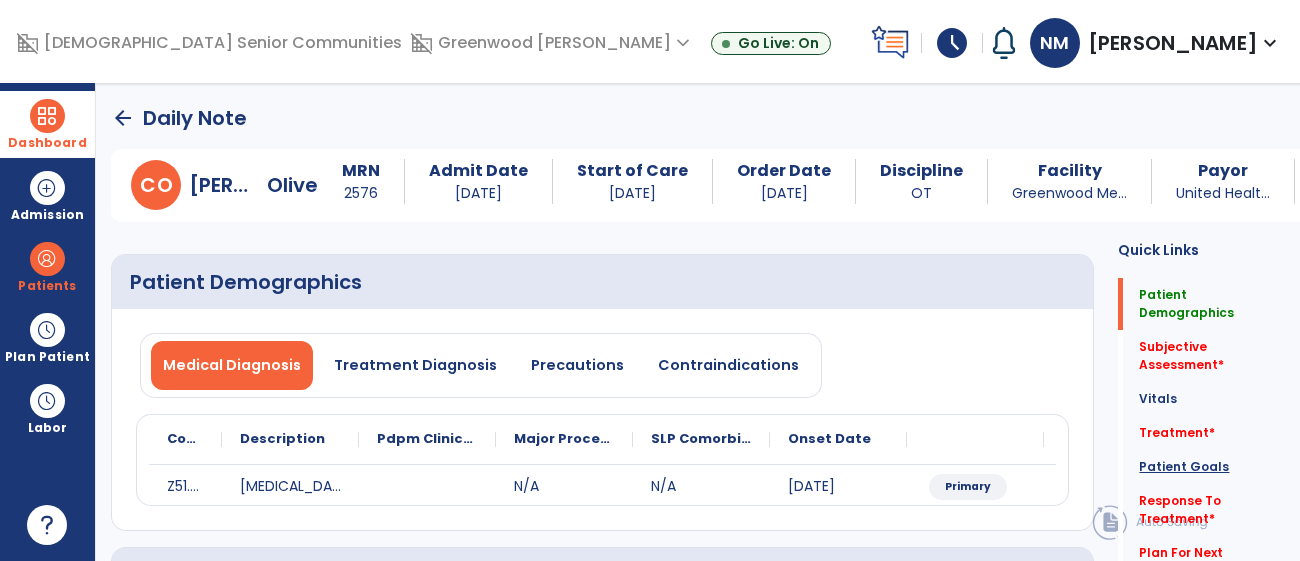 click on "Patient Goals" 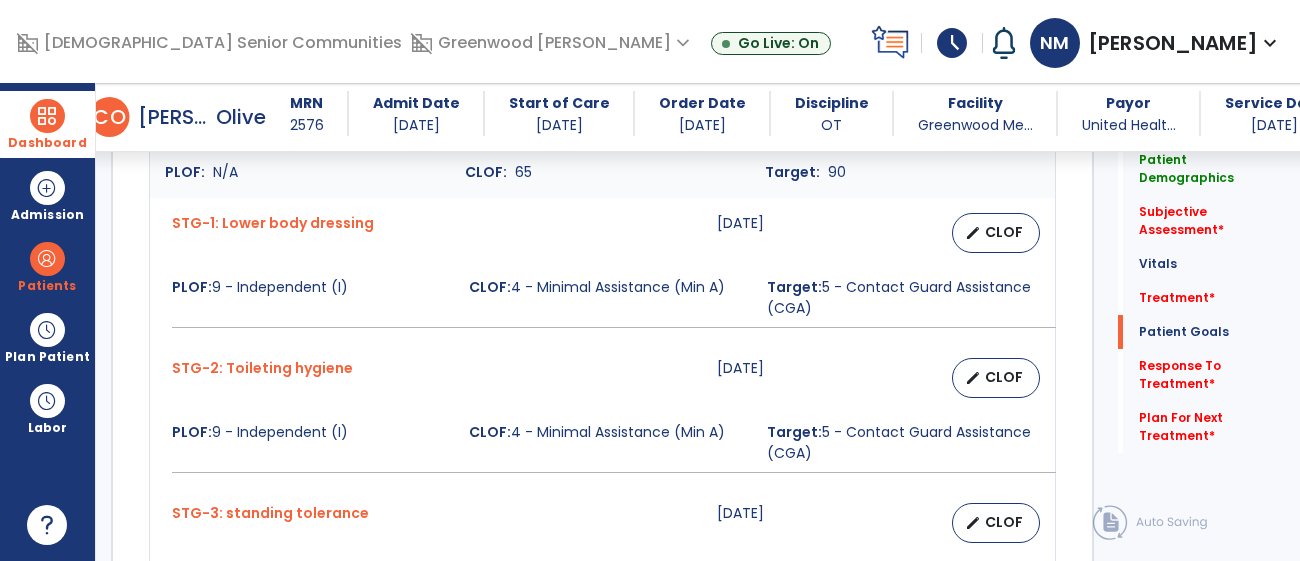 scroll, scrollTop: 1279, scrollLeft: 0, axis: vertical 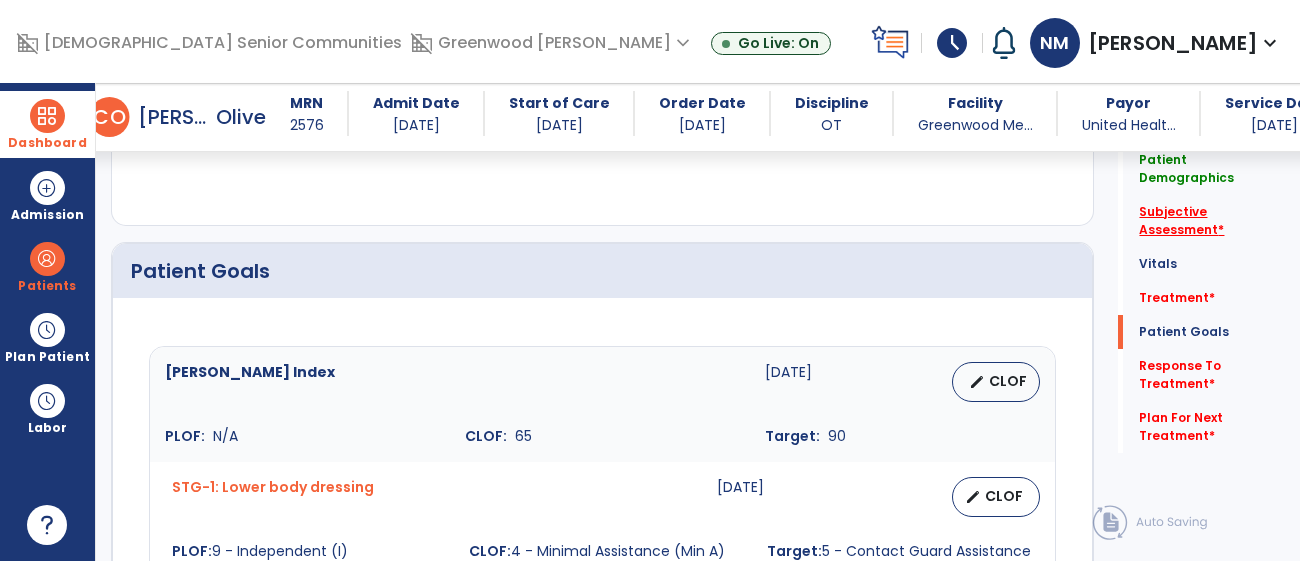click on "Subjective Assessment   *" 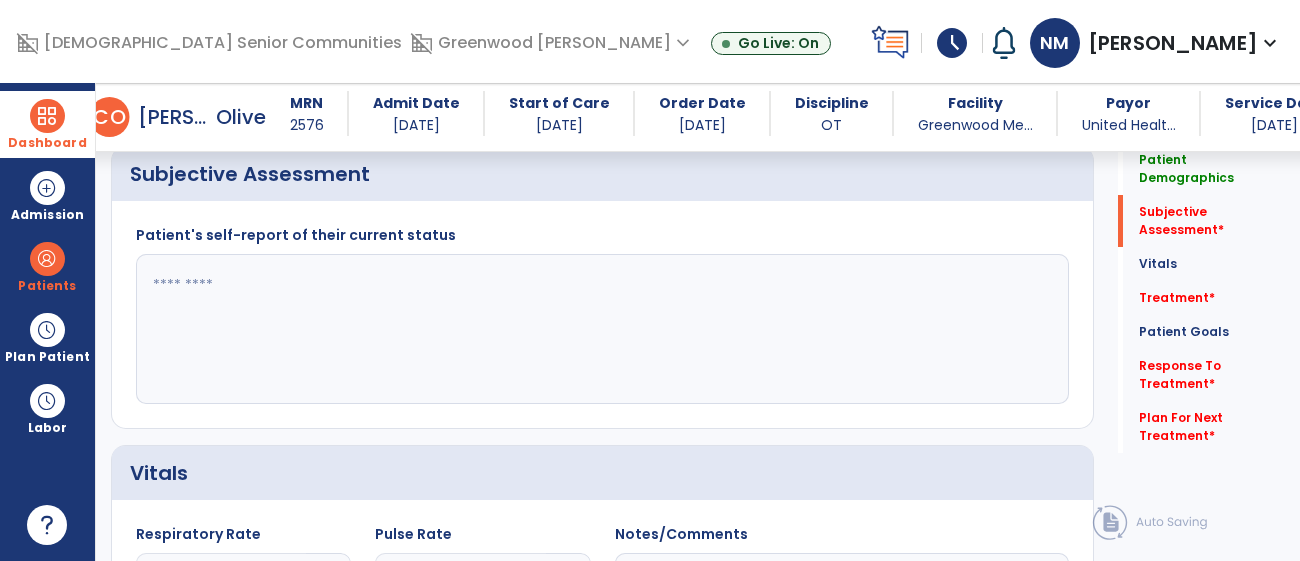 scroll, scrollTop: 346, scrollLeft: 0, axis: vertical 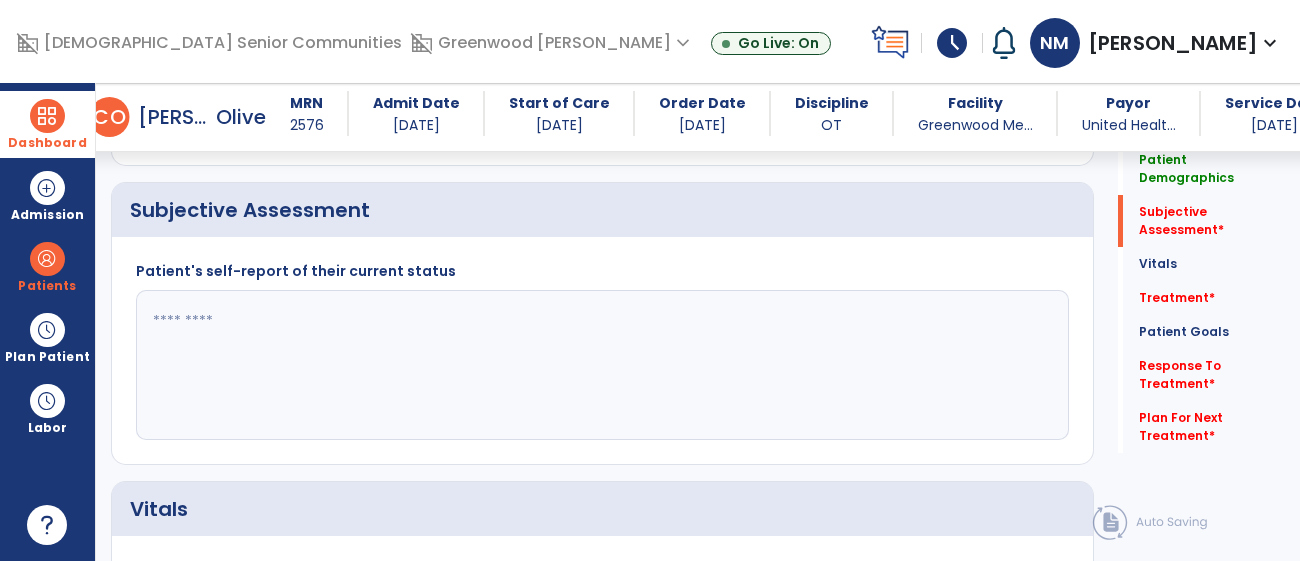 click 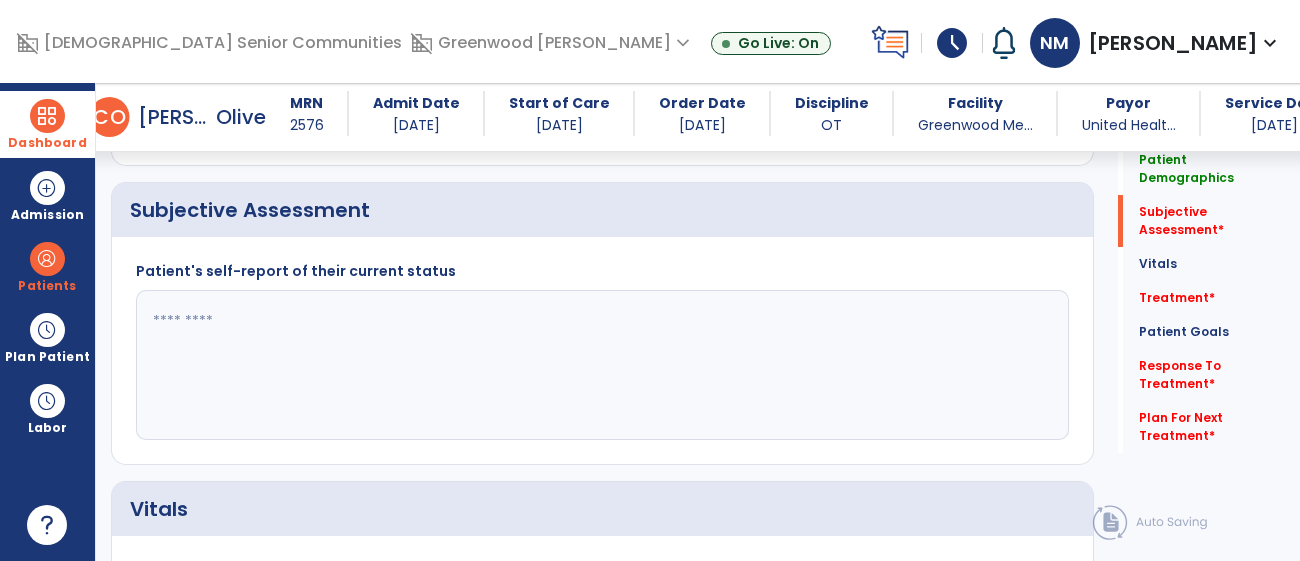 click 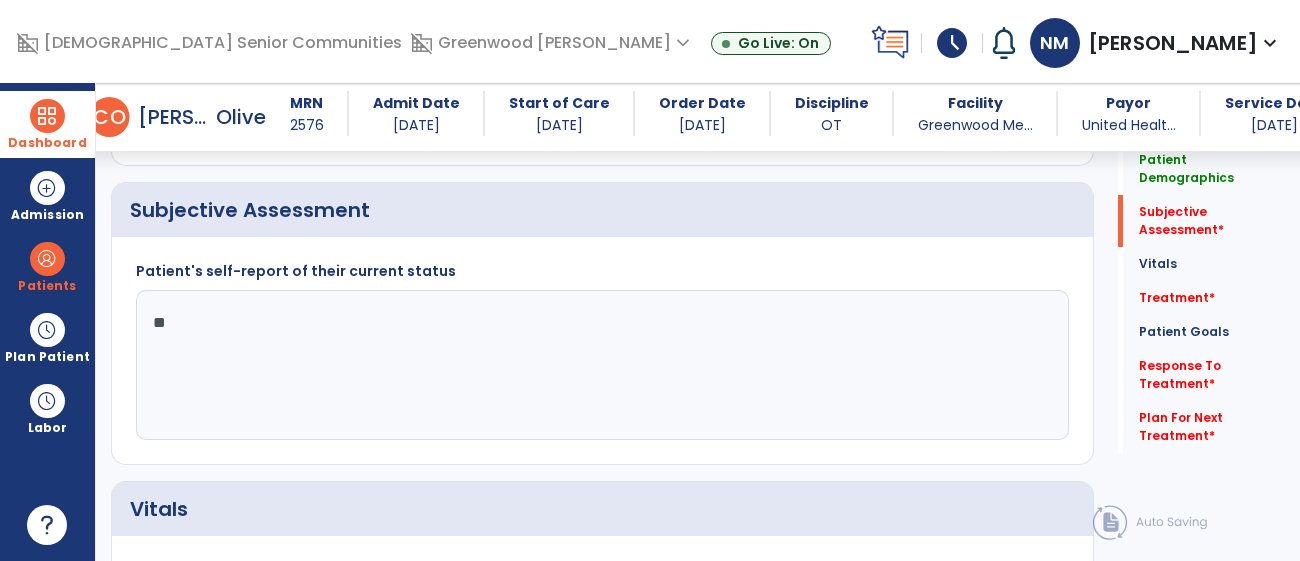 type on "*" 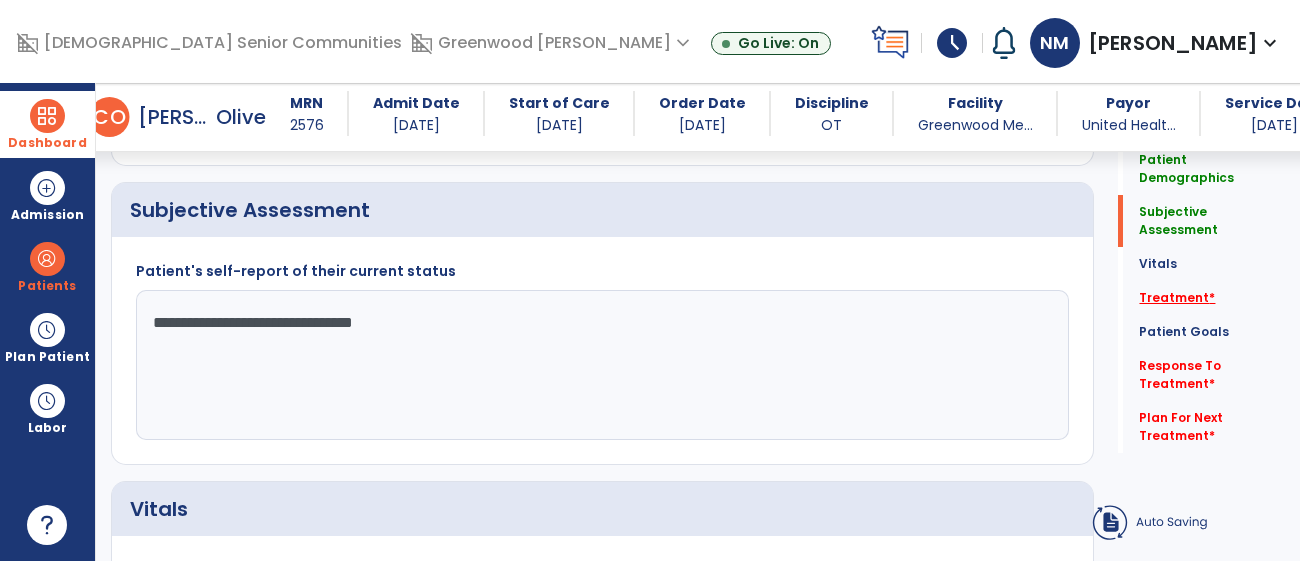 type on "**********" 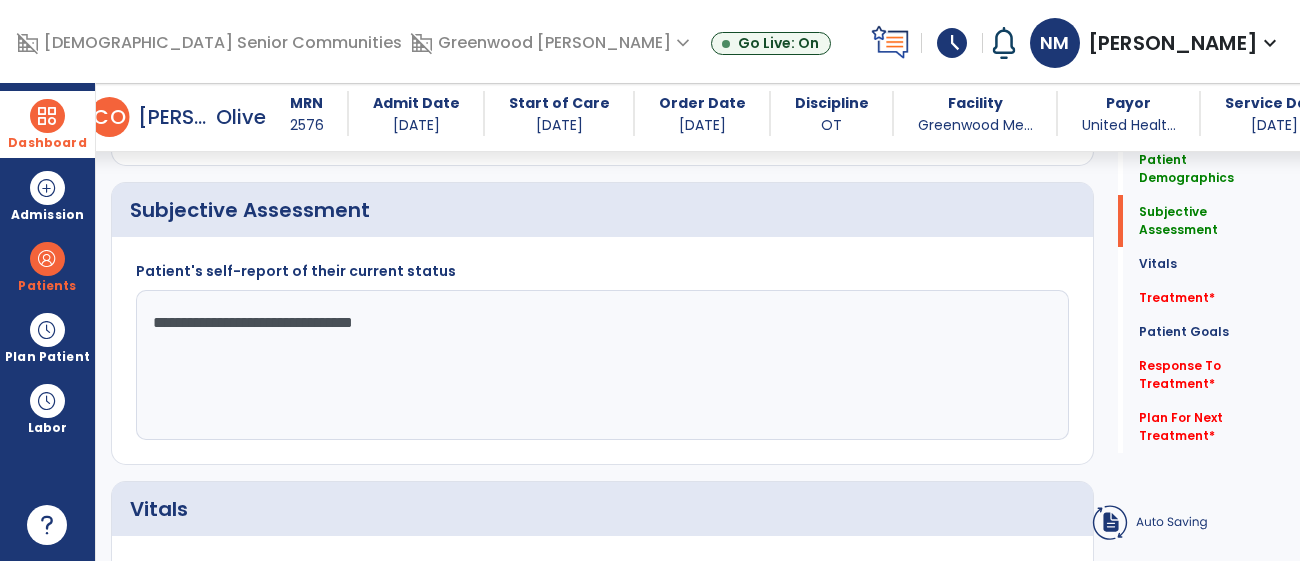 click on "Treatment   *" 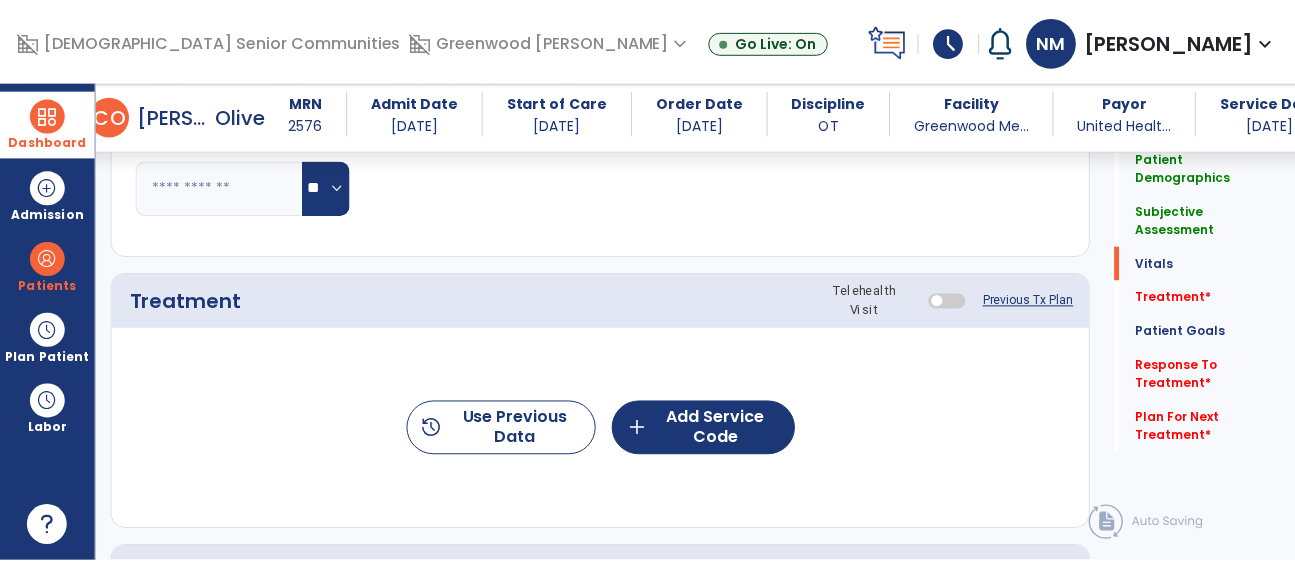 scroll, scrollTop: 1053, scrollLeft: 0, axis: vertical 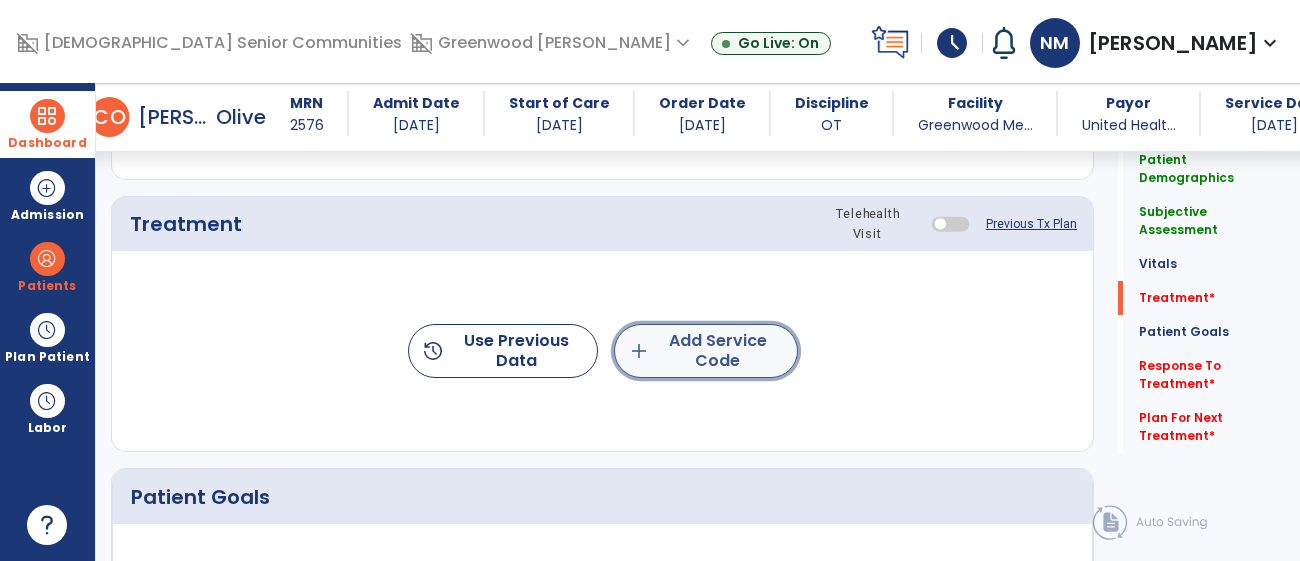 click on "add  Add Service Code" 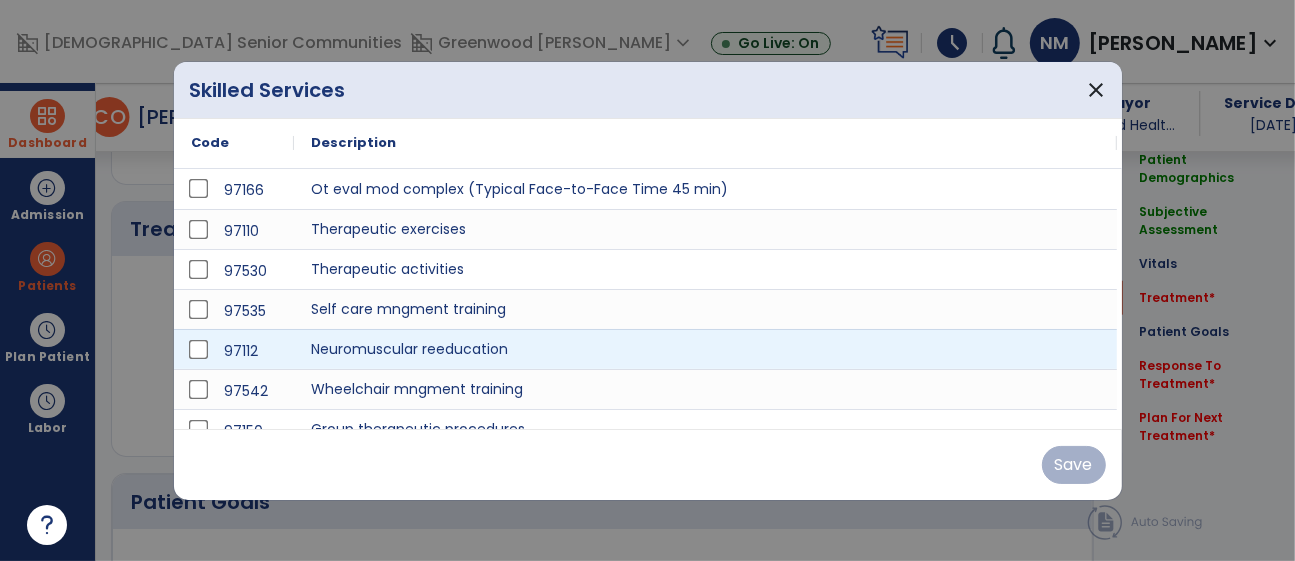 scroll, scrollTop: 1053, scrollLeft: 0, axis: vertical 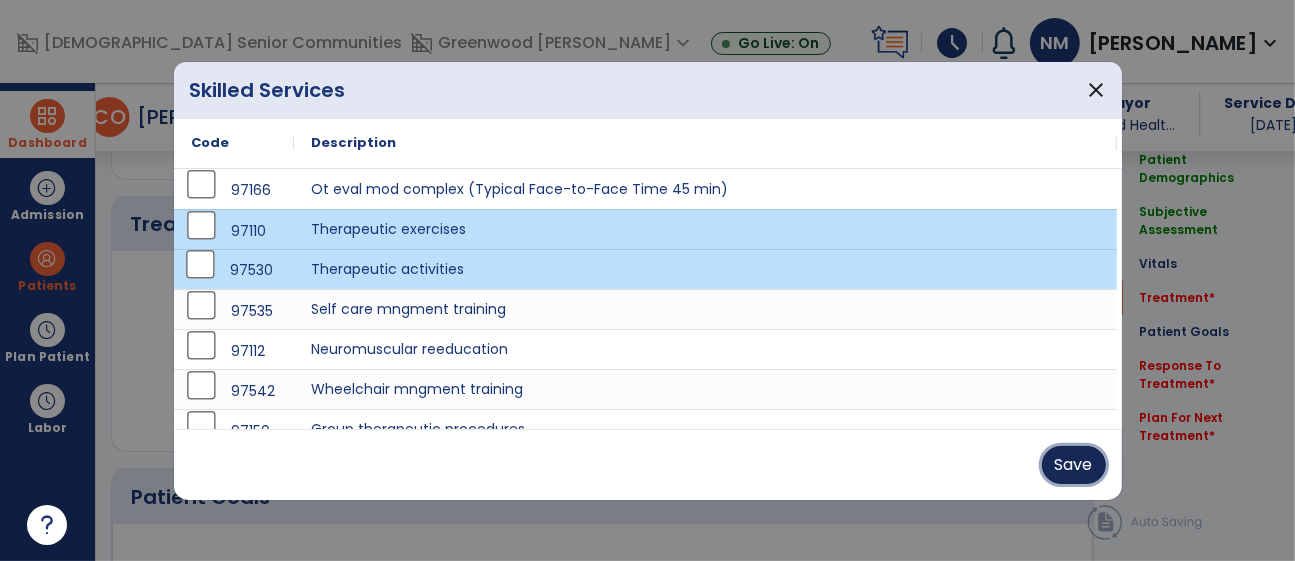 click on "Save" at bounding box center (1074, 465) 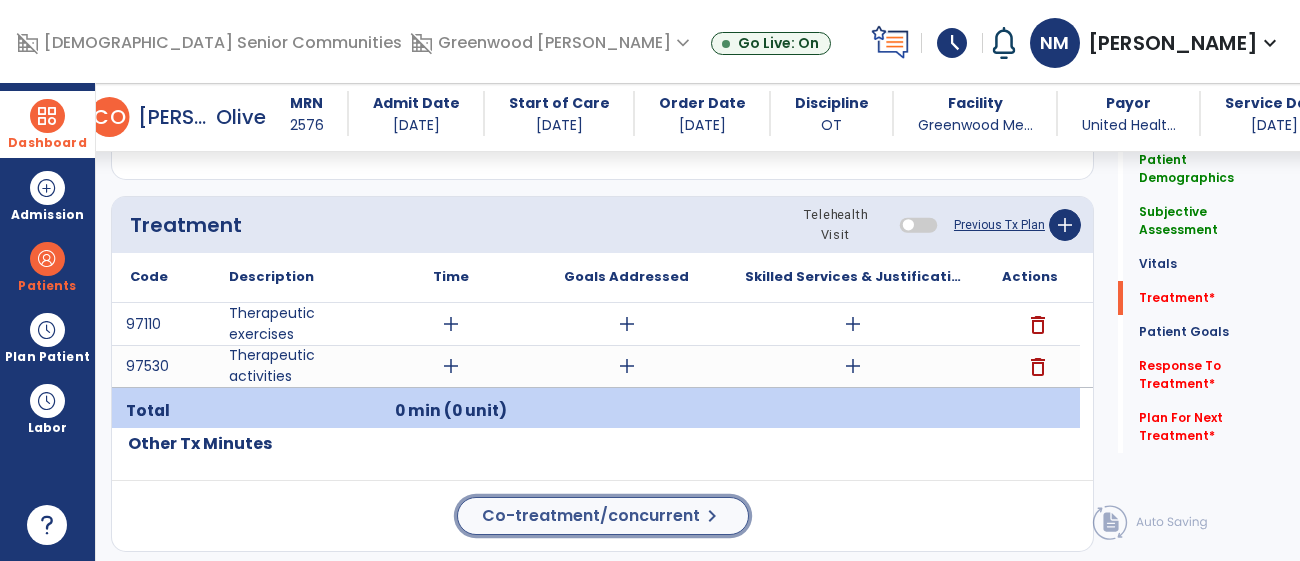 click on "Co-treatment/concurrent  chevron_right" 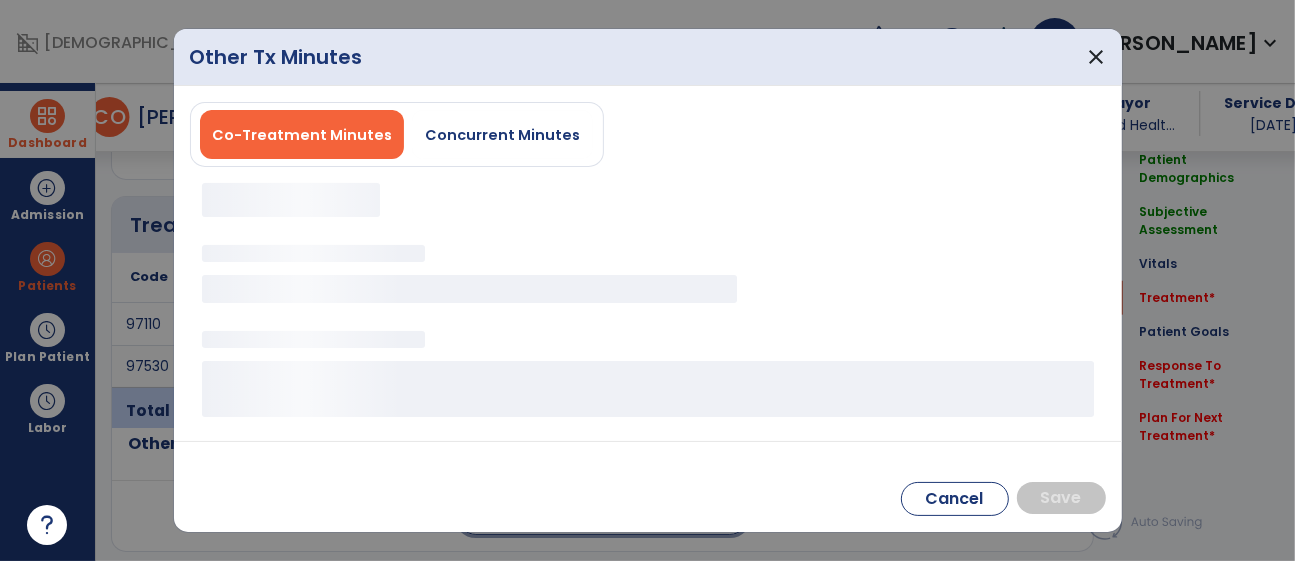 scroll, scrollTop: 1053, scrollLeft: 0, axis: vertical 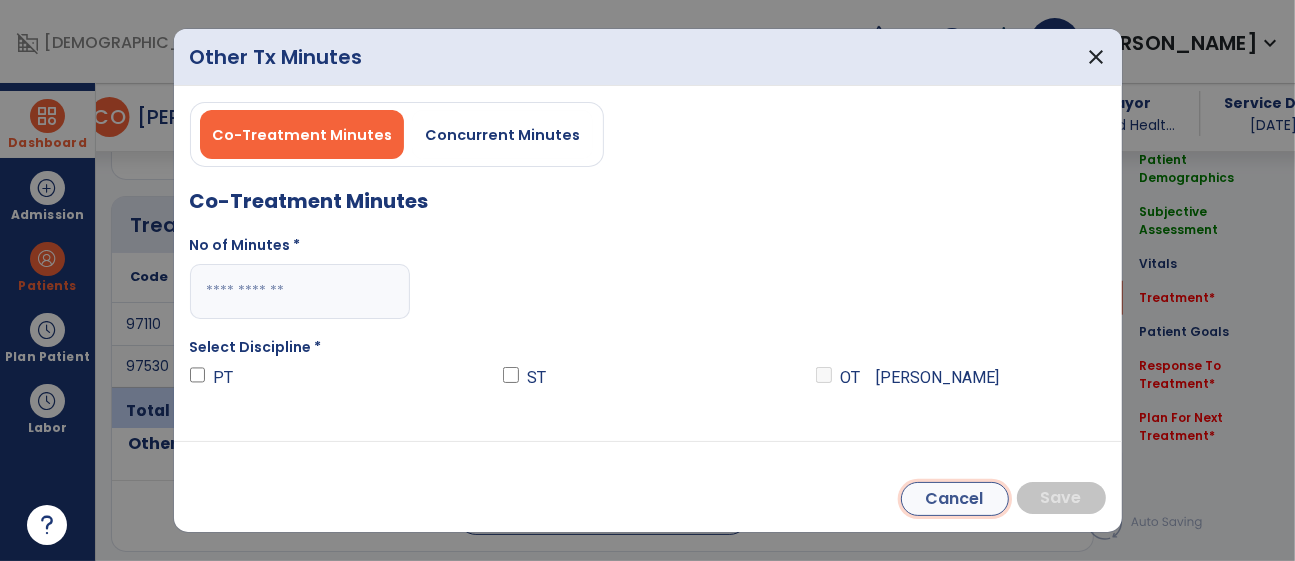 click on "Cancel" at bounding box center [955, 499] 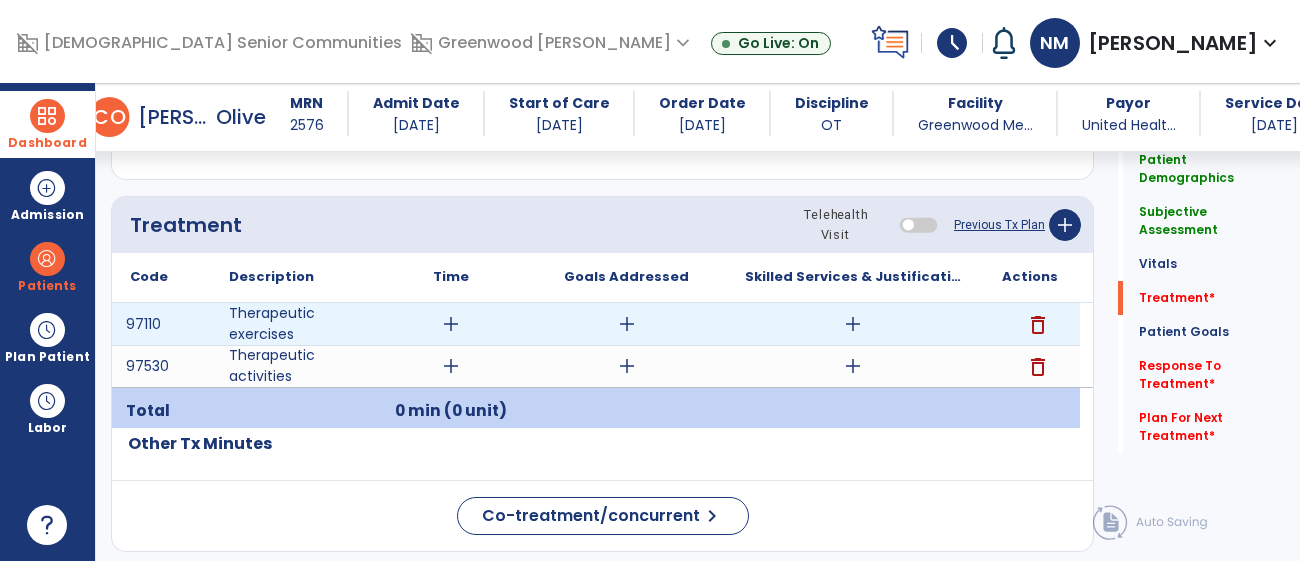 click on "add" at bounding box center [853, 324] 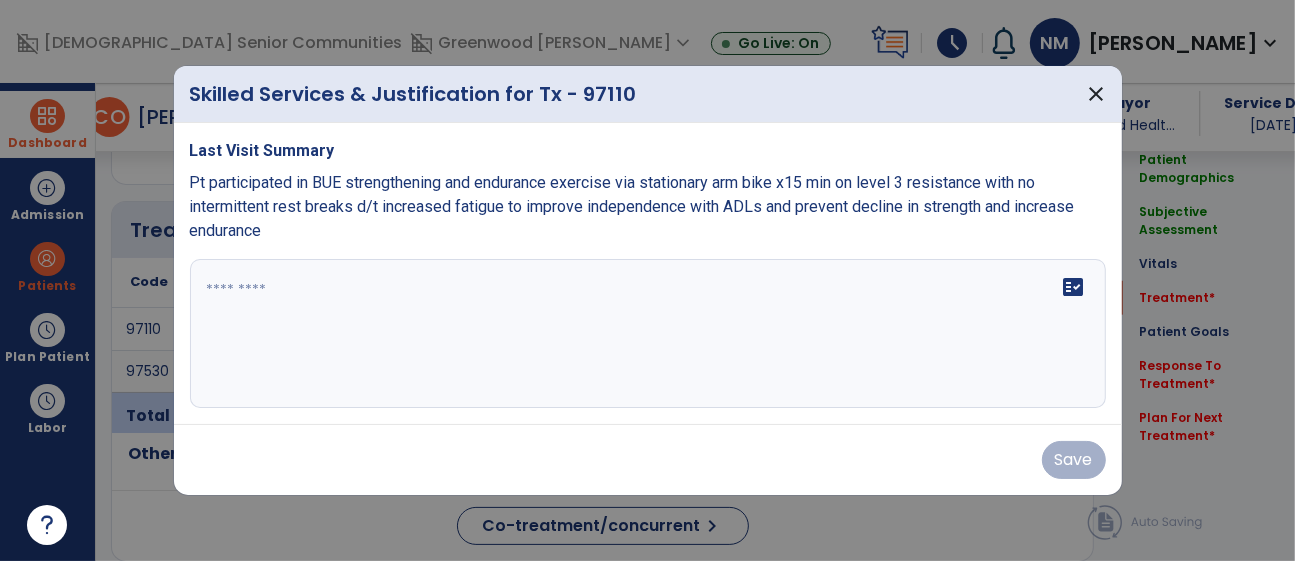 scroll, scrollTop: 1053, scrollLeft: 0, axis: vertical 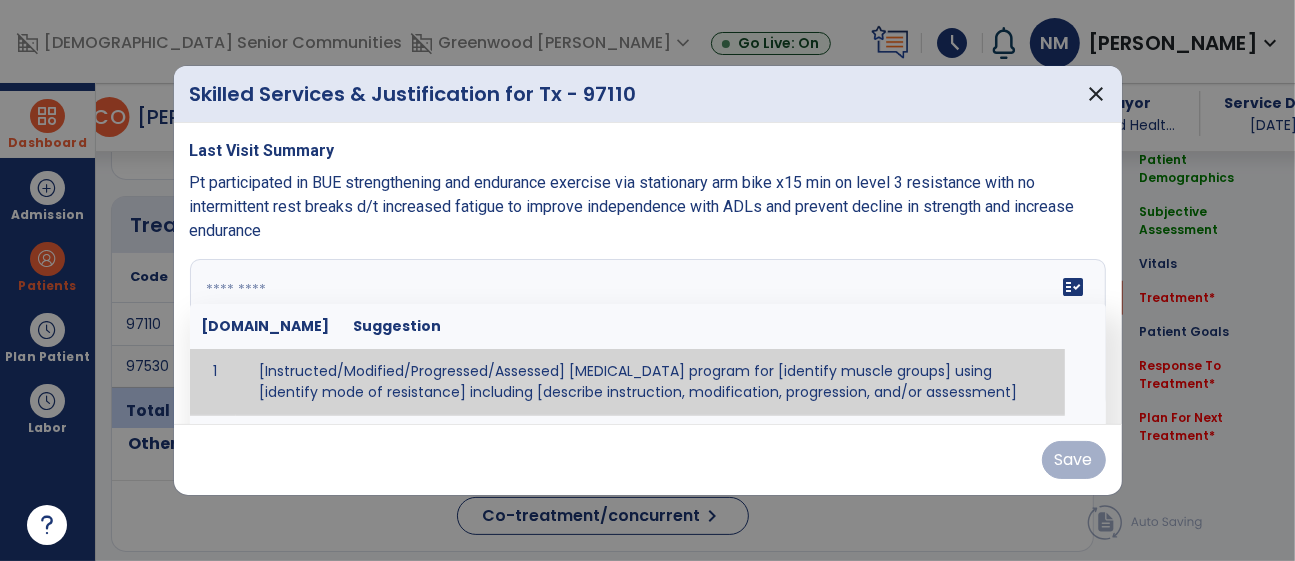 click on "fact_check  Sr.No Suggestion 1 [Instructed/Modified/Progressed/Assessed] resistive exercise program for [identify muscle groups] using [identify mode of resistance] including [describe instruction, modification, progression, and/or assessment] 2 [Instructed/Modified/Progressed/Assessed] aerobic exercise program using [identify equipment/mode] including [describe instruction, modification,progression, and/or assessment] 3 [Instructed/Modified/Progressed/Assessed] [PROM/A/AROM/AROM] program for [identify joint movements] using [contract-relax, over-pressure, inhibitory techniques, other] 4 [Assessed/Tested] aerobic capacity with administration of [aerobic capacity test]" at bounding box center [648, 334] 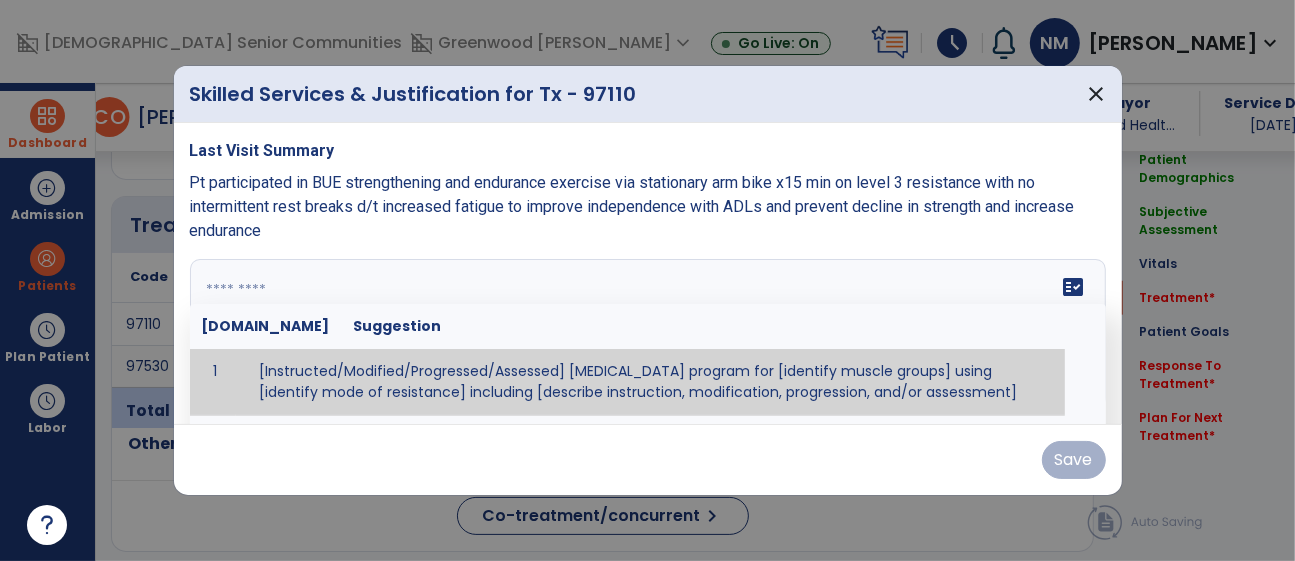 paste on "**********" 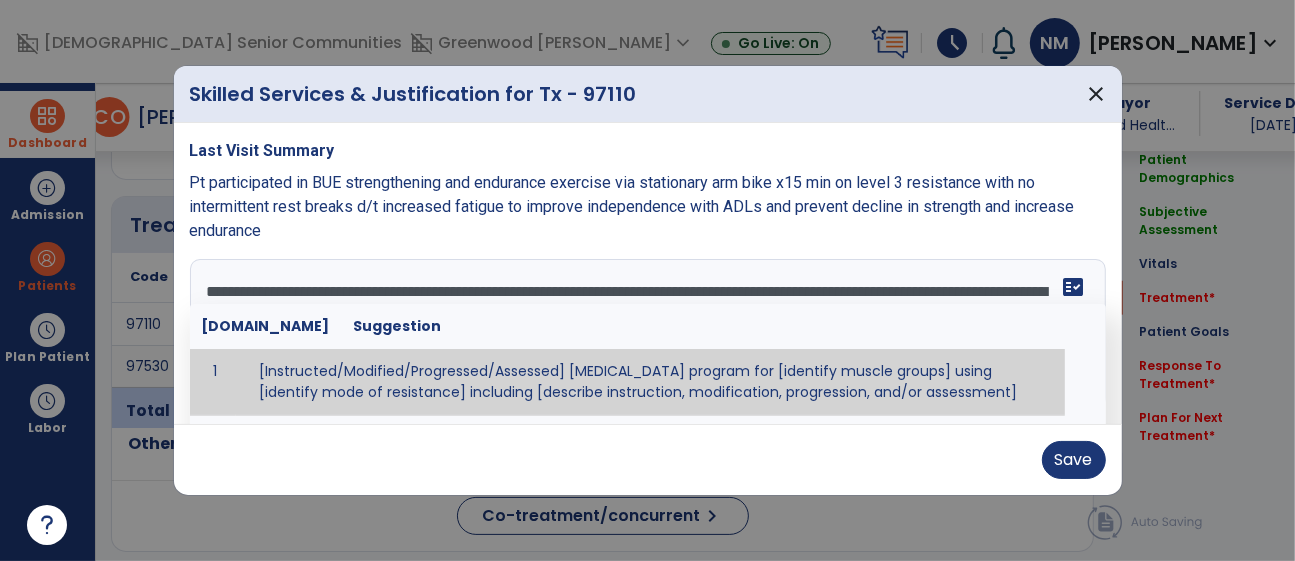 scroll, scrollTop: 136, scrollLeft: 0, axis: vertical 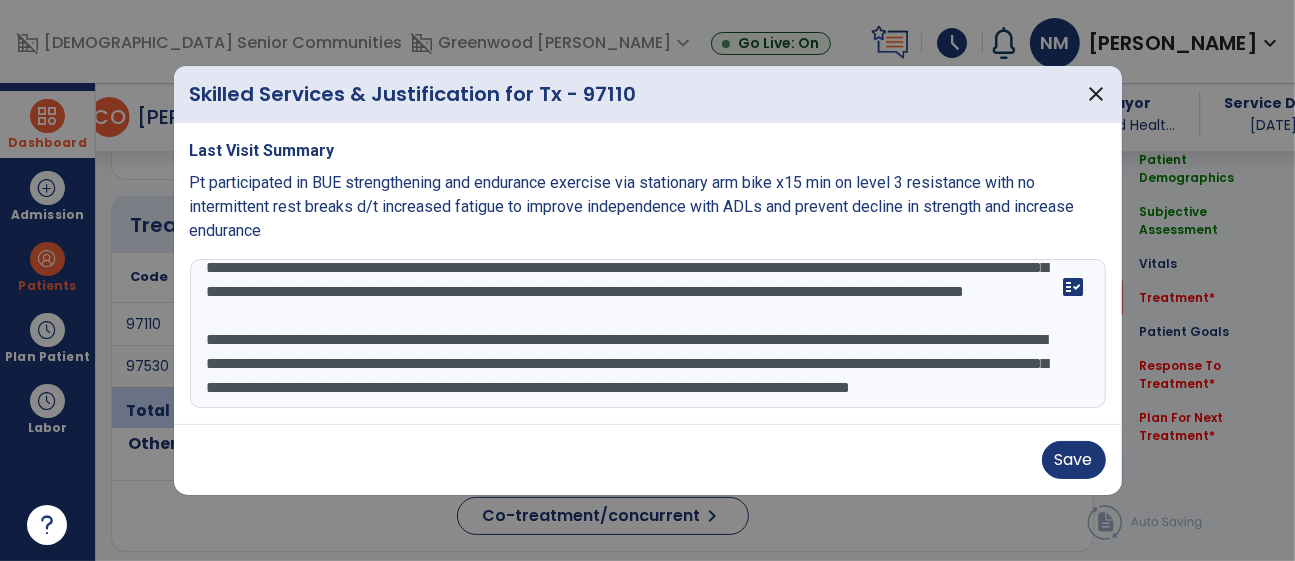 drag, startPoint x: 205, startPoint y: 292, endPoint x: 784, endPoint y: 451, distance: 600.4348 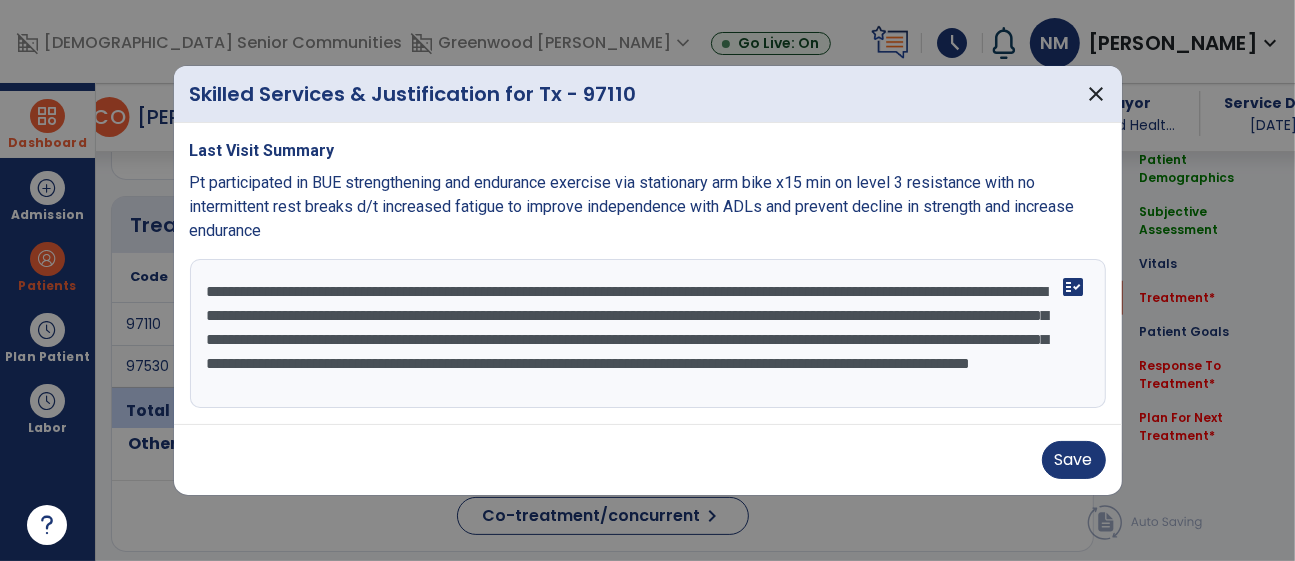 scroll, scrollTop: 48, scrollLeft: 0, axis: vertical 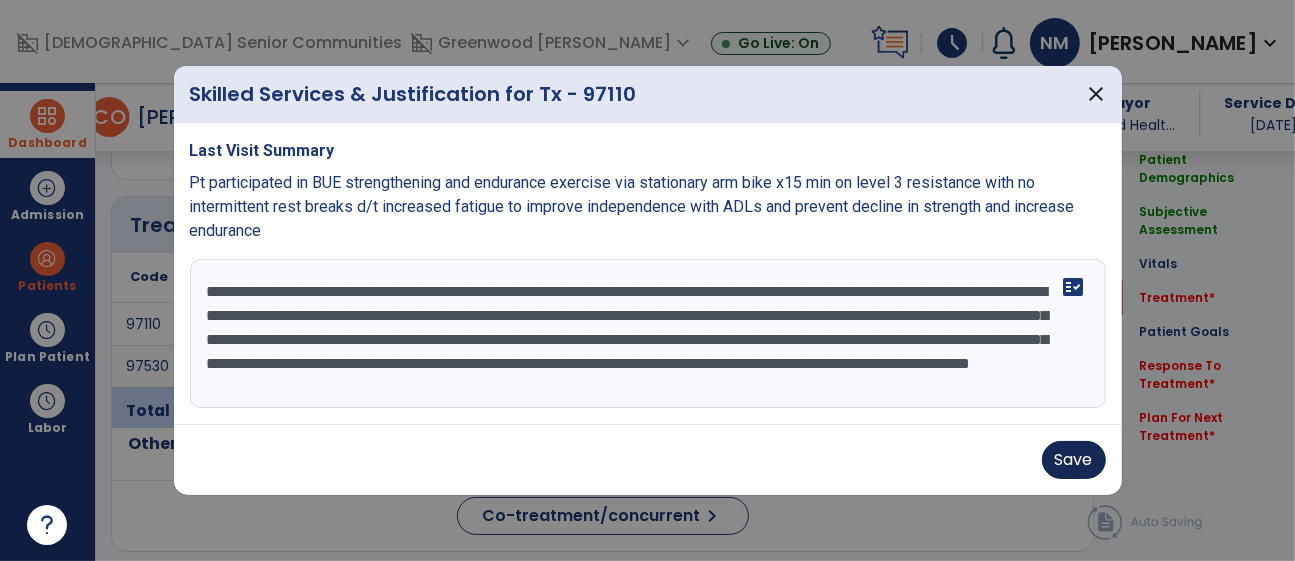 type on "**********" 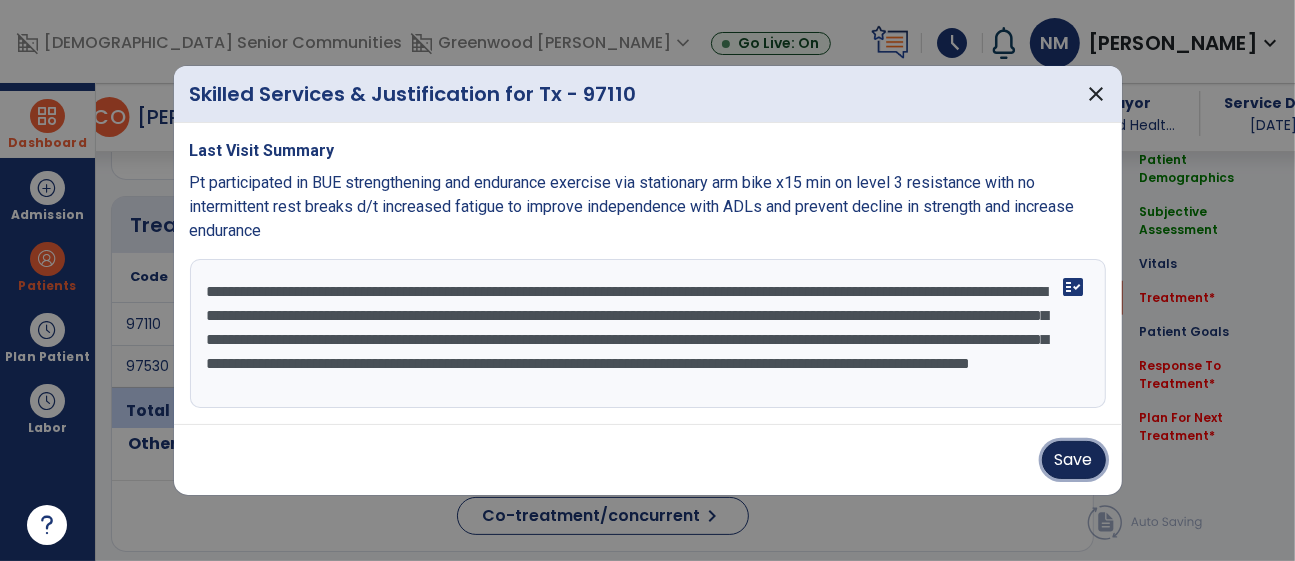click on "Save" at bounding box center [1074, 460] 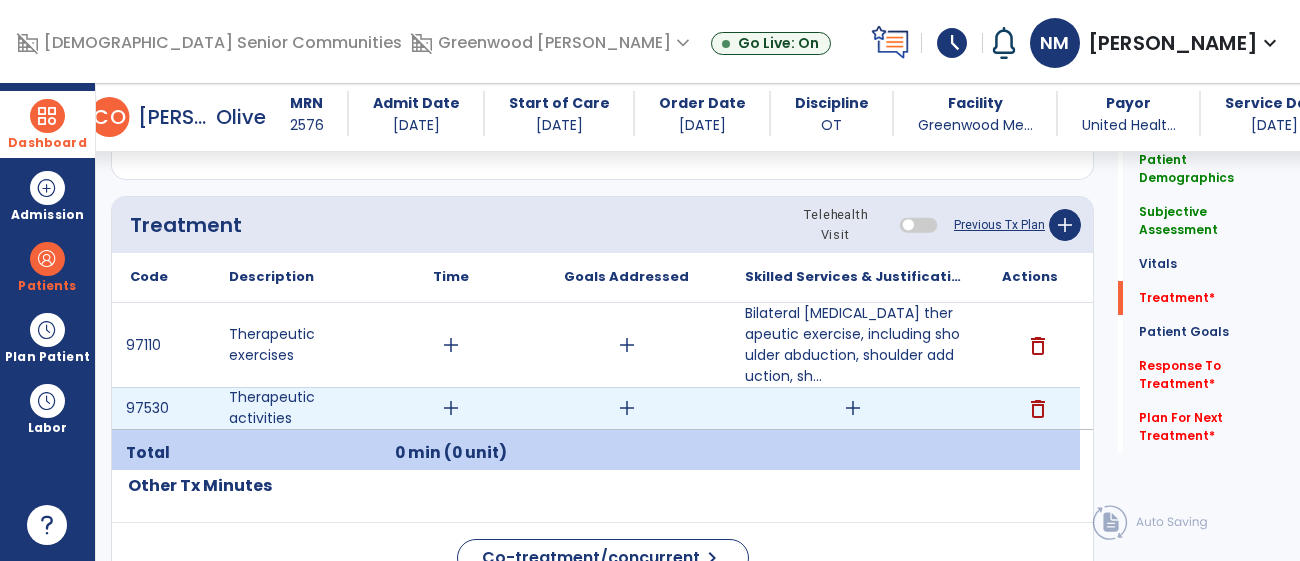 click on "add" at bounding box center [853, 408] 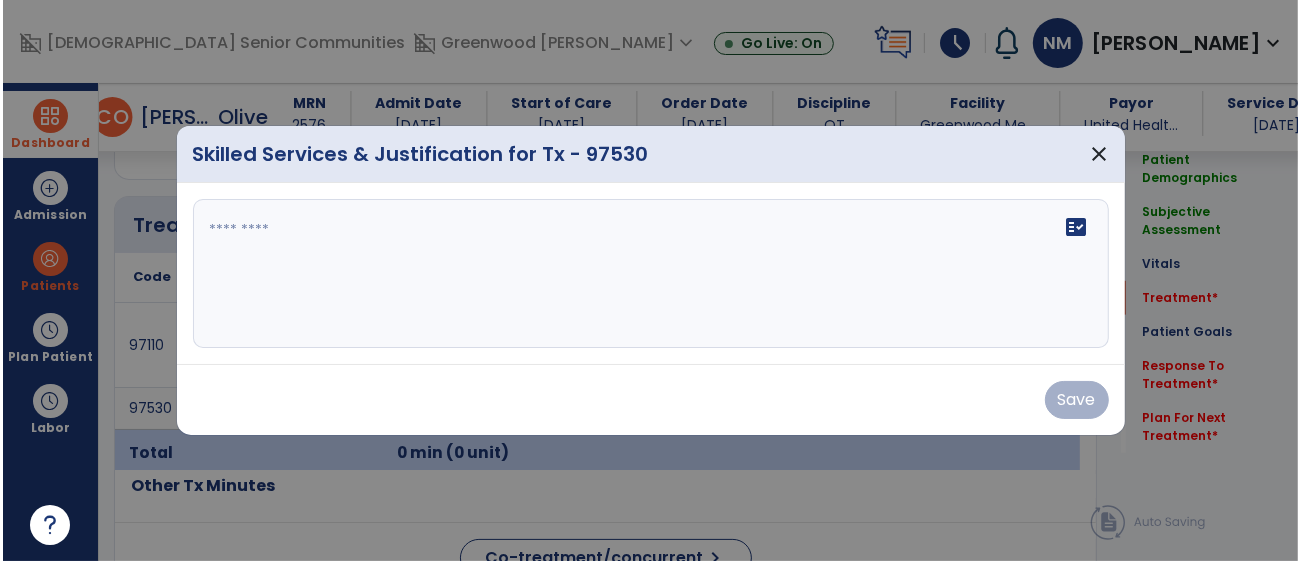 scroll, scrollTop: 1053, scrollLeft: 0, axis: vertical 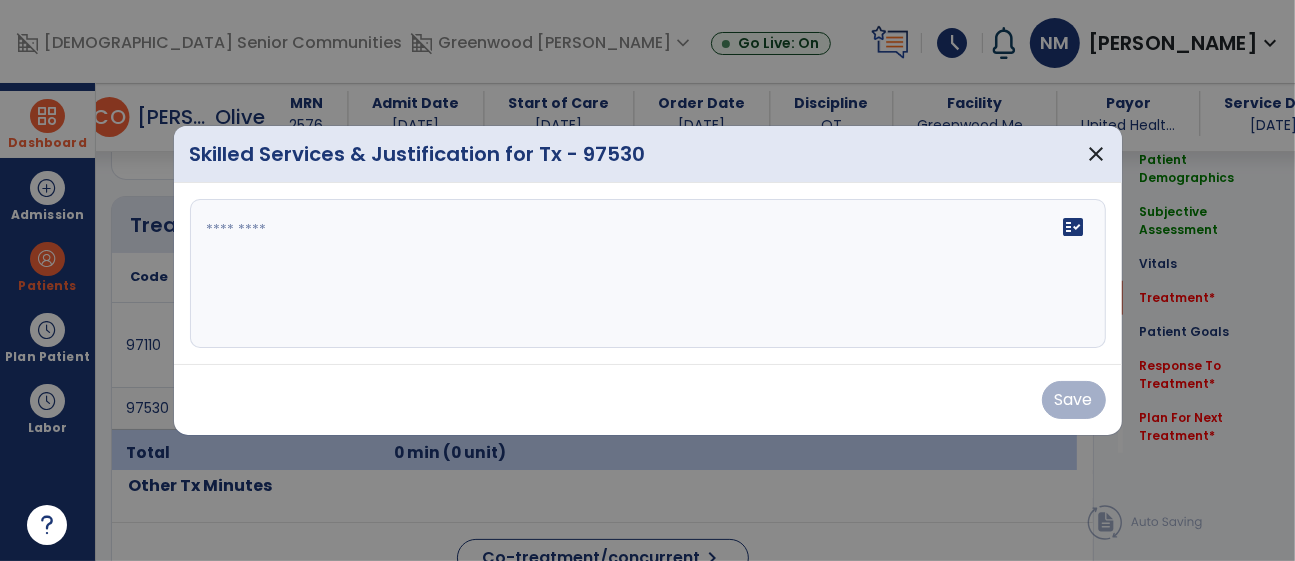 click on "fact_check" at bounding box center (648, 274) 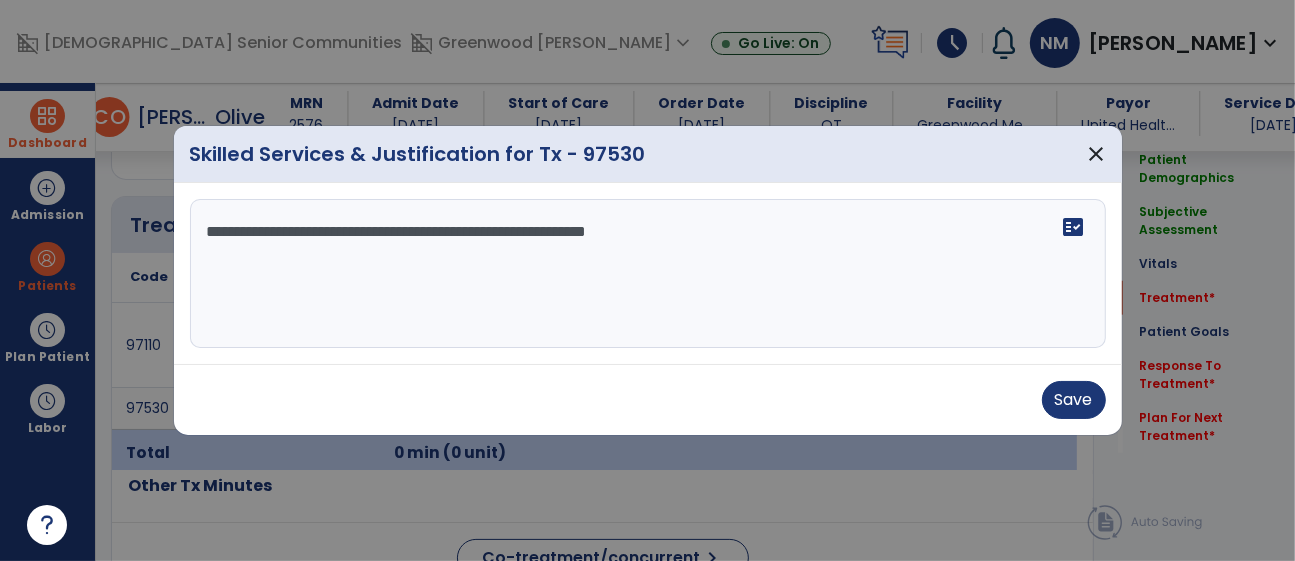 click on "**********" at bounding box center [648, 274] 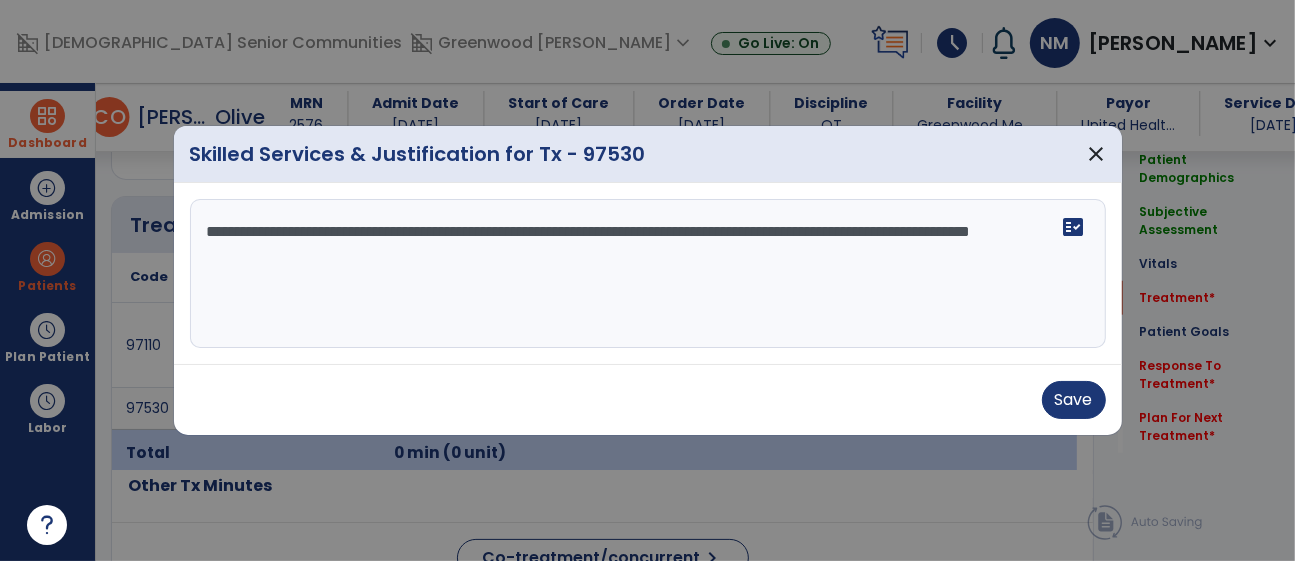 click on "**********" at bounding box center [648, 274] 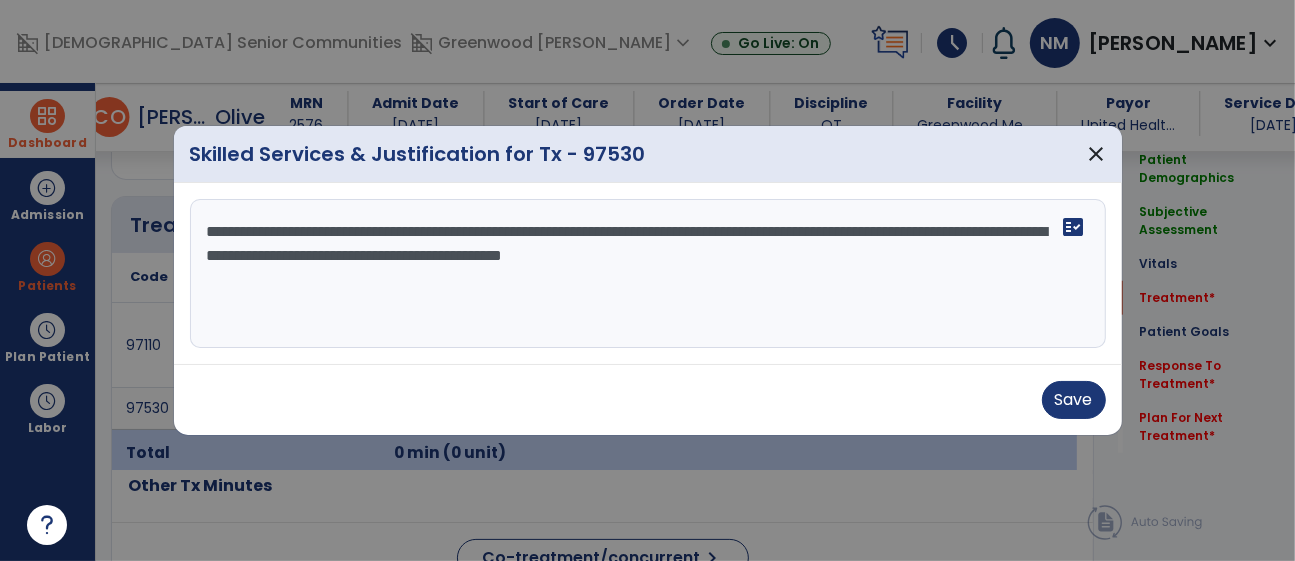 drag, startPoint x: 826, startPoint y: 256, endPoint x: 839, endPoint y: 278, distance: 25.553865 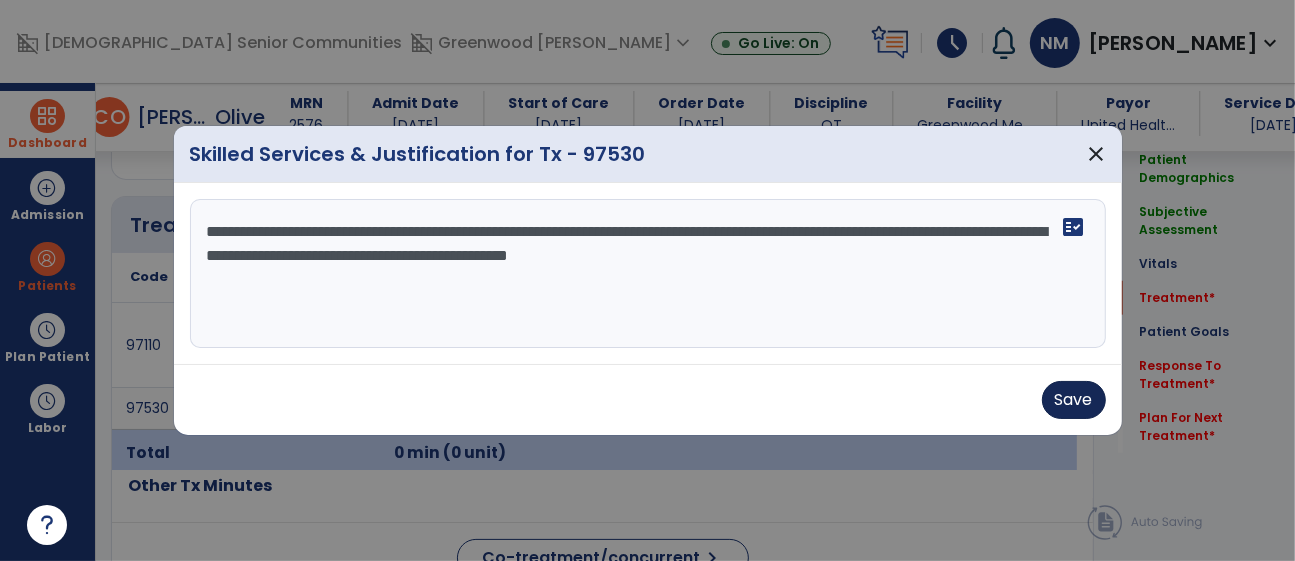 type on "**********" 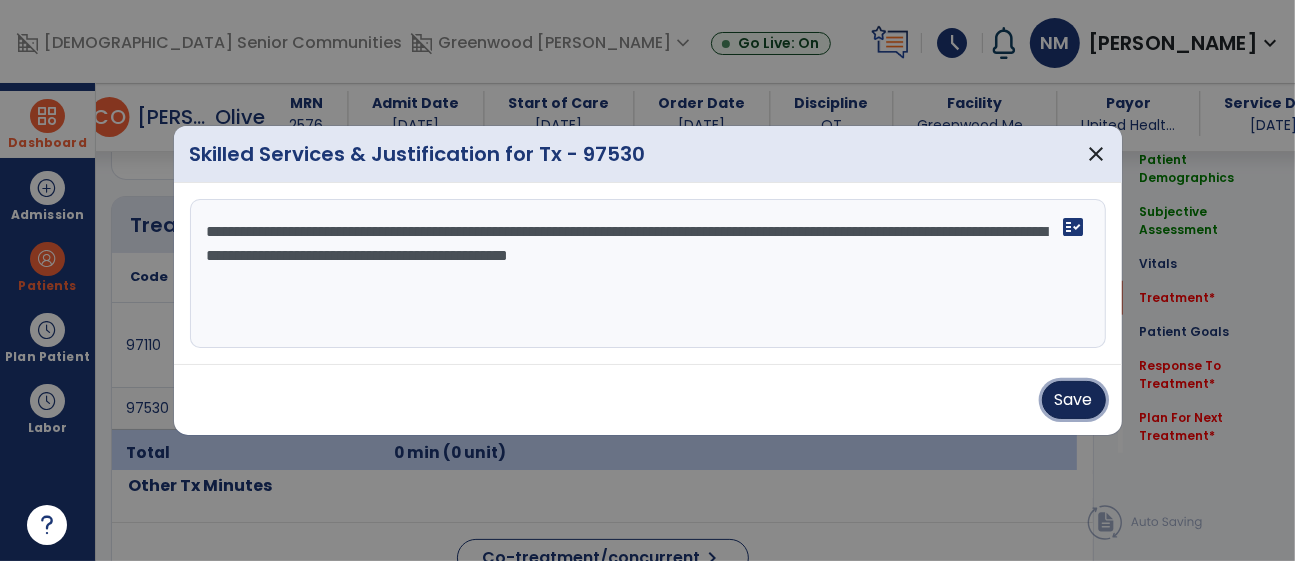 click on "Save" at bounding box center [1074, 400] 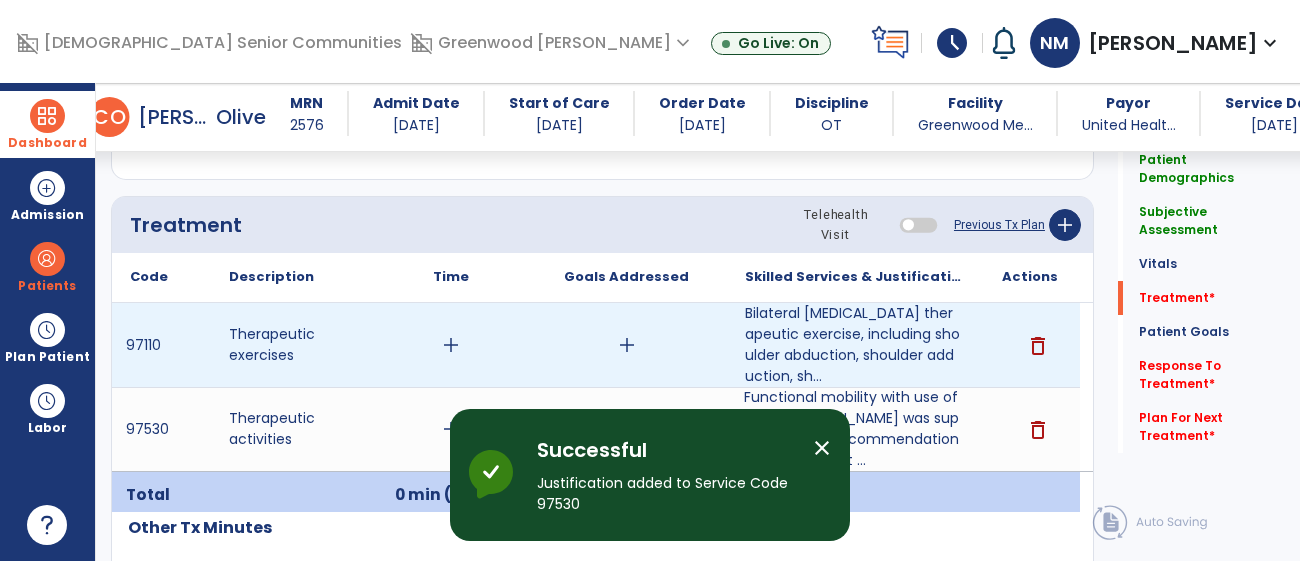 click on "add" at bounding box center (451, 345) 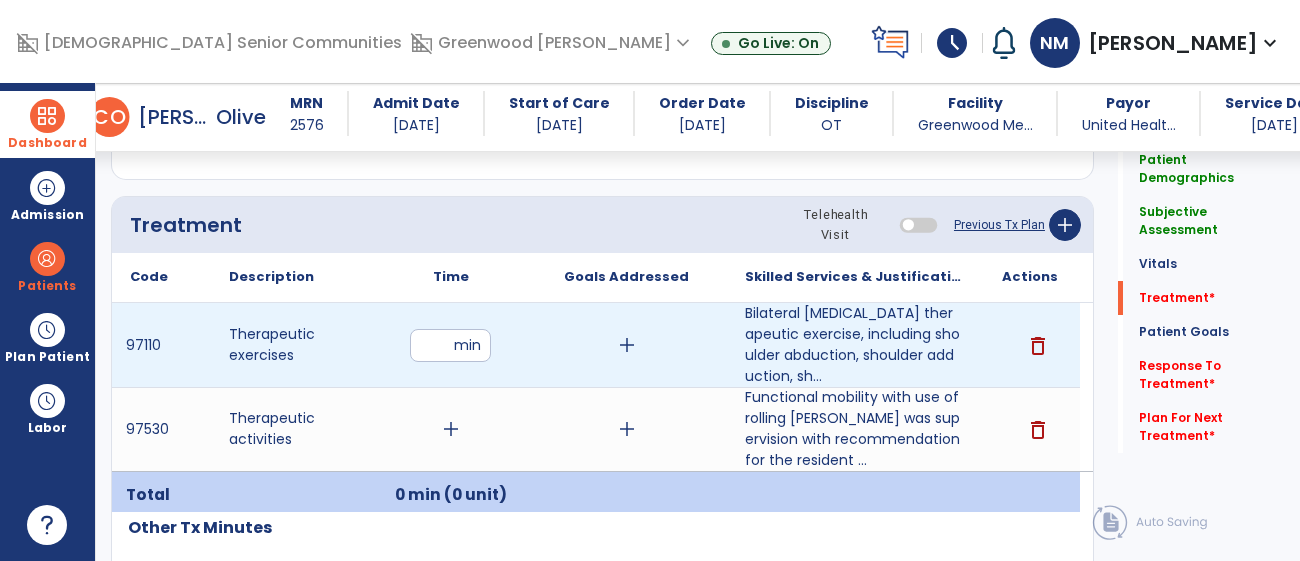 type on "**" 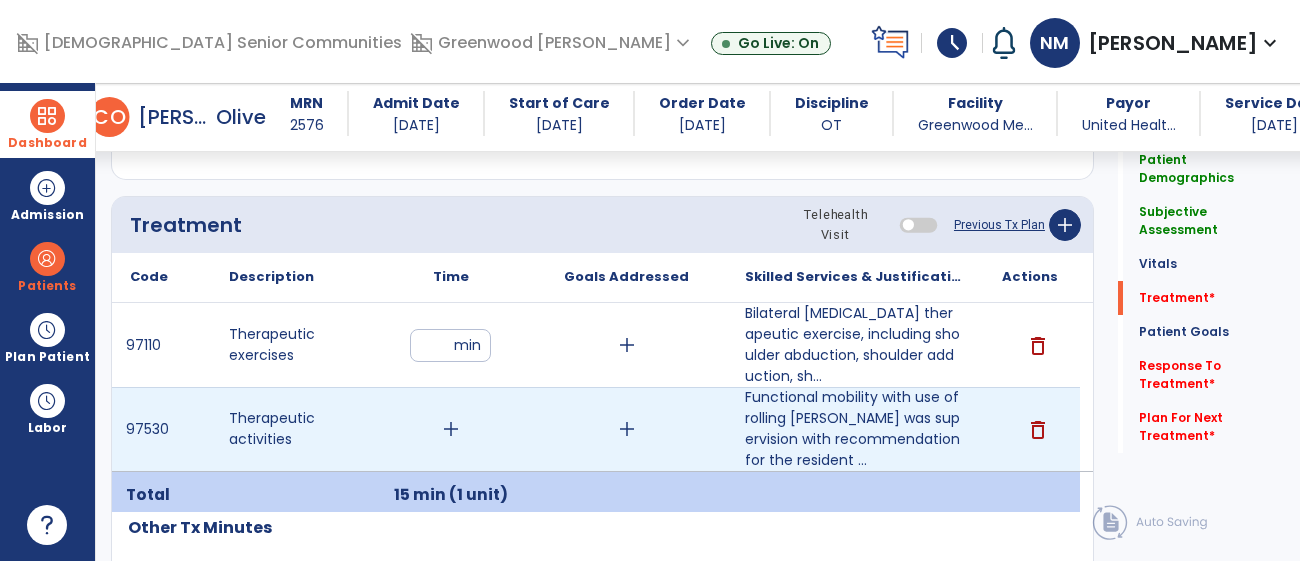 click on "add" at bounding box center (451, 429) 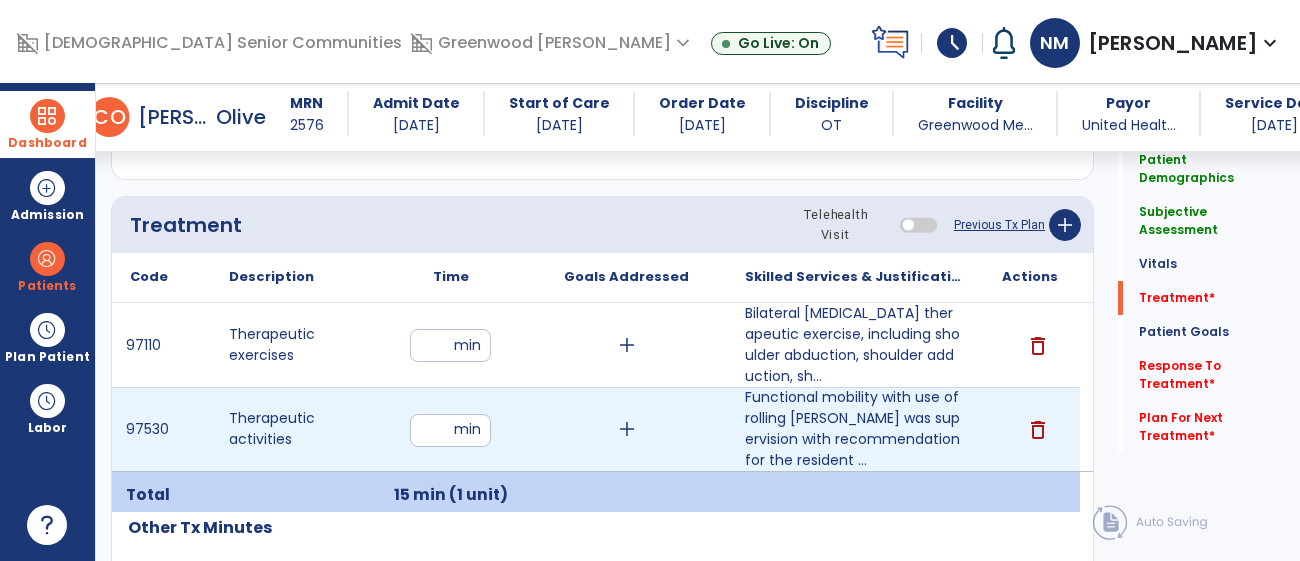 type on "**" 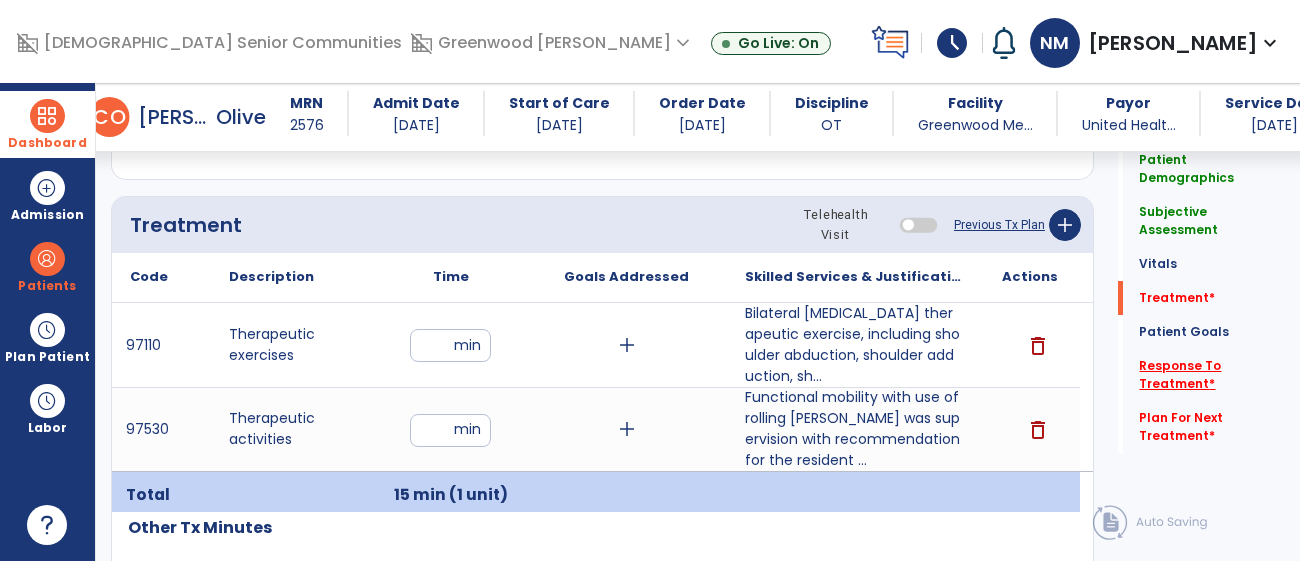 drag, startPoint x: 1163, startPoint y: 344, endPoint x: 1153, endPoint y: 355, distance: 14.866069 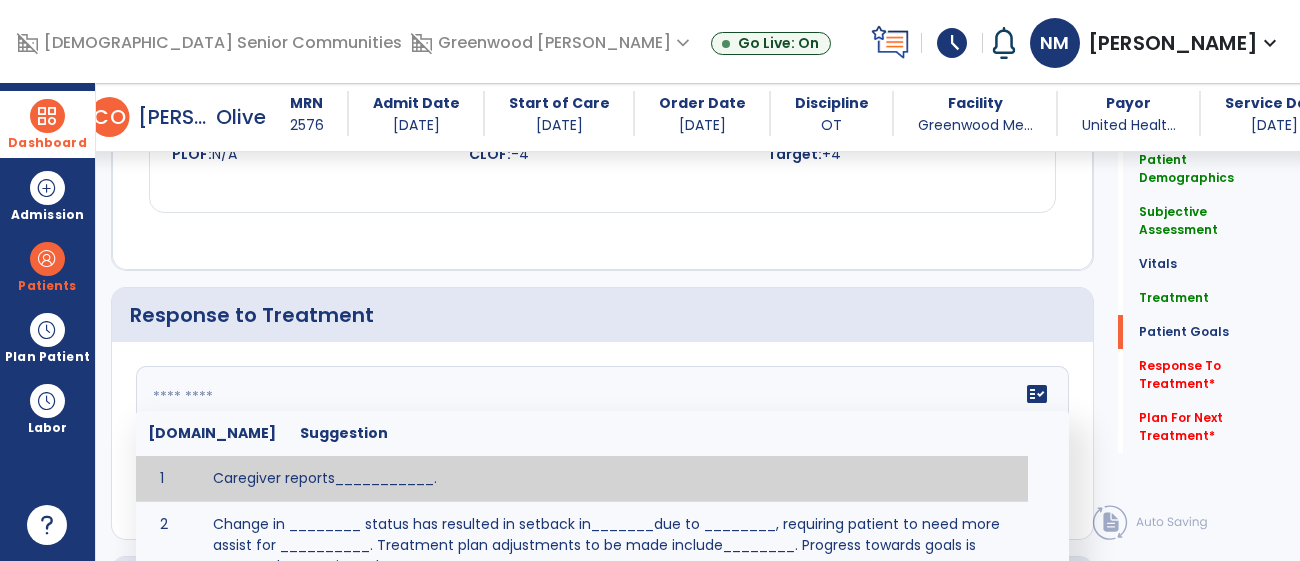 click 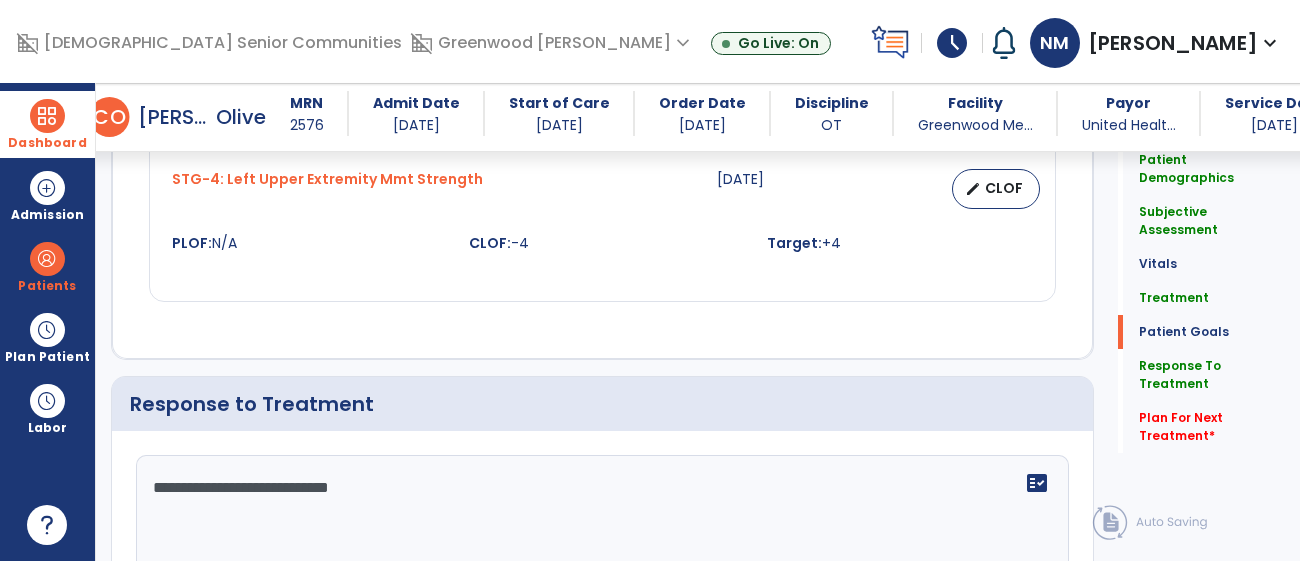 scroll, scrollTop: 2836, scrollLeft: 0, axis: vertical 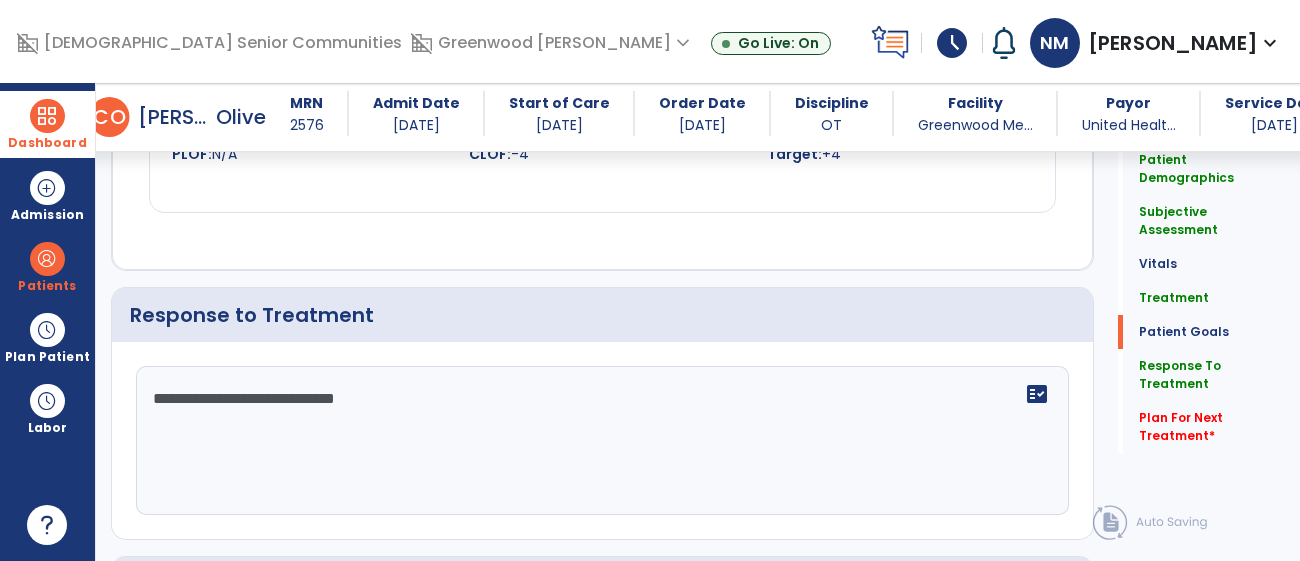 click on "**********" 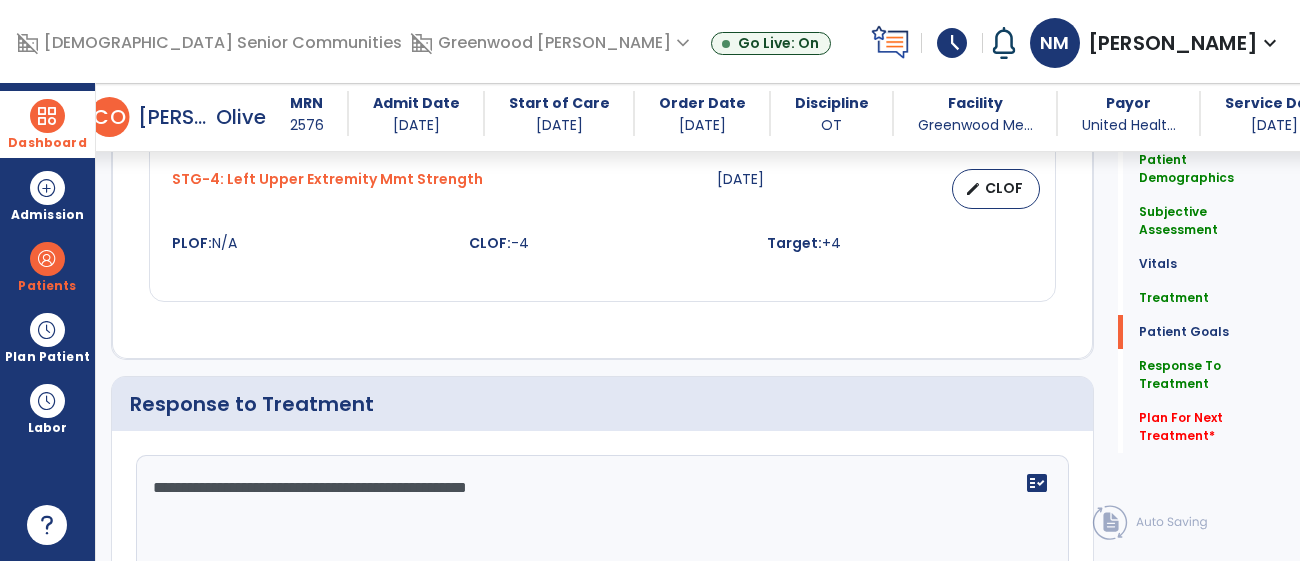 scroll, scrollTop: 2836, scrollLeft: 0, axis: vertical 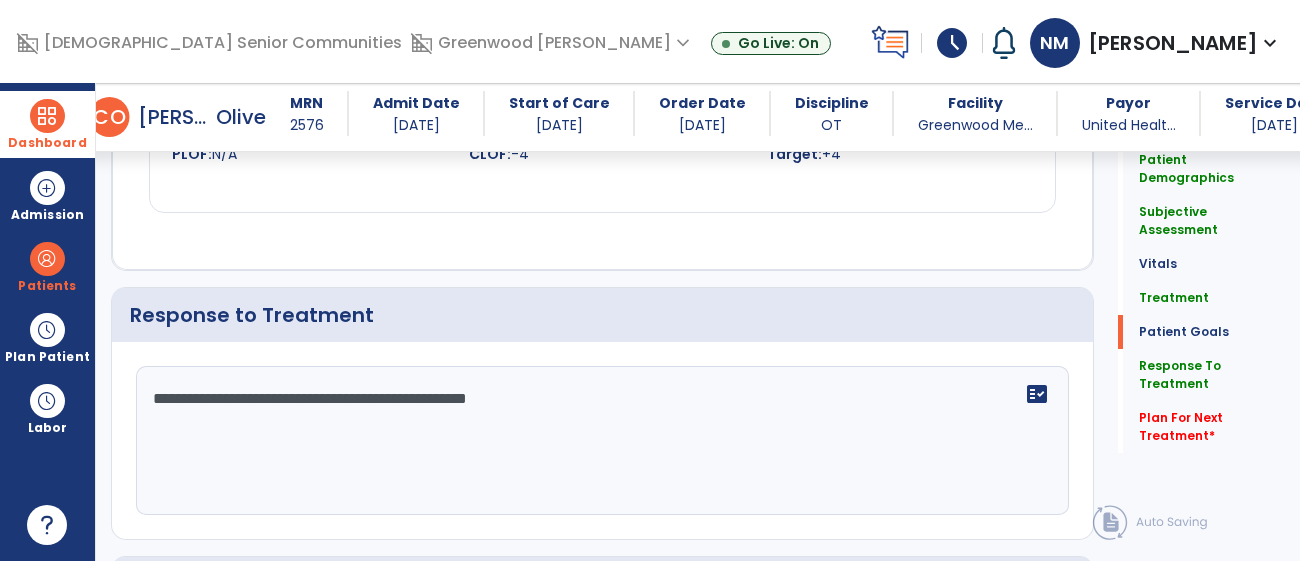 type on "**********" 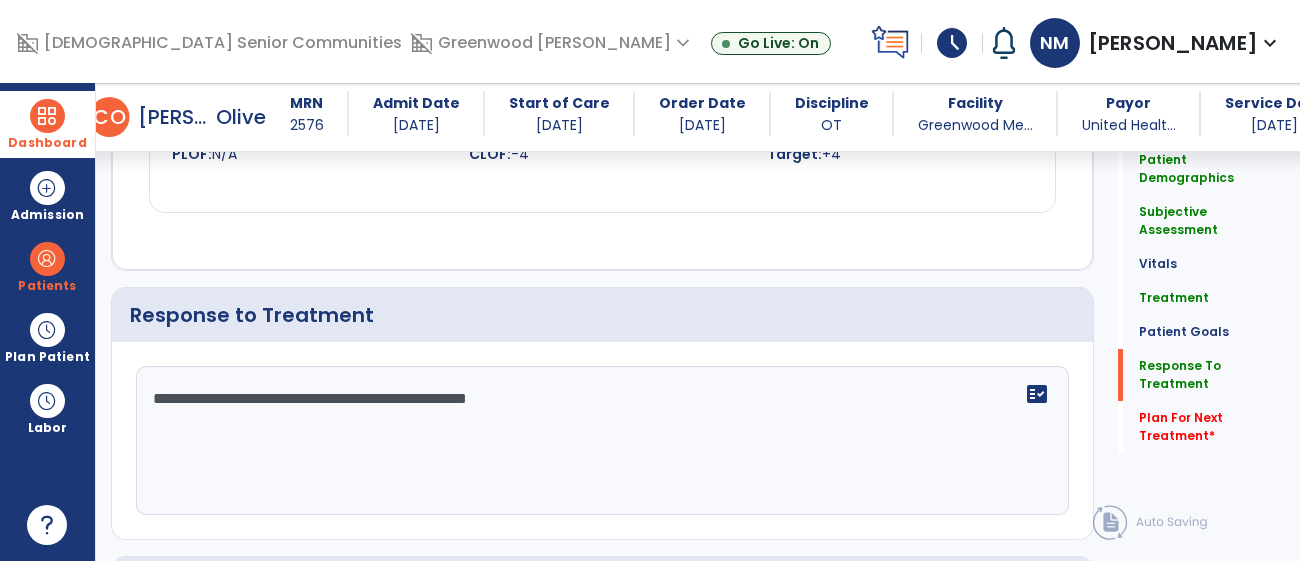 scroll, scrollTop: 3147, scrollLeft: 0, axis: vertical 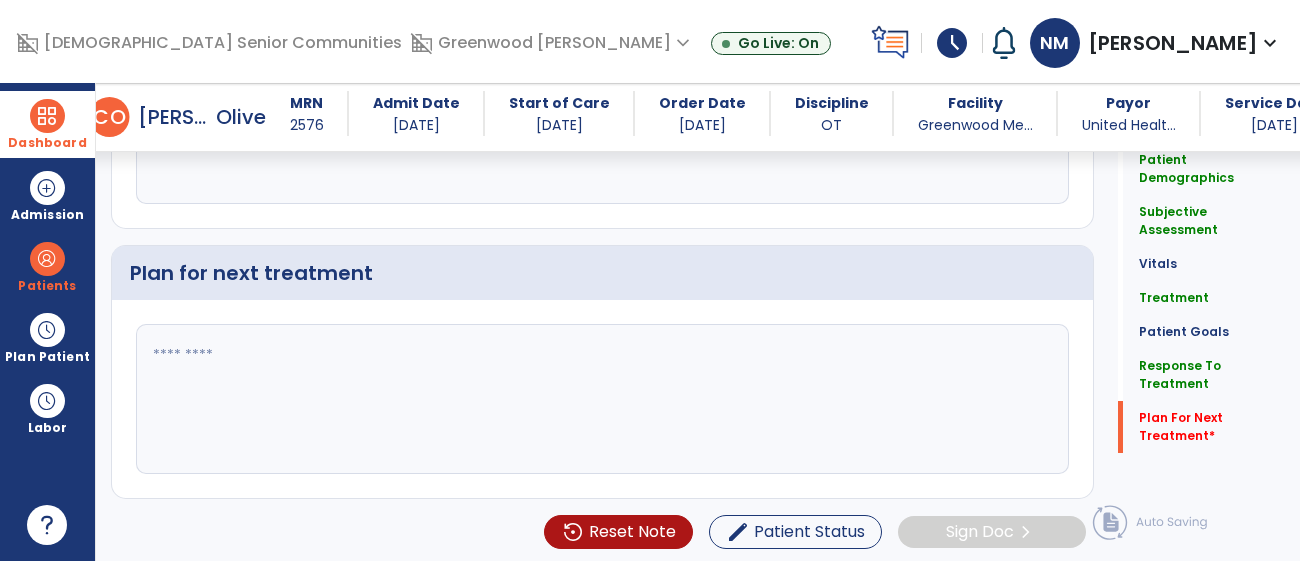 click 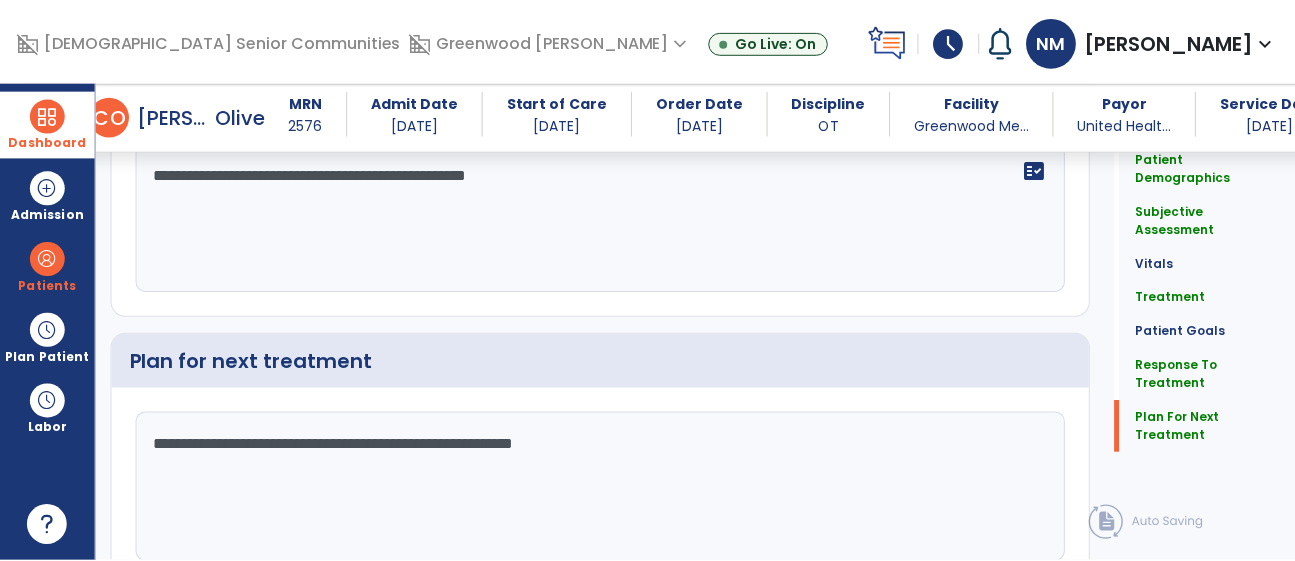 scroll, scrollTop: 3147, scrollLeft: 0, axis: vertical 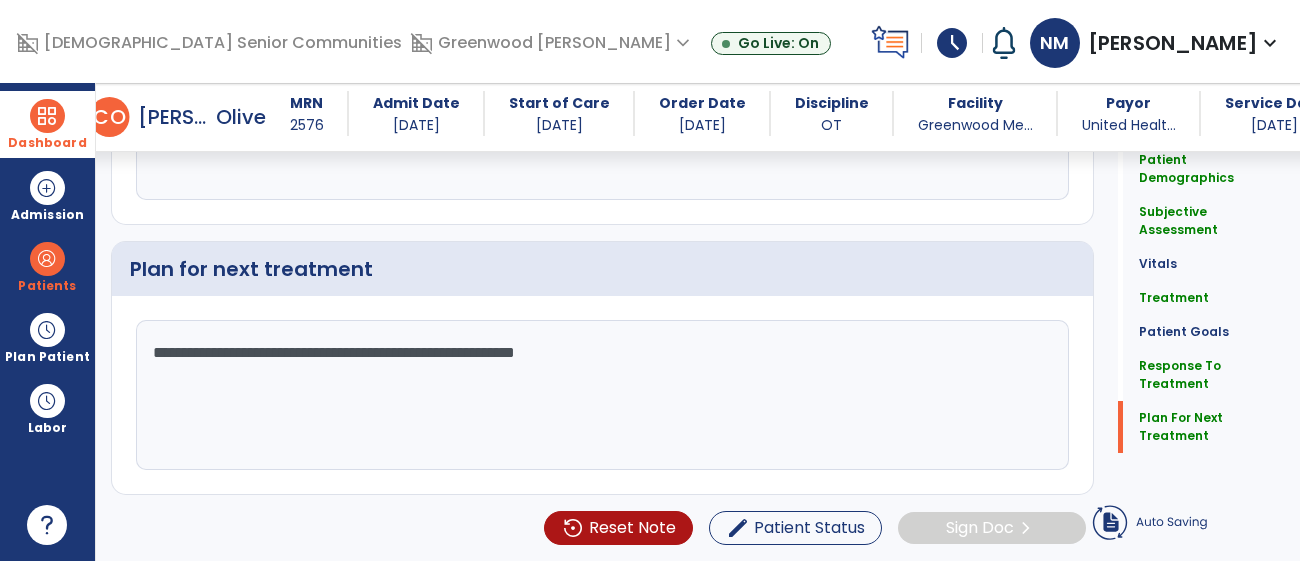 type on "**********" 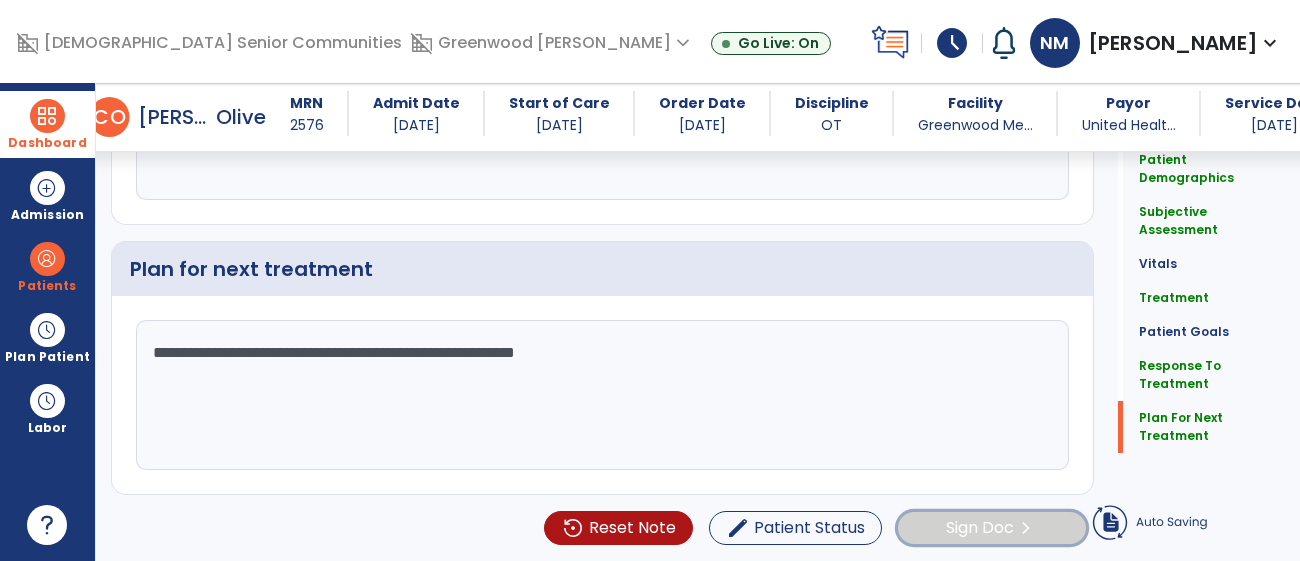 click on "Sign Doc" 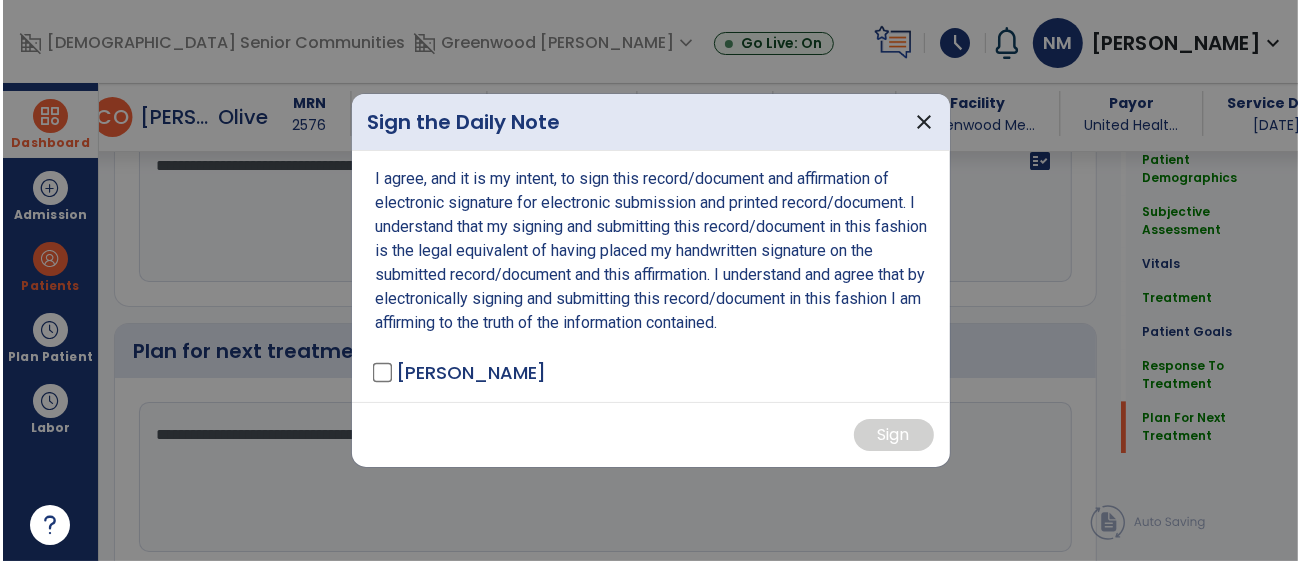 scroll, scrollTop: 3147, scrollLeft: 0, axis: vertical 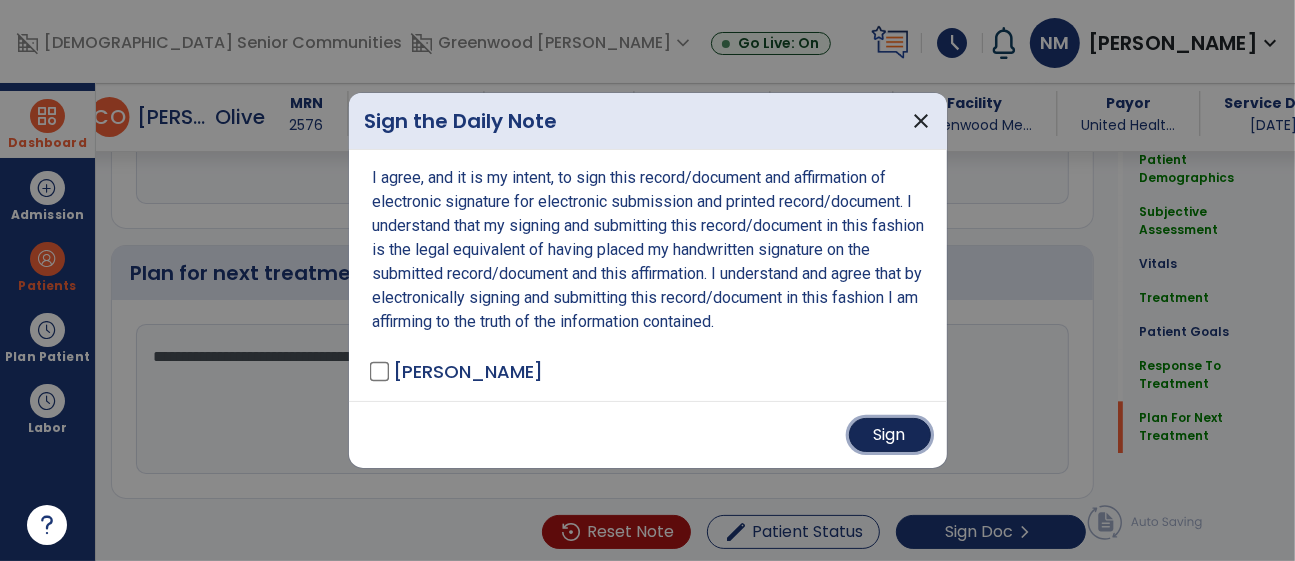click on "Sign" at bounding box center (890, 435) 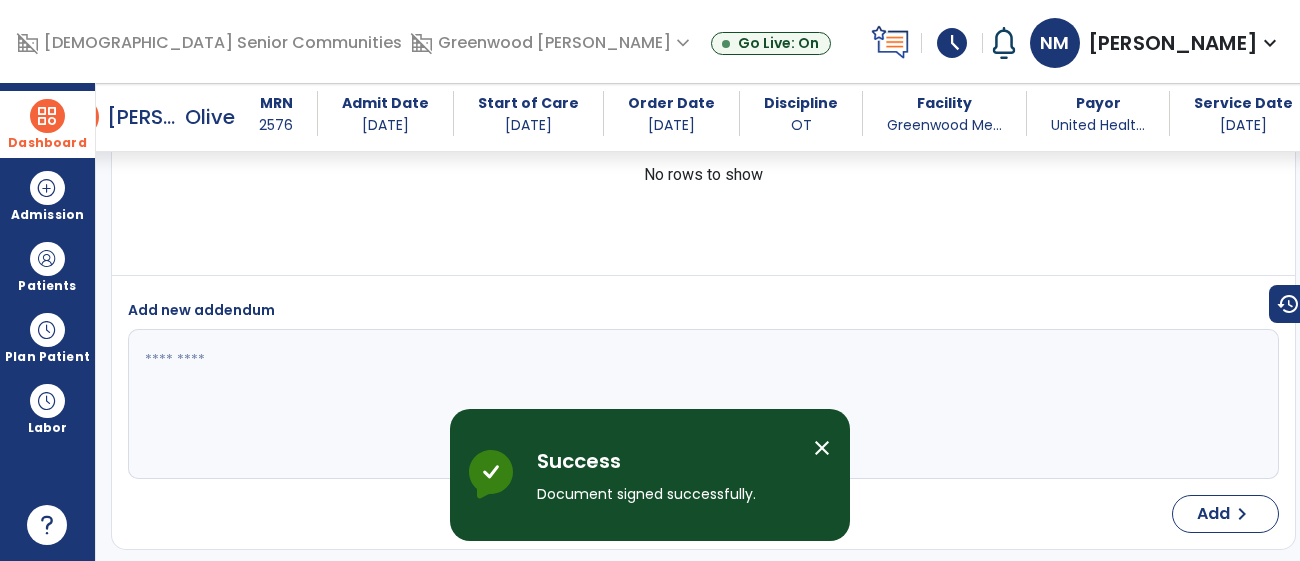 scroll, scrollTop: 4650, scrollLeft: 0, axis: vertical 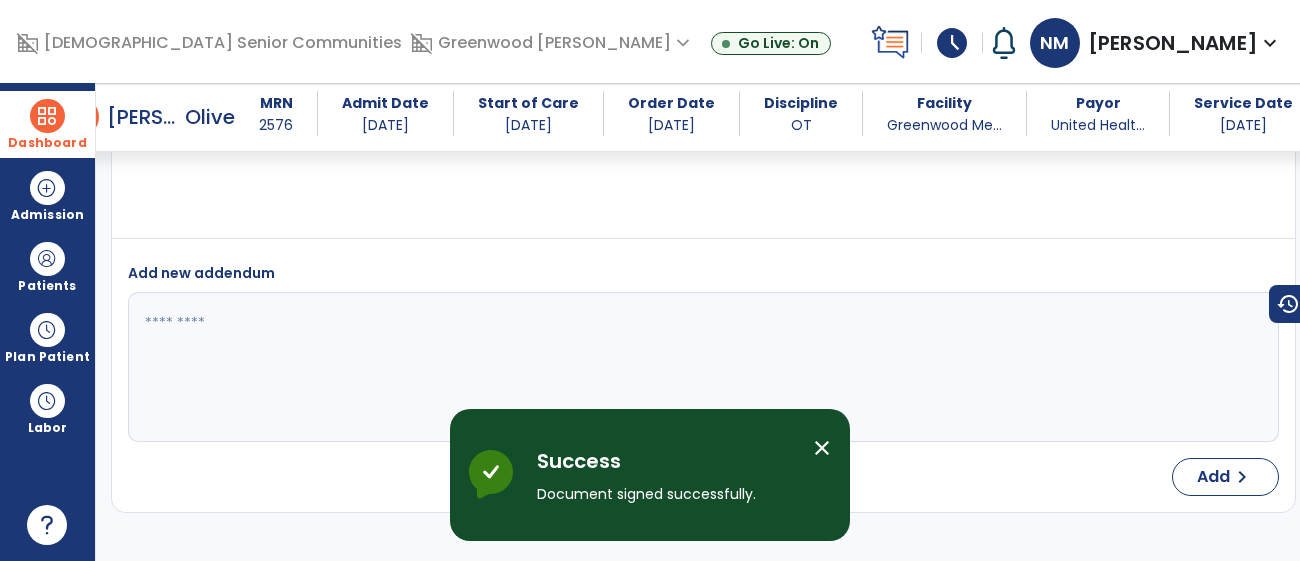 click at bounding box center (47, 116) 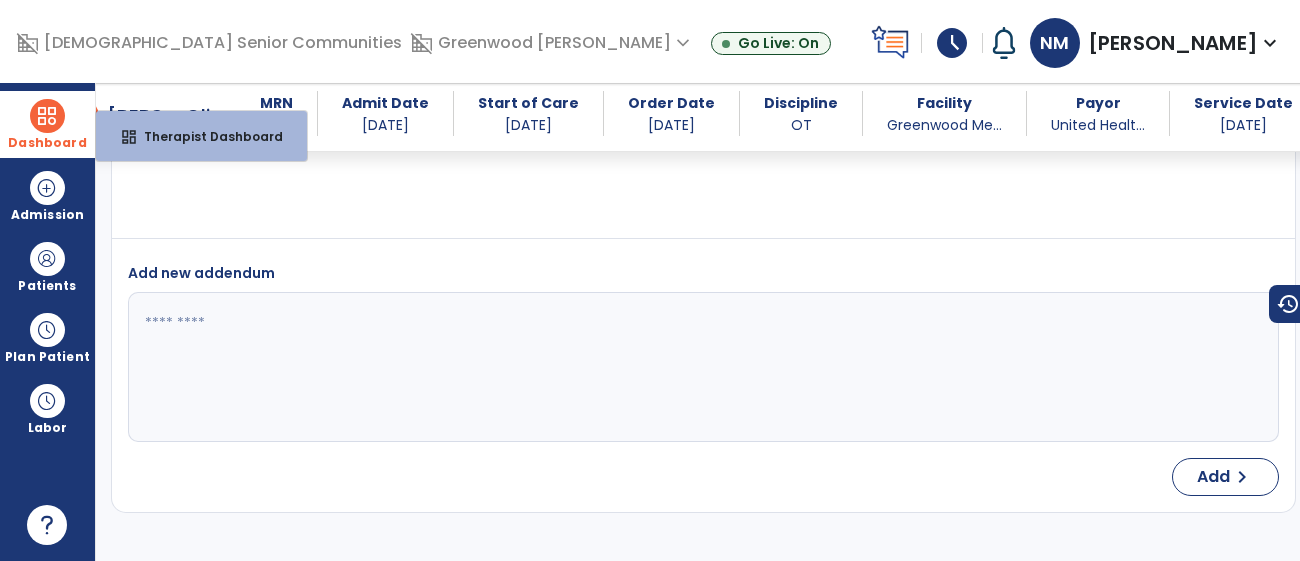 click at bounding box center [47, 116] 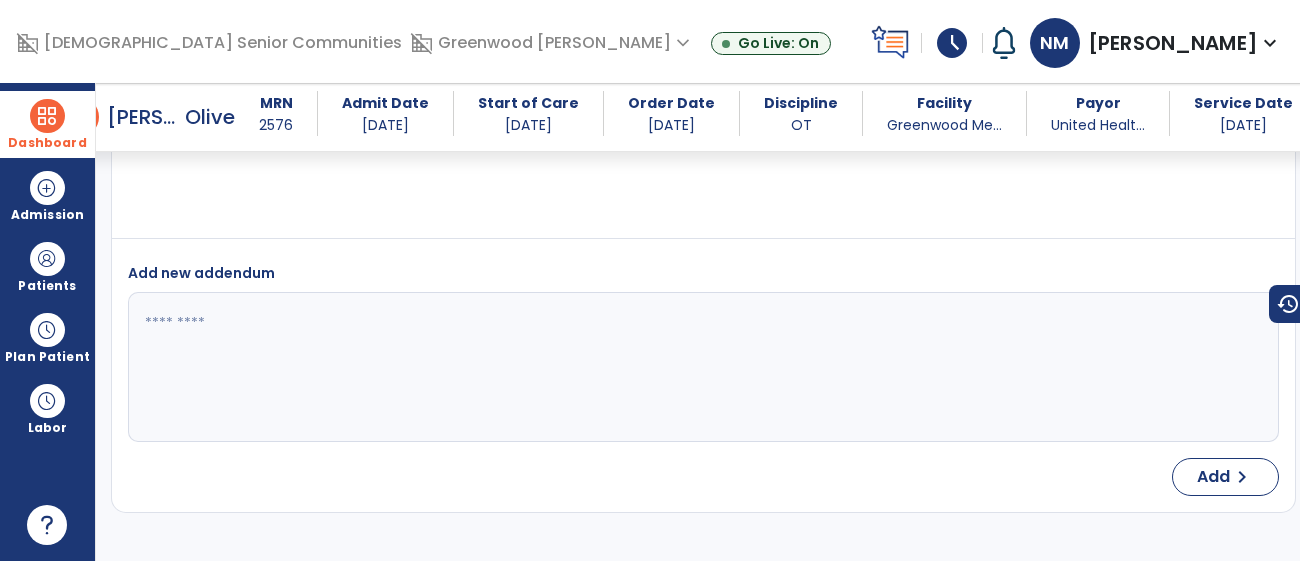 click at bounding box center (47, 116) 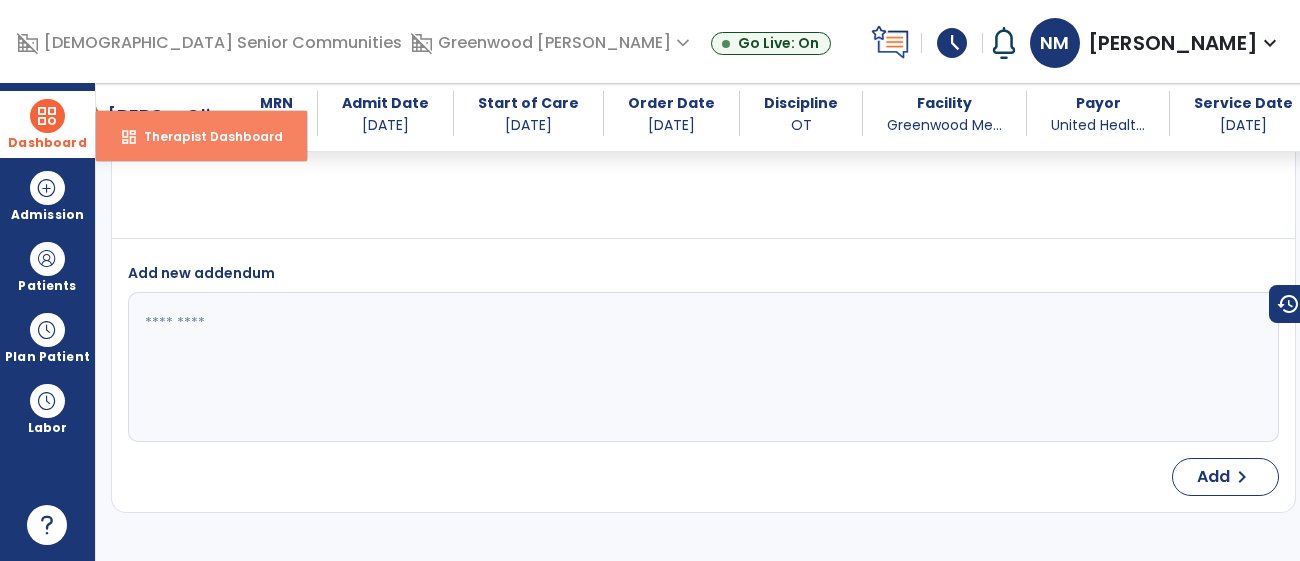 click on "Therapist Dashboard" at bounding box center (205, 136) 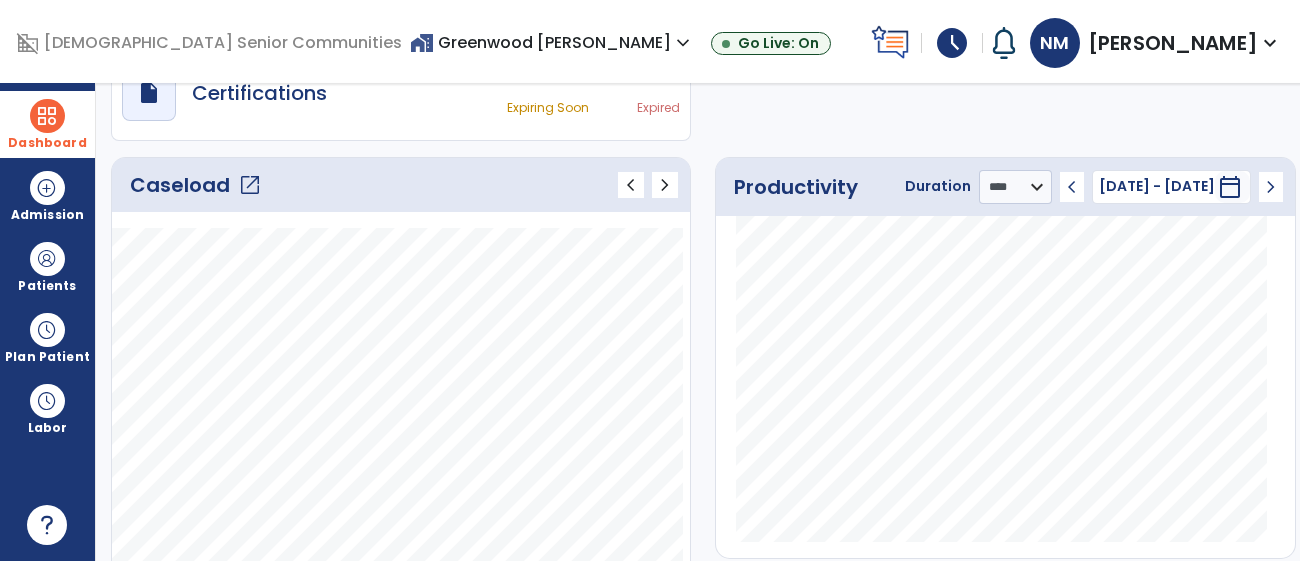 scroll, scrollTop: 209, scrollLeft: 0, axis: vertical 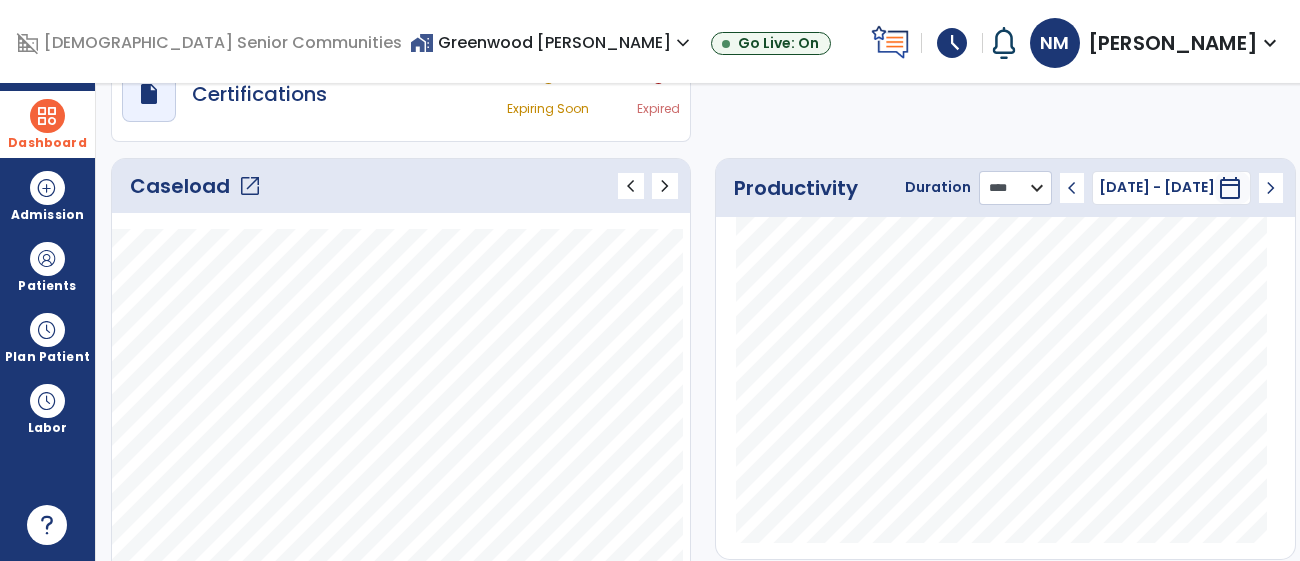 click on "******** **** ***" 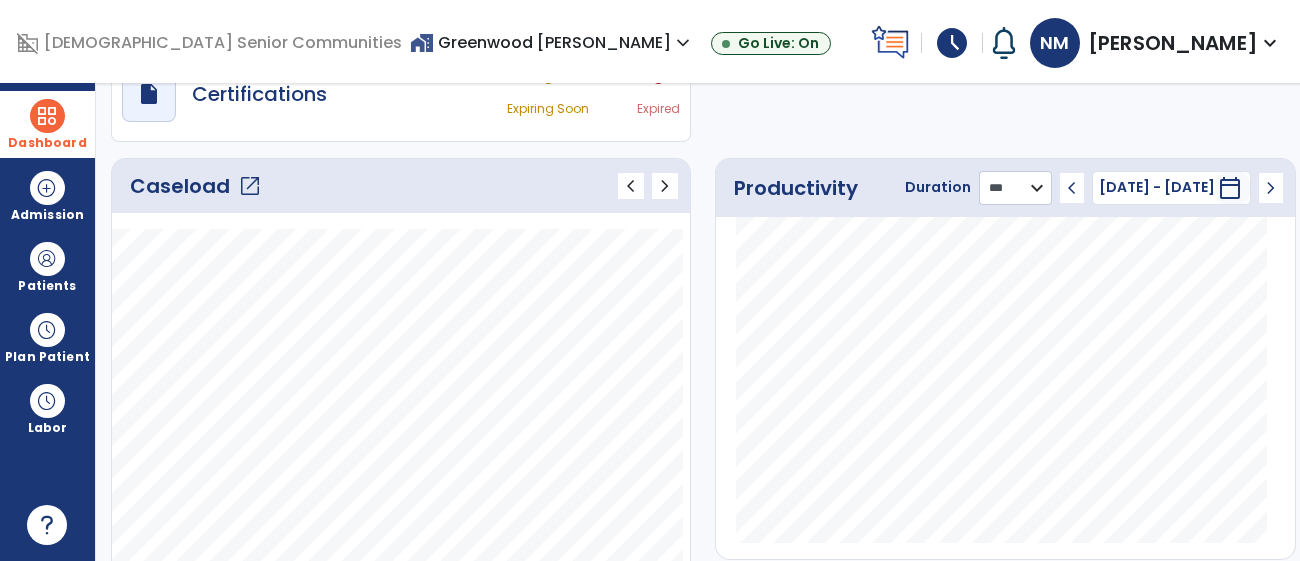 click on "******** **** ***" 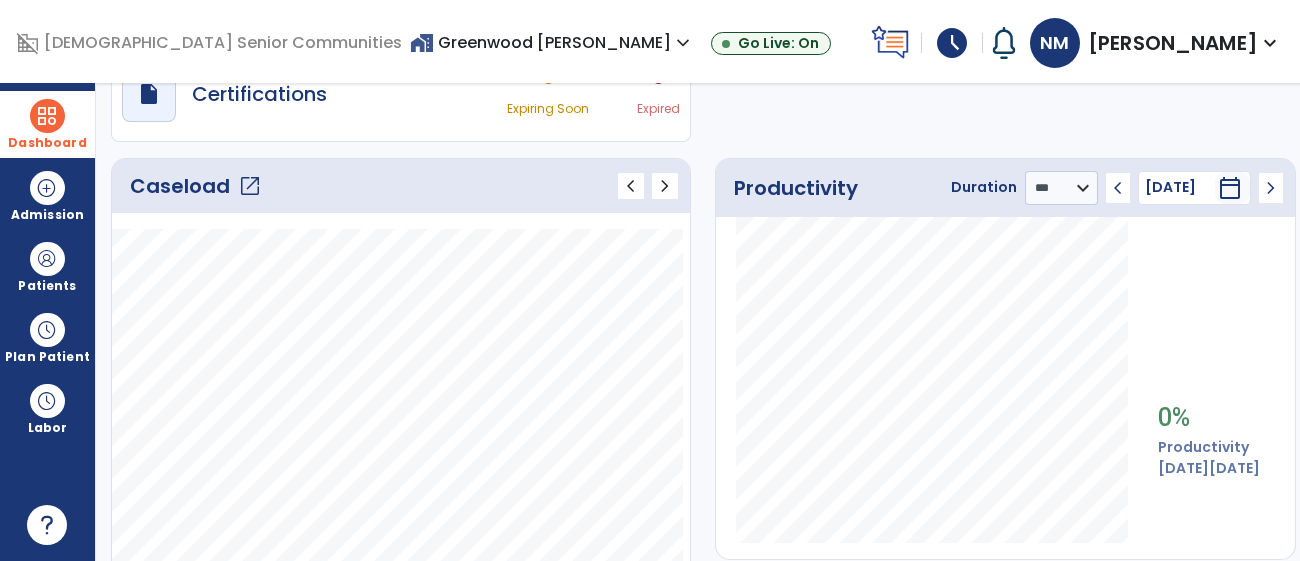click on "open_in_new" 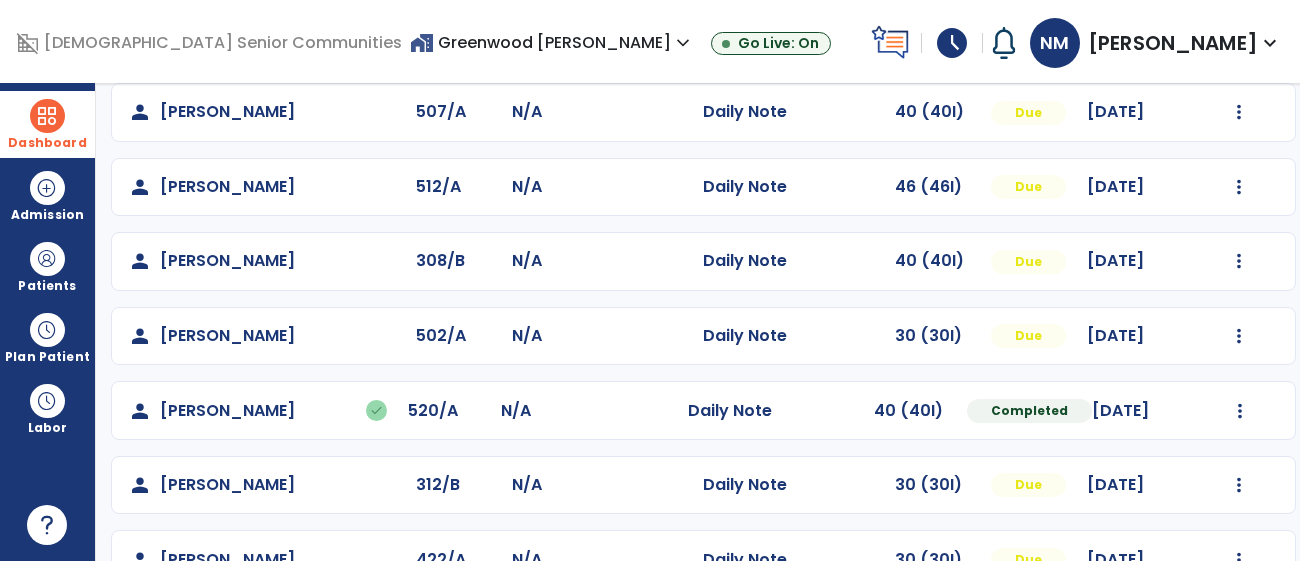 scroll, scrollTop: 536, scrollLeft: 0, axis: vertical 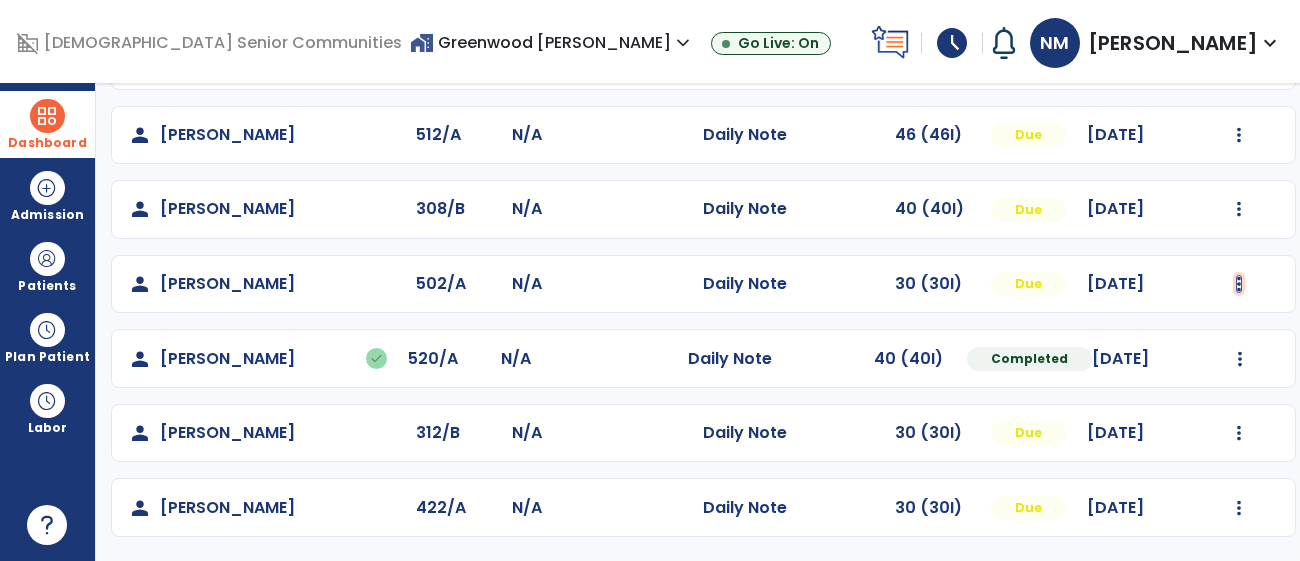 click at bounding box center [1239, -238] 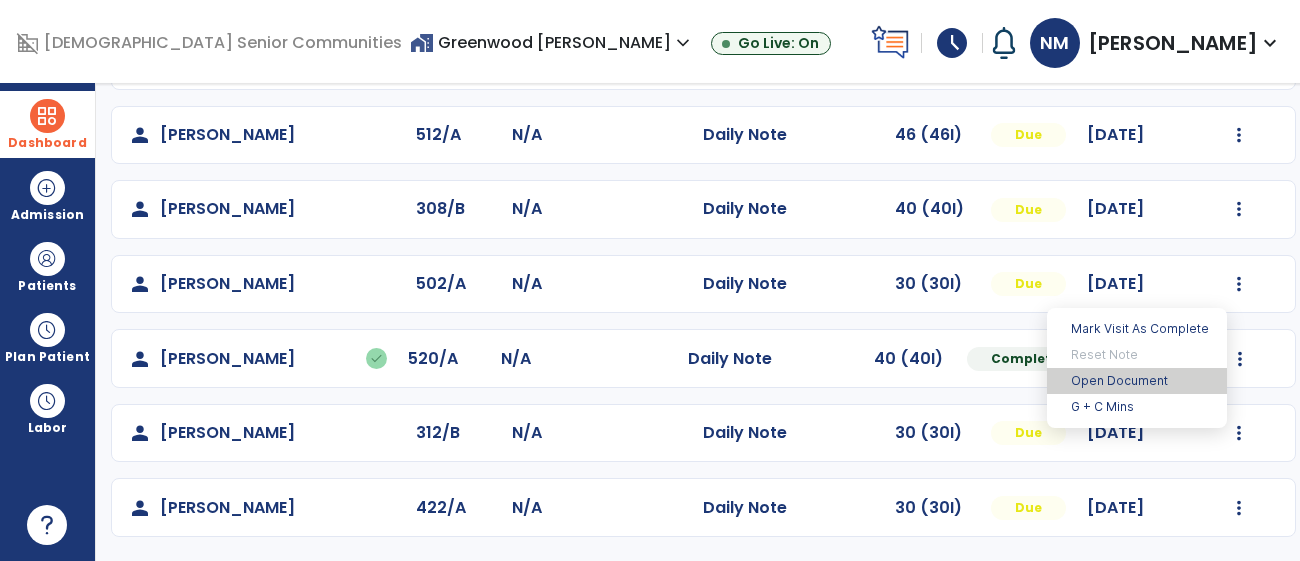 click on "Open Document" at bounding box center [1137, 381] 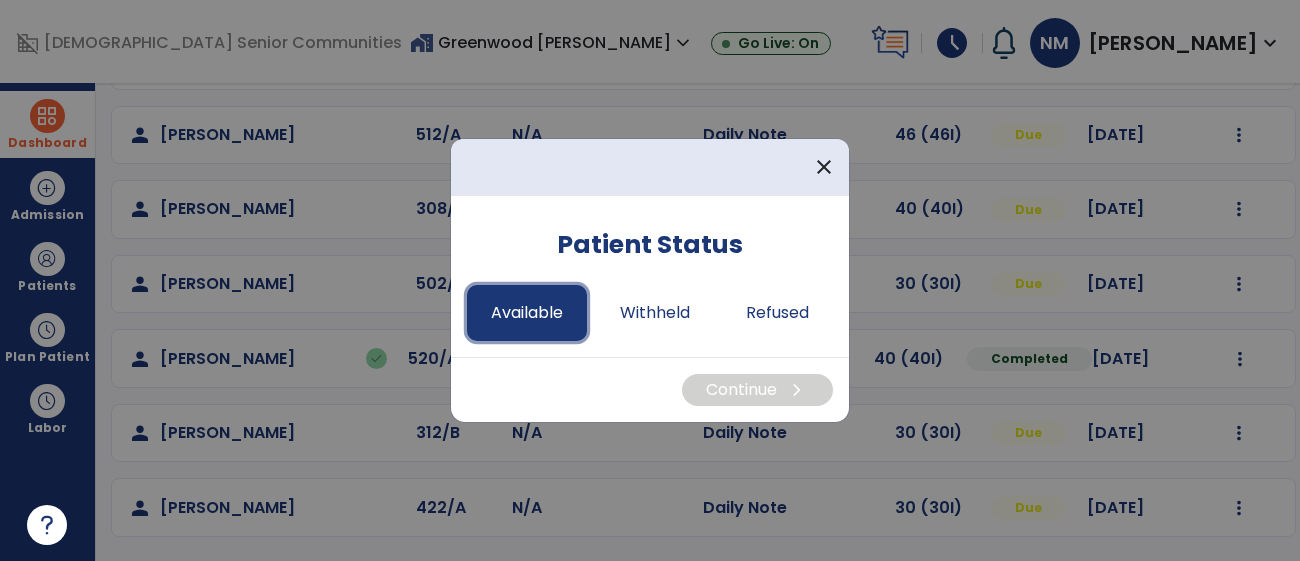 click on "Available" at bounding box center [527, 313] 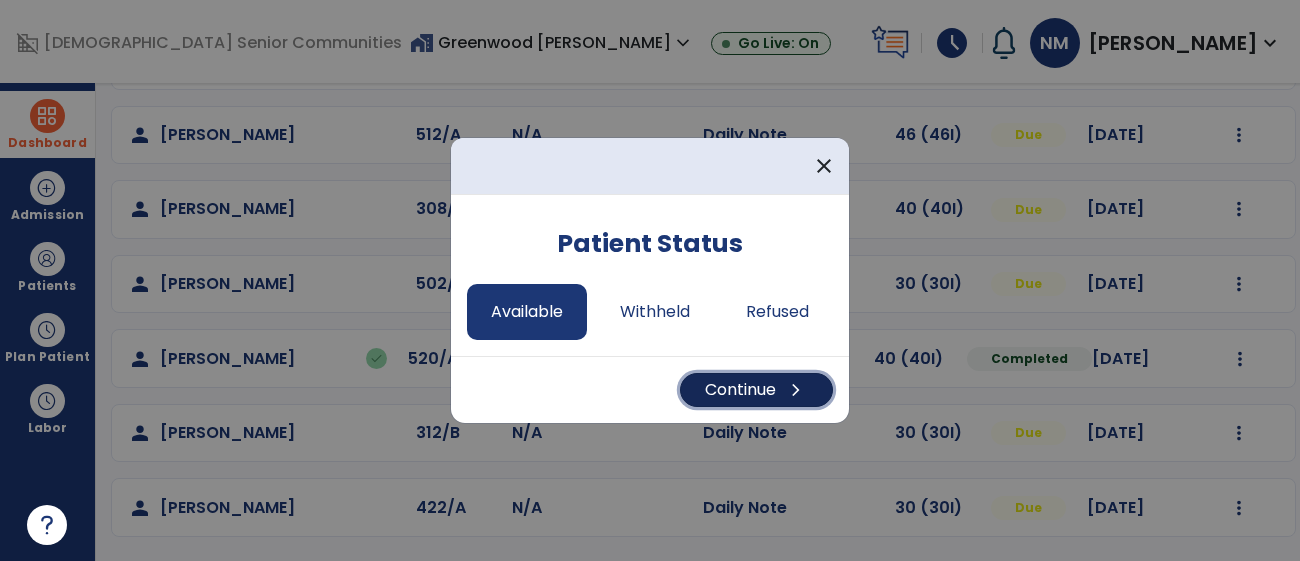 click on "Continue   chevron_right" at bounding box center [756, 390] 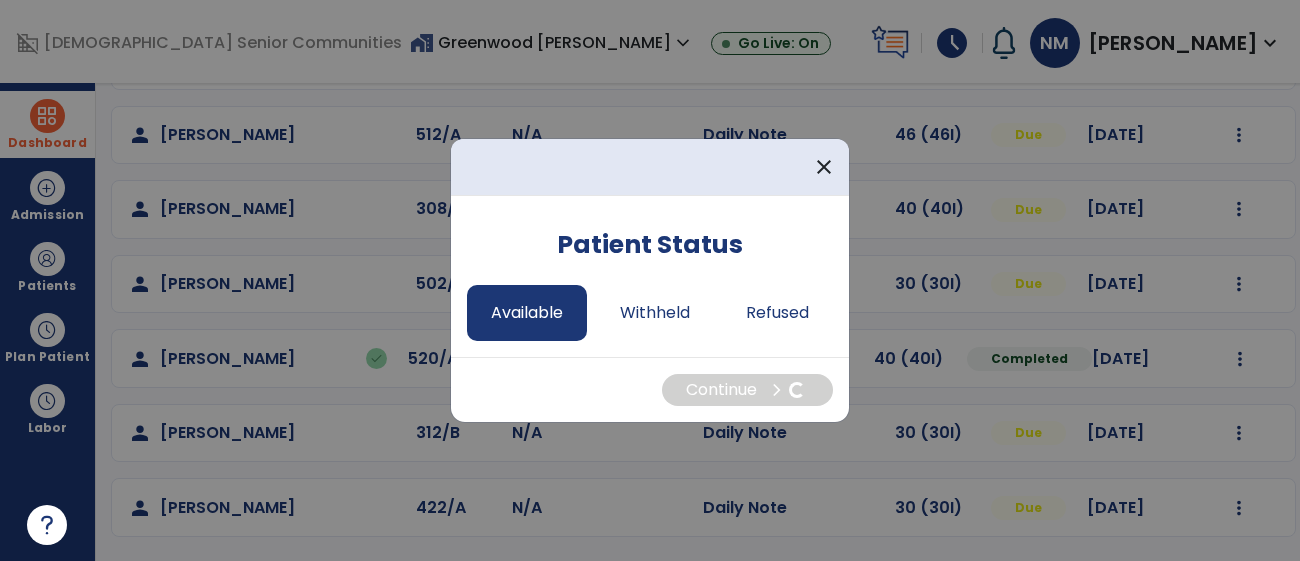 select on "*" 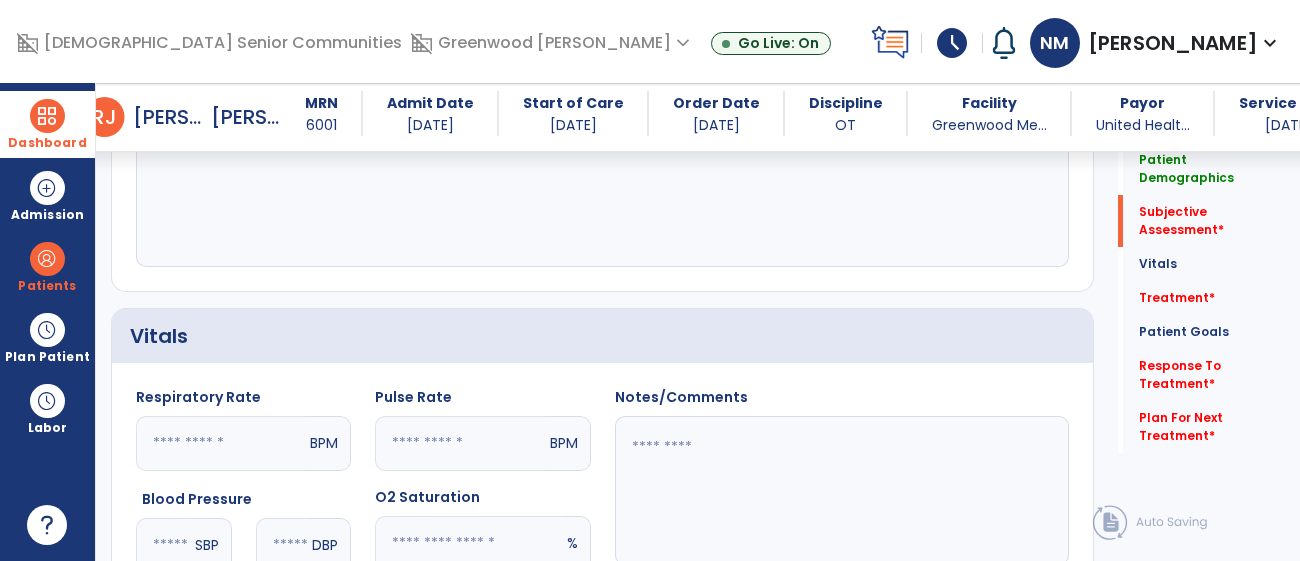 scroll, scrollTop: 387, scrollLeft: 0, axis: vertical 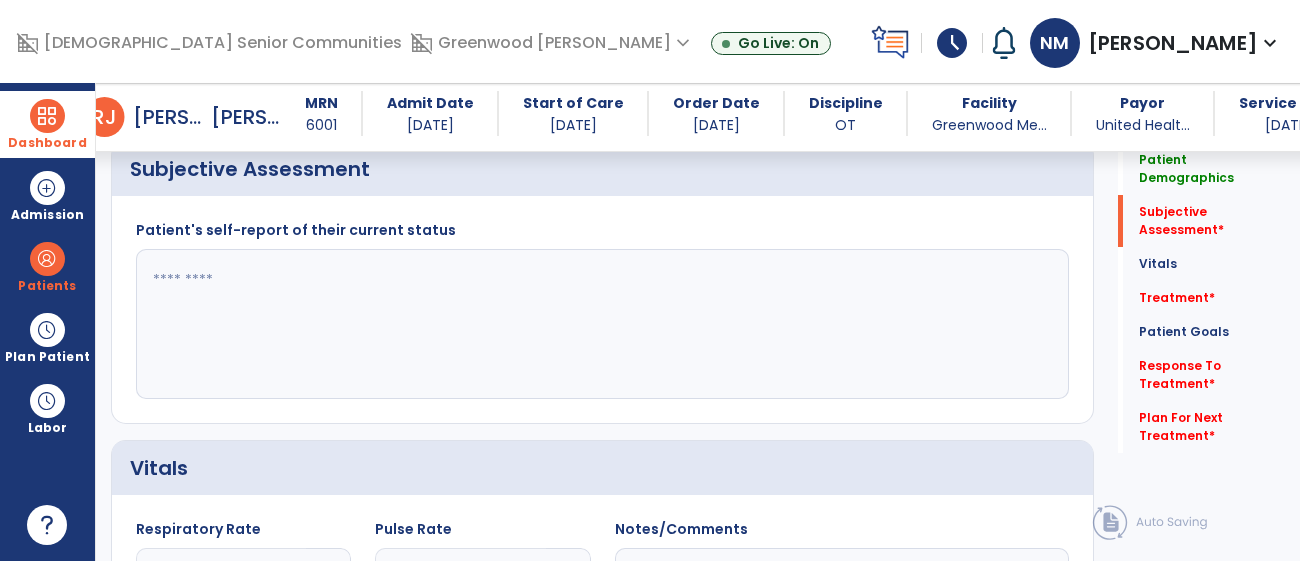 click 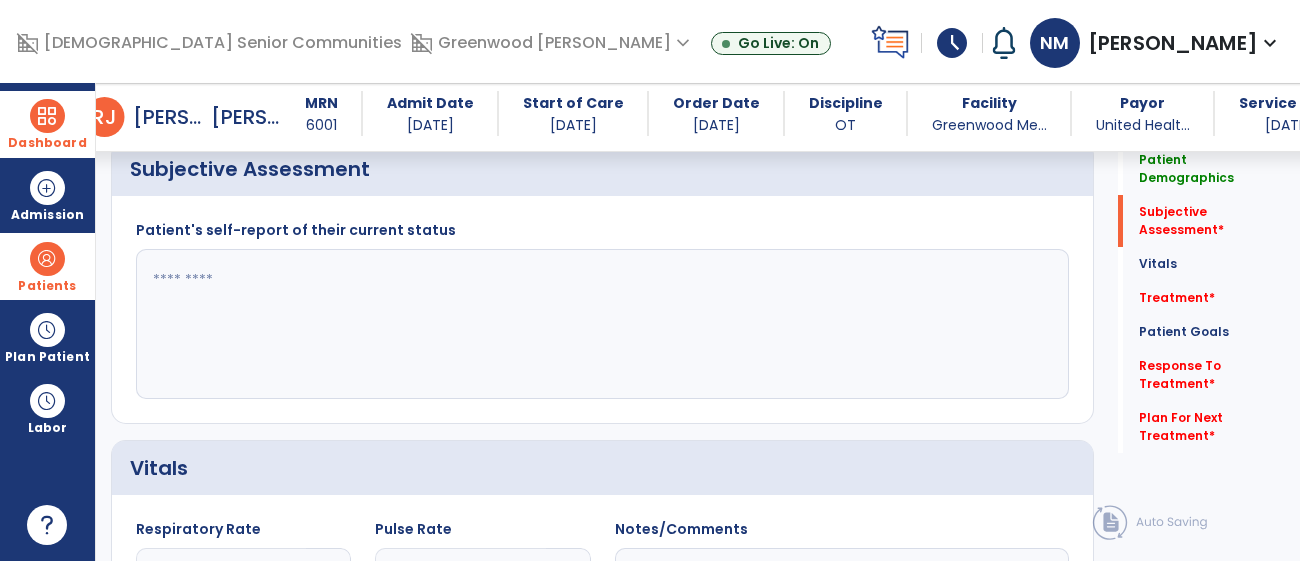 click at bounding box center [47, 259] 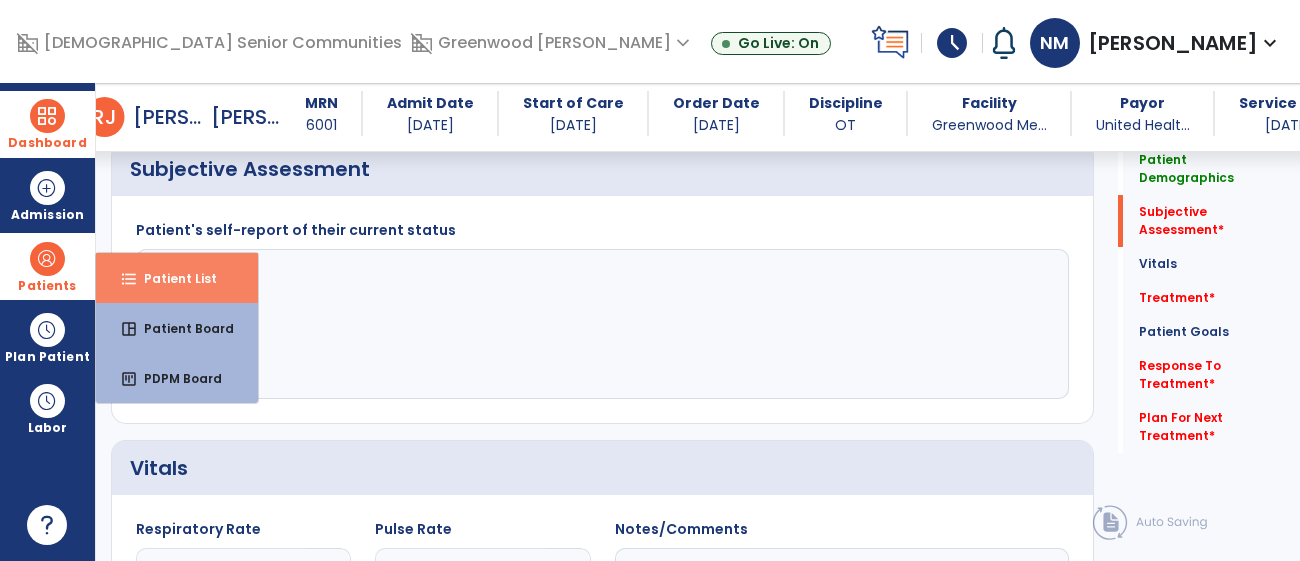 drag, startPoint x: 136, startPoint y: 277, endPoint x: 137, endPoint y: 300, distance: 23.021729 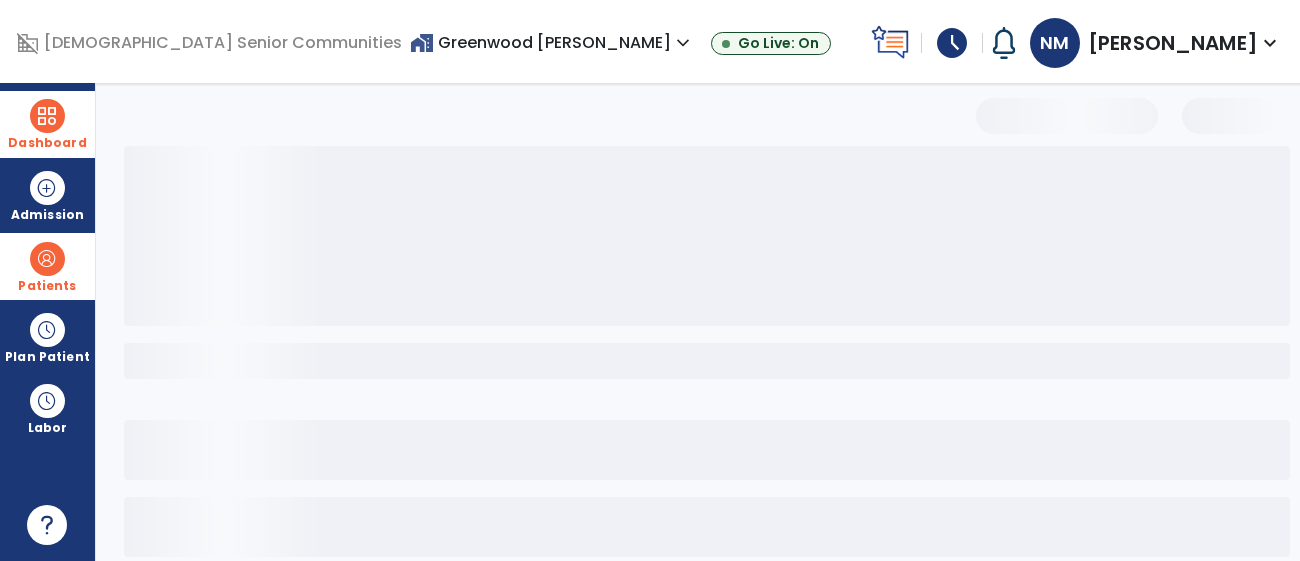 scroll, scrollTop: 180, scrollLeft: 0, axis: vertical 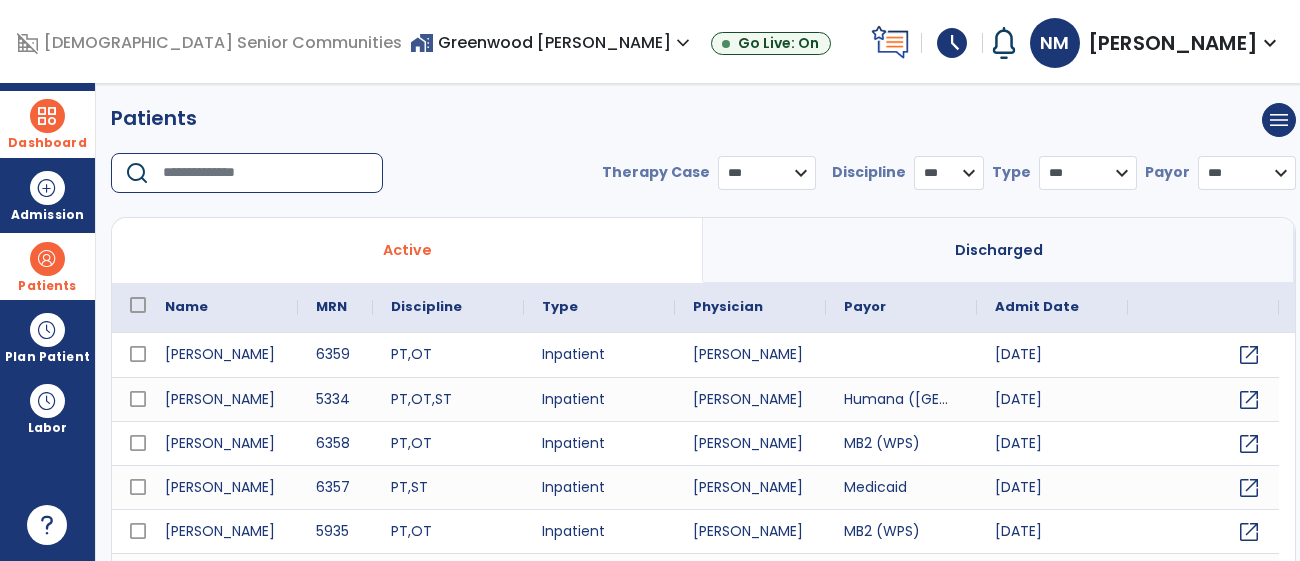 click at bounding box center (266, 173) 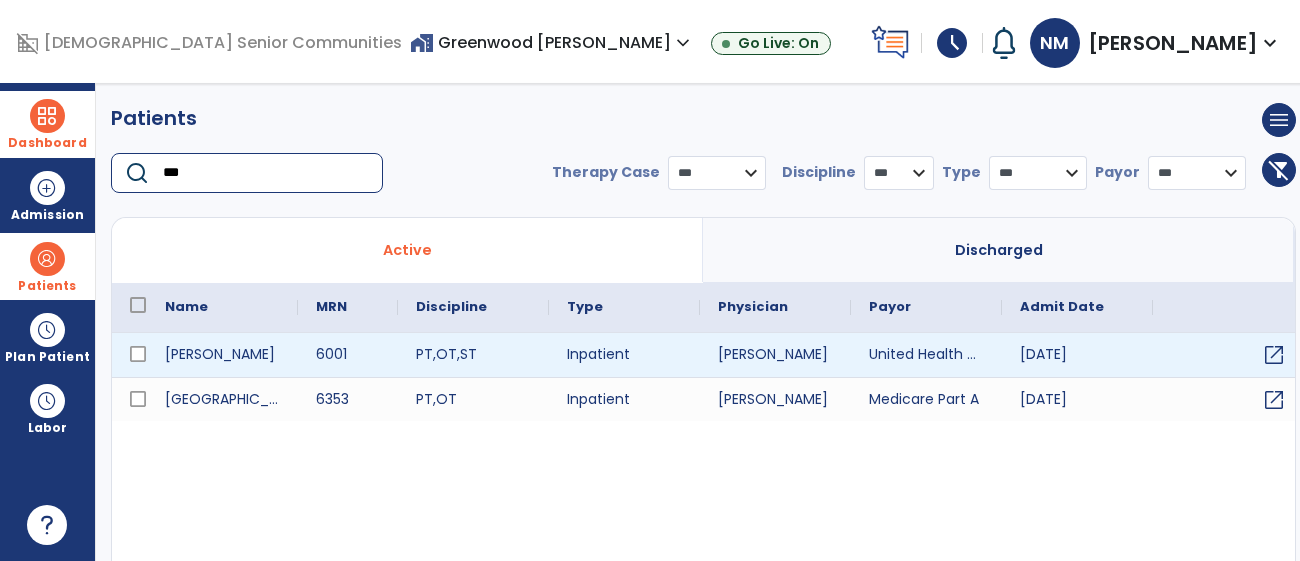type on "***" 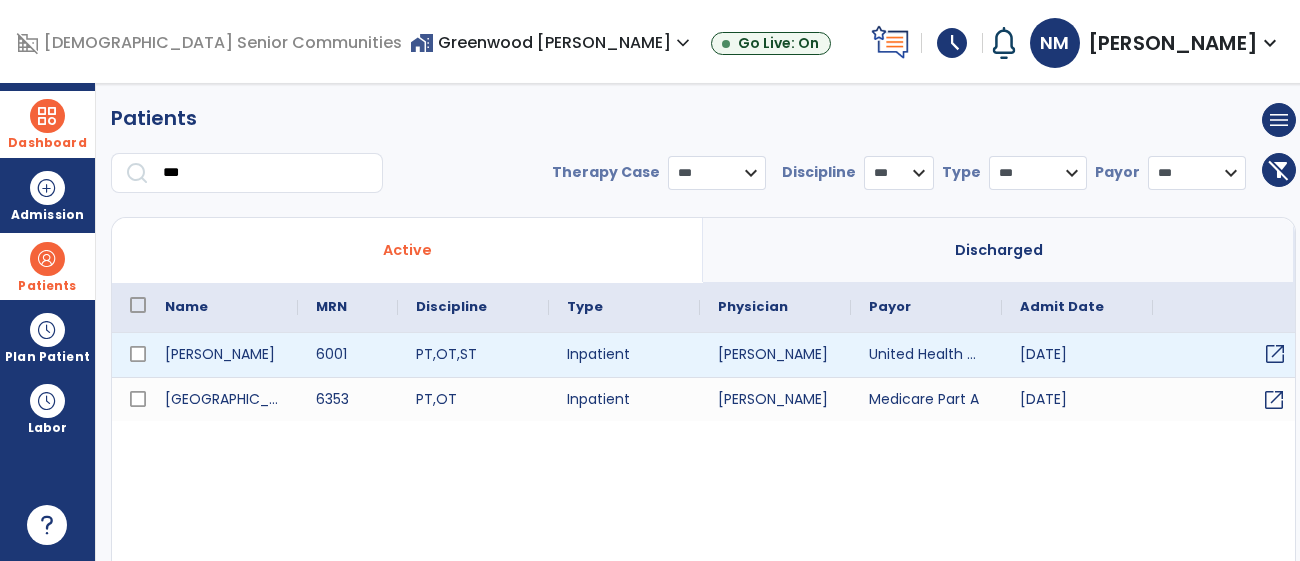 click on "open_in_new" at bounding box center [1275, 354] 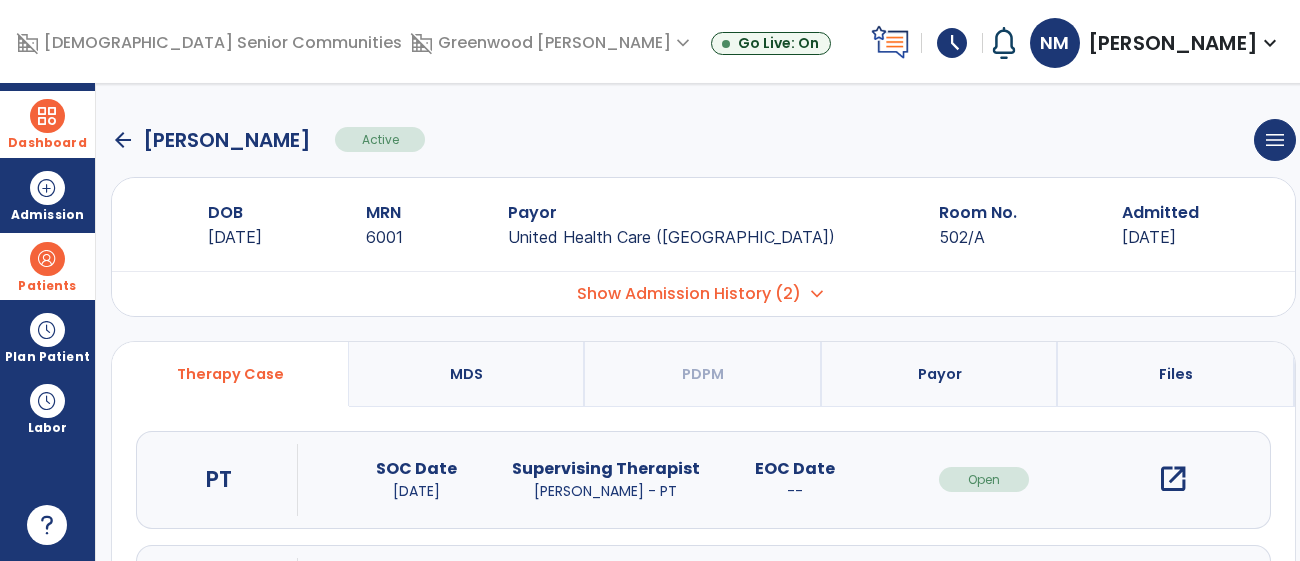 click on "open_in_new" at bounding box center [1173, 479] 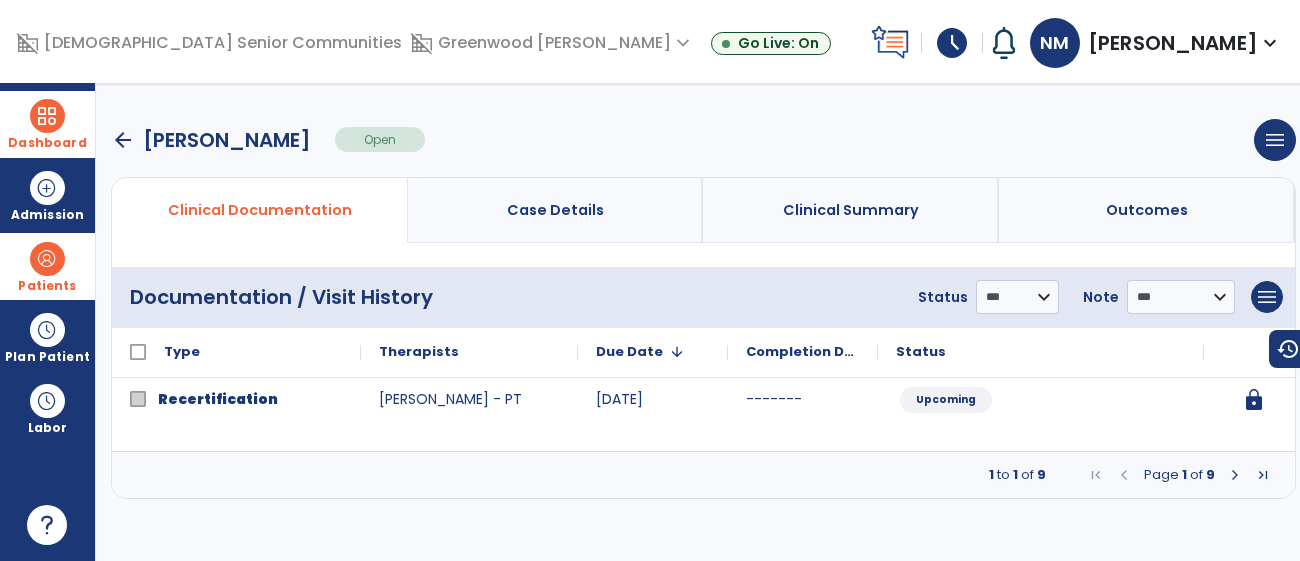 click at bounding box center (1235, 475) 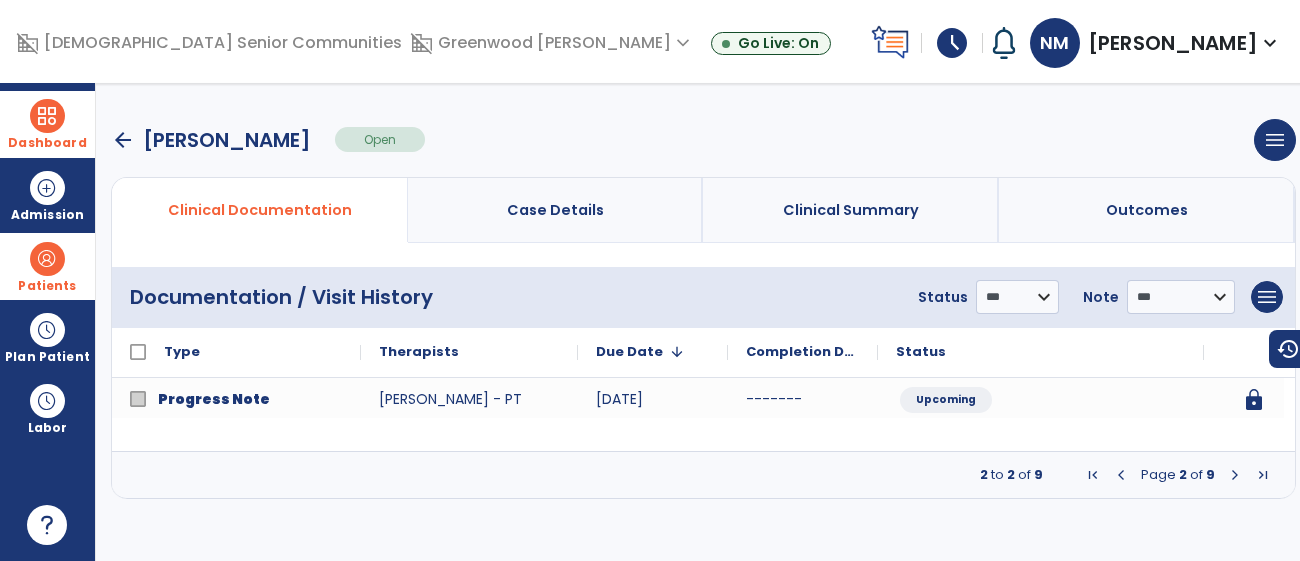 click at bounding box center [1235, 475] 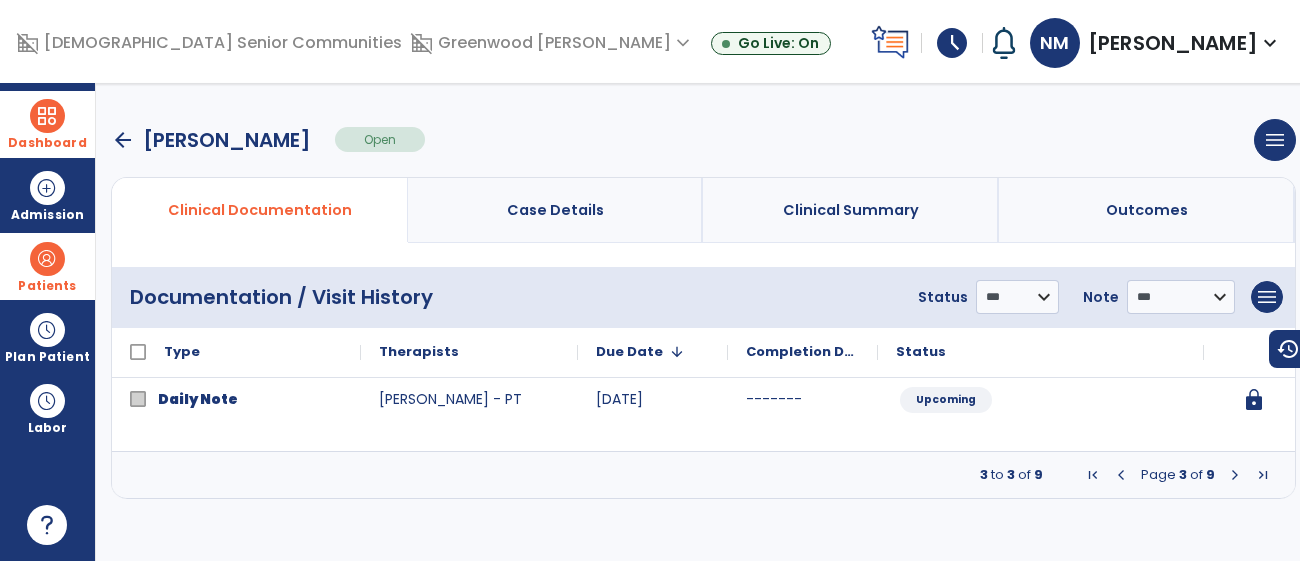 click at bounding box center [1235, 475] 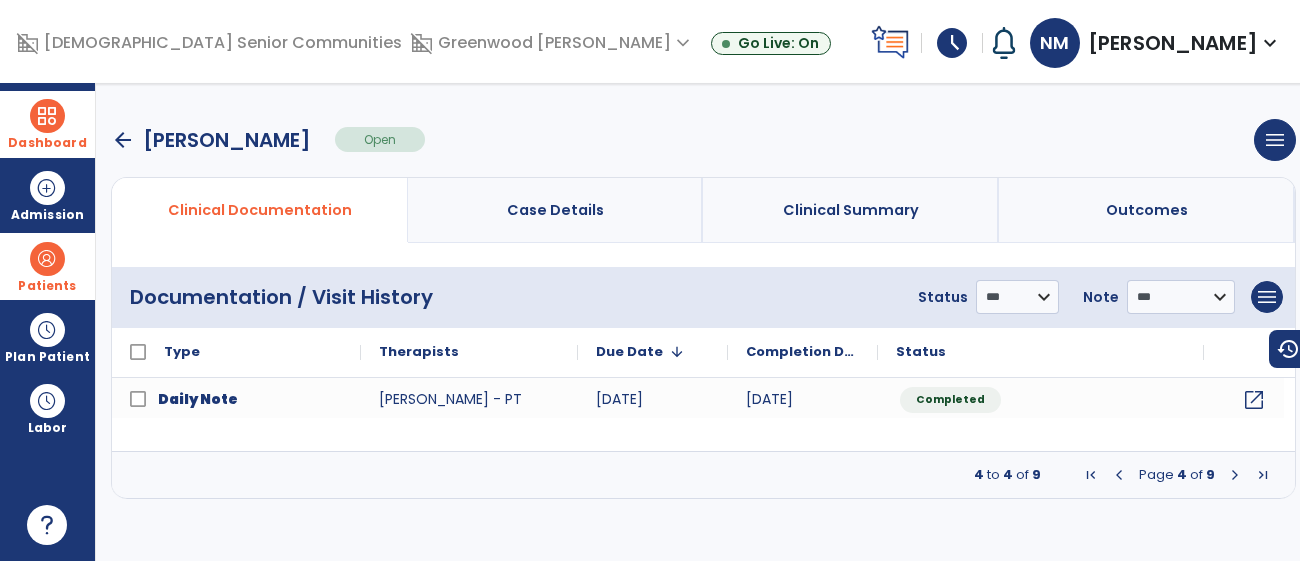 click at bounding box center [47, 116] 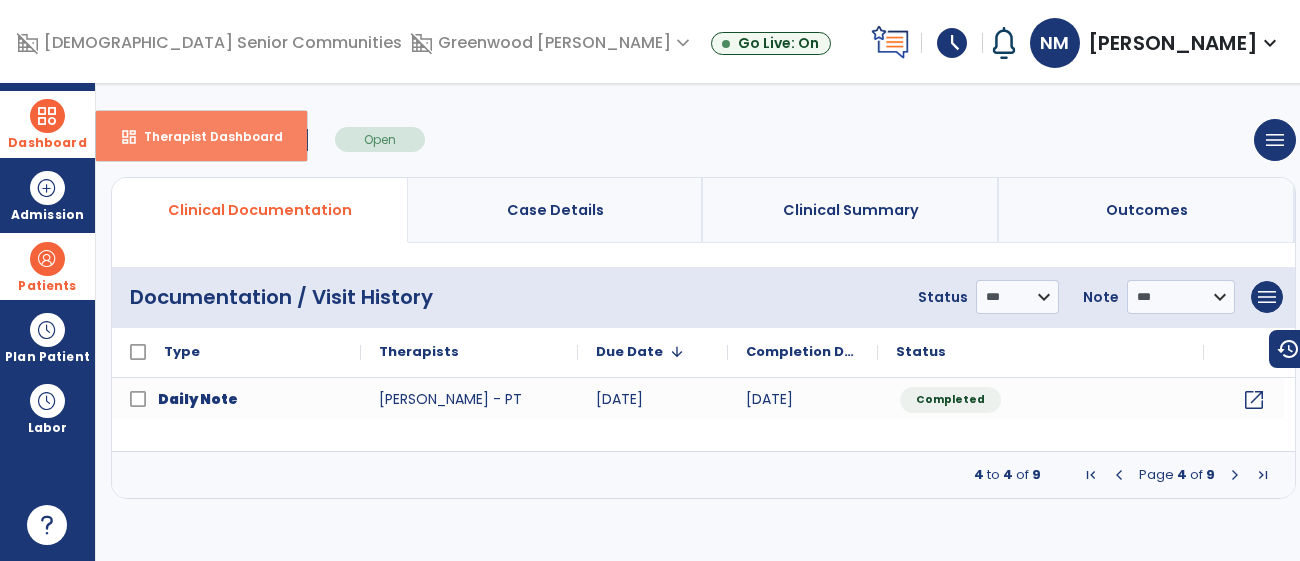 click on "Therapist Dashboard" at bounding box center (205, 136) 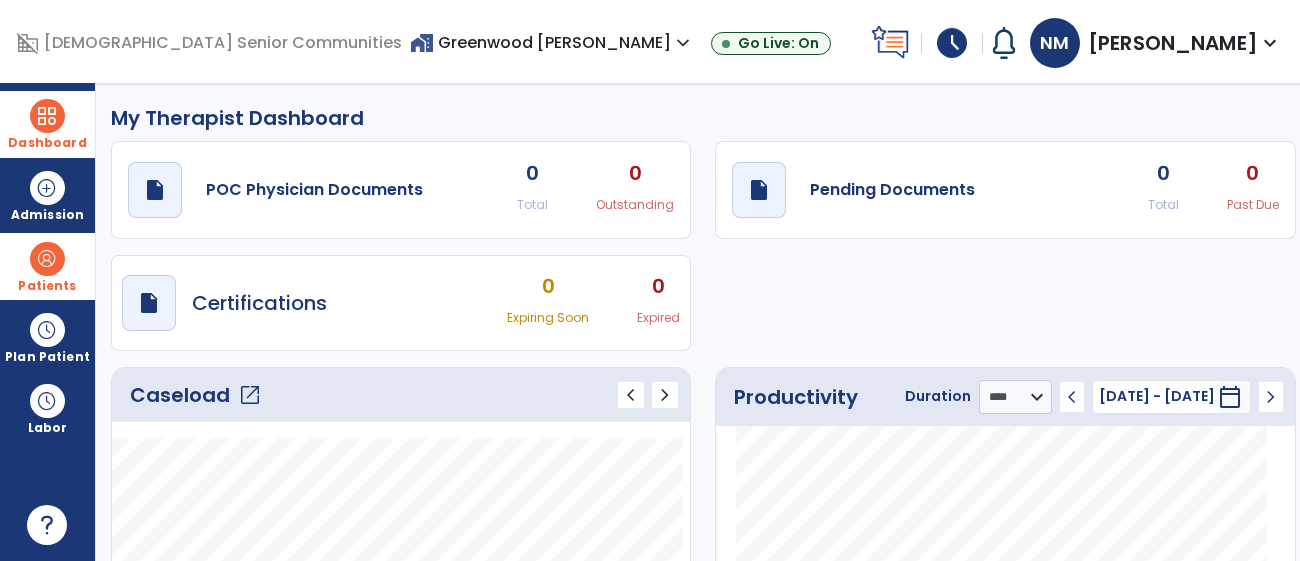 click on "open_in_new" 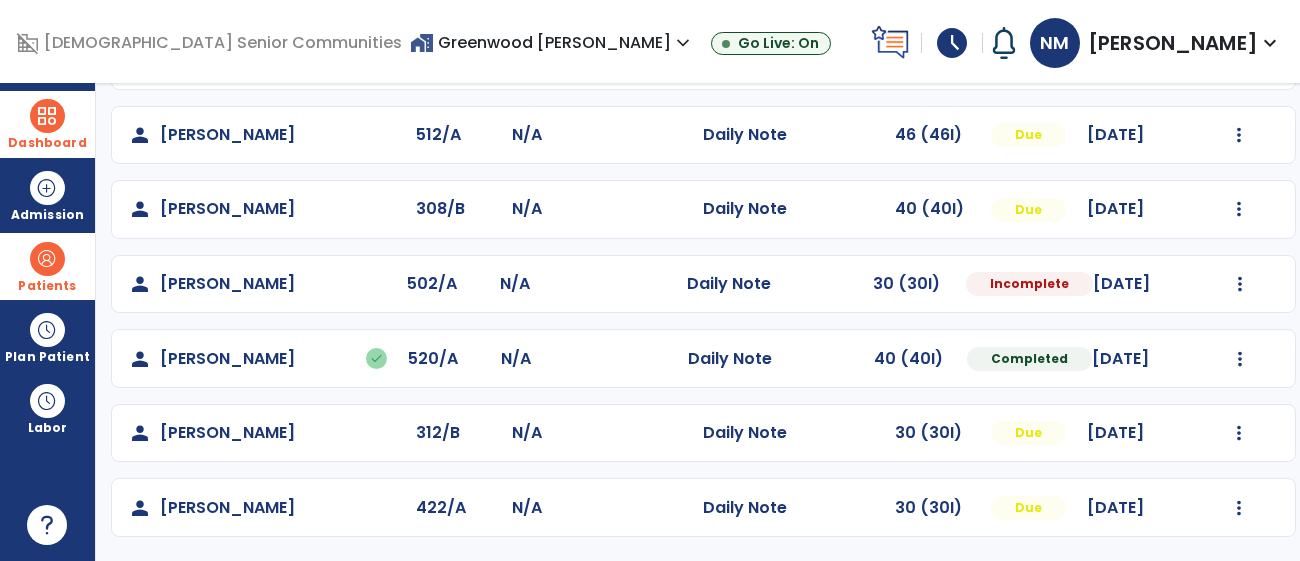 scroll, scrollTop: 549, scrollLeft: 0, axis: vertical 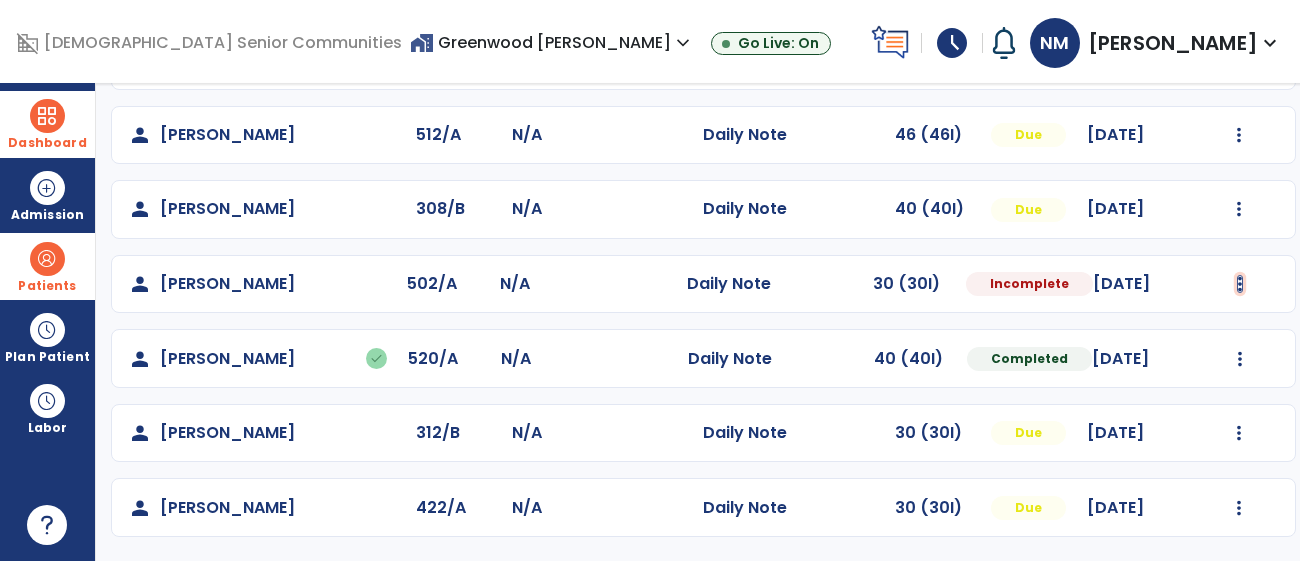 click at bounding box center (1239, -238) 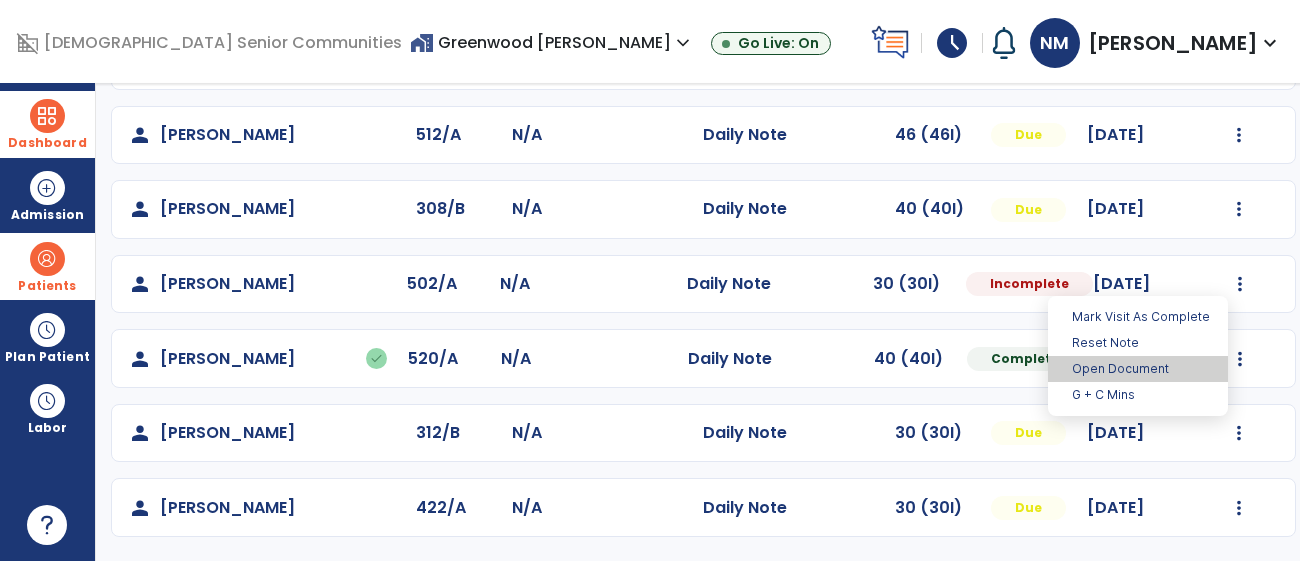 click on "Open Document" at bounding box center [1138, 369] 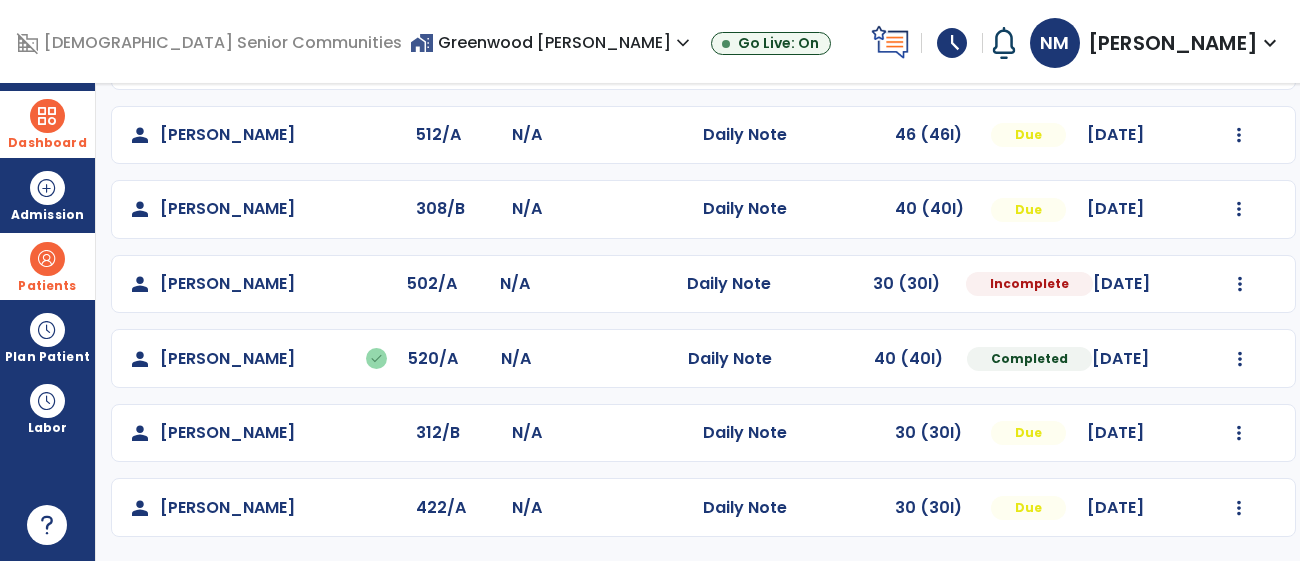 select on "*" 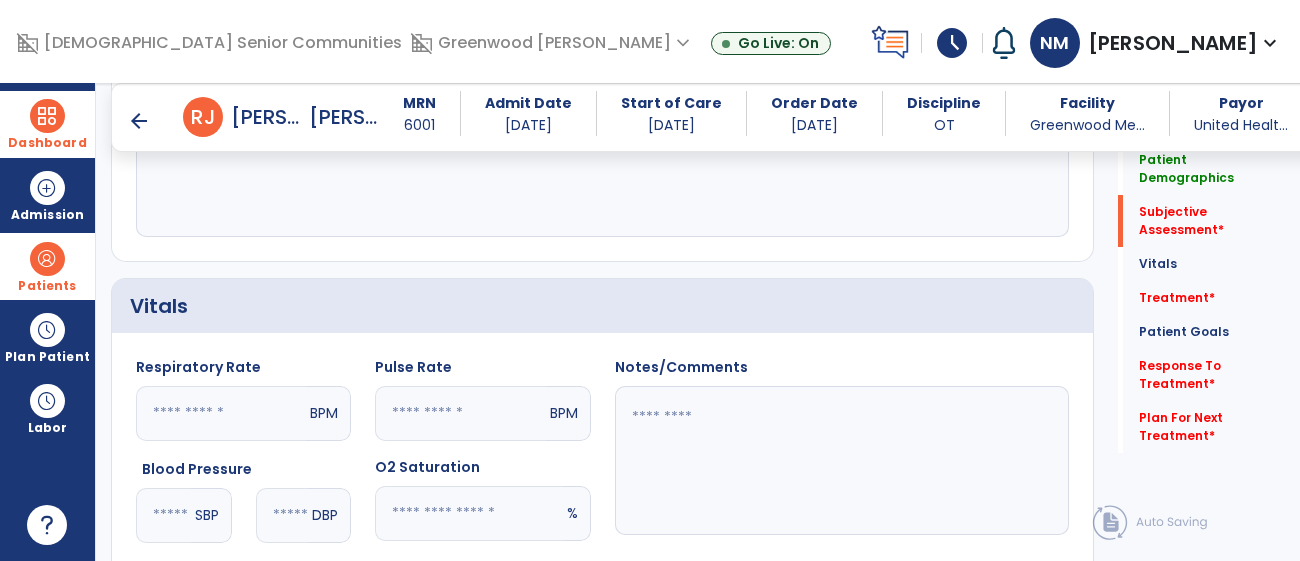 scroll, scrollTop: 544, scrollLeft: 0, axis: vertical 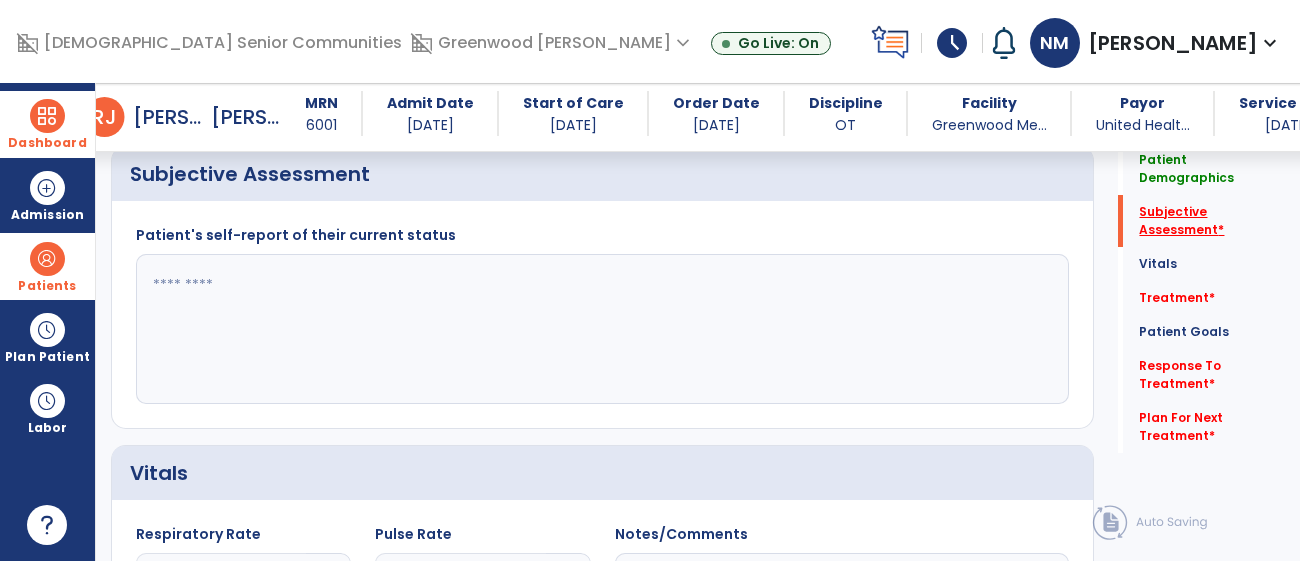 click on "Subjective Assessment   *" 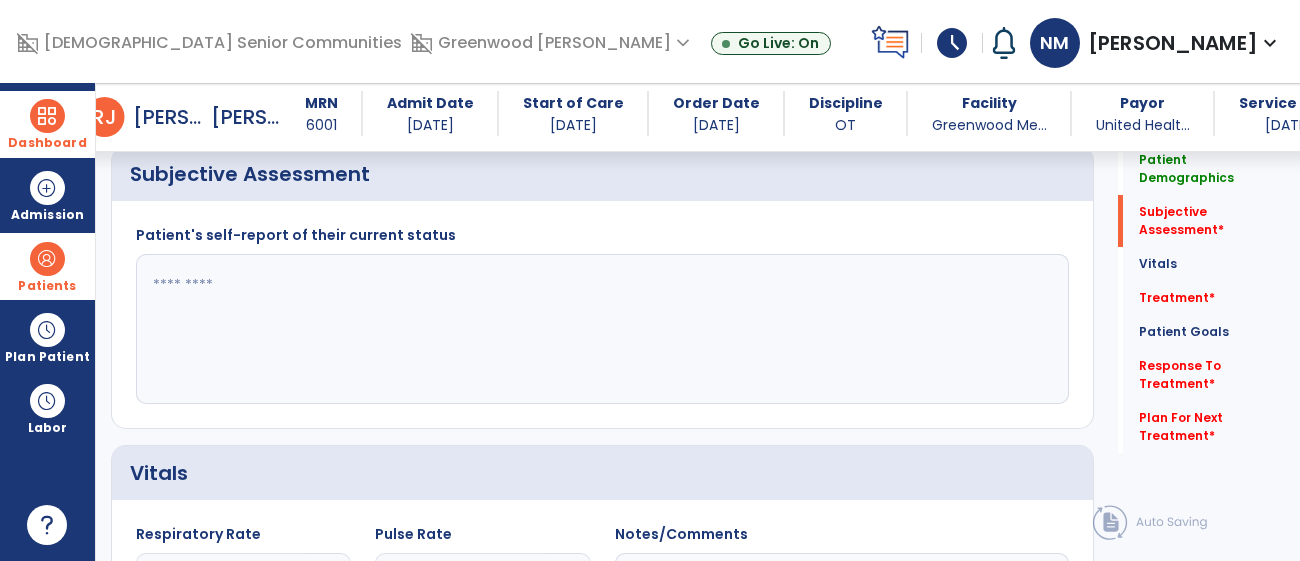 scroll, scrollTop: 346, scrollLeft: 0, axis: vertical 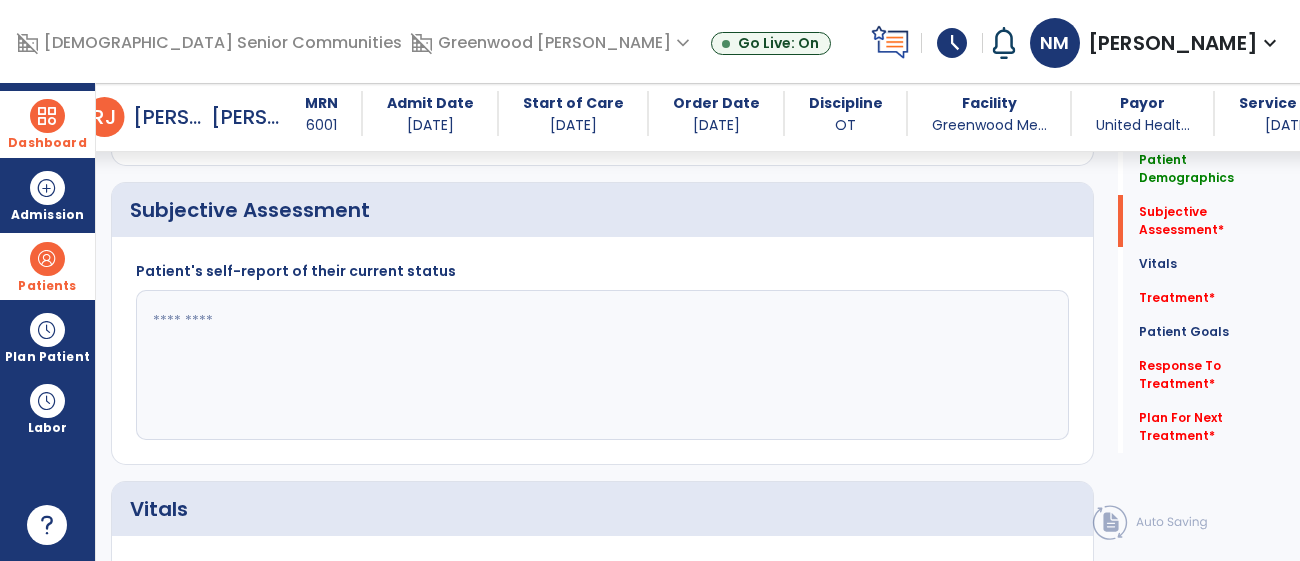click 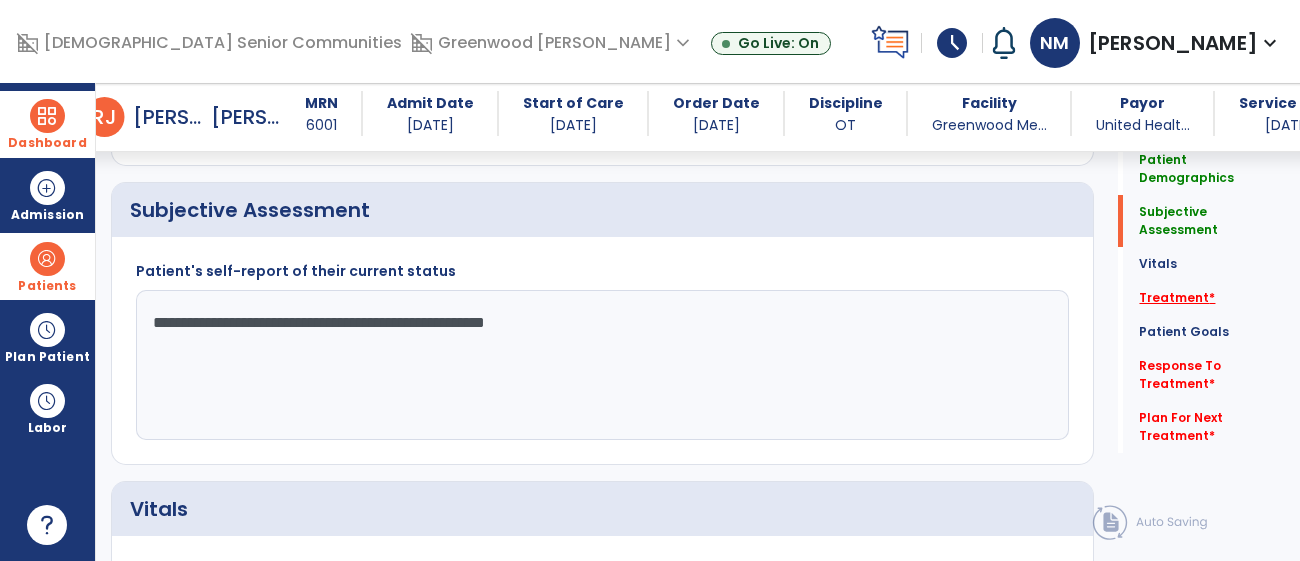 type on "**********" 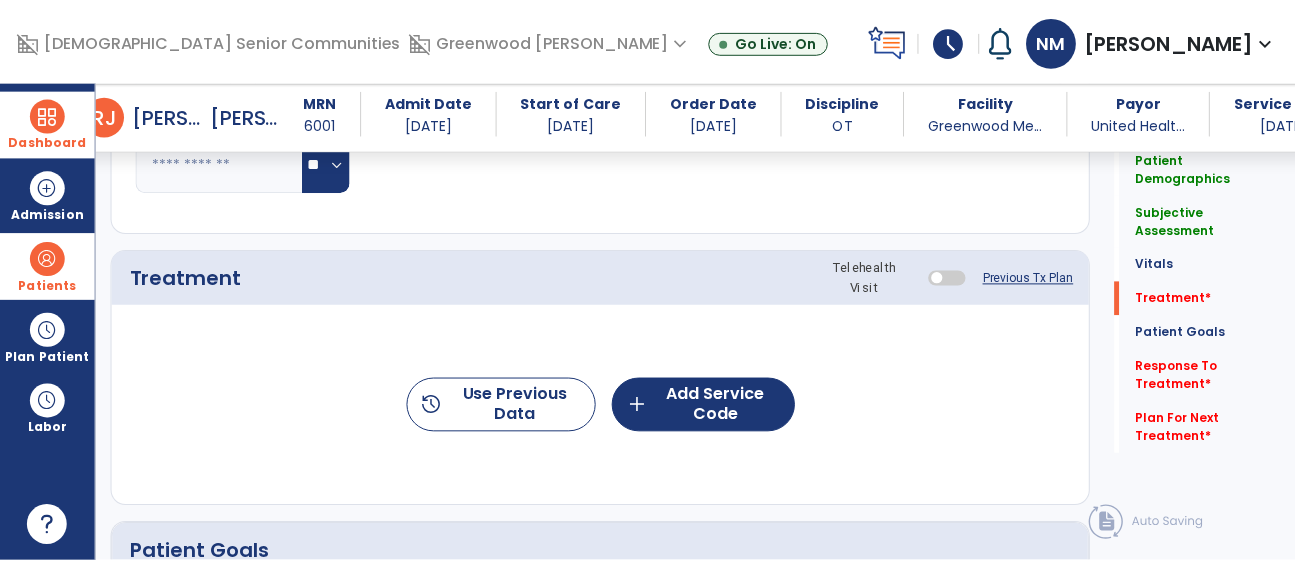 scroll, scrollTop: 1053, scrollLeft: 0, axis: vertical 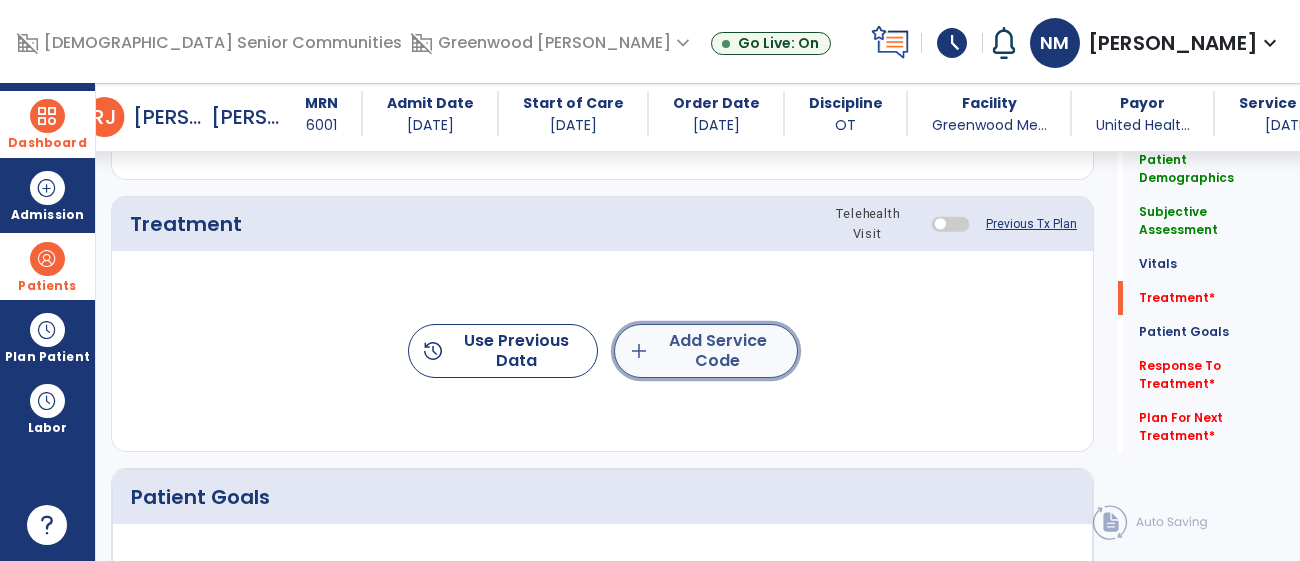 click on "add  Add Service Code" 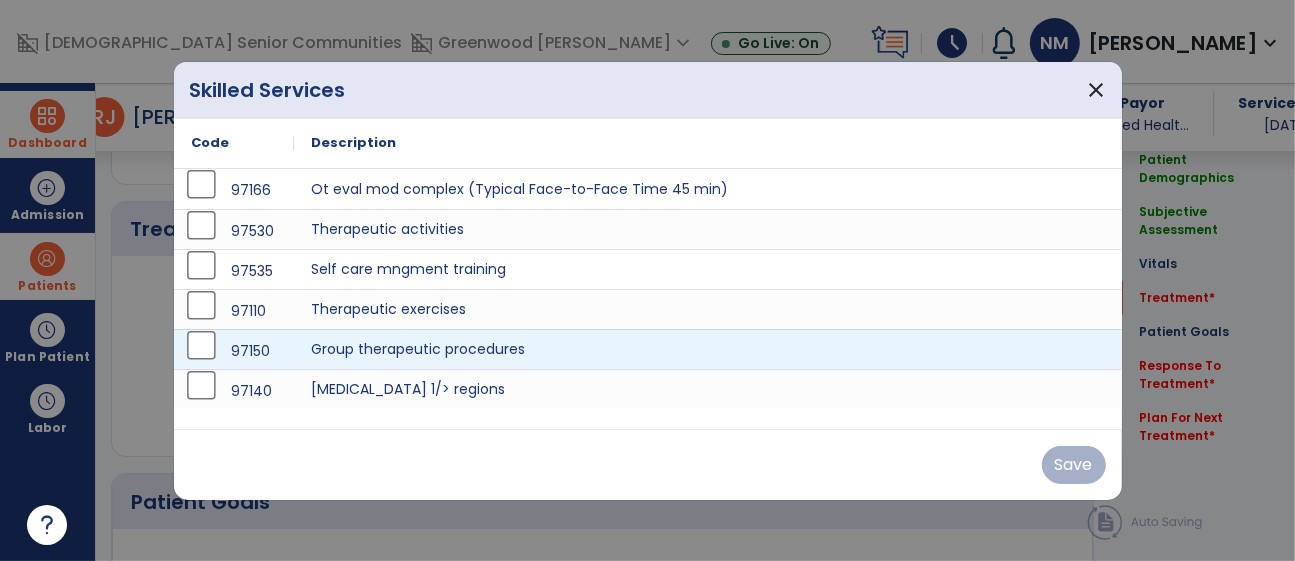 scroll, scrollTop: 1053, scrollLeft: 0, axis: vertical 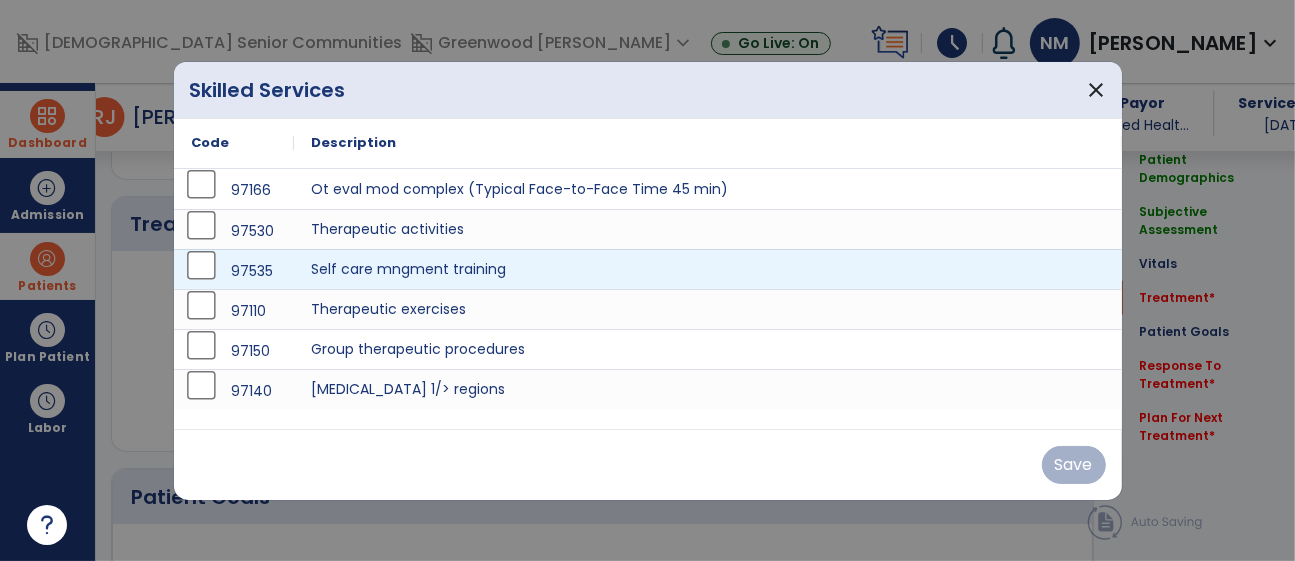 click on "97535" at bounding box center [234, 271] 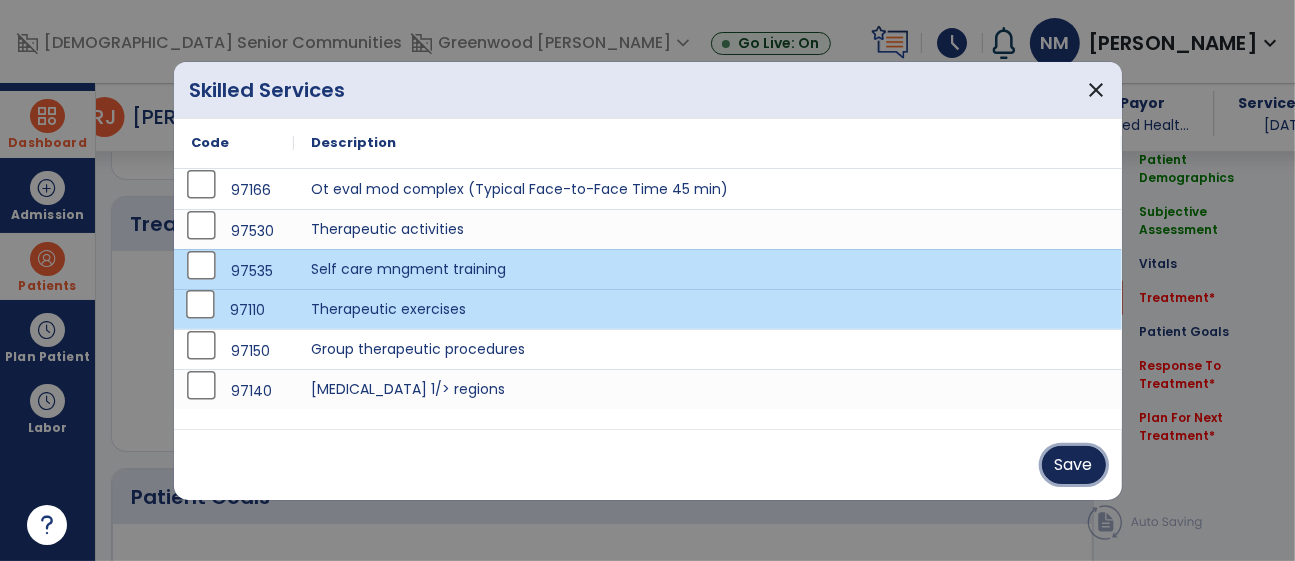 click on "Save" at bounding box center (1074, 465) 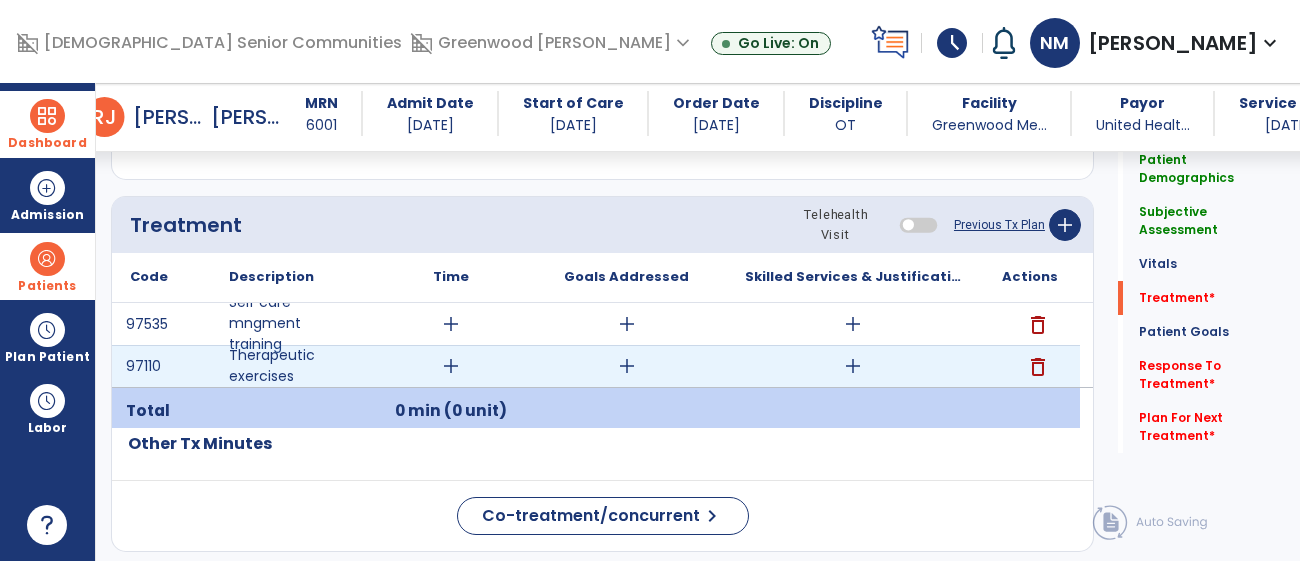 click on "add" at bounding box center [853, 366] 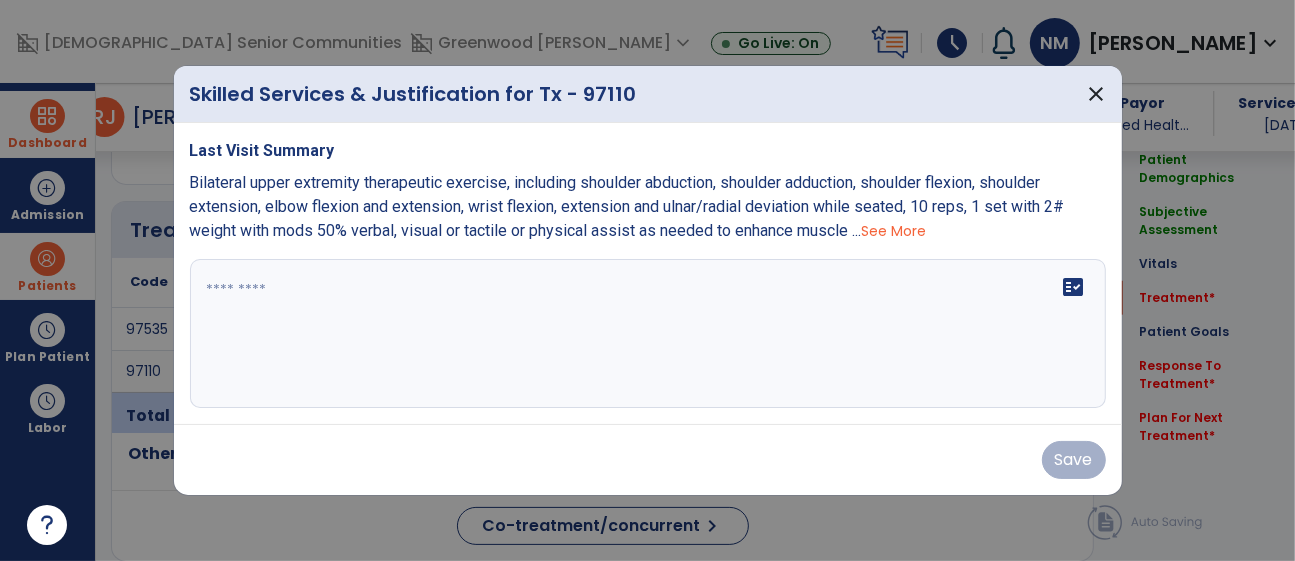 scroll, scrollTop: 1053, scrollLeft: 0, axis: vertical 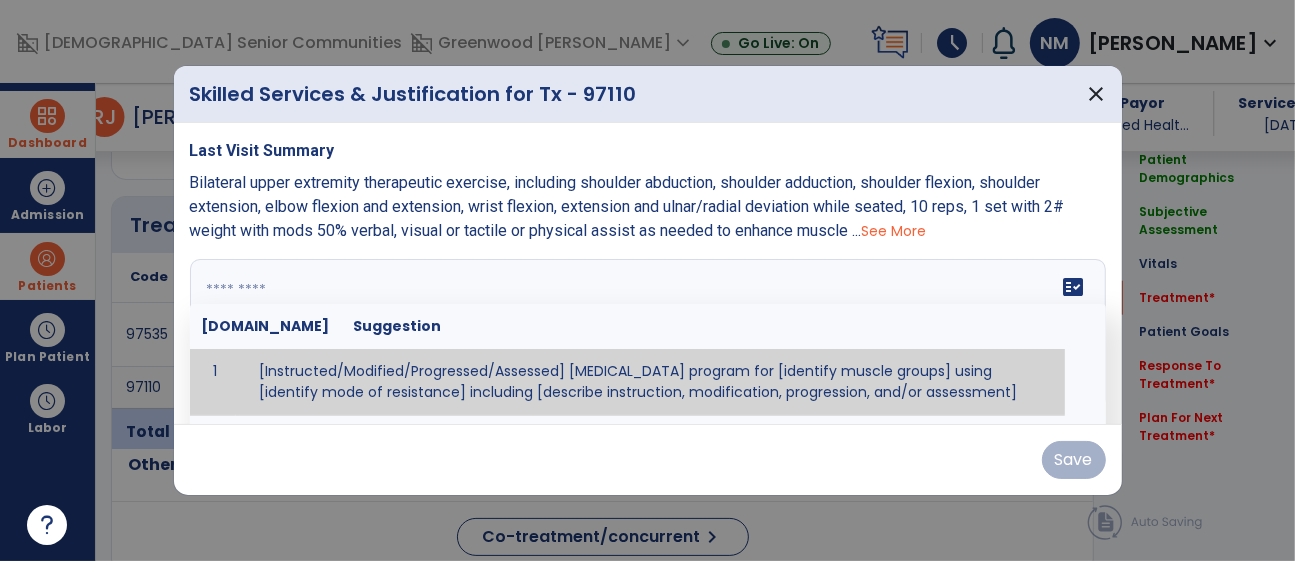 click on "fact_check  Sr.No Suggestion 1 [Instructed/Modified/Progressed/Assessed] resistive exercise program for [identify muscle groups] using [identify mode of resistance] including [describe instruction, modification, progression, and/or assessment] 2 [Instructed/Modified/Progressed/Assessed] aerobic exercise program using [identify equipment/mode] including [describe instruction, modification,progression, and/or assessment] 3 [Instructed/Modified/Progressed/Assessed] [PROM/A/AROM/AROM] program for [identify joint movements] using [contract-relax, over-pressure, inhibitory techniques, other] 4 [Assessed/Tested] aerobic capacity with administration of [aerobic capacity test]" at bounding box center [648, 334] 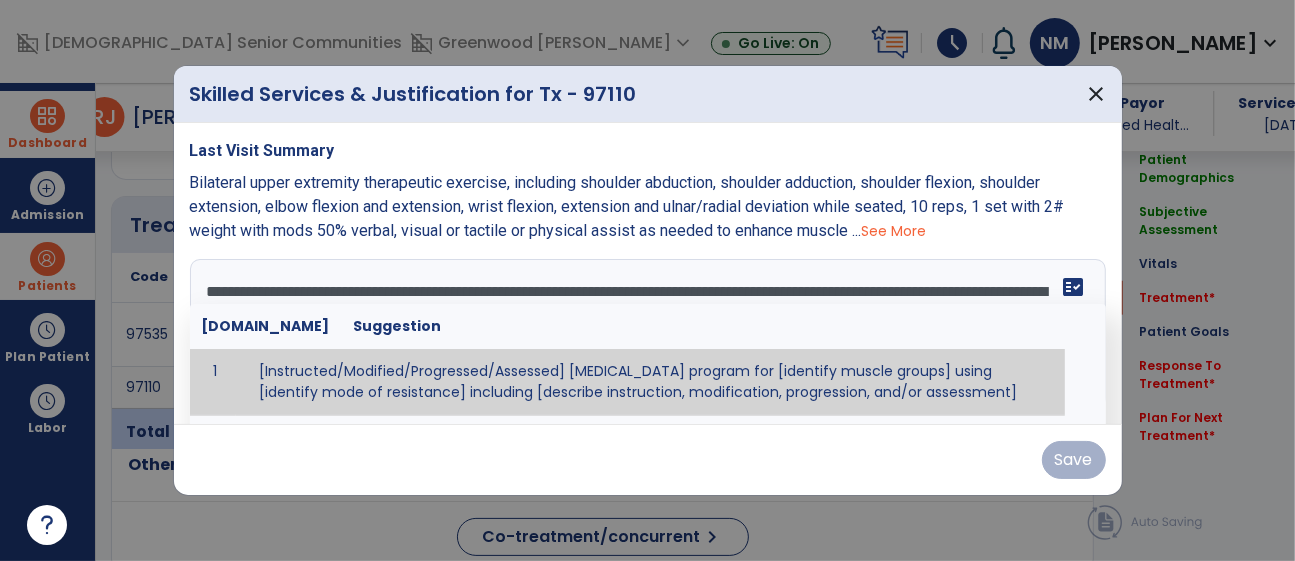 scroll, scrollTop: 136, scrollLeft: 0, axis: vertical 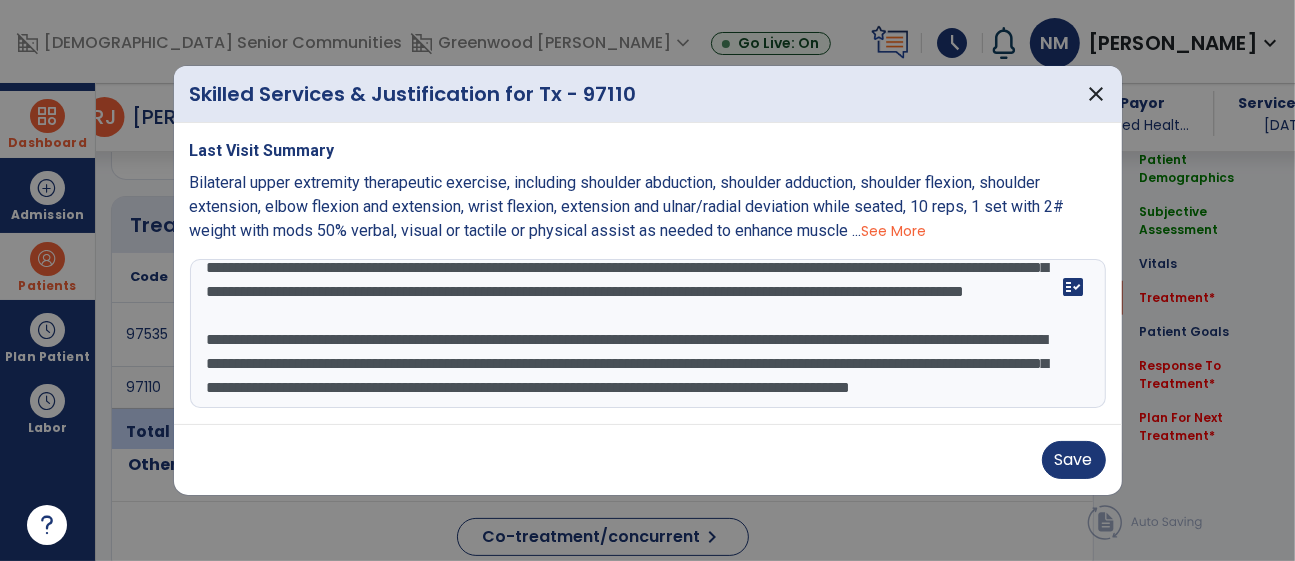click on "**********" at bounding box center (648, 334) 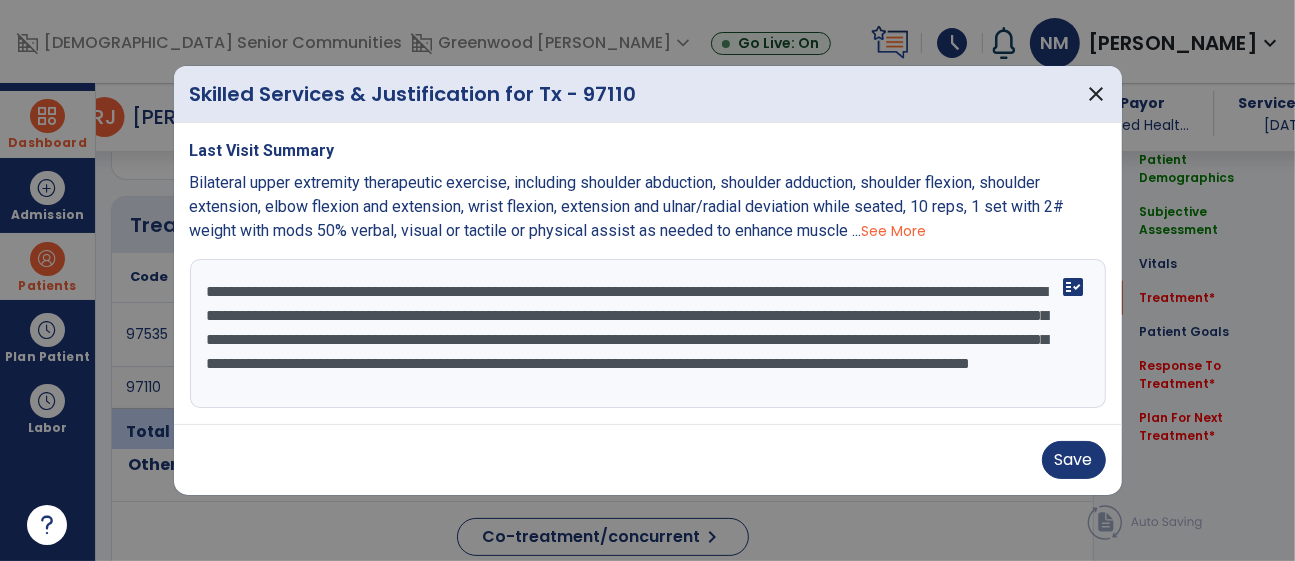 scroll, scrollTop: 48, scrollLeft: 0, axis: vertical 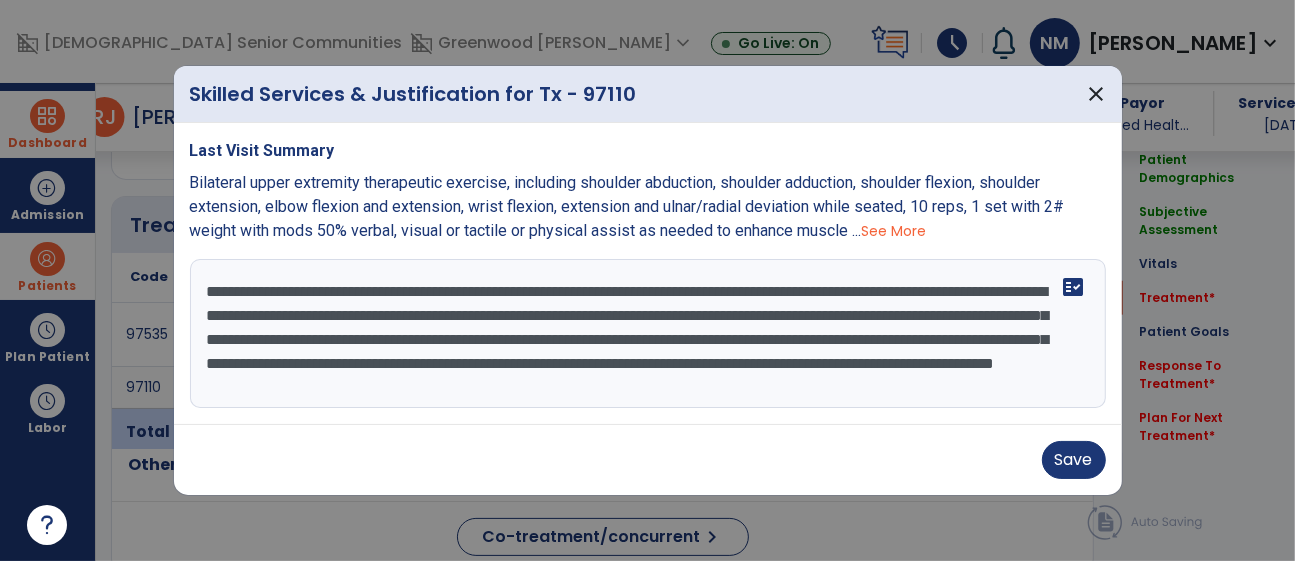 click on "**********" at bounding box center [648, 334] 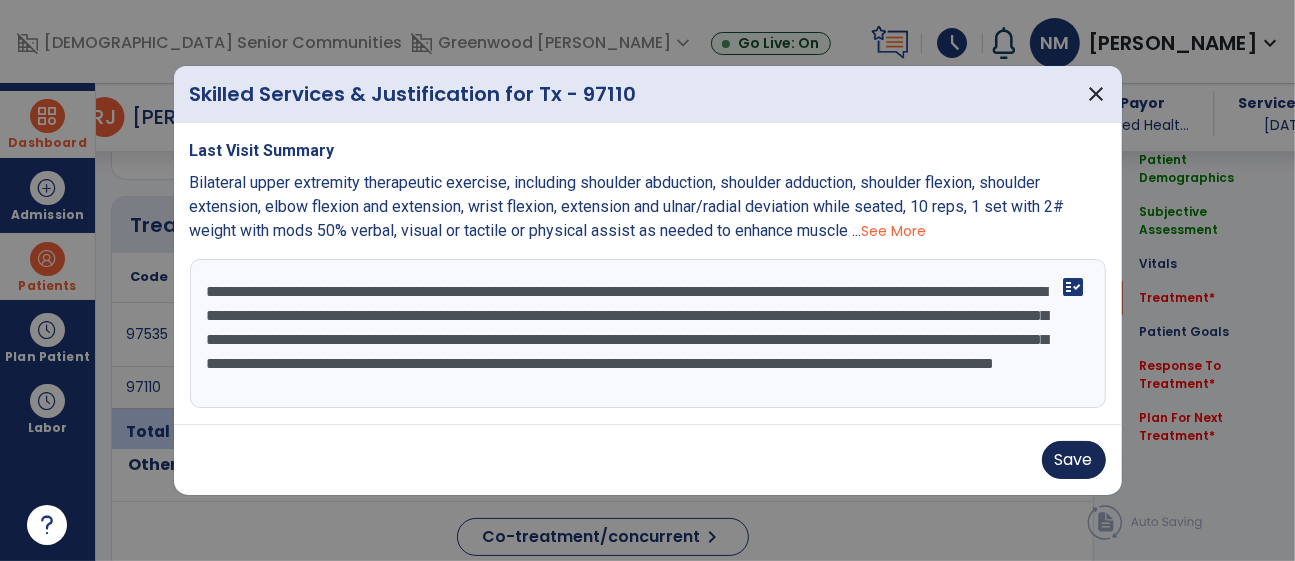 type on "**********" 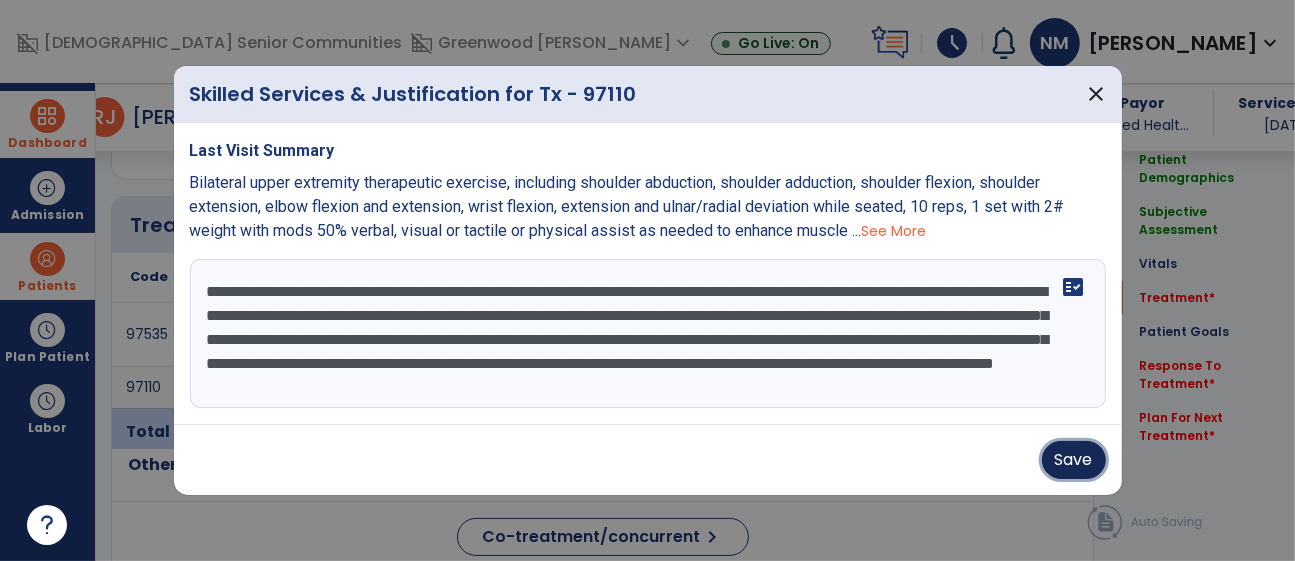 click on "Save" at bounding box center (1074, 460) 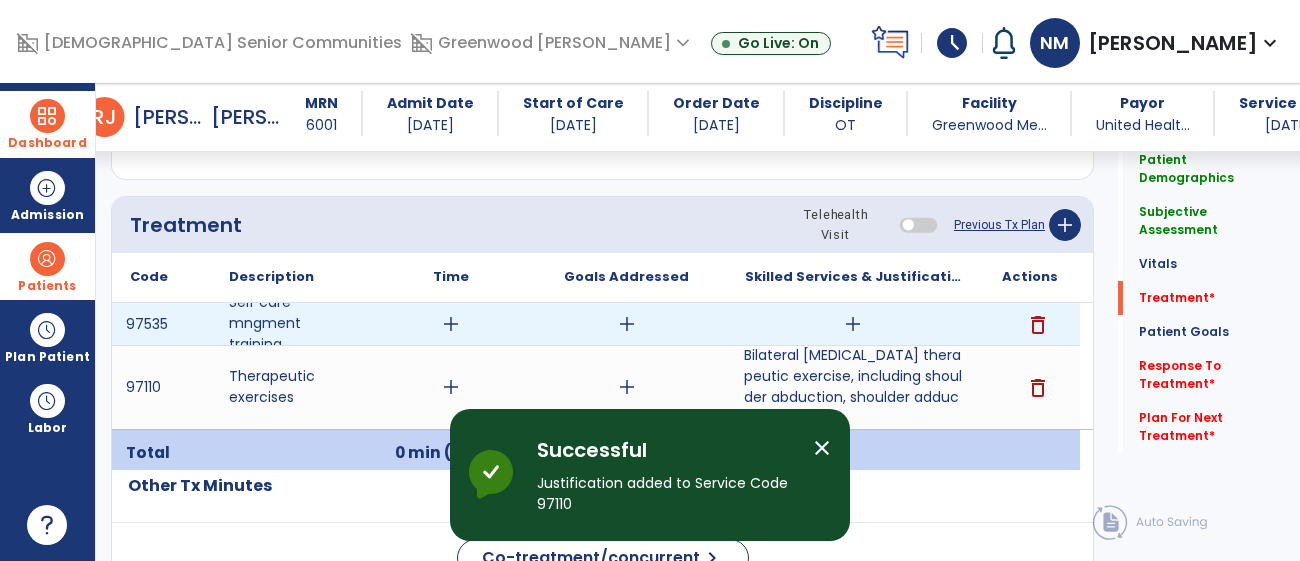 click on "add" at bounding box center [451, 324] 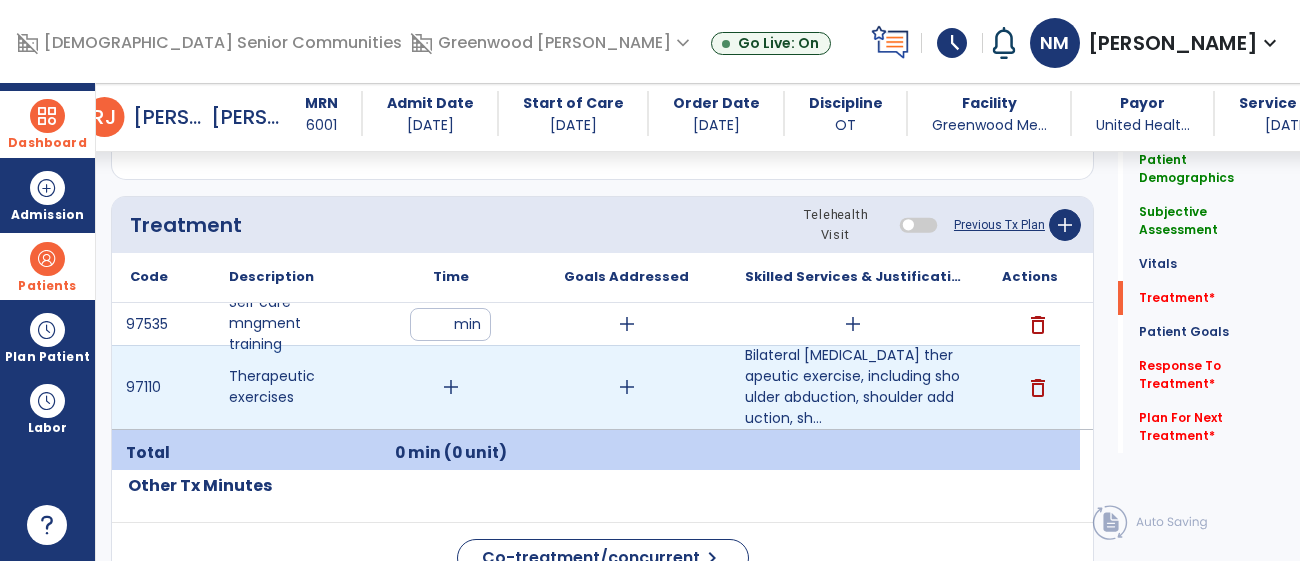 type on "**" 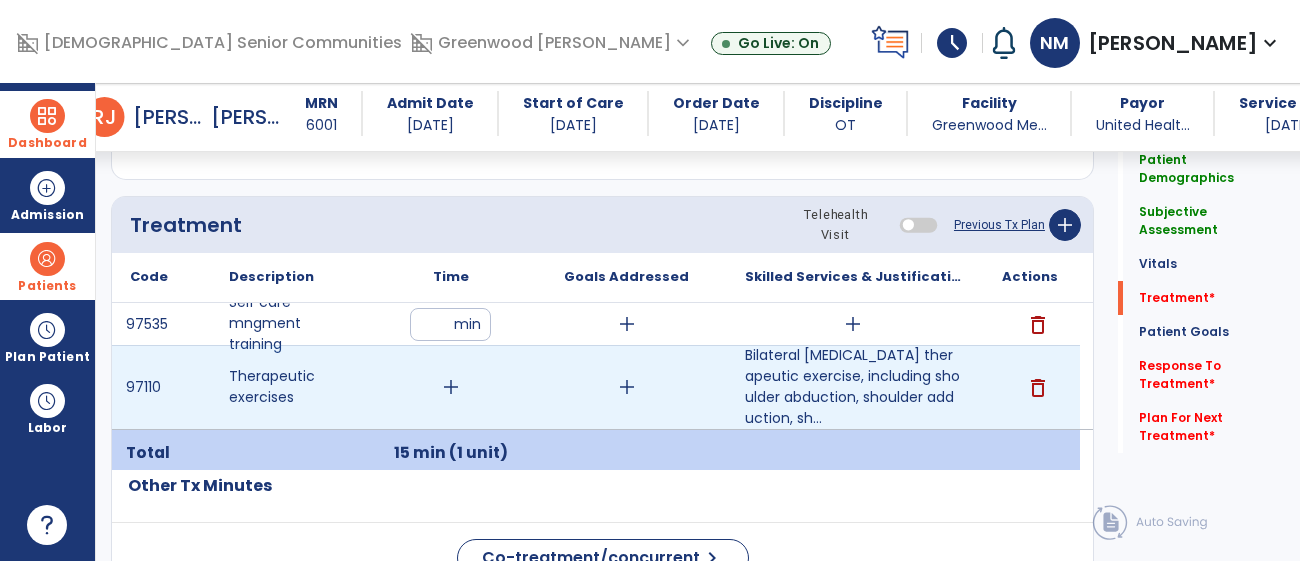 click on "add" at bounding box center [451, 387] 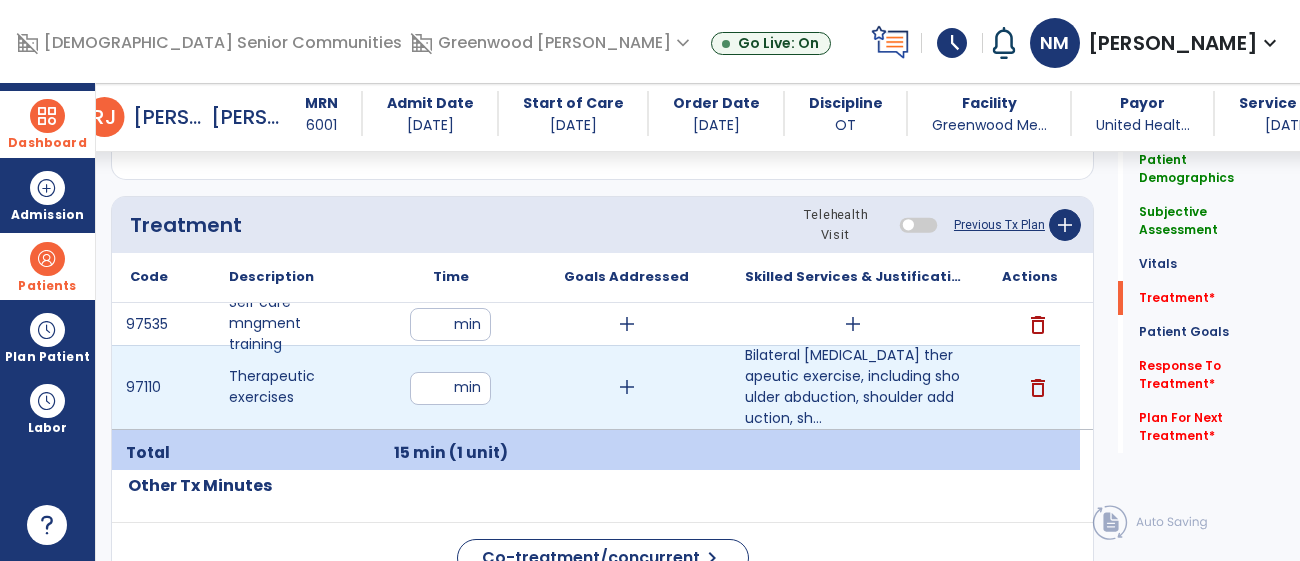 type on "**" 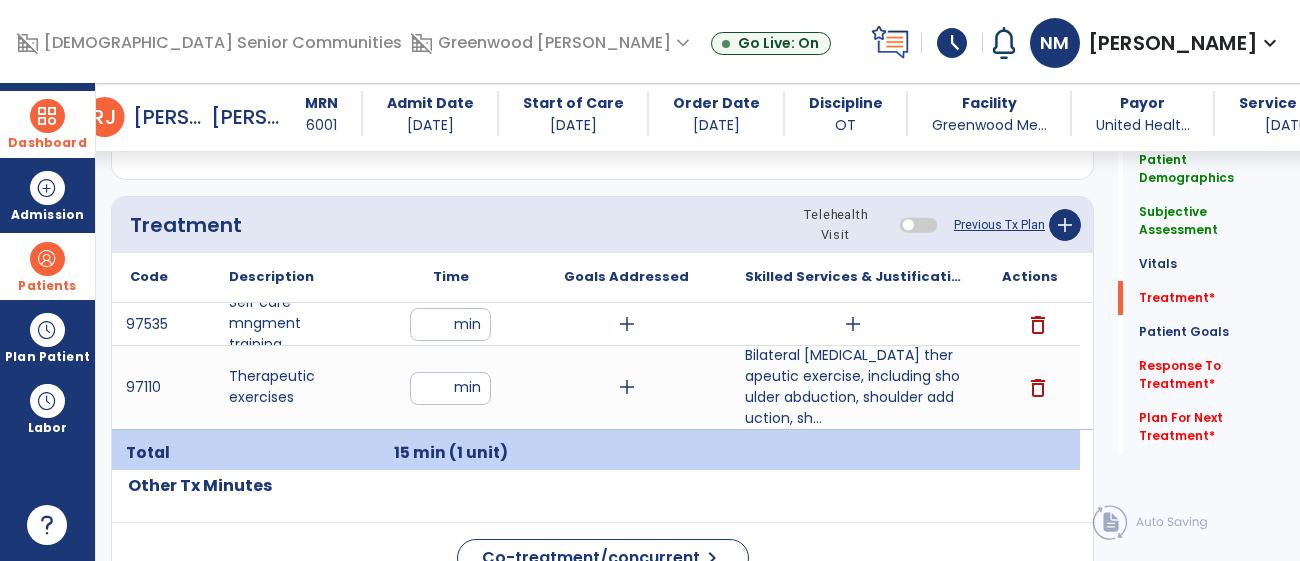 scroll, scrollTop: 1073, scrollLeft: 0, axis: vertical 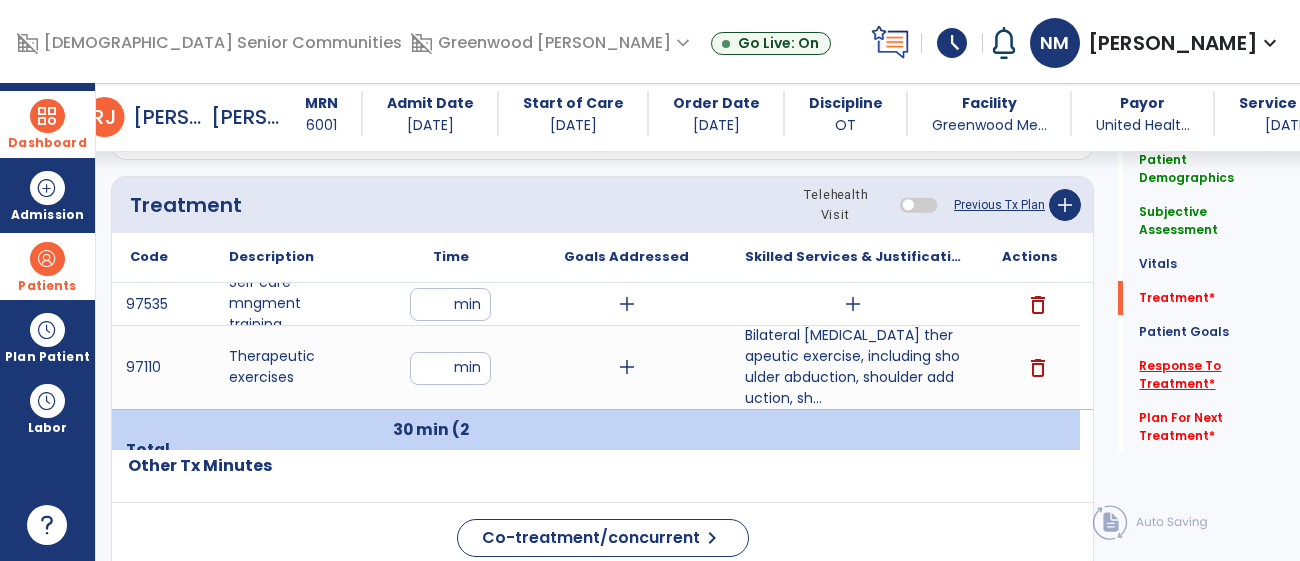 click on "Response To Treatment   *" 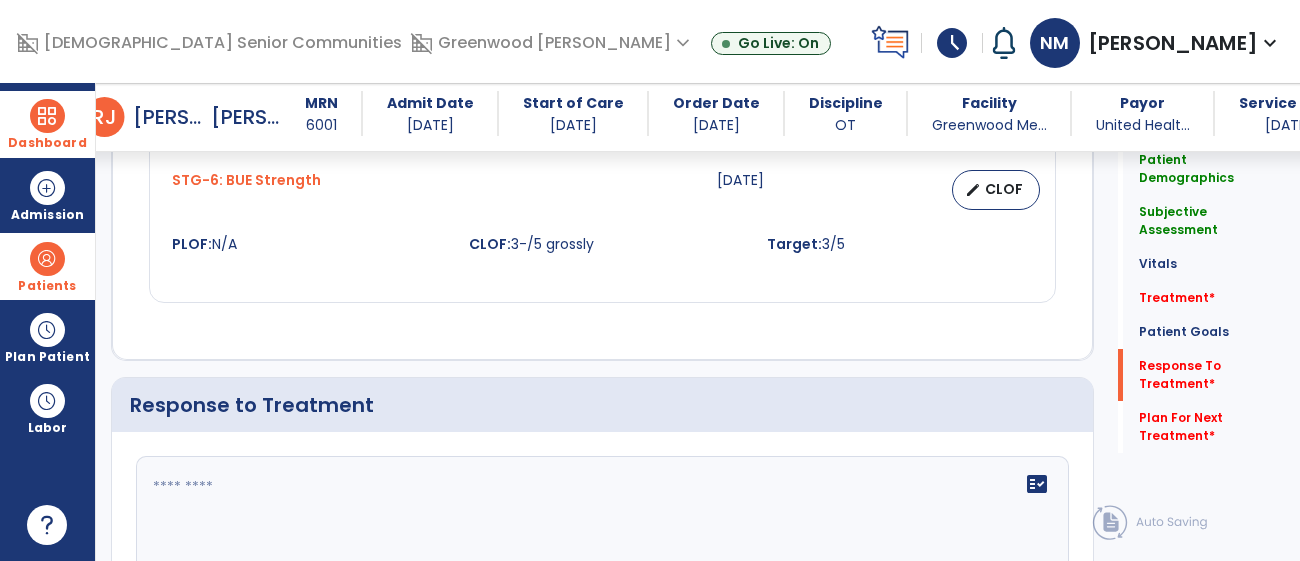 scroll, scrollTop: 2631, scrollLeft: 0, axis: vertical 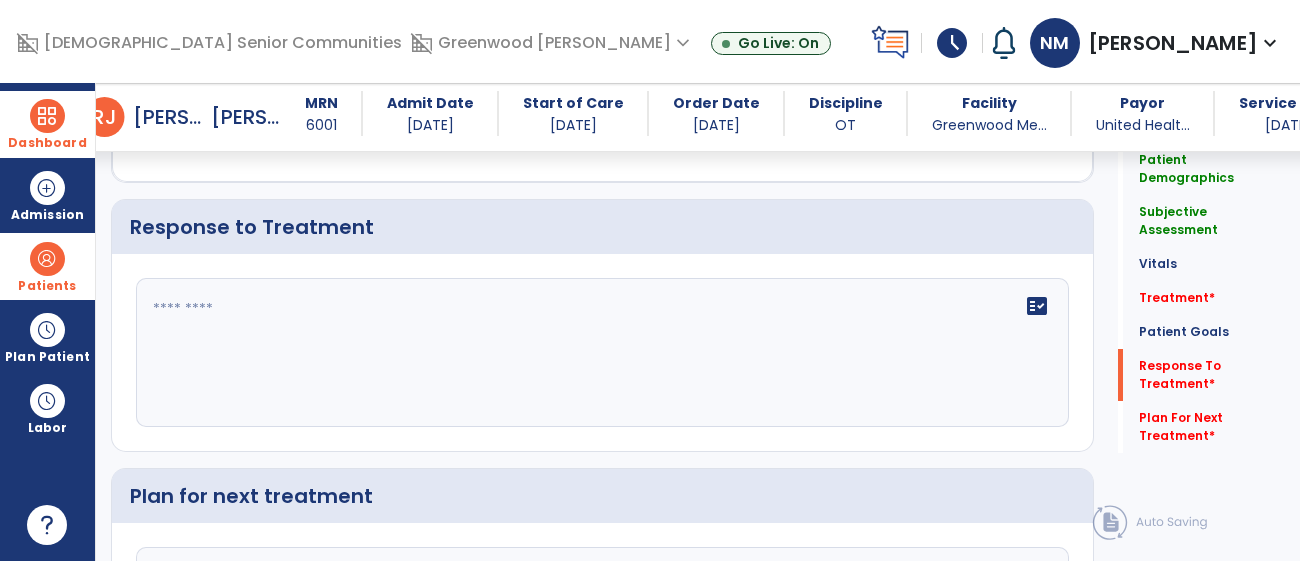 click on "fact_check" 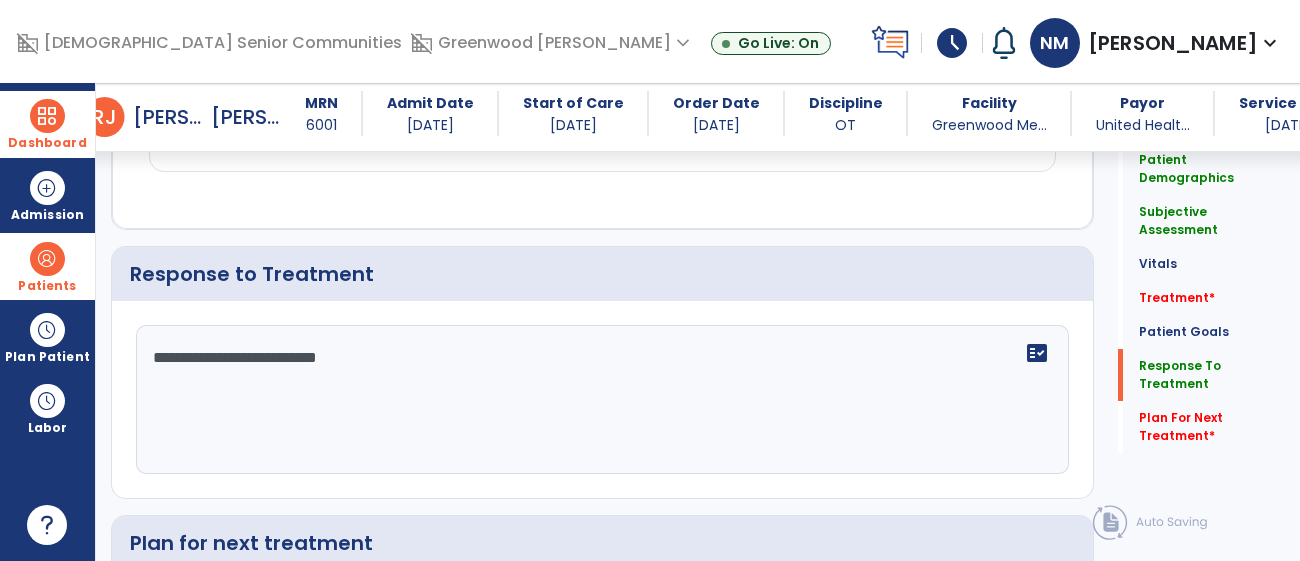 click on "**********" 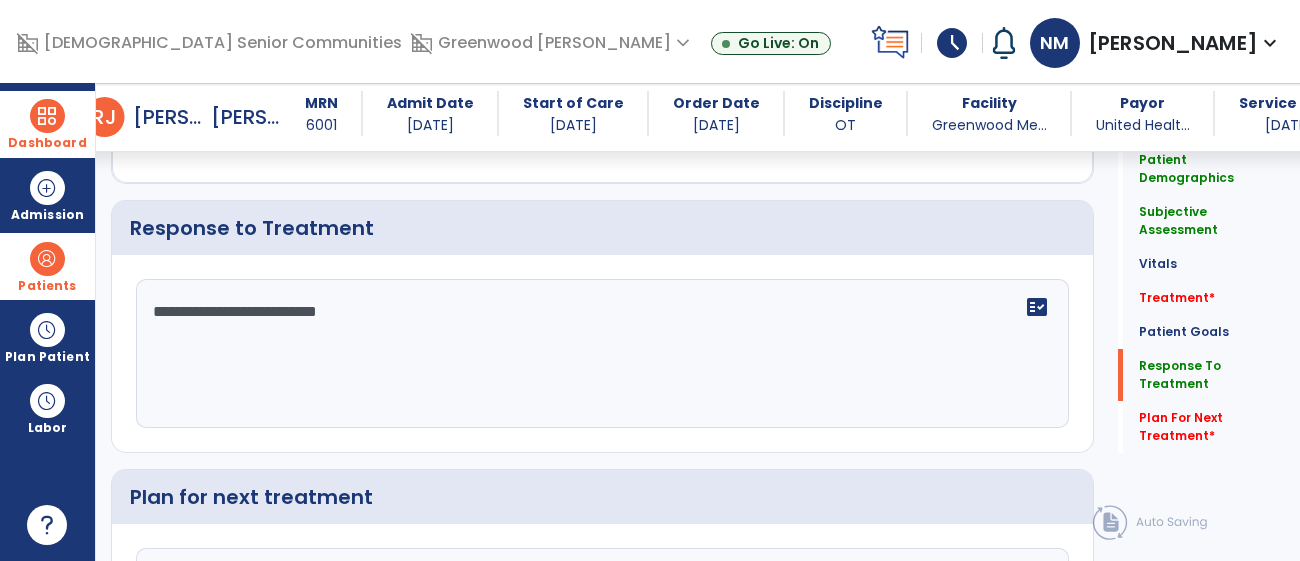 click on "**********" 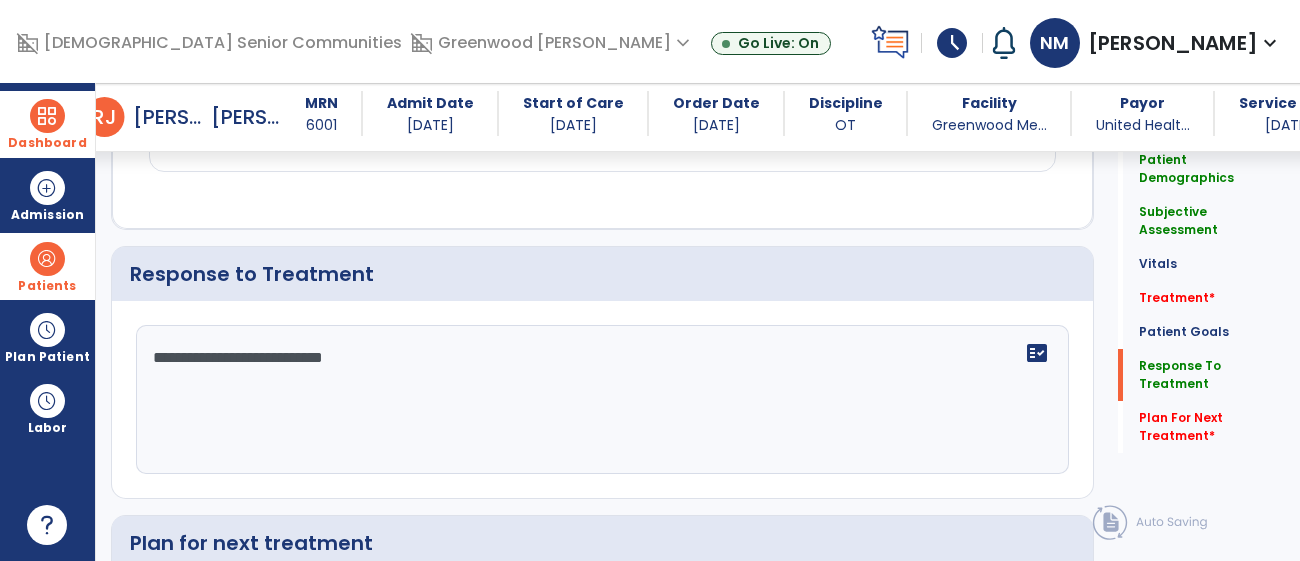 scroll, scrollTop: 2630, scrollLeft: 0, axis: vertical 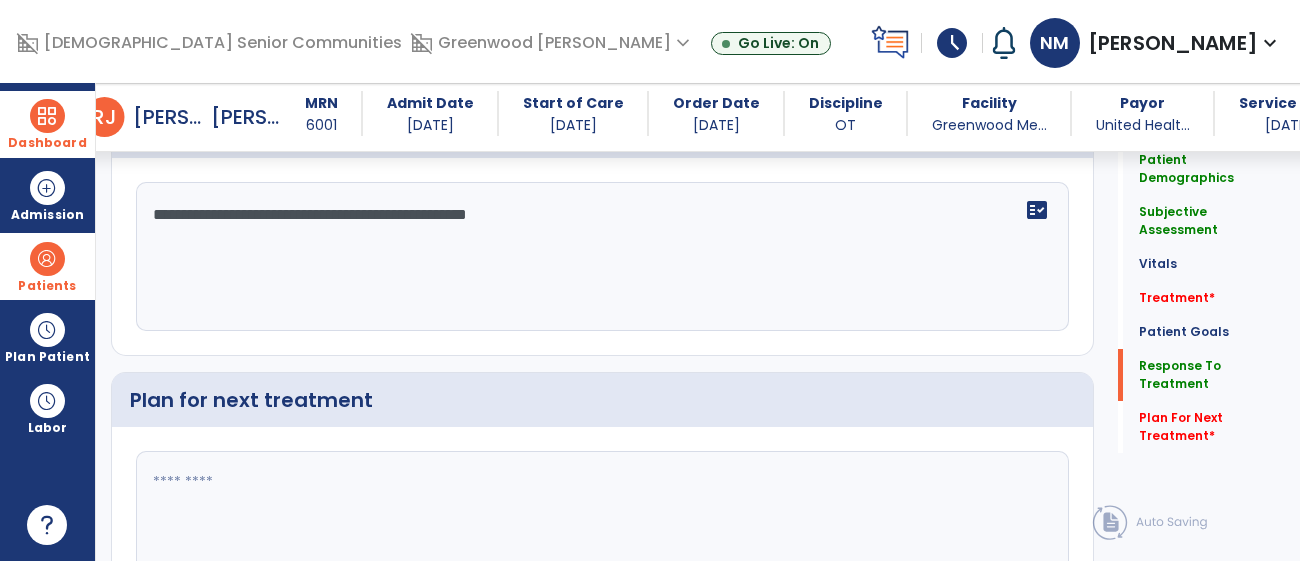 type on "**********" 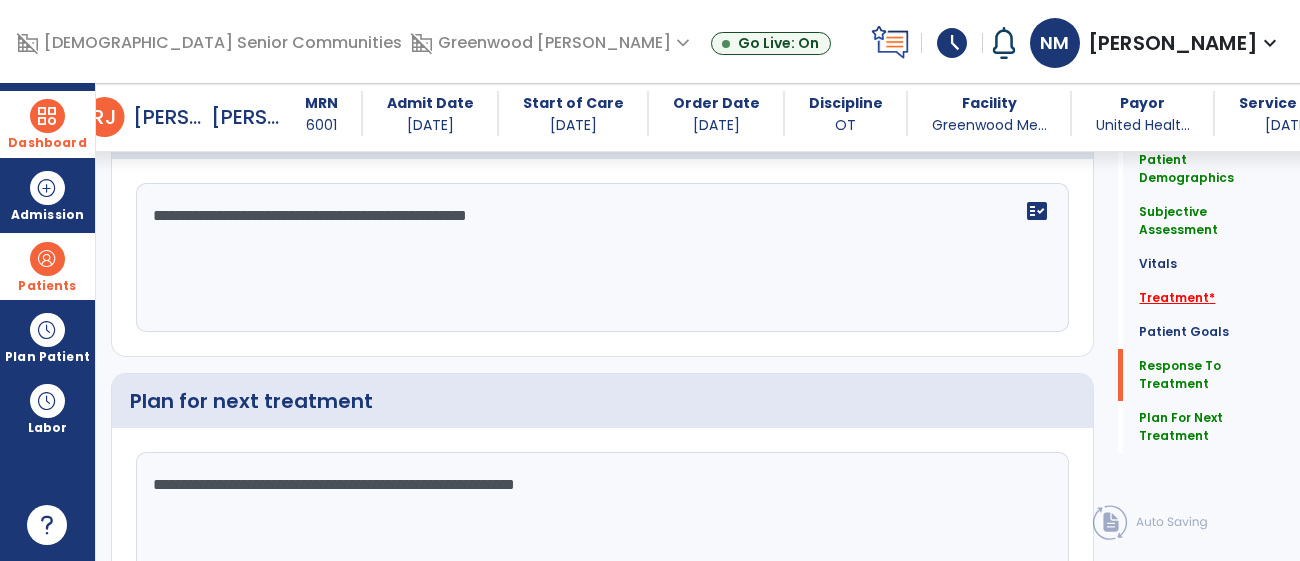 type on "**********" 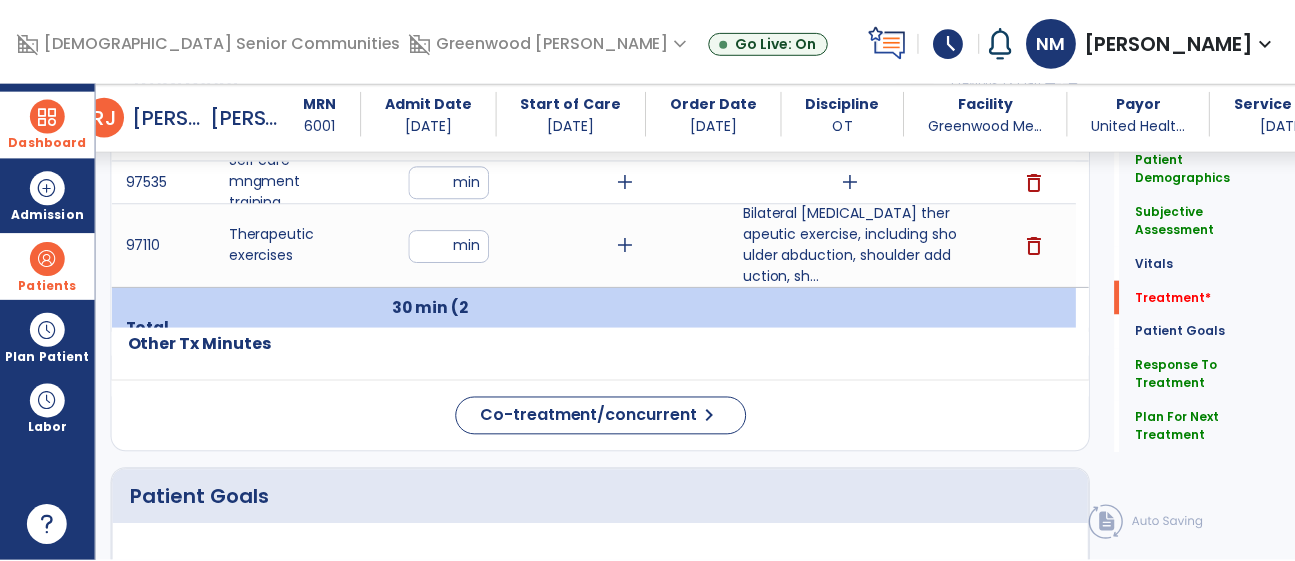 scroll, scrollTop: 1123, scrollLeft: 0, axis: vertical 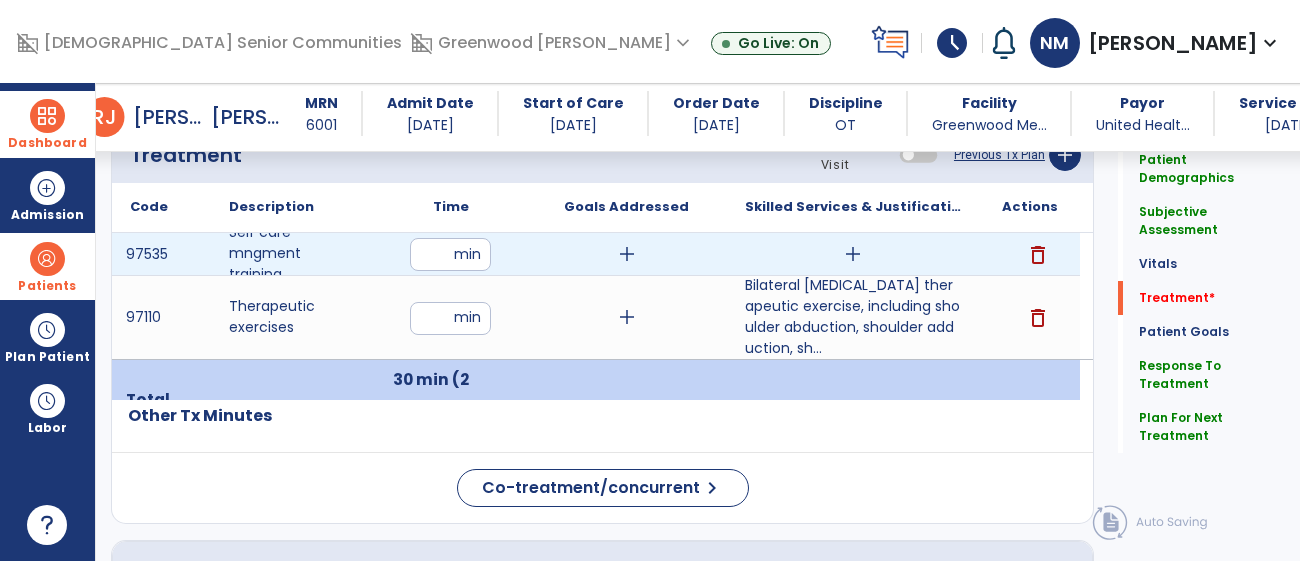 click on "add" at bounding box center (853, 254) 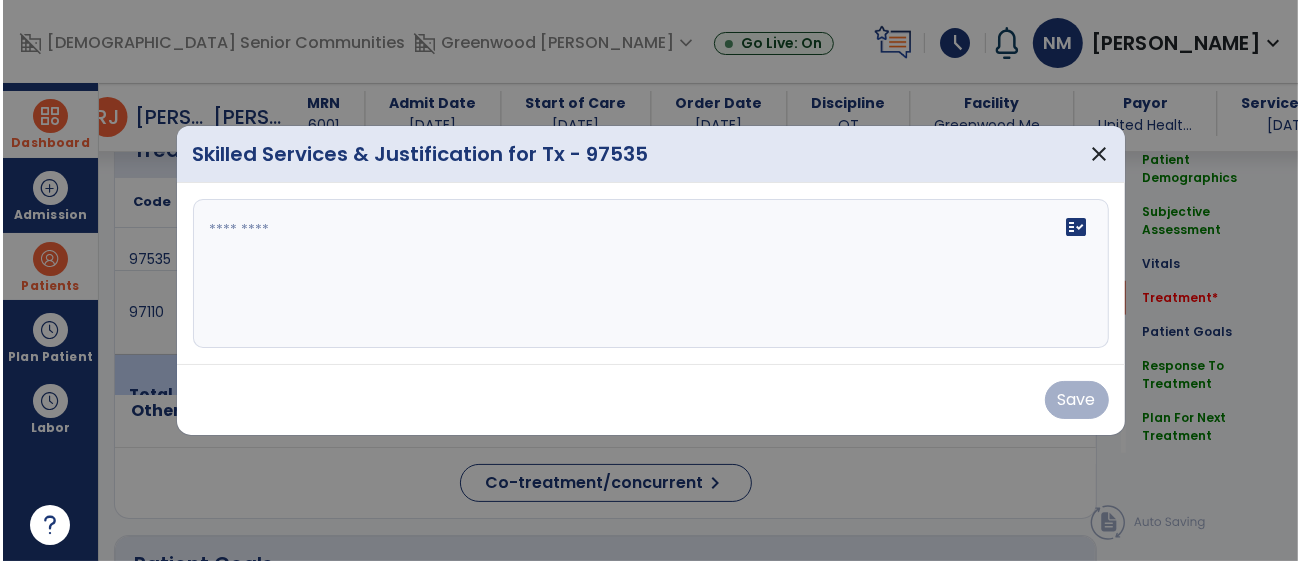 scroll, scrollTop: 1123, scrollLeft: 0, axis: vertical 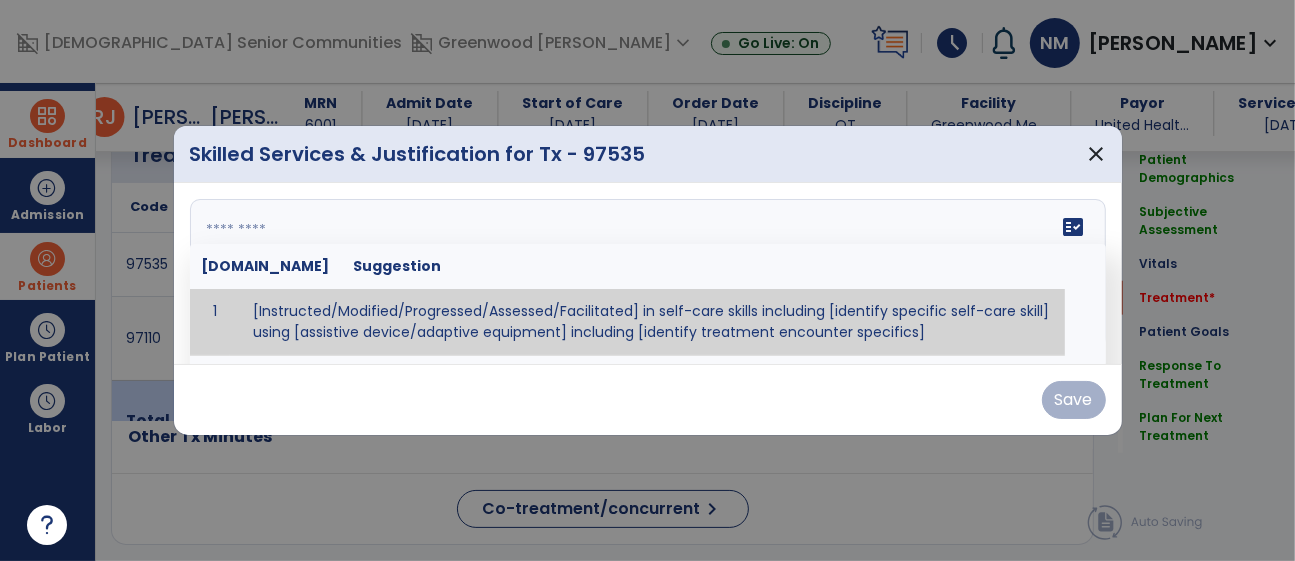 click on "fact_check  Sr.No Suggestion 1 [Instructed/Modified/Progressed/Assessed/Facilitated] in self-care skills including [identify specific self-care skill] using [assistive device/adaptive equipment] including [identify treatment encounter specifics]" at bounding box center (648, 274) 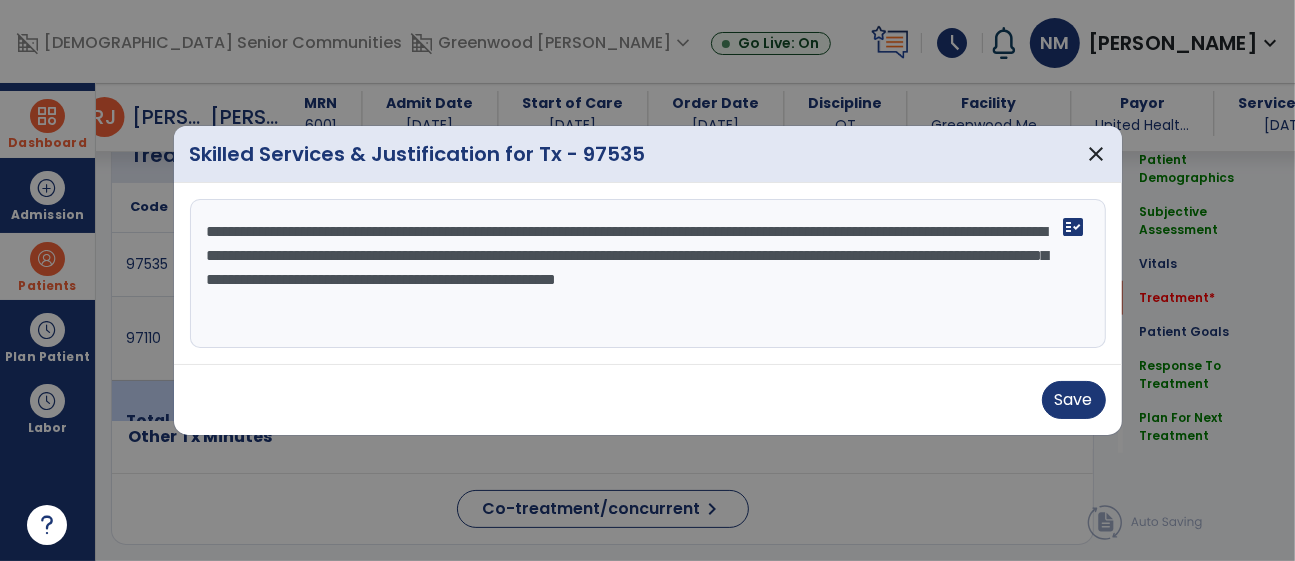 click on "**********" at bounding box center [648, 274] 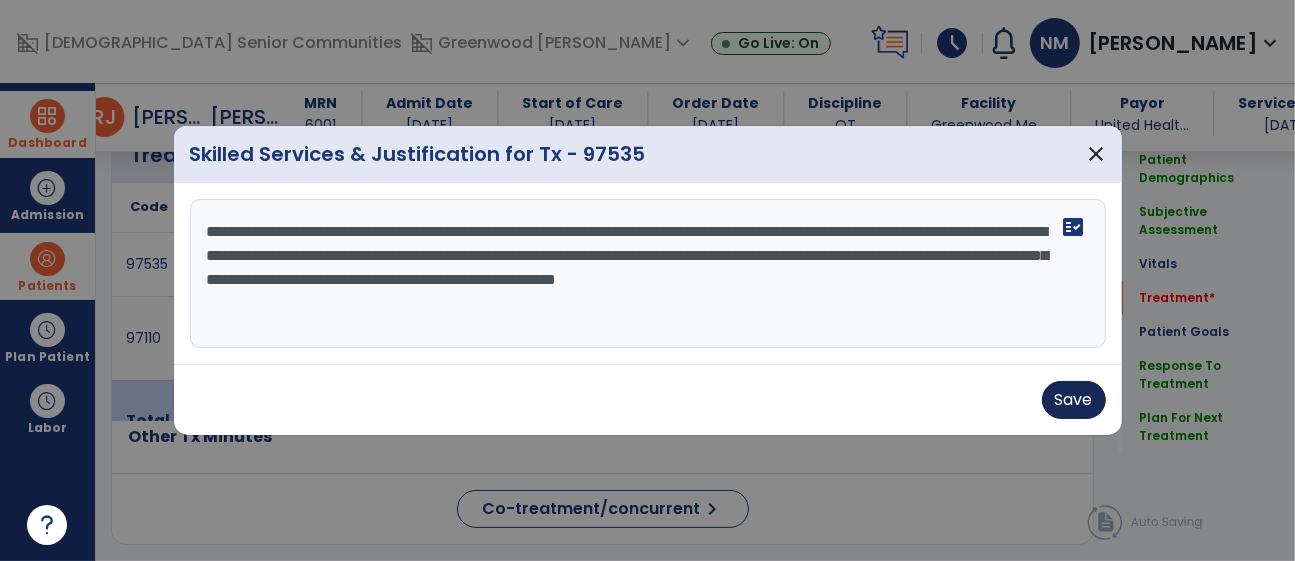 type on "**********" 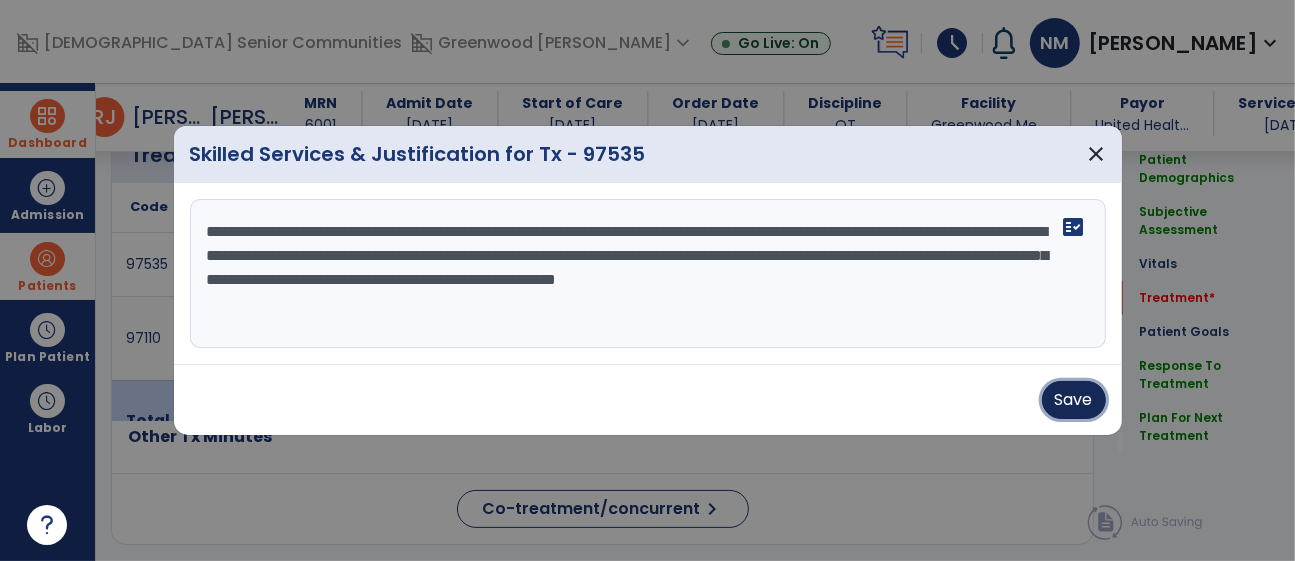 click on "Save" at bounding box center (1074, 400) 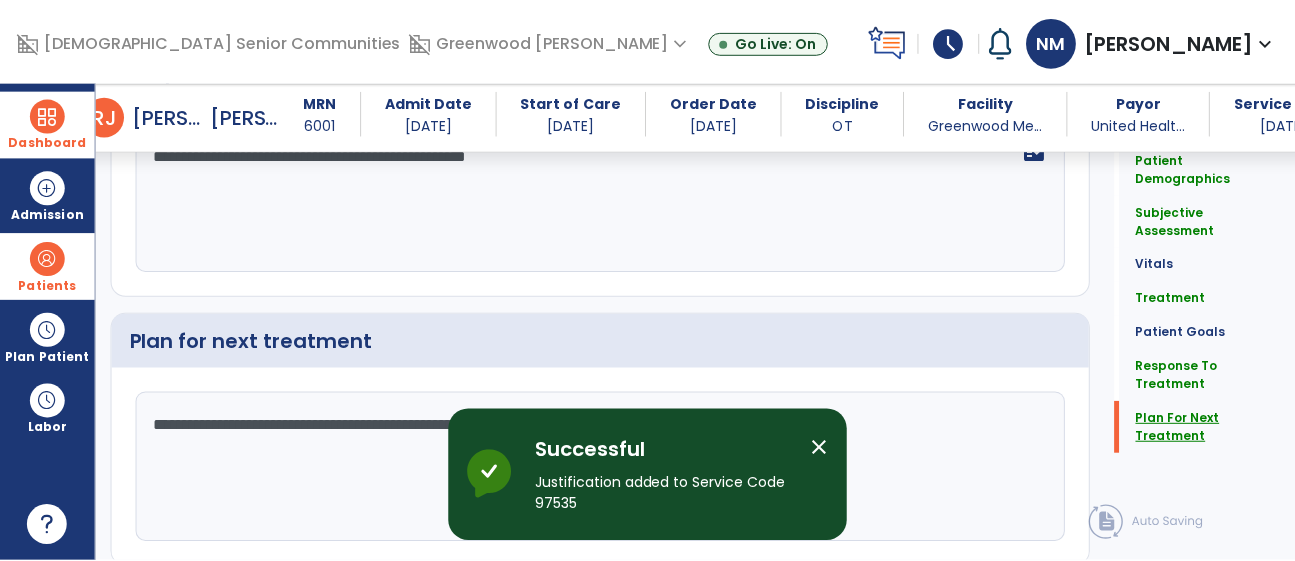 scroll, scrollTop: 2896, scrollLeft: 0, axis: vertical 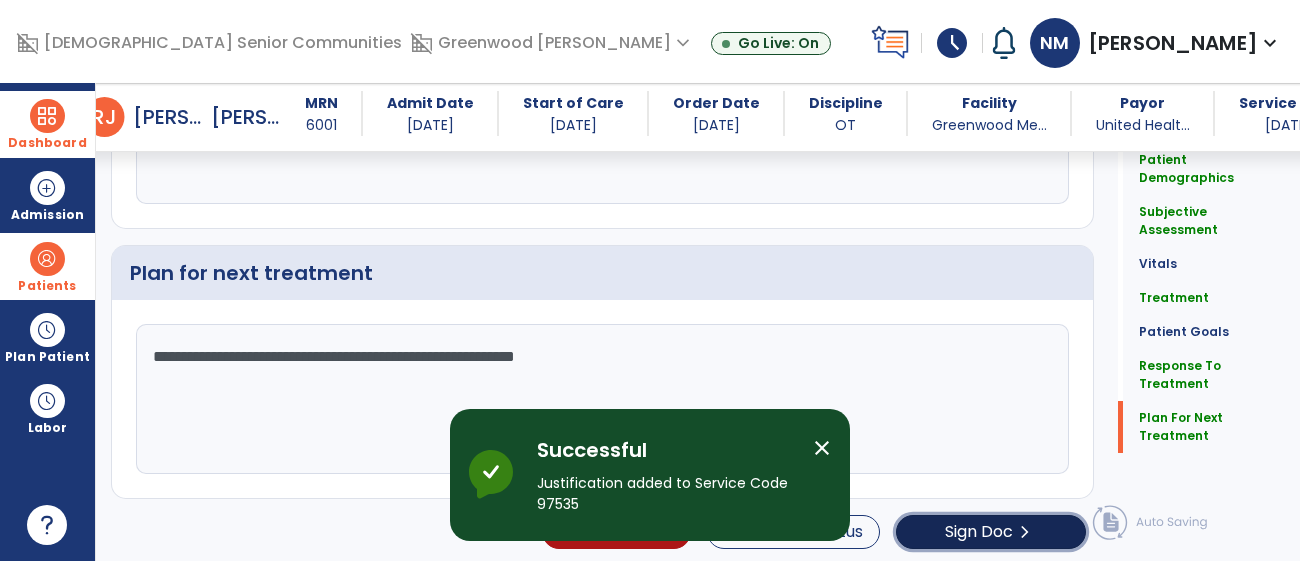 click on "Sign Doc" 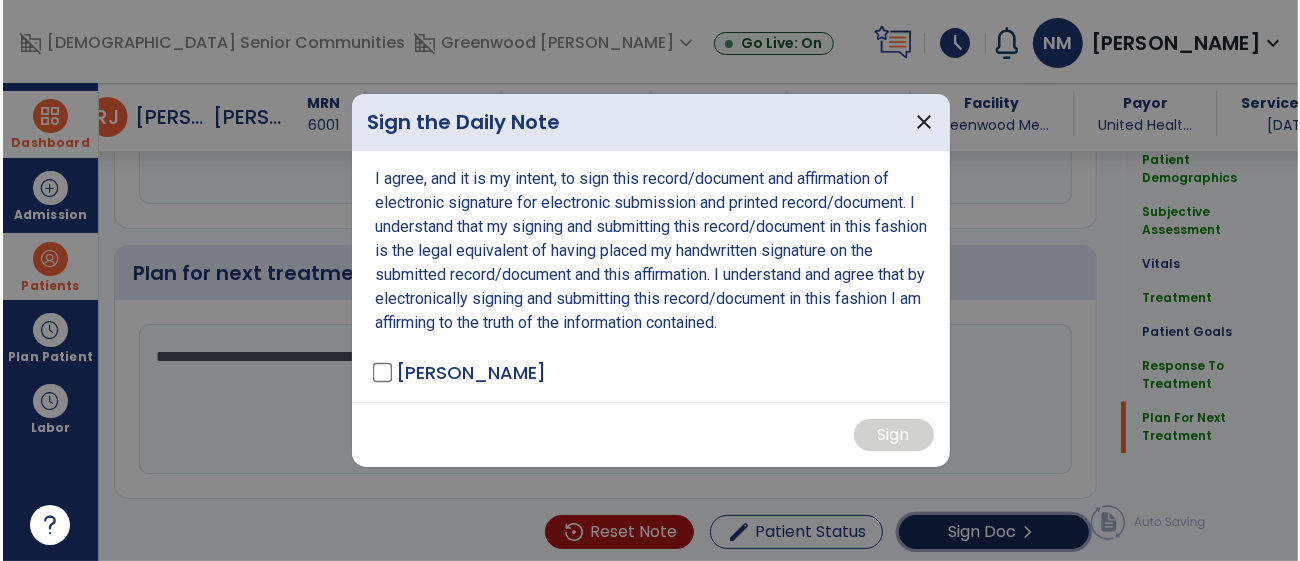 scroll, scrollTop: 2896, scrollLeft: 0, axis: vertical 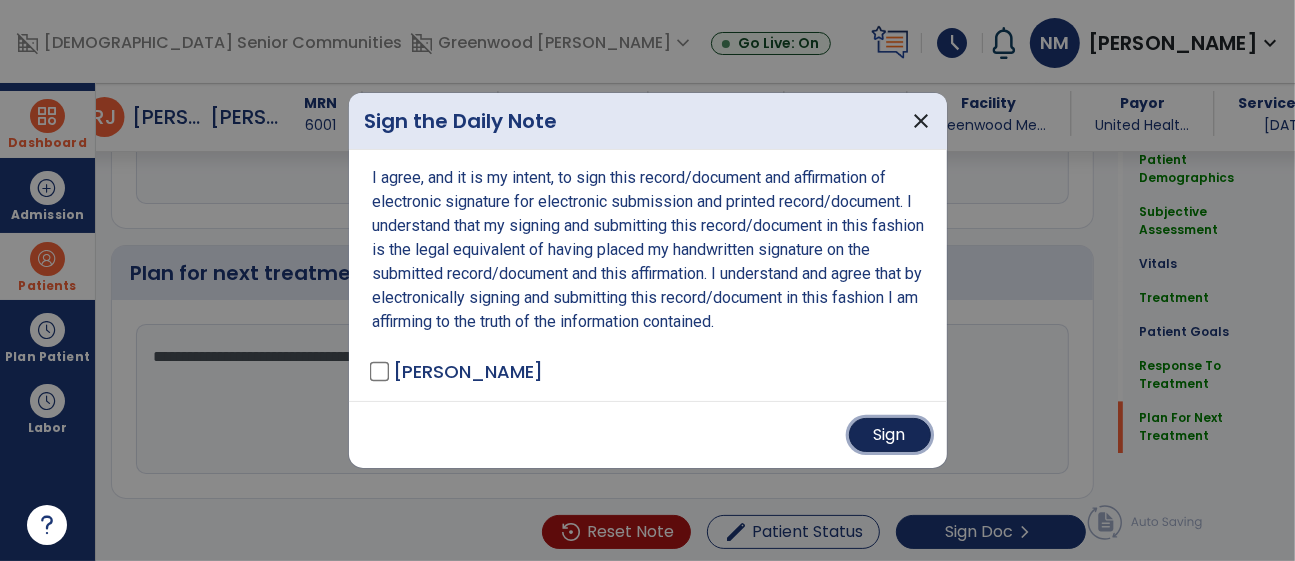 click on "Sign" at bounding box center [890, 435] 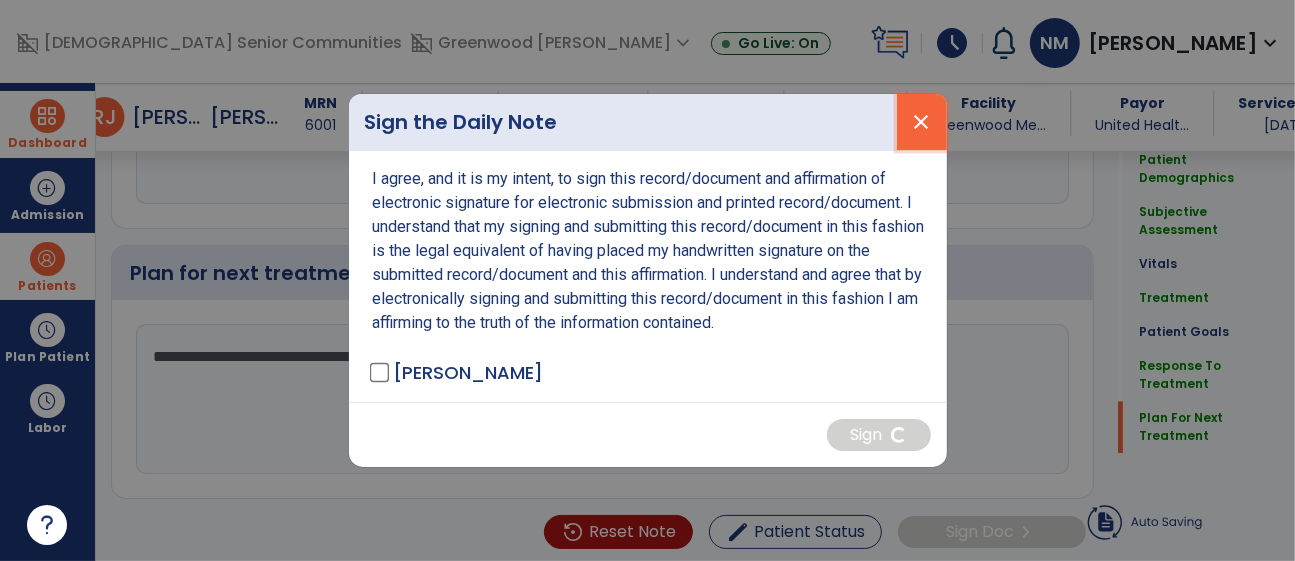 click on "close" at bounding box center (922, 122) 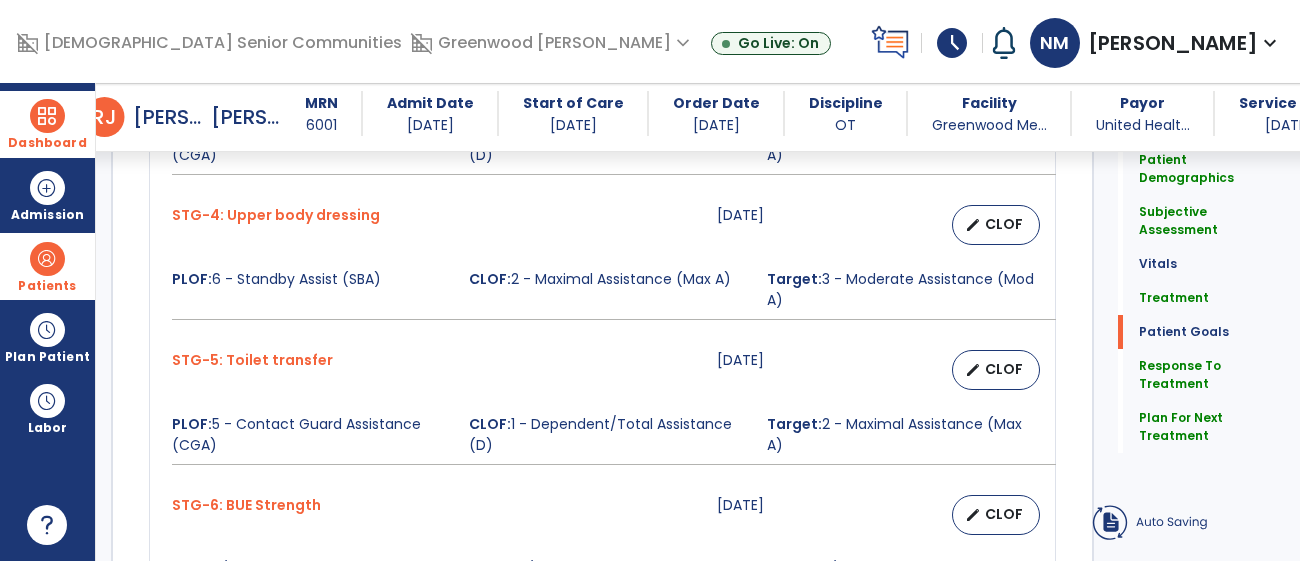 scroll, scrollTop: 2896, scrollLeft: 0, axis: vertical 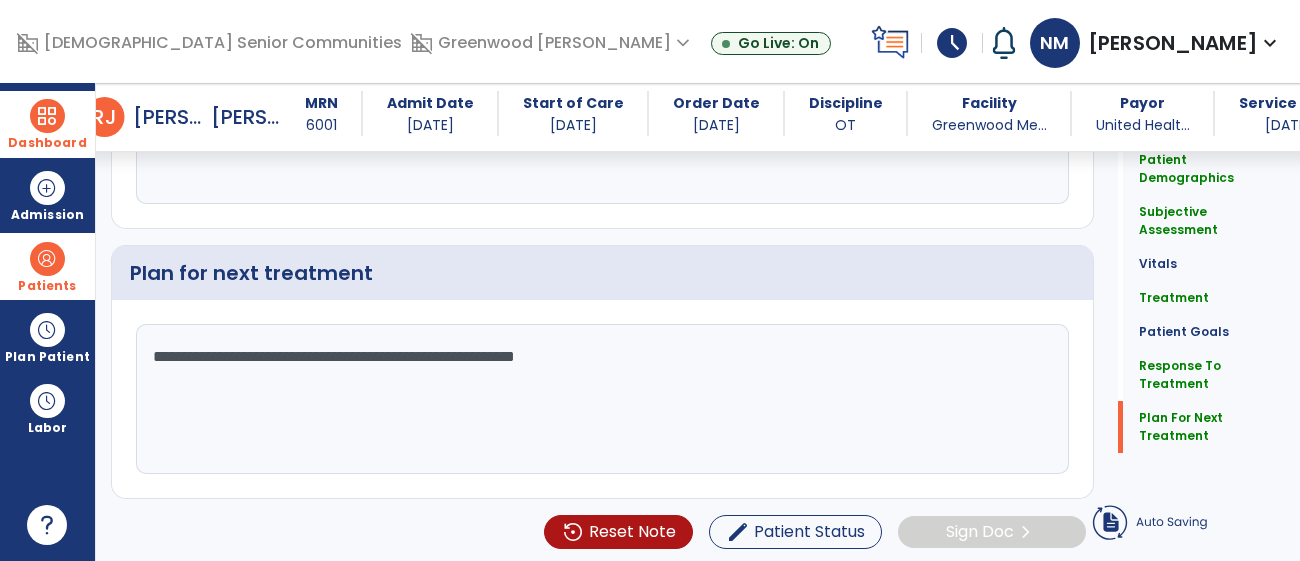 click on "Quick Links  Patient Demographics   Patient Demographics   Subjective Assessment   Subjective Assessment   Vitals   Vitals   Treatment   Treatment   Patient Goals   Patient Goals   Response To Treatment   Response To Treatment   Plan For Next Treatment   Plan For Next Treatment" 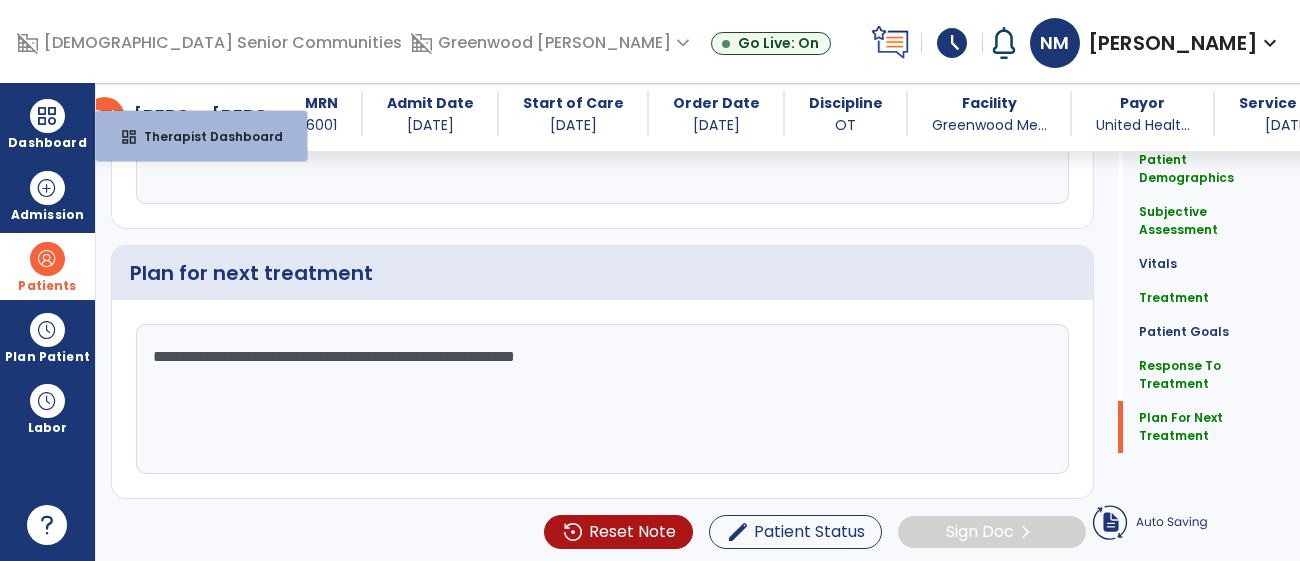 click on "**********" 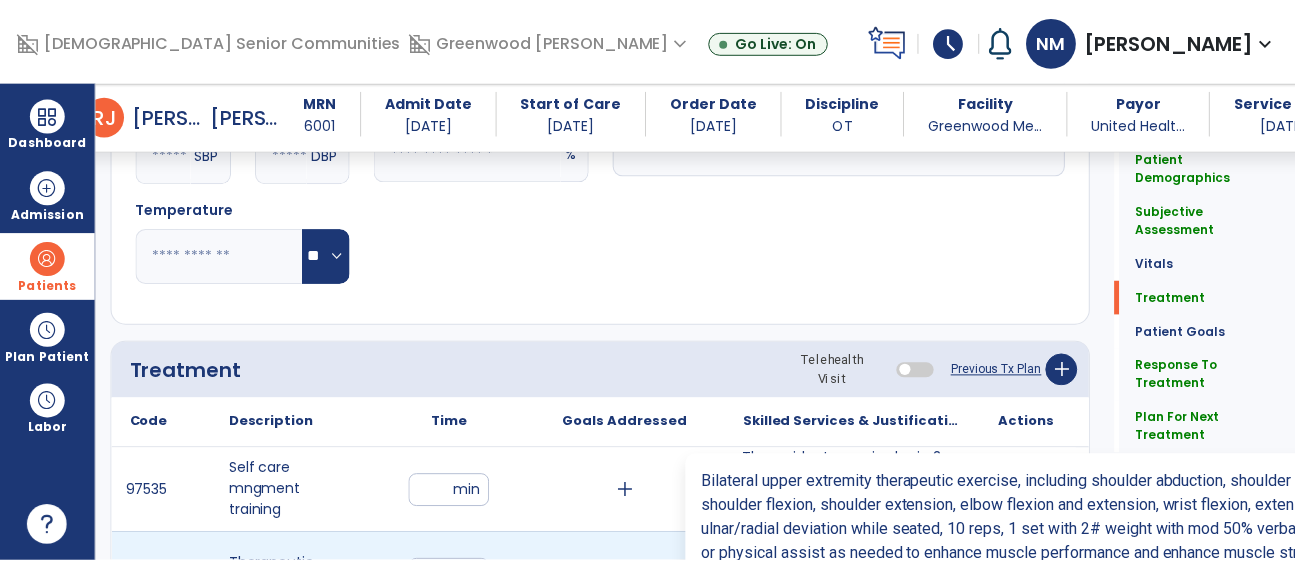 scroll, scrollTop: 1213, scrollLeft: 0, axis: vertical 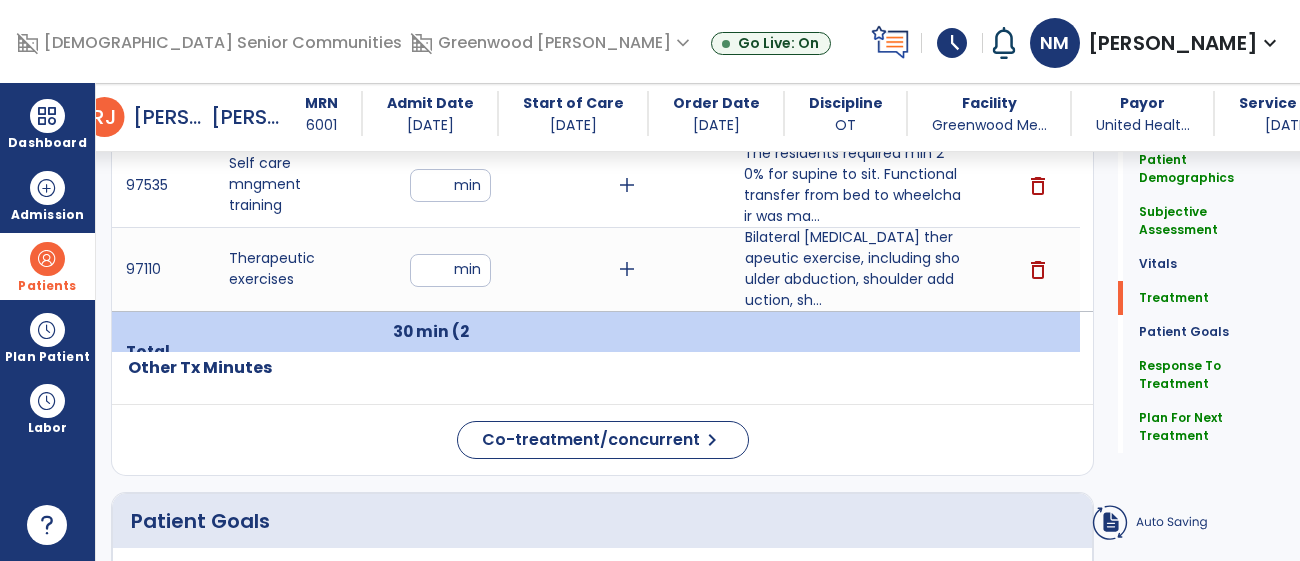 click on "The residents required min 20% for supine to sit.  Functional transfer from bed to wheelchair was ma..." at bounding box center (853, 185) 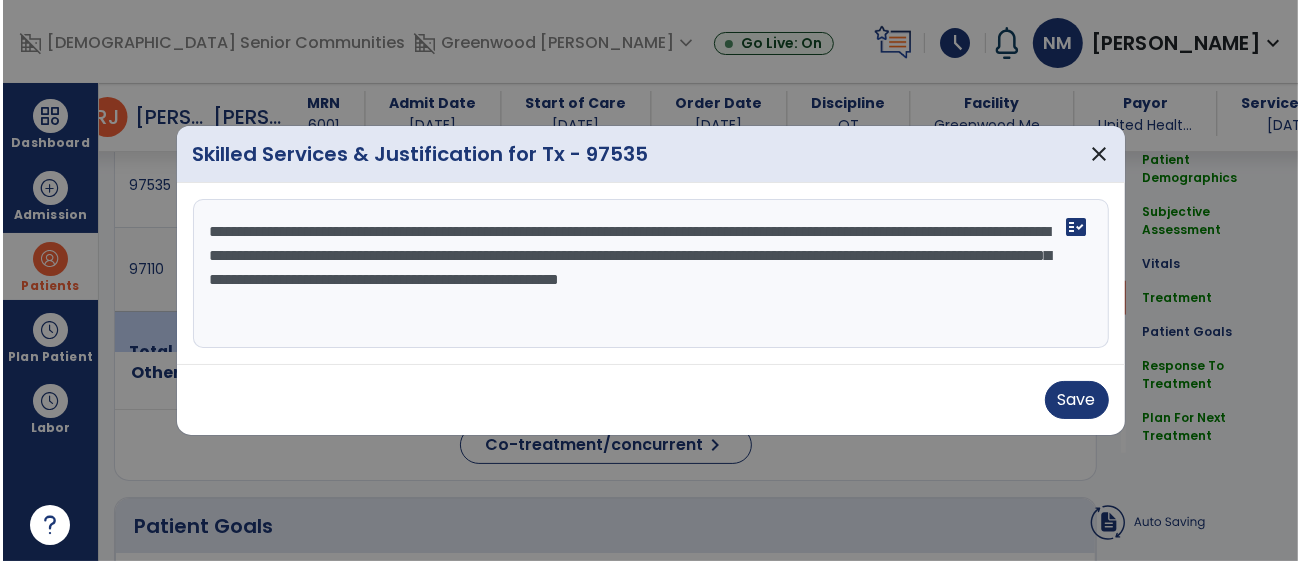 scroll, scrollTop: 1213, scrollLeft: 0, axis: vertical 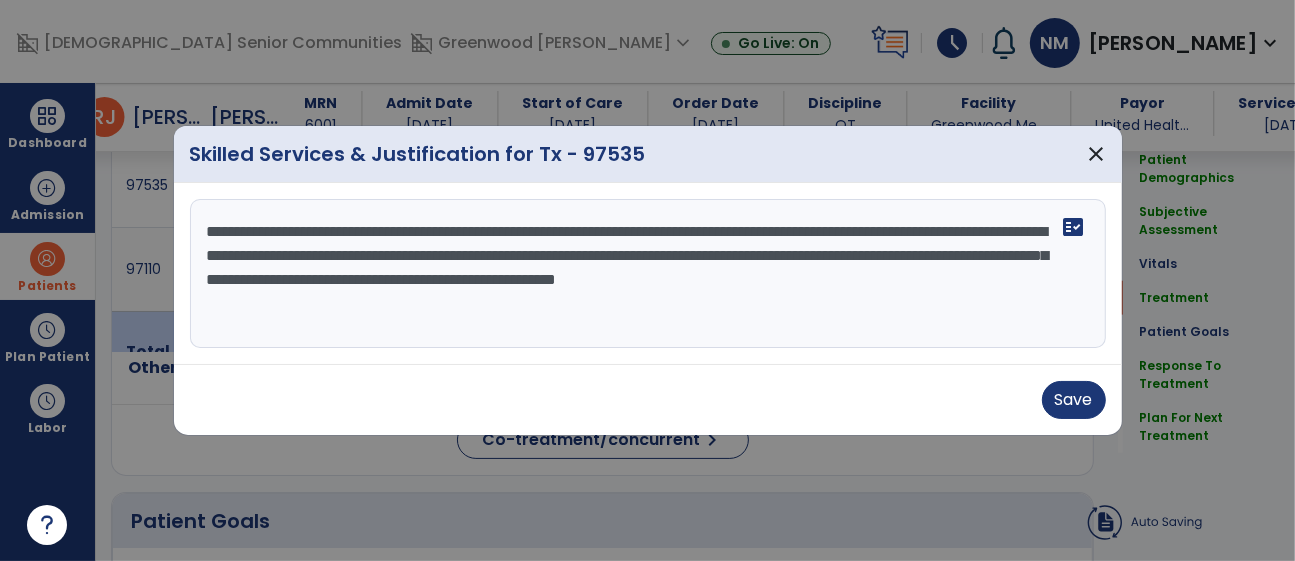 drag, startPoint x: 284, startPoint y: 279, endPoint x: 198, endPoint y: 214, distance: 107.80074 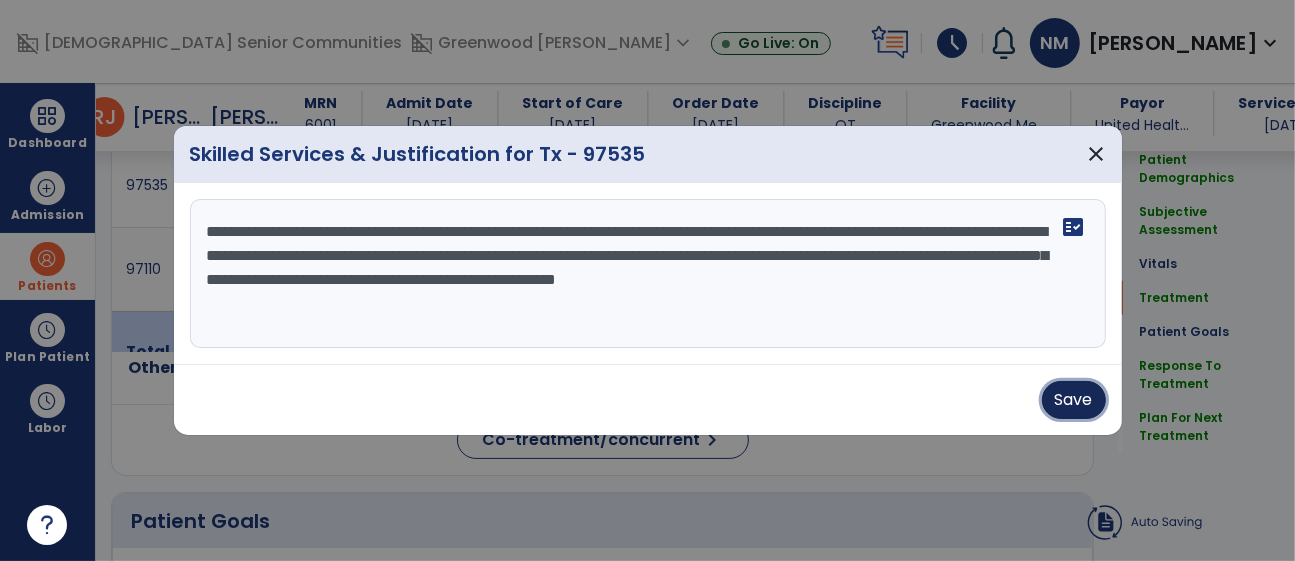 click on "Save" at bounding box center [1074, 400] 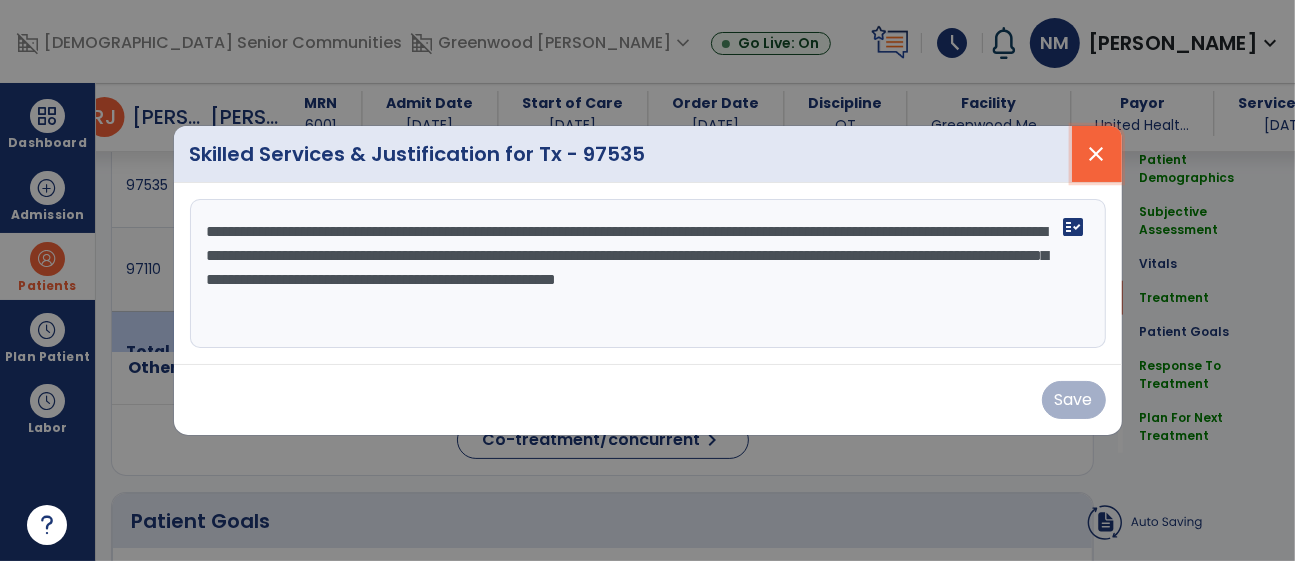 click on "close" at bounding box center [1097, 154] 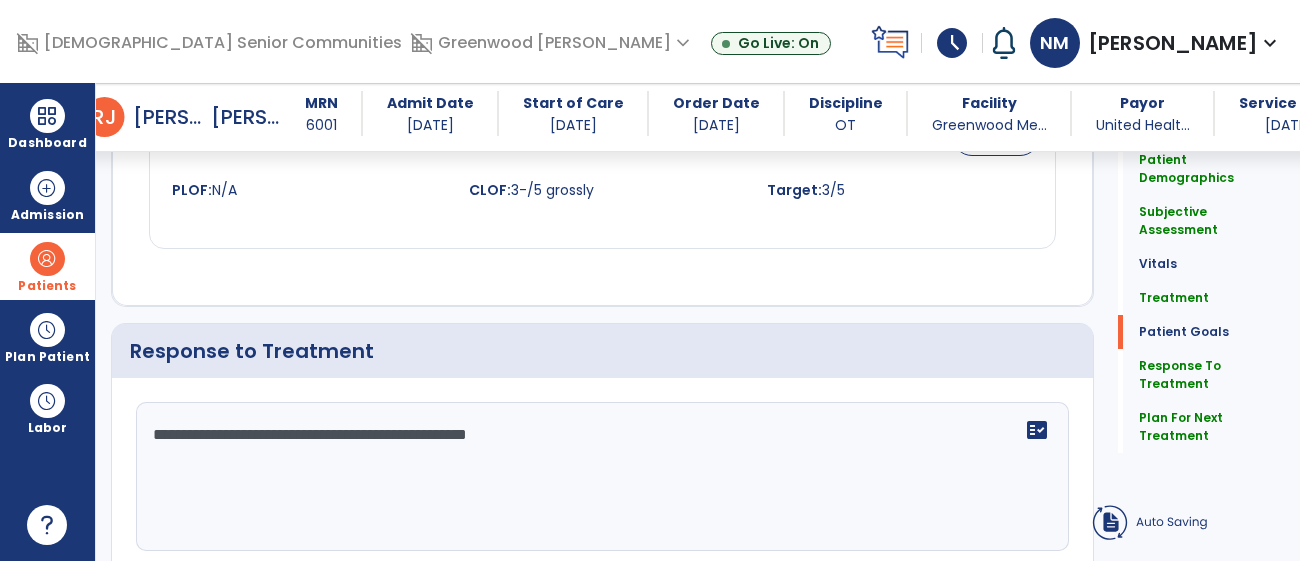 scroll, scrollTop: 2896, scrollLeft: 0, axis: vertical 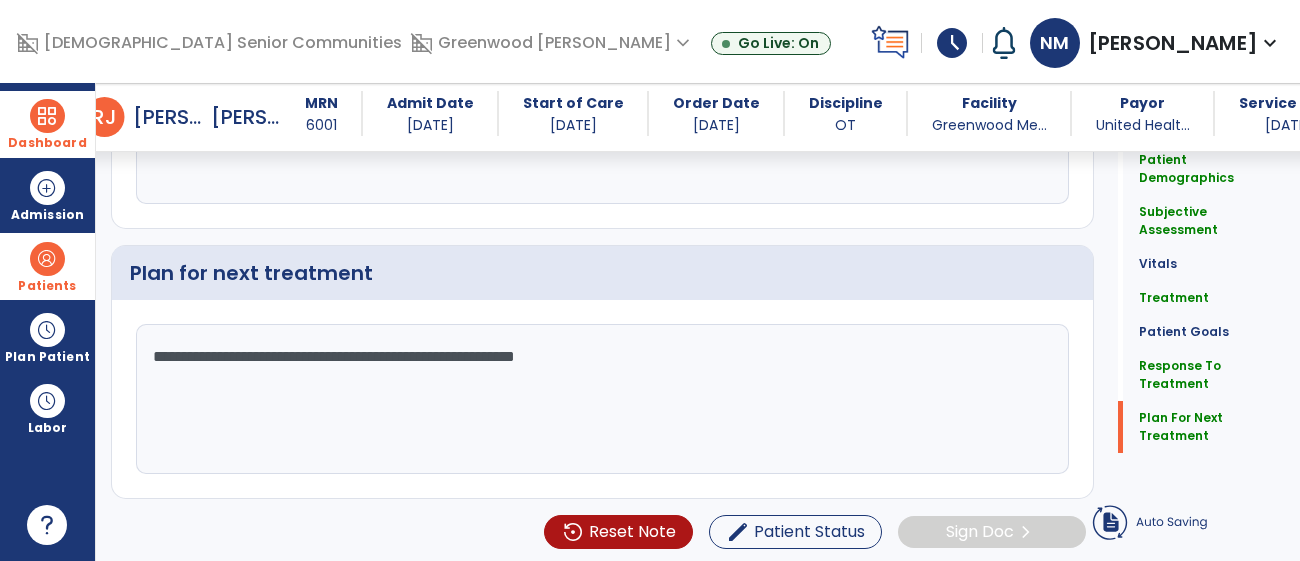 click at bounding box center [47, 116] 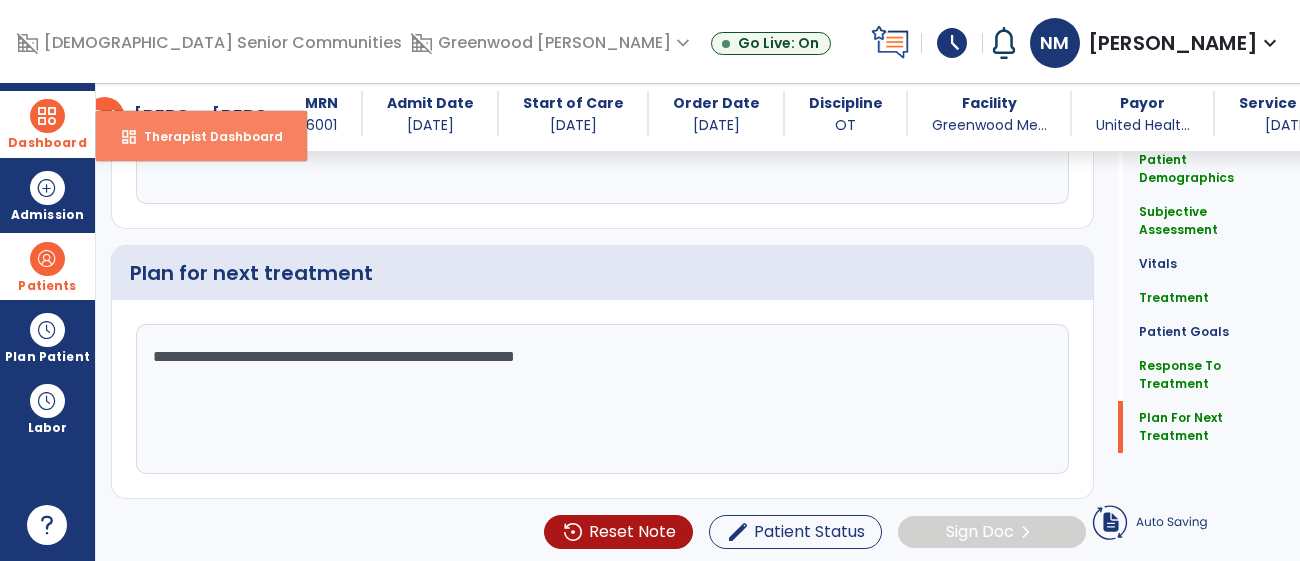 click on "Therapist Dashboard" at bounding box center (205, 136) 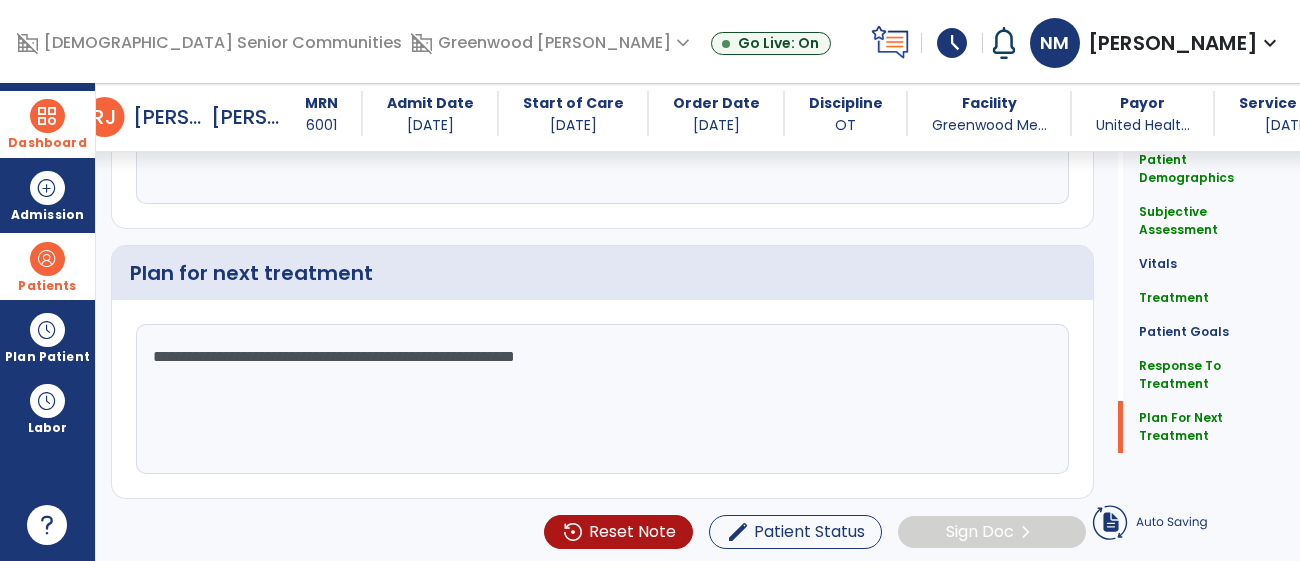 click at bounding box center [47, 116] 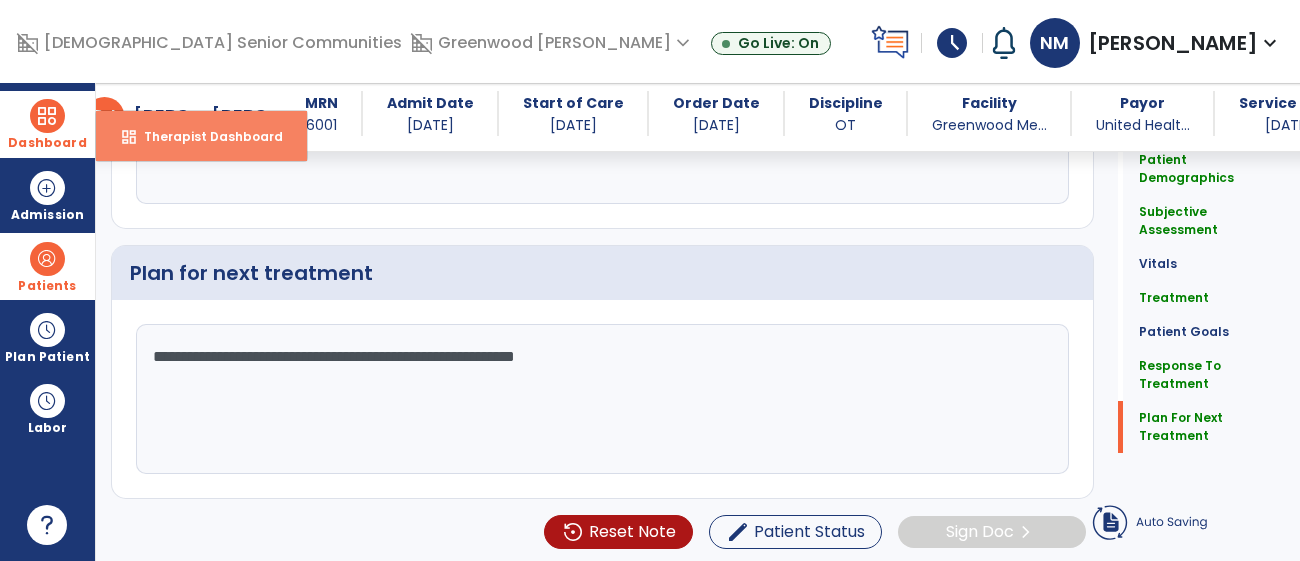 click on "dashboard" at bounding box center [129, 137] 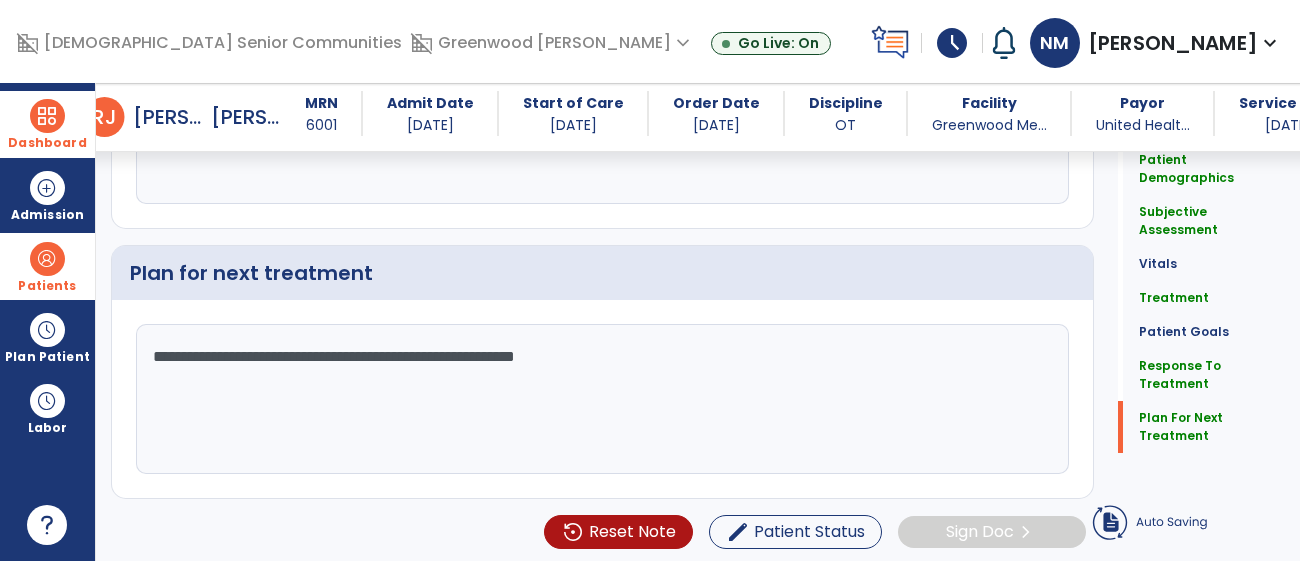 scroll, scrollTop: 2344, scrollLeft: 0, axis: vertical 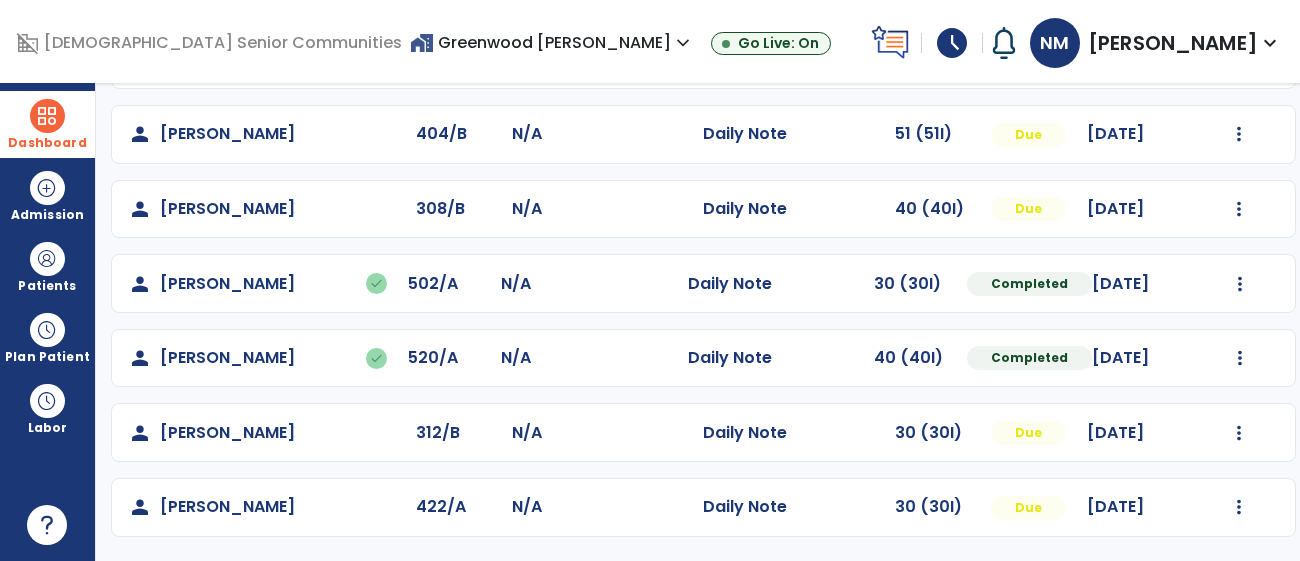 click at bounding box center (47, 116) 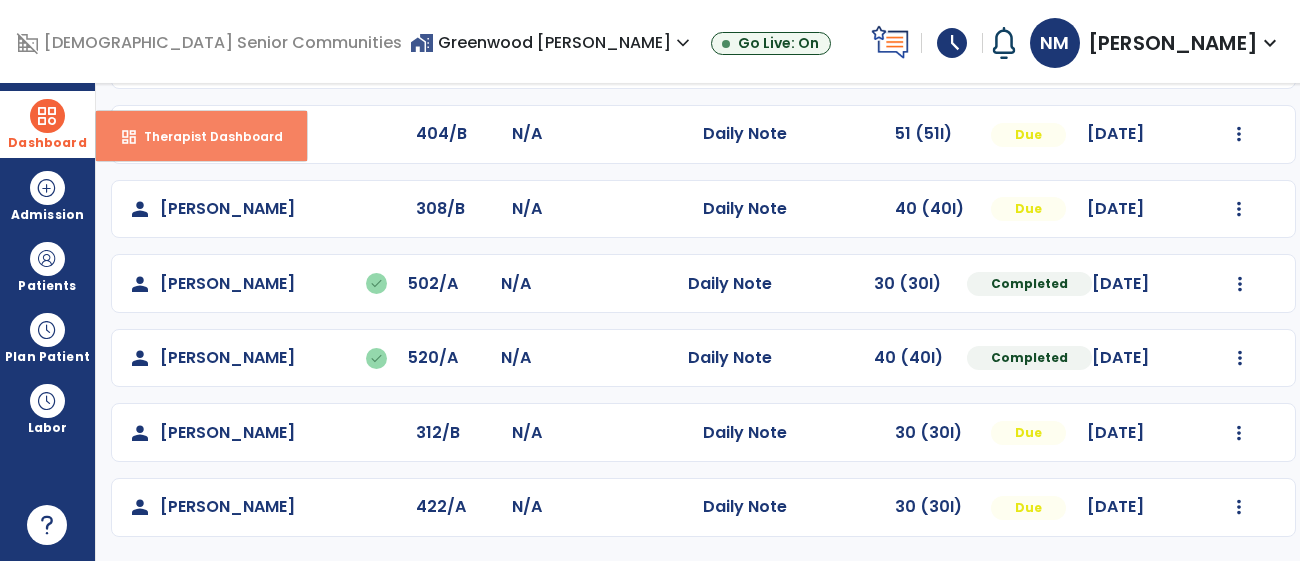 click on "dashboard  Therapist Dashboard" at bounding box center [201, 136] 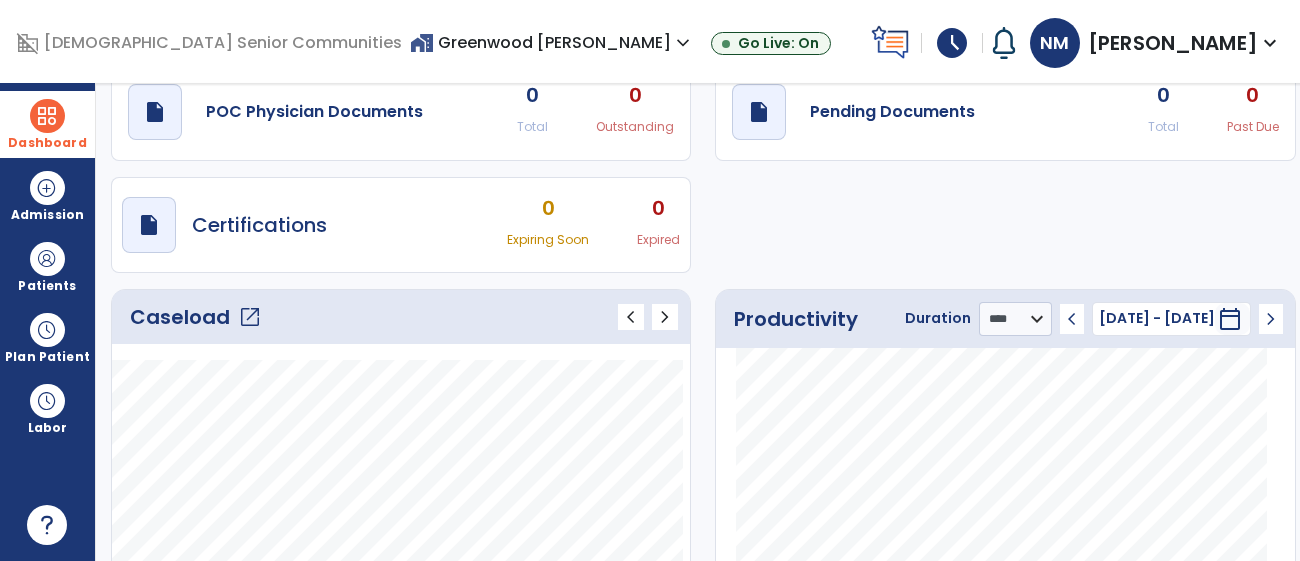 scroll, scrollTop: 5, scrollLeft: 0, axis: vertical 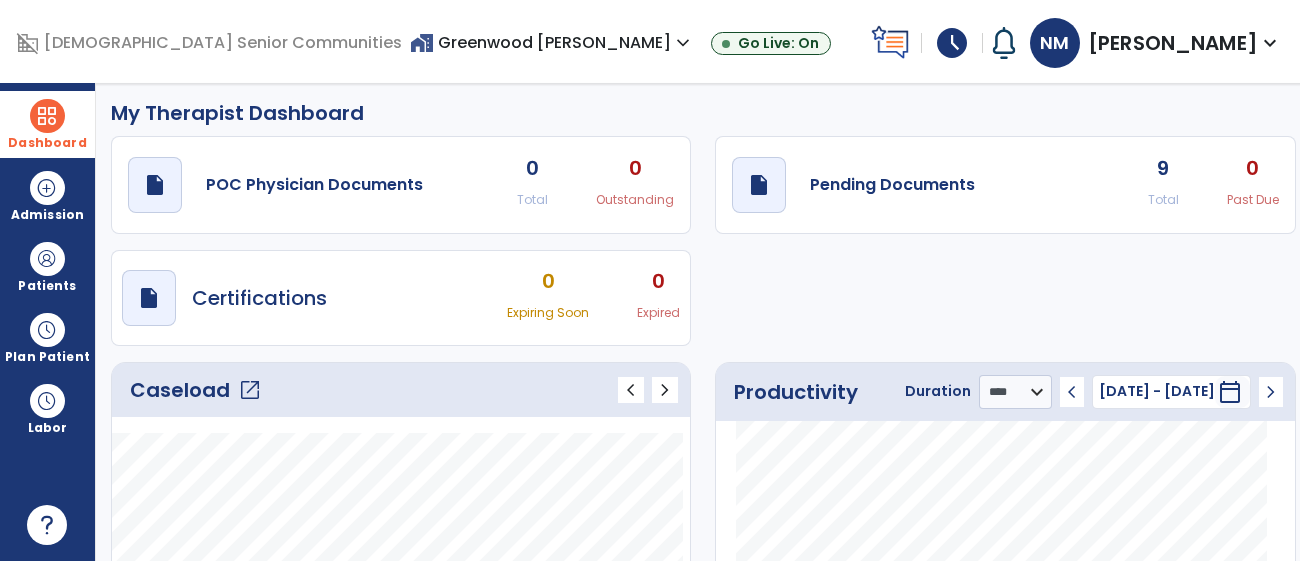 click on "open_in_new" 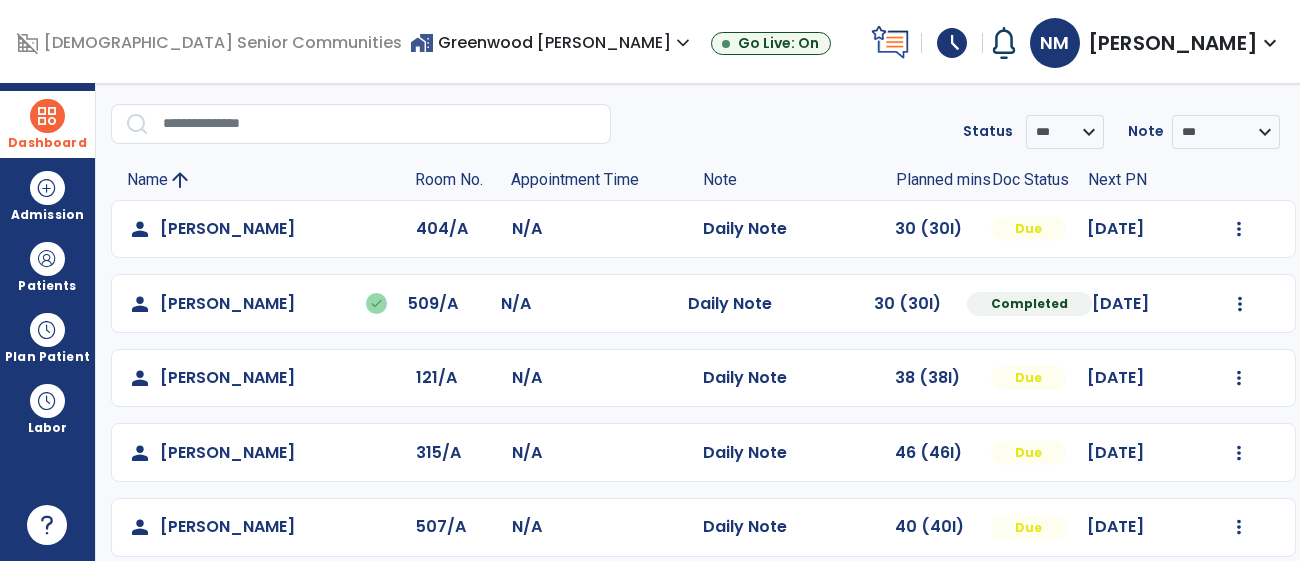 scroll, scrollTop: 57, scrollLeft: 0, axis: vertical 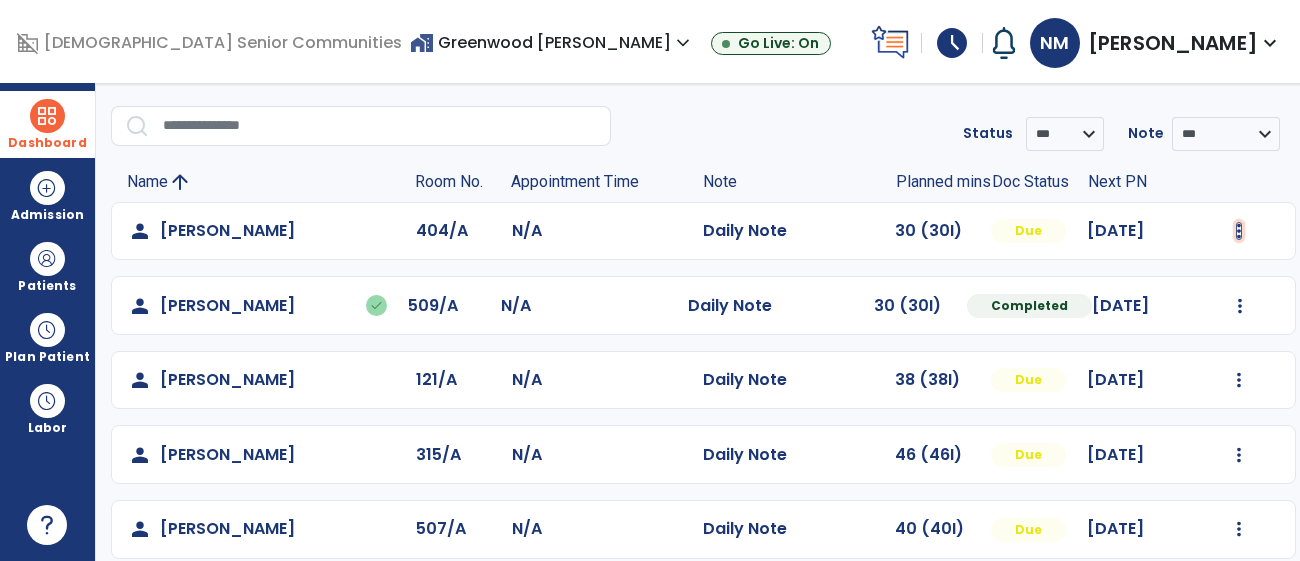 click at bounding box center [1239, 231] 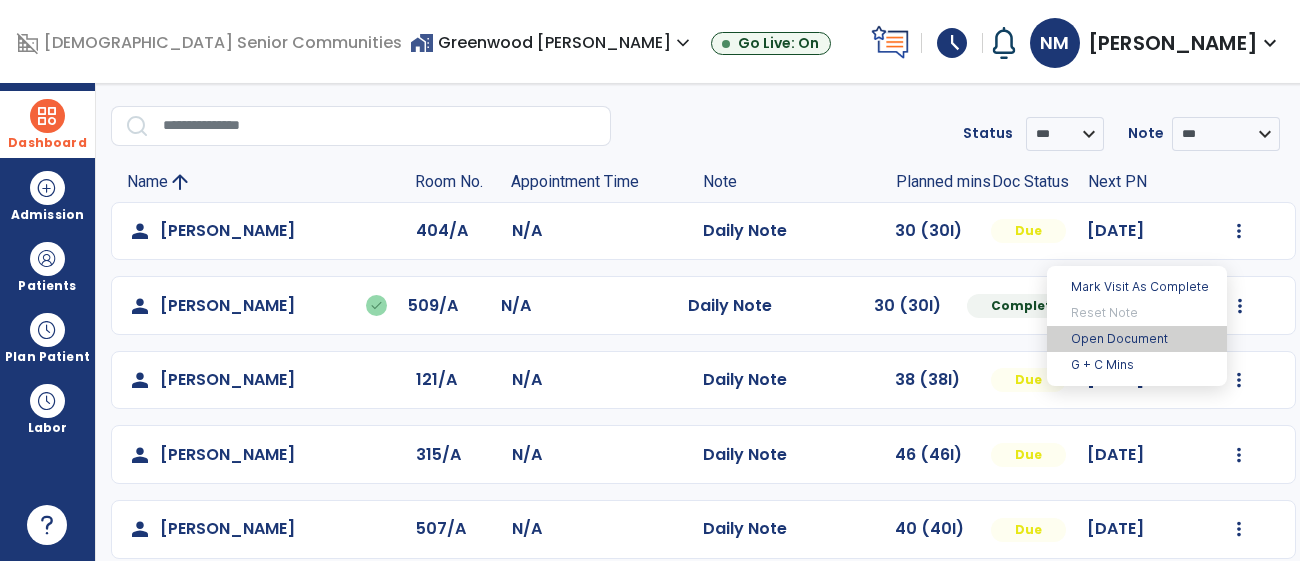 click on "Open Document" at bounding box center [1137, 339] 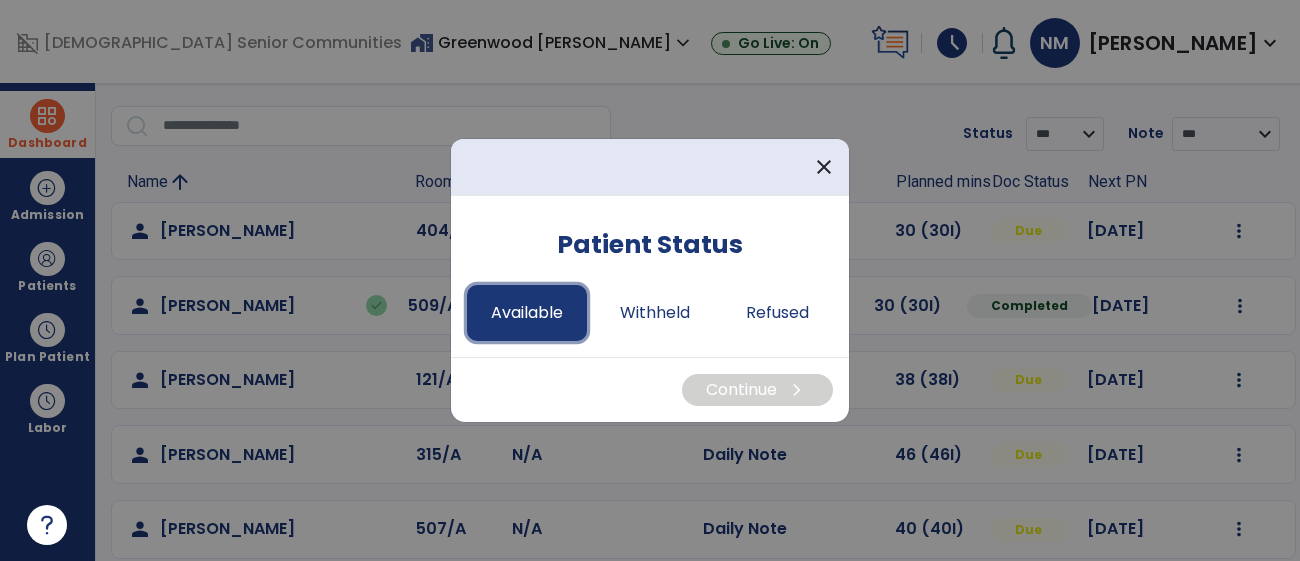click on "Available" at bounding box center [527, 313] 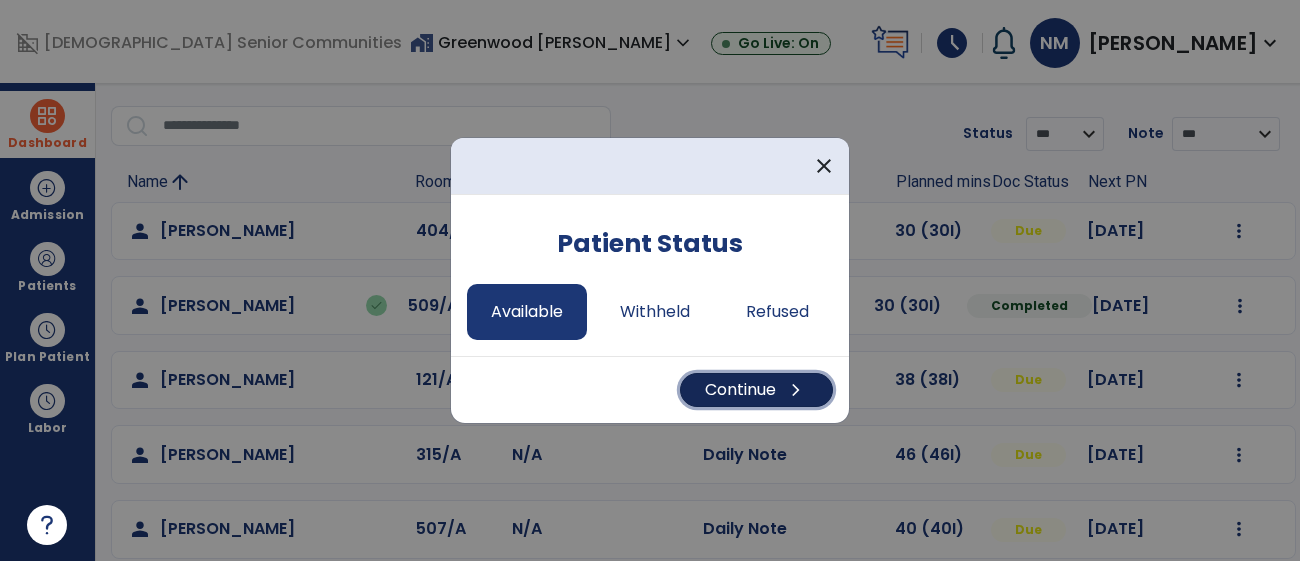 drag, startPoint x: 706, startPoint y: 381, endPoint x: 722, endPoint y: 395, distance: 21.260292 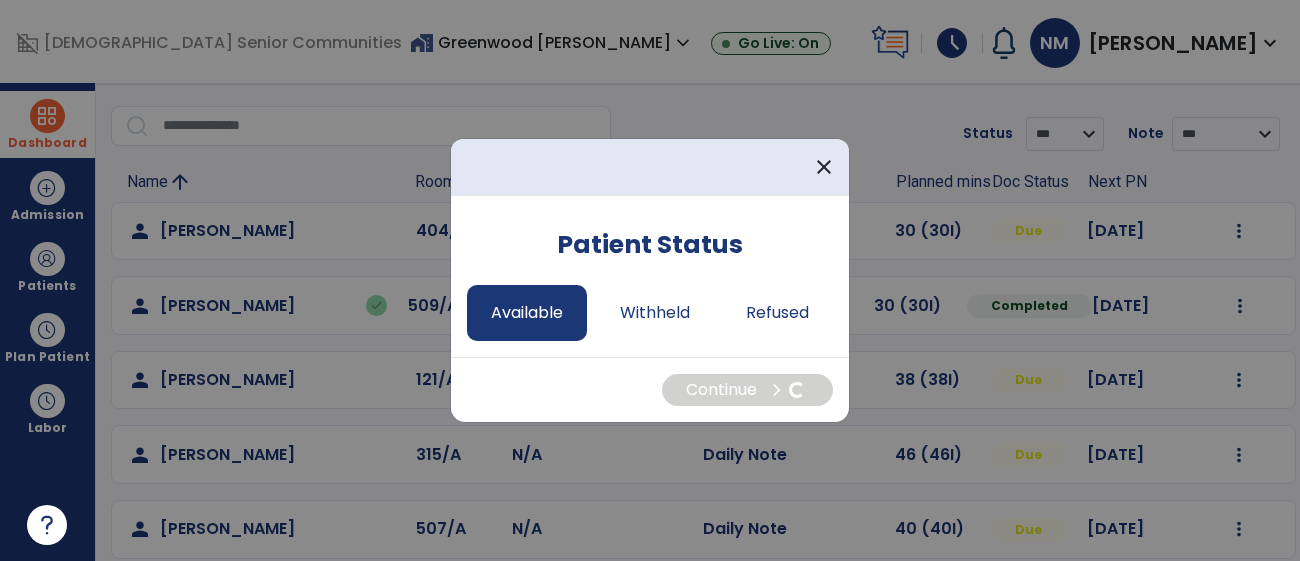 select on "*" 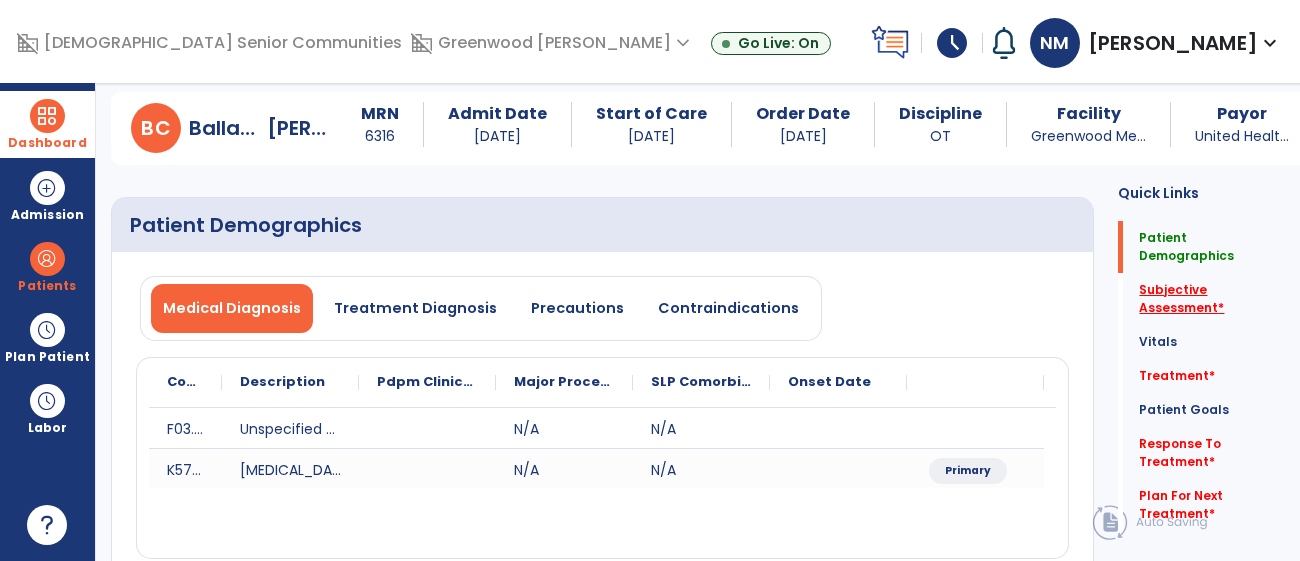 click on "Subjective Assessment   *" 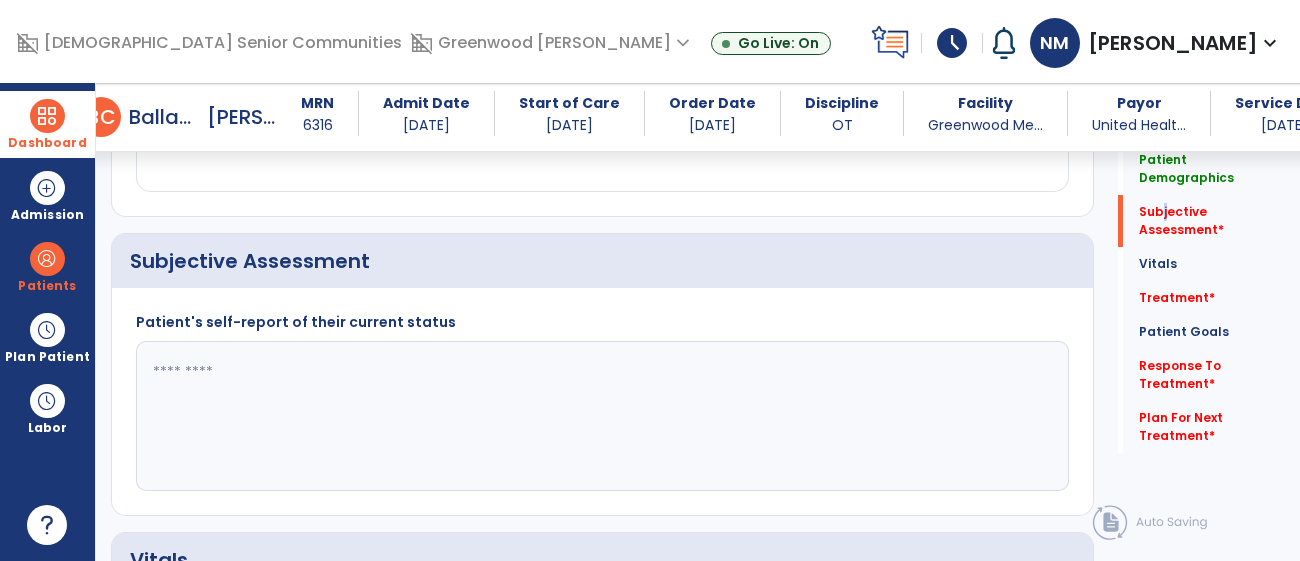 scroll, scrollTop: 475, scrollLeft: 0, axis: vertical 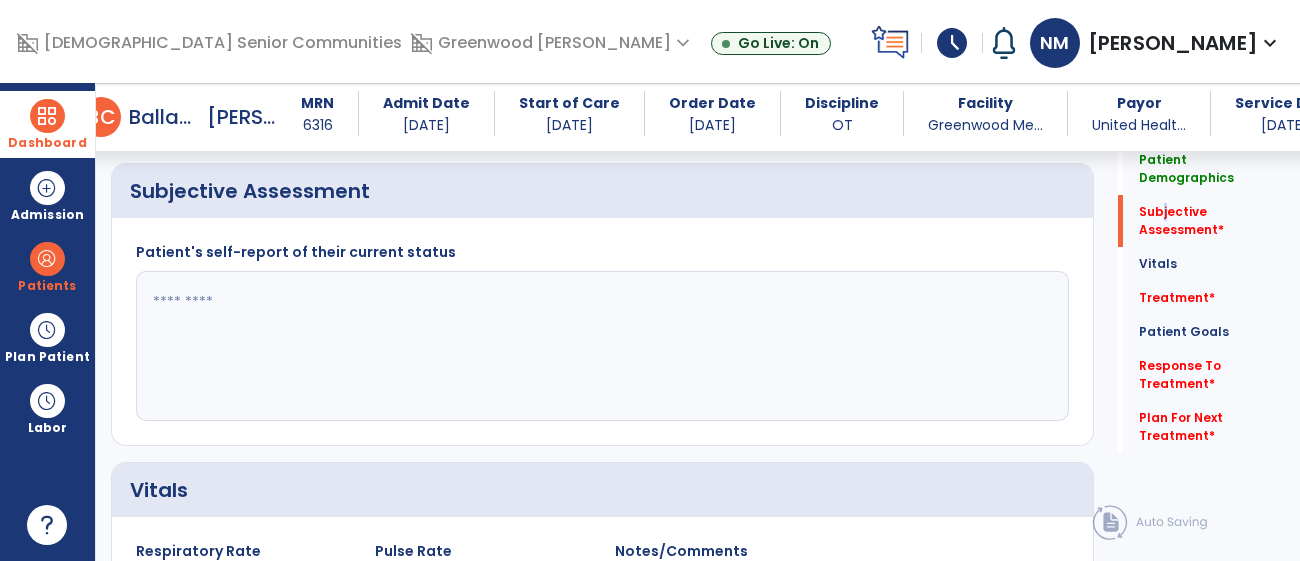 click 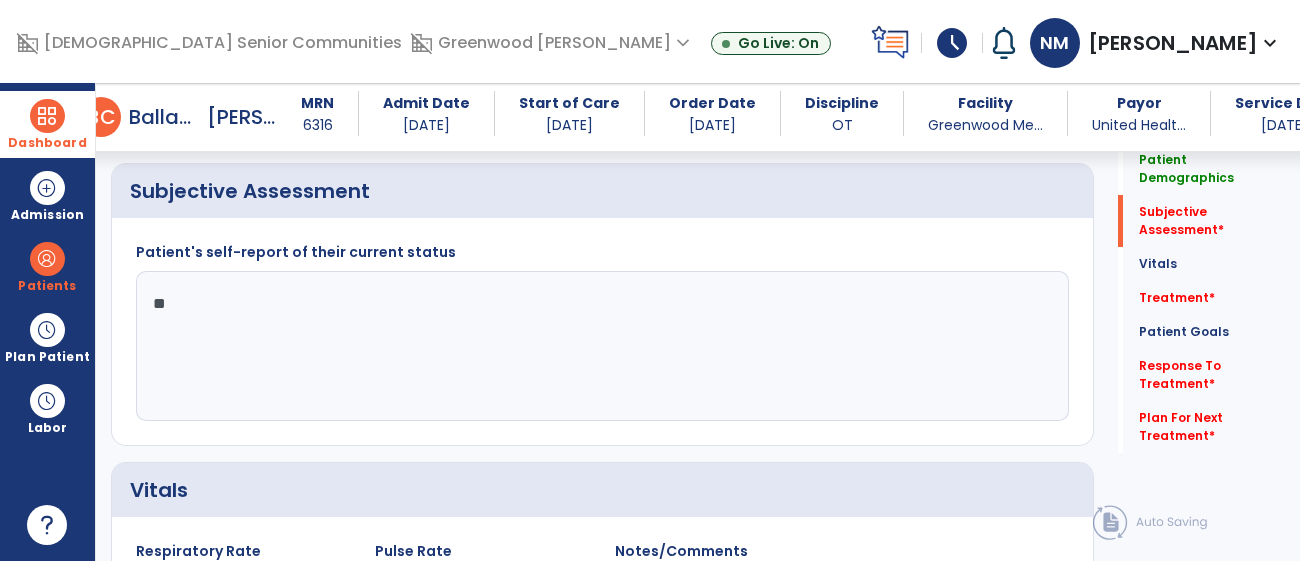 type on "*" 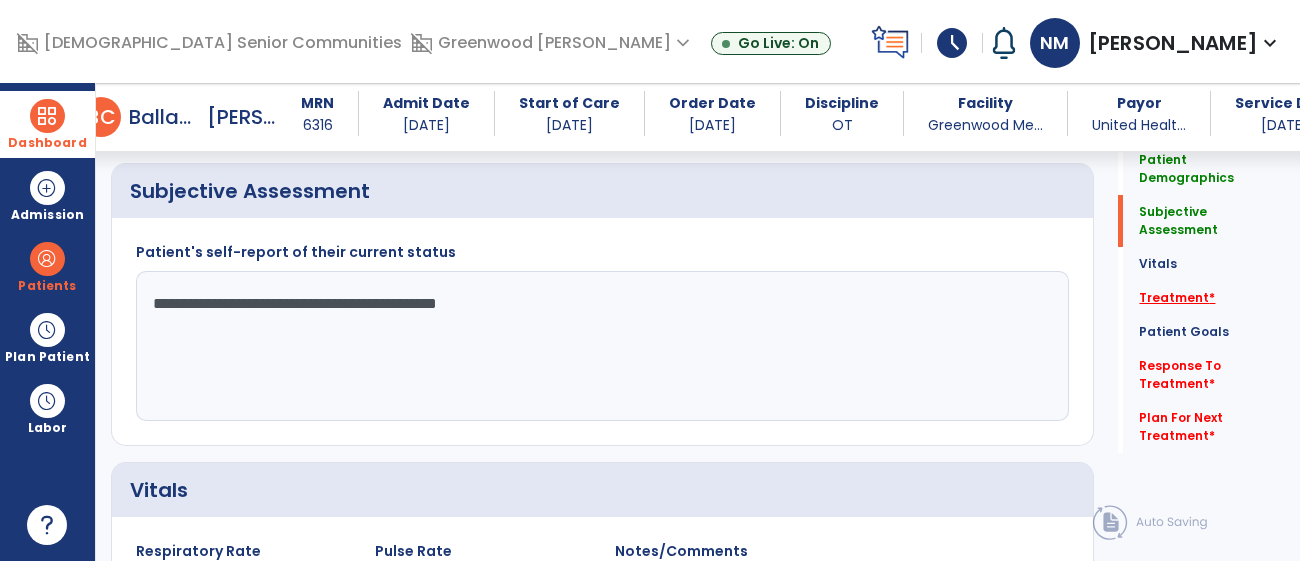 type on "**********" 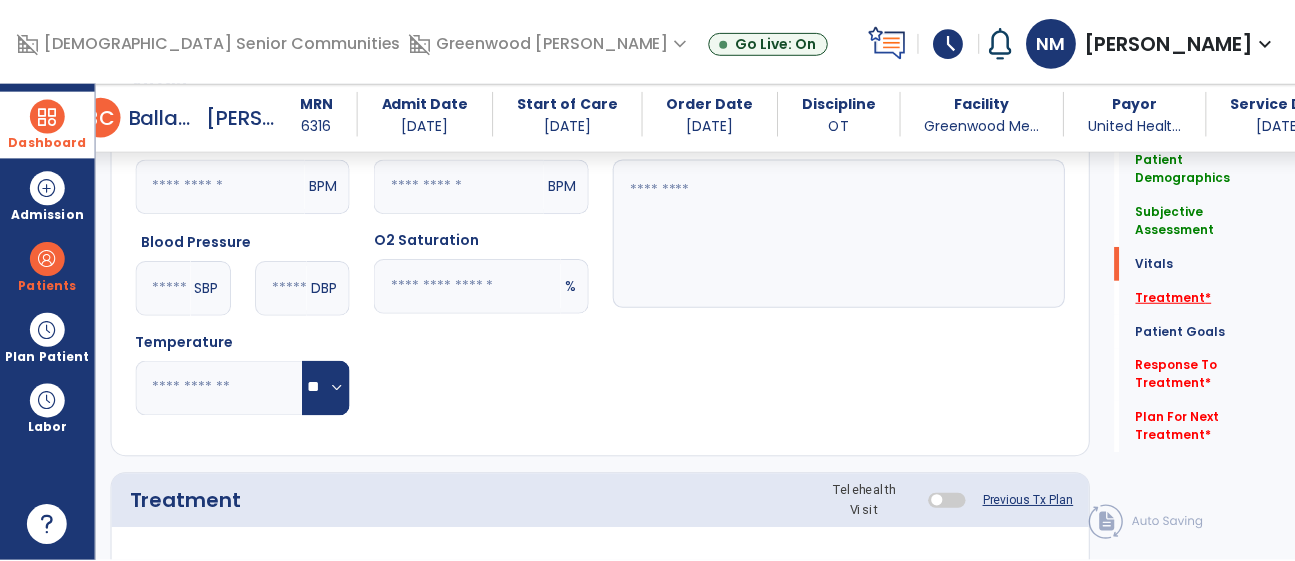 scroll, scrollTop: 1162, scrollLeft: 0, axis: vertical 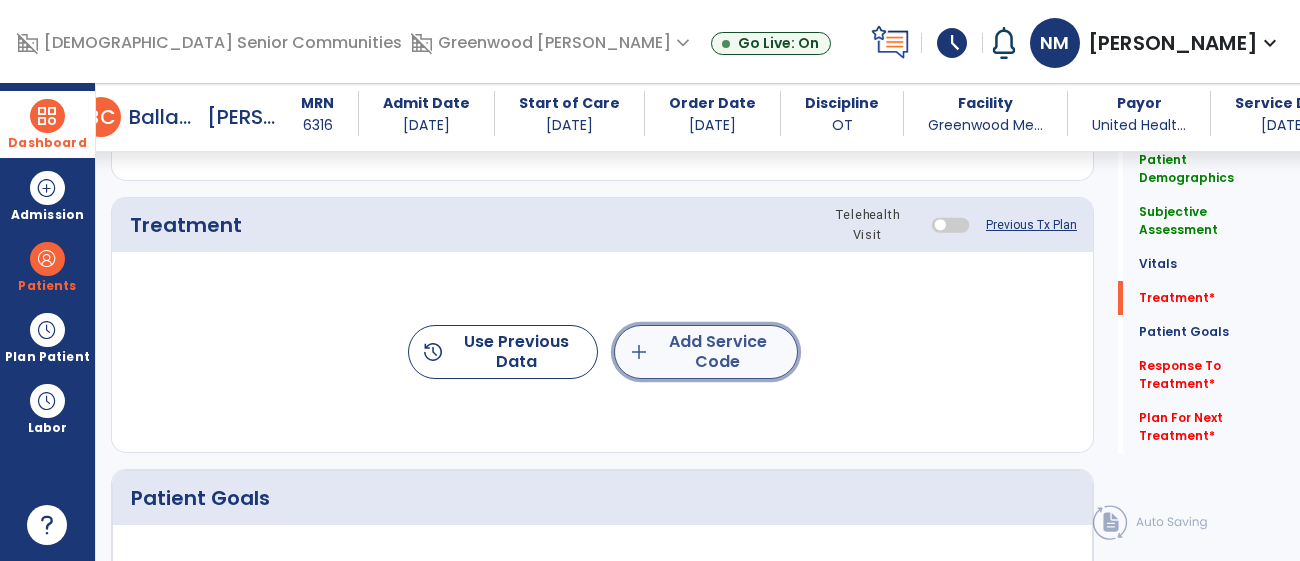 click on "add  Add Service Code" 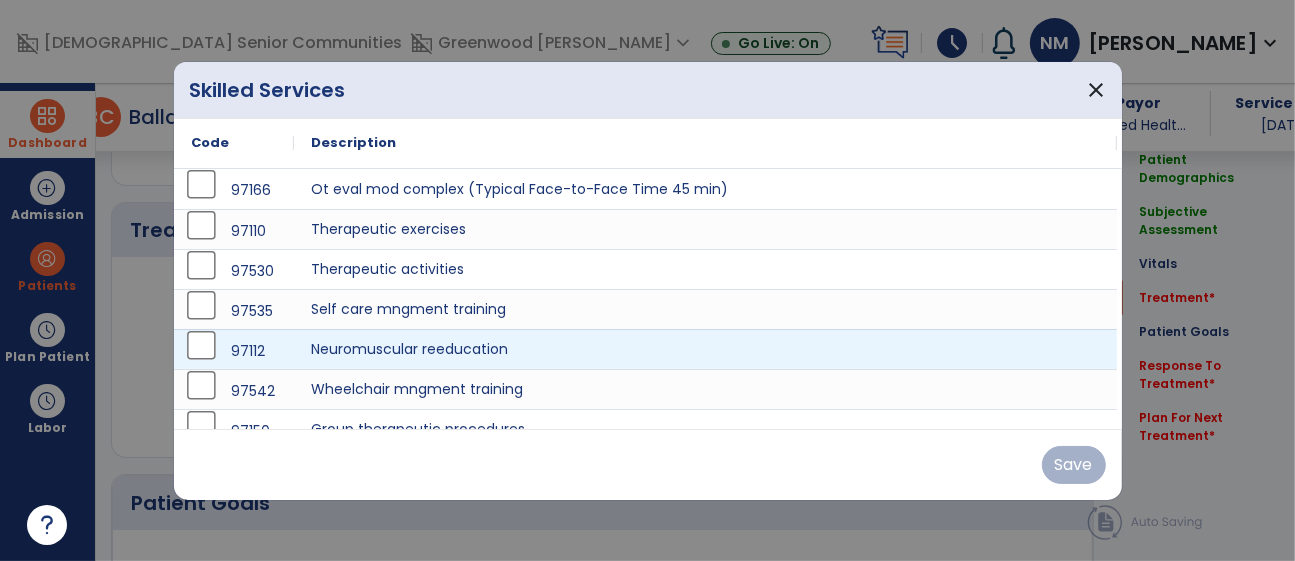 scroll, scrollTop: 1162, scrollLeft: 0, axis: vertical 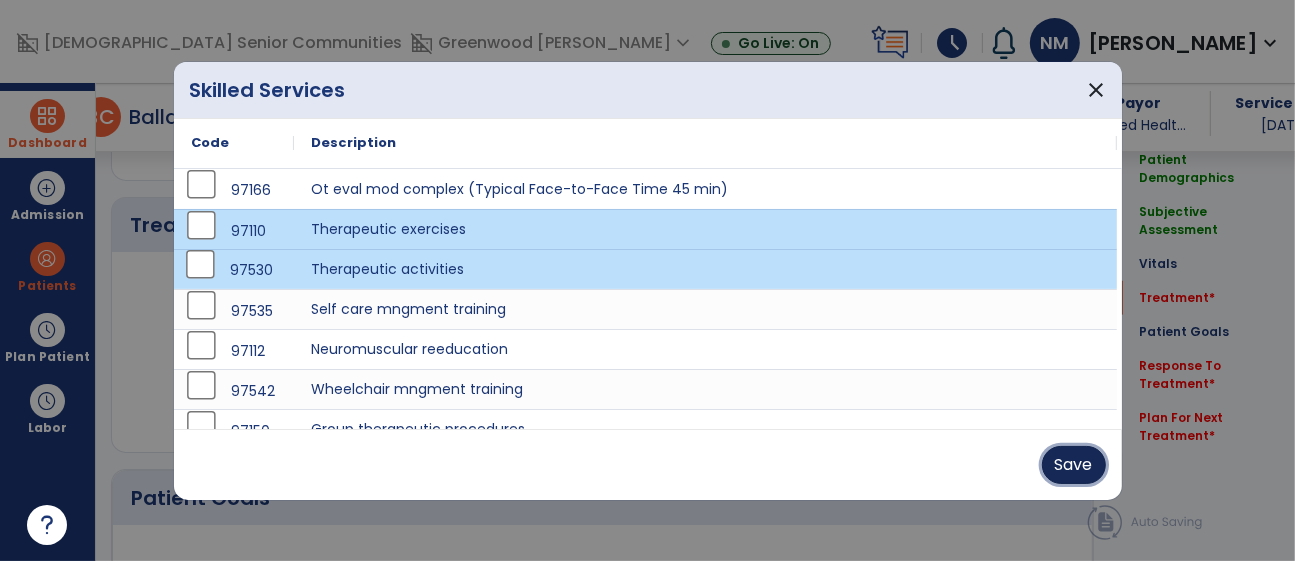 click on "Save" at bounding box center (1074, 465) 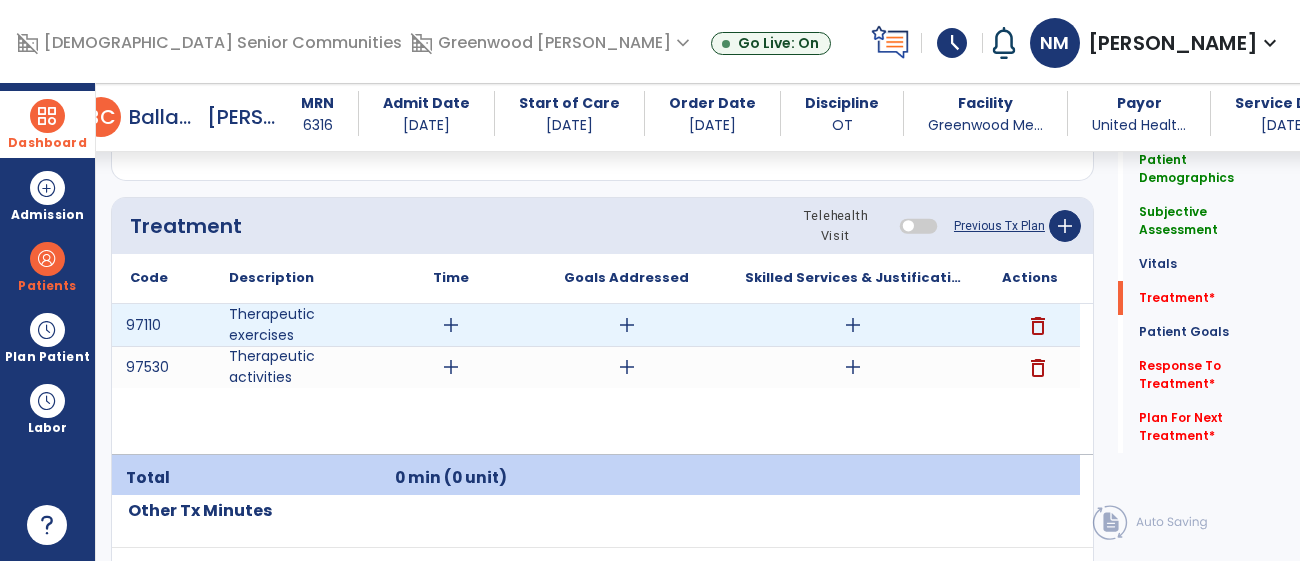click on "add" at bounding box center (451, 325) 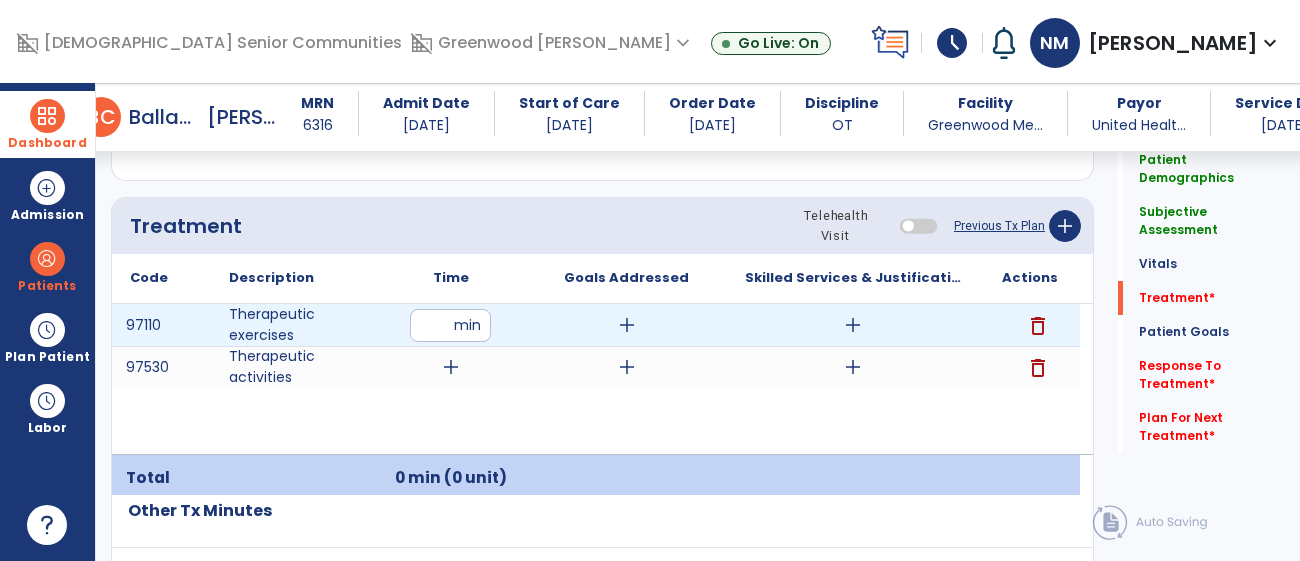 type on "**" 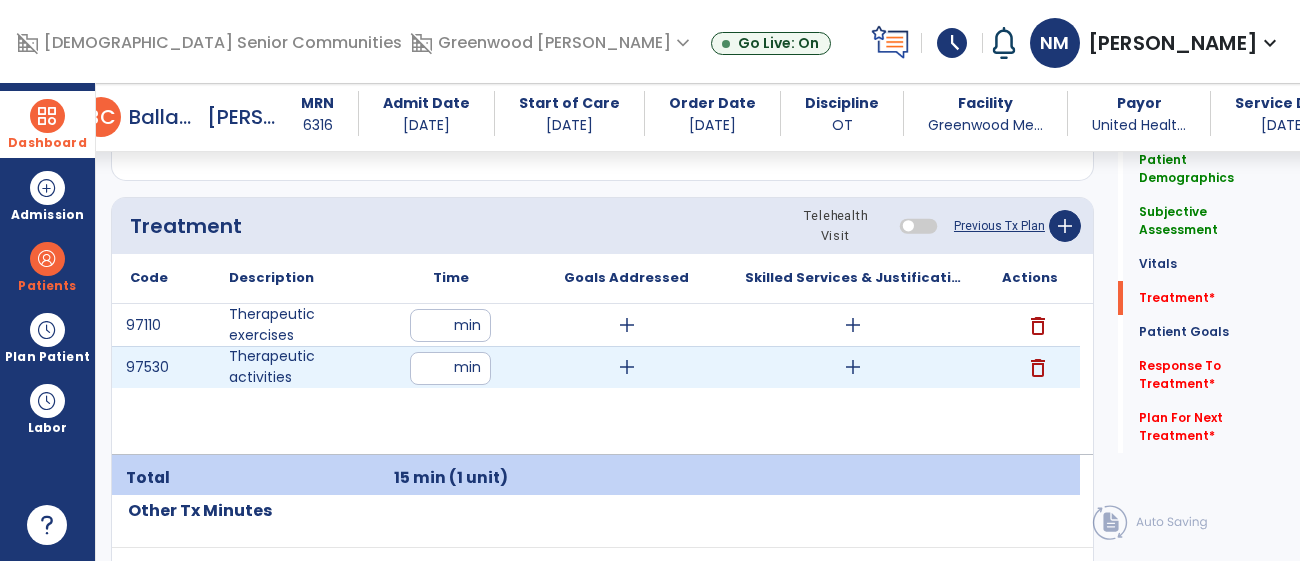 type on "**" 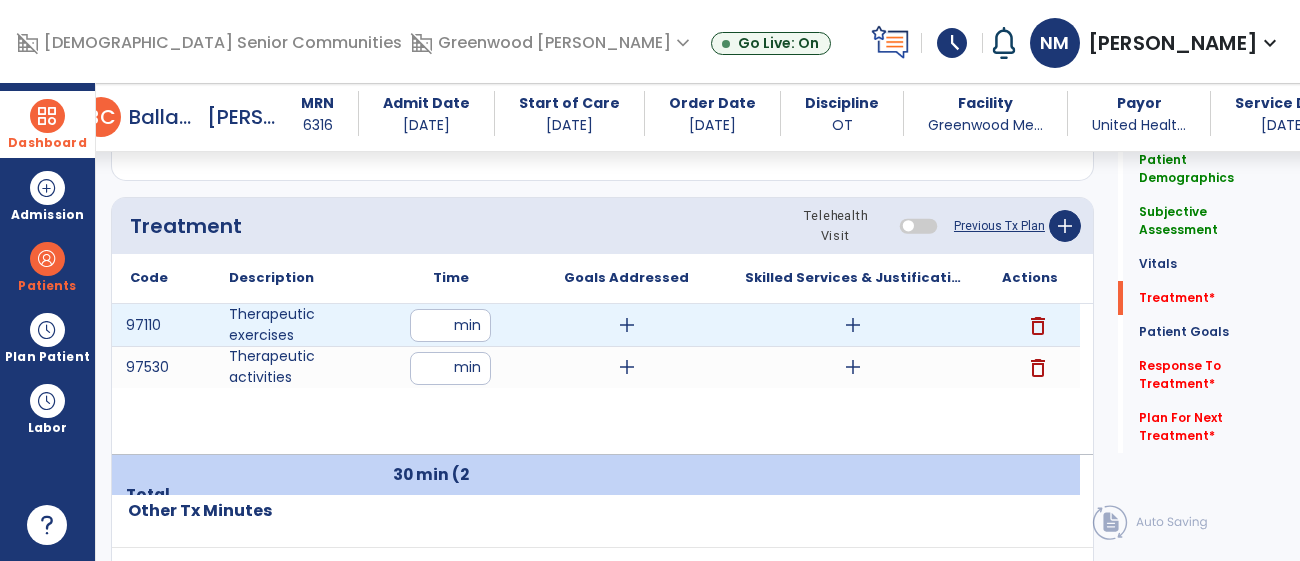 click on "add" at bounding box center [853, 325] 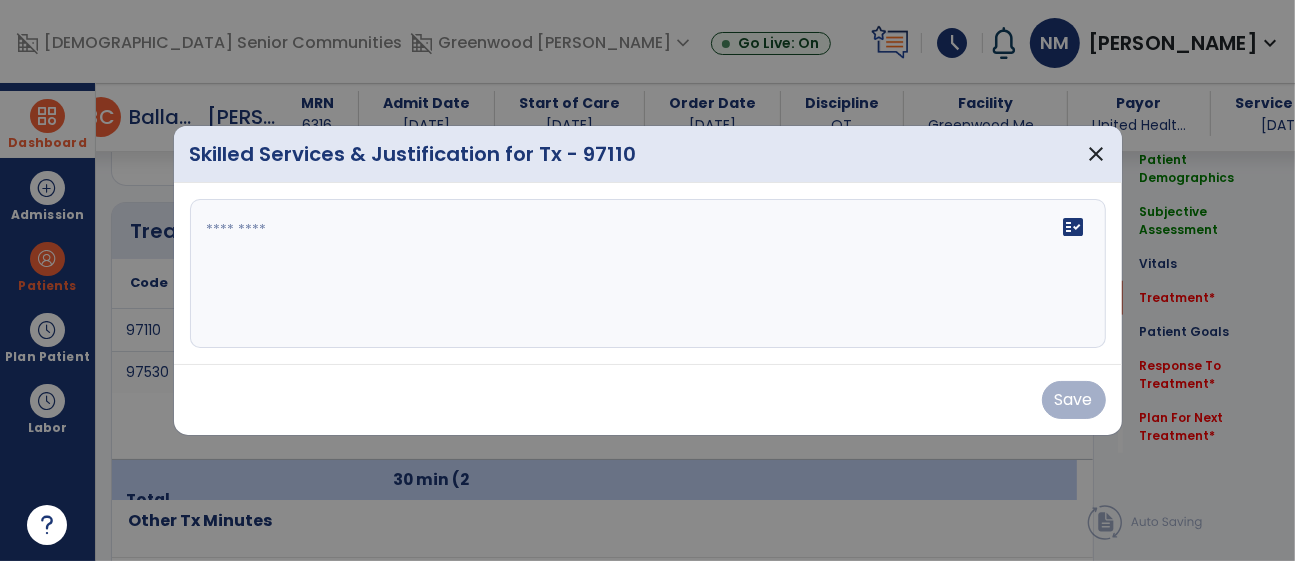 click on "fact_check" at bounding box center (648, 274) 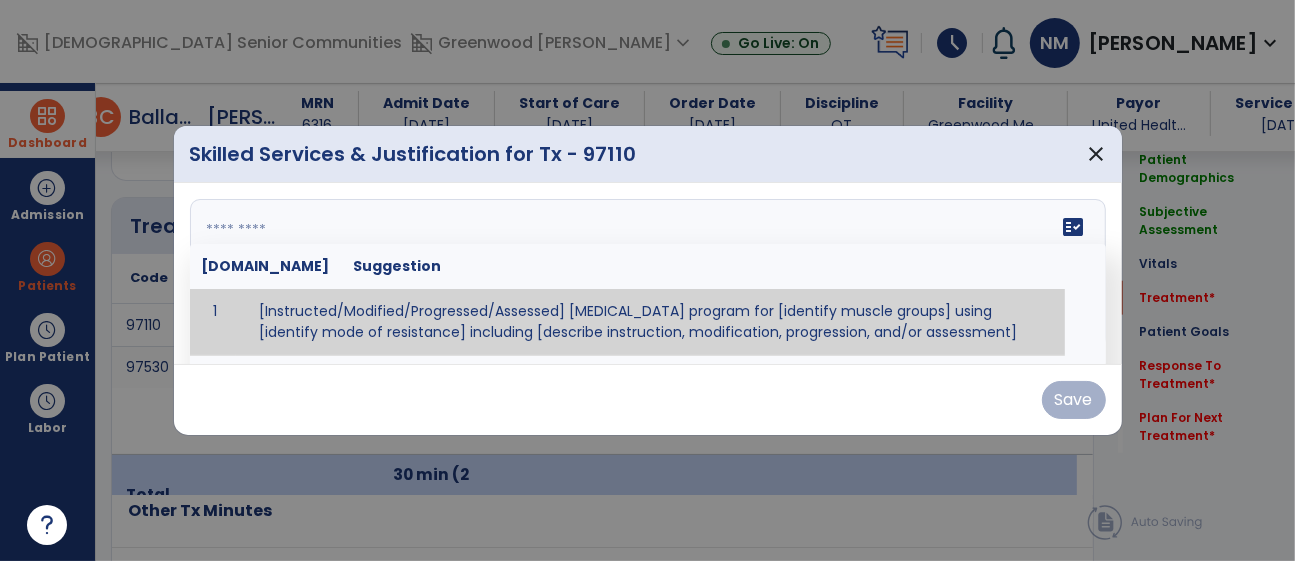 paste on "**********" 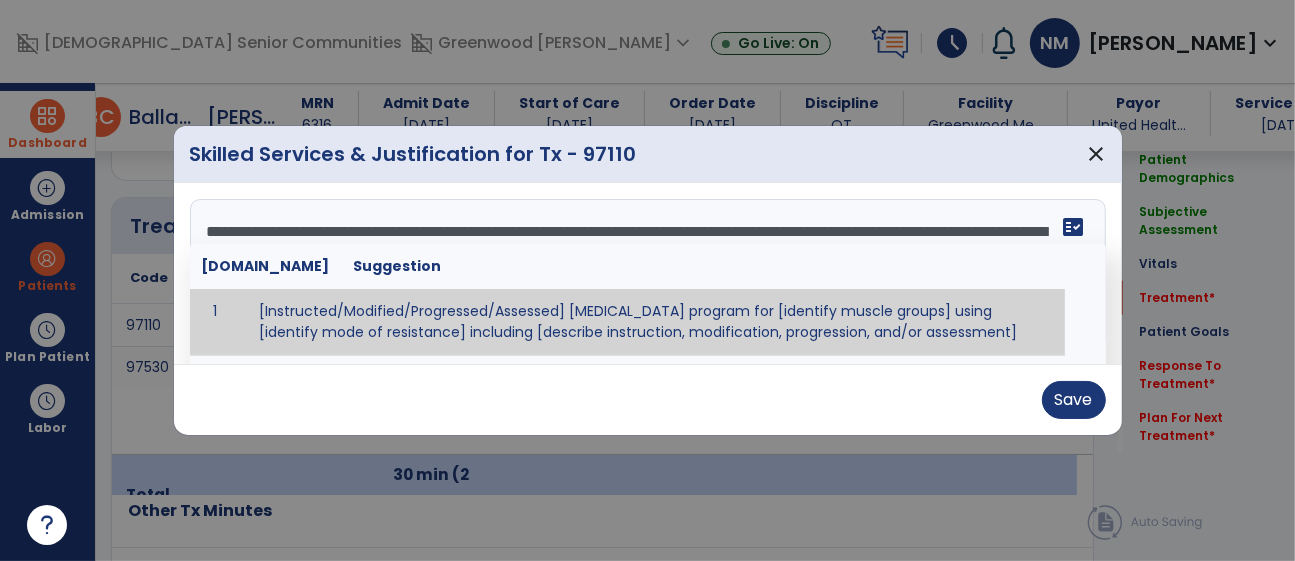 scroll, scrollTop: 16, scrollLeft: 0, axis: vertical 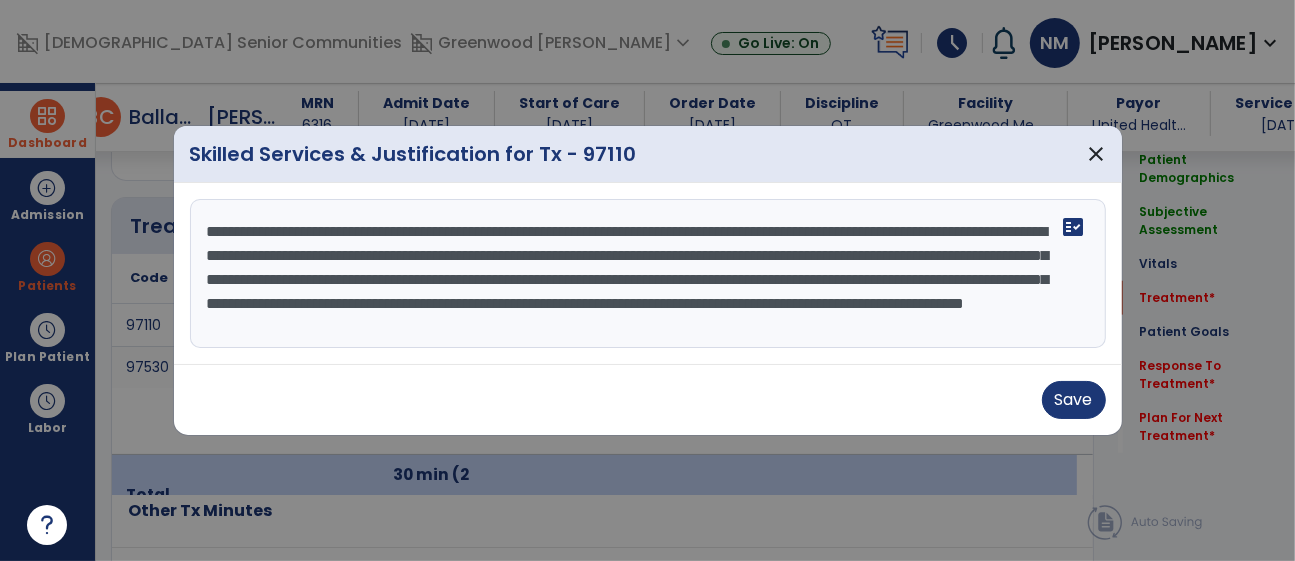 click on "**********" at bounding box center [648, 274] 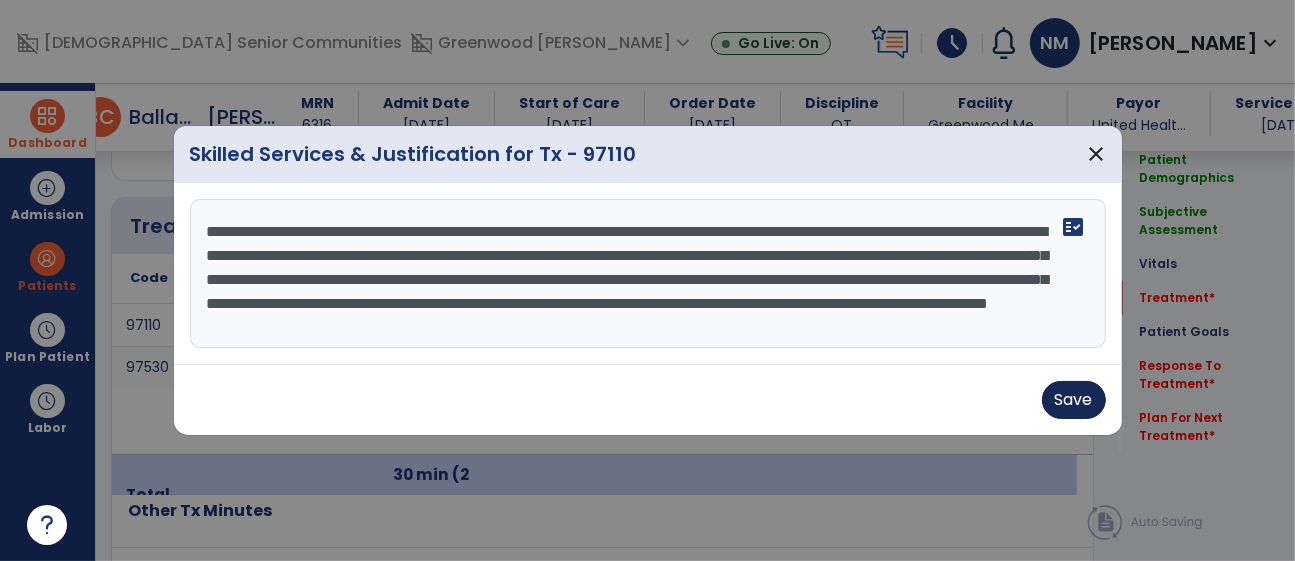 type on "**********" 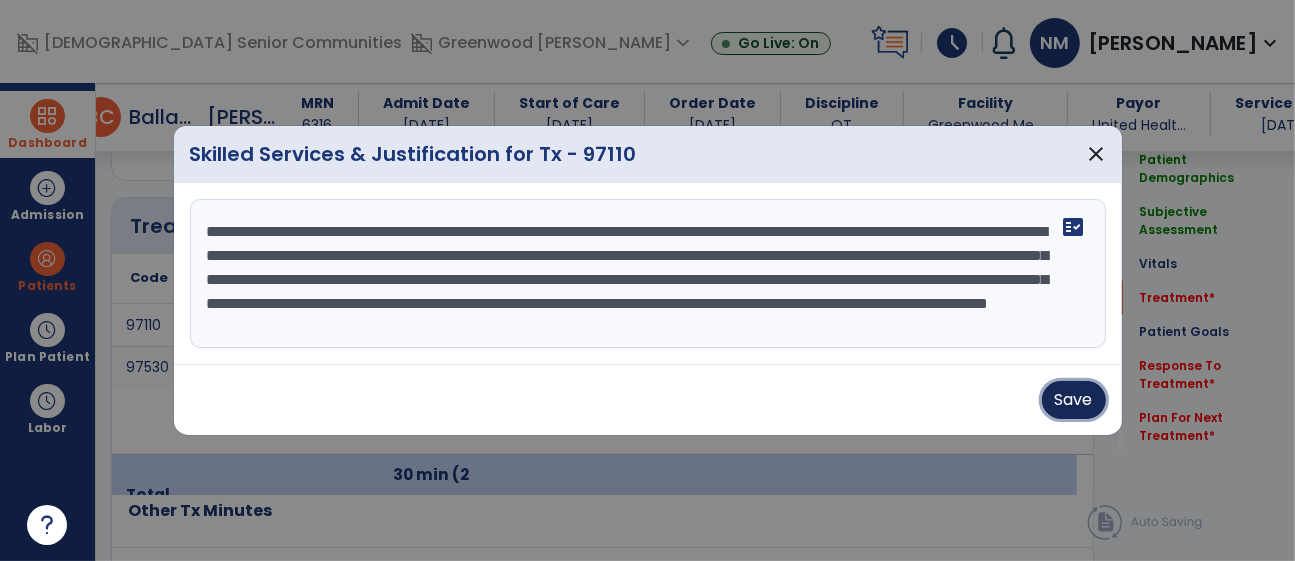click on "Save" at bounding box center [1074, 400] 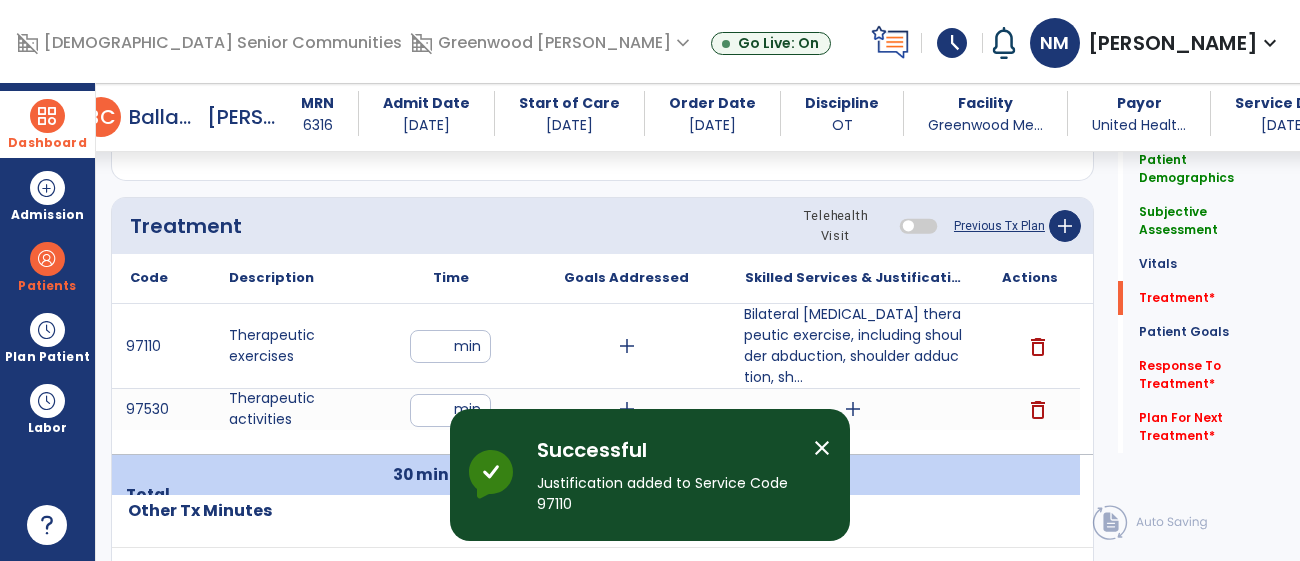 click on "close" at bounding box center [822, 448] 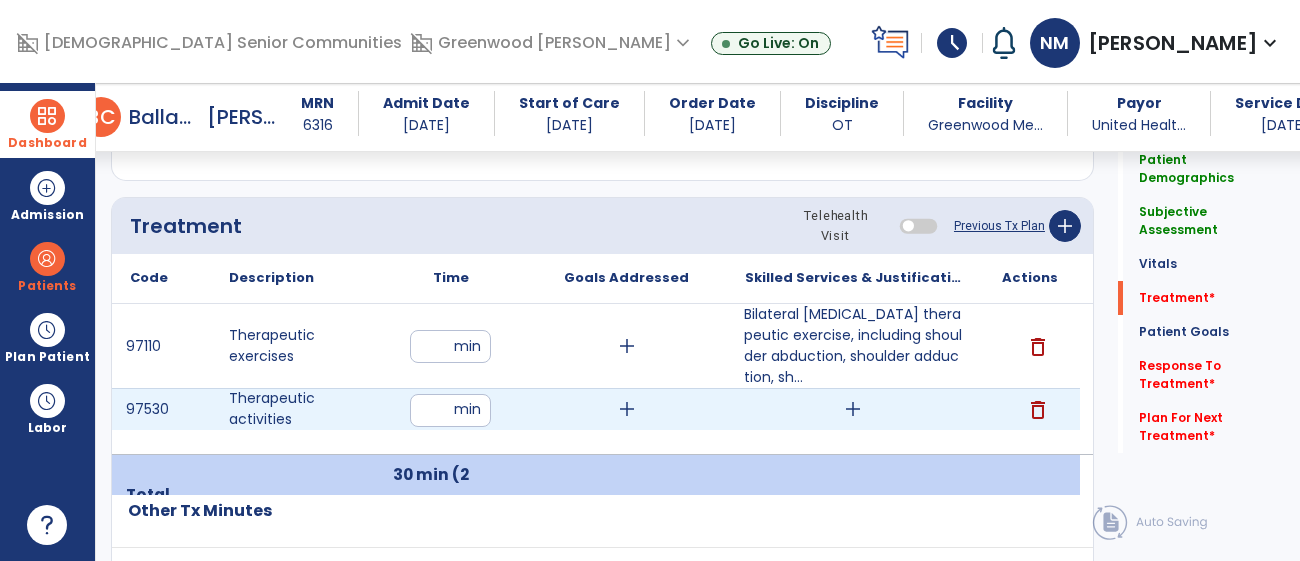 click on "add" at bounding box center (853, 409) 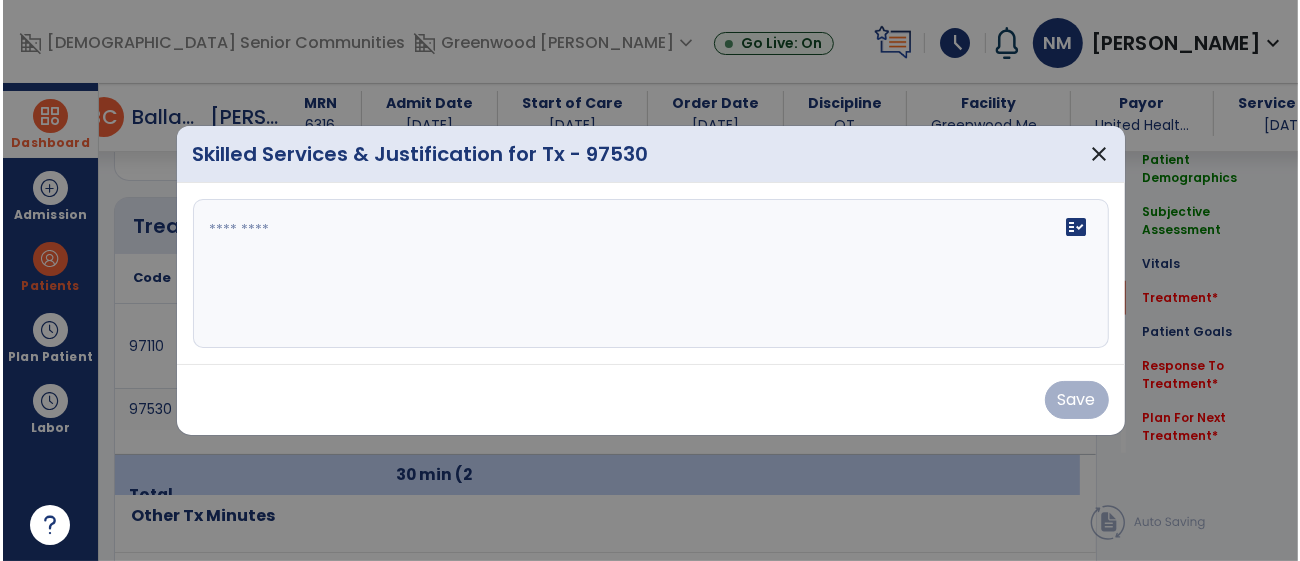 scroll, scrollTop: 1162, scrollLeft: 0, axis: vertical 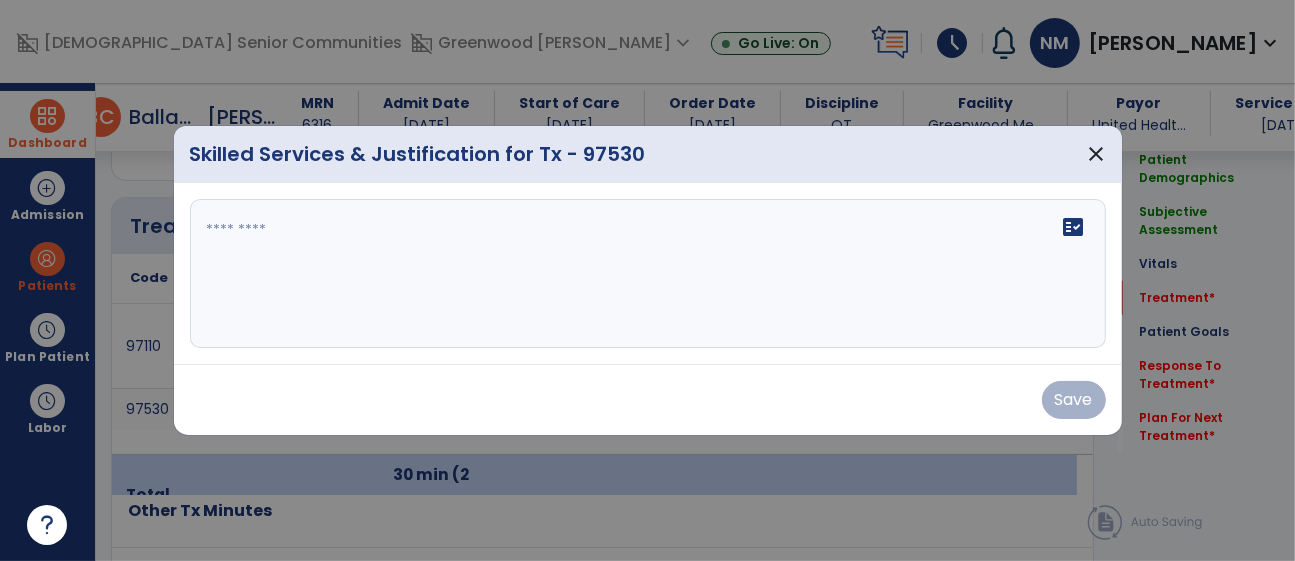 click on "fact_check" at bounding box center (648, 274) 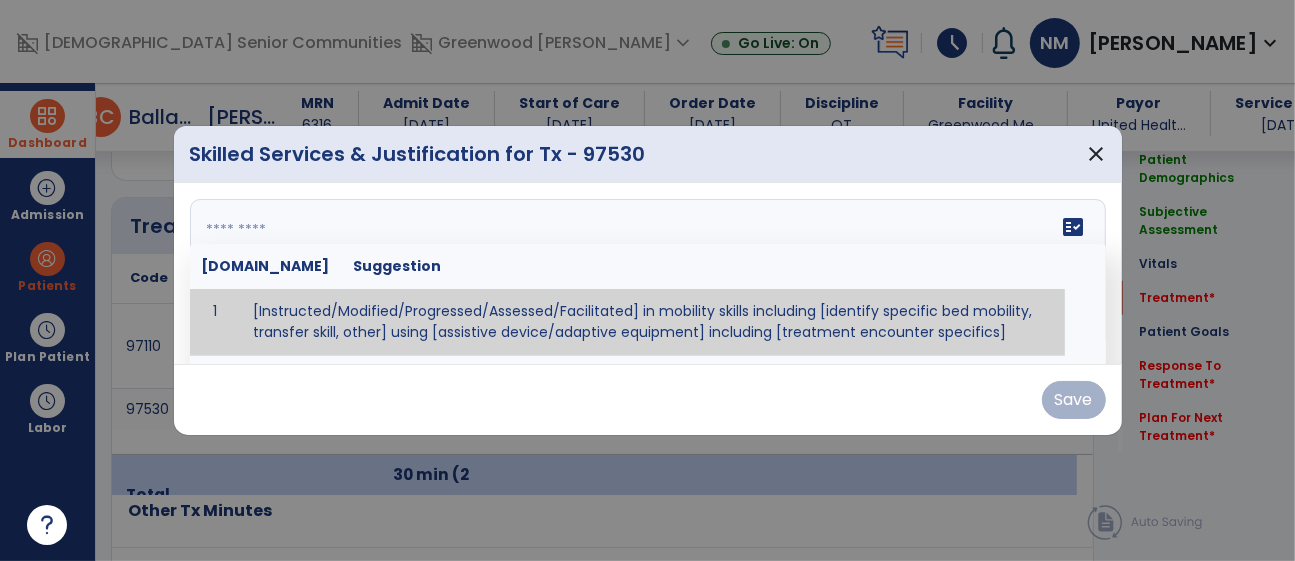 click at bounding box center (645, 274) 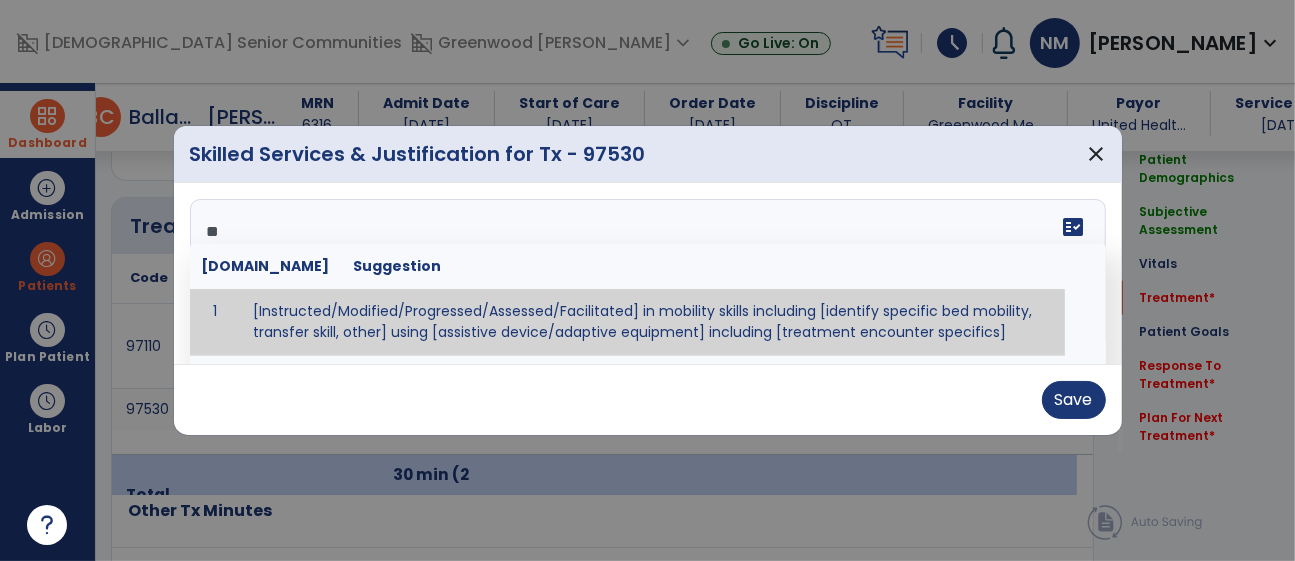type on "***" 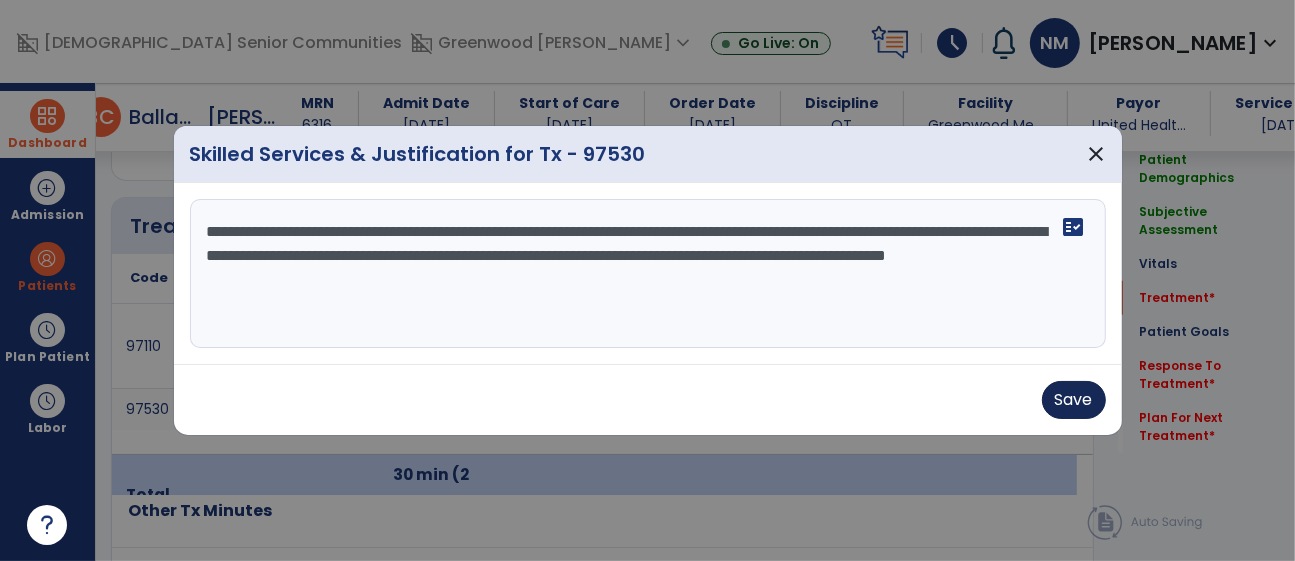 type on "**********" 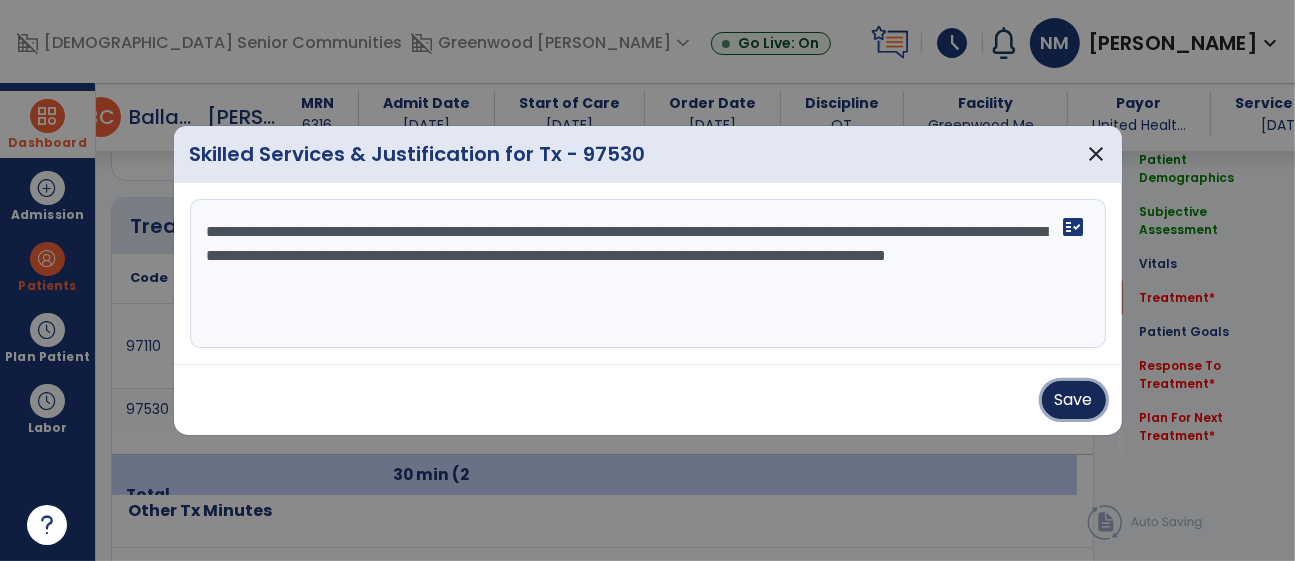 click on "Save" at bounding box center (1074, 400) 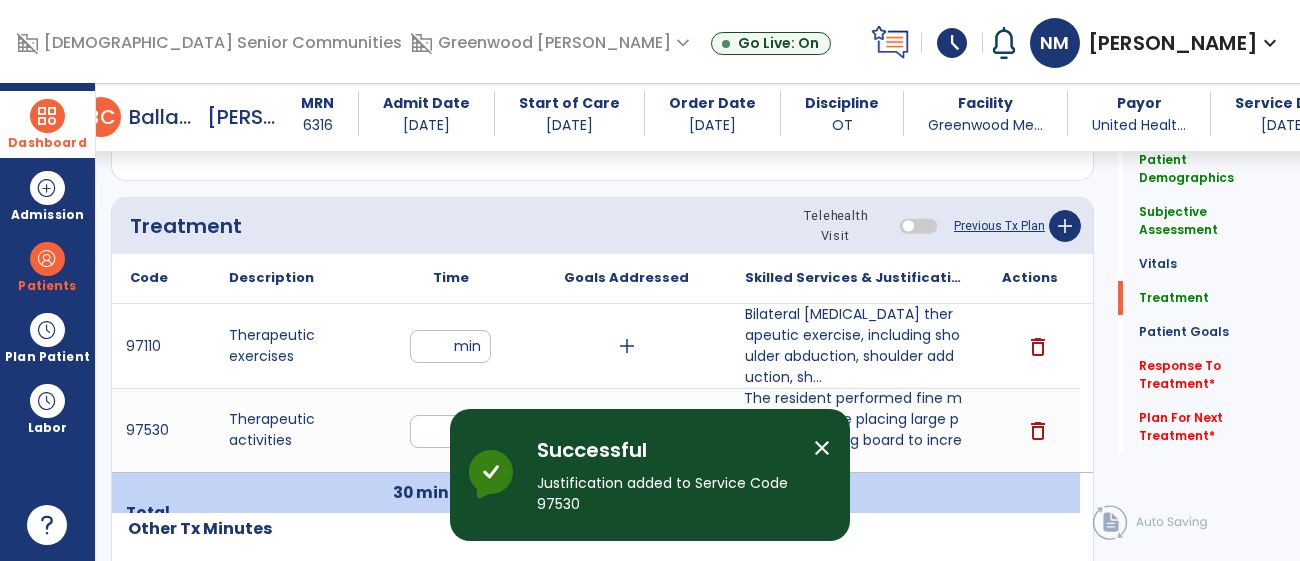 drag, startPoint x: 830, startPoint y: 449, endPoint x: 843, endPoint y: 450, distance: 13.038404 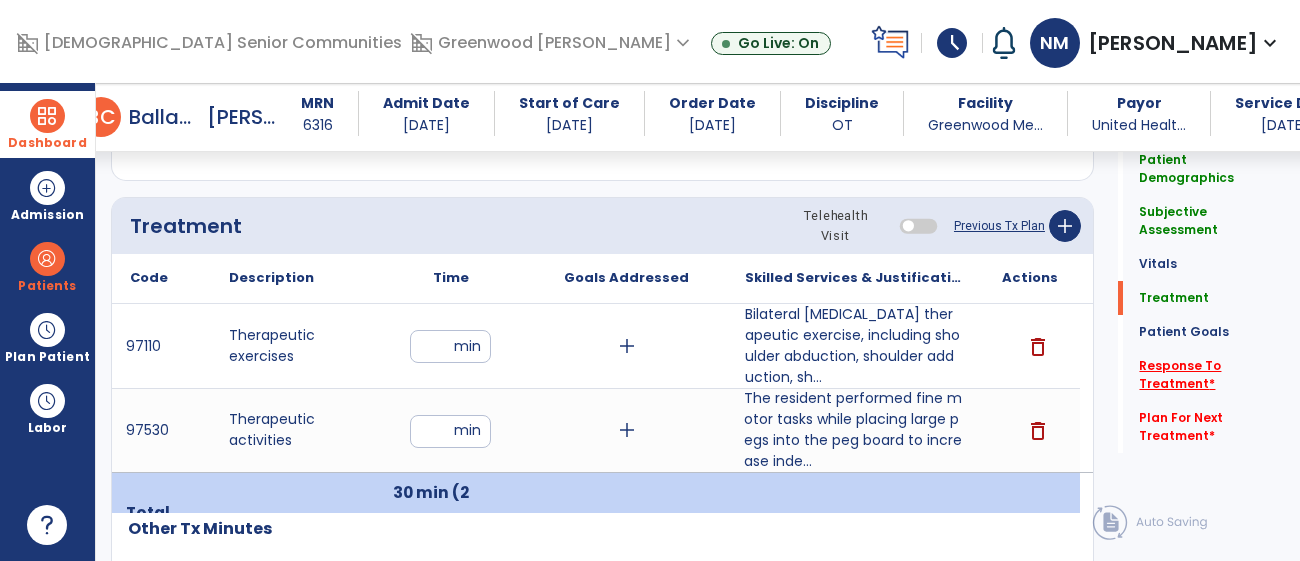 click on "Response To Treatment   *" 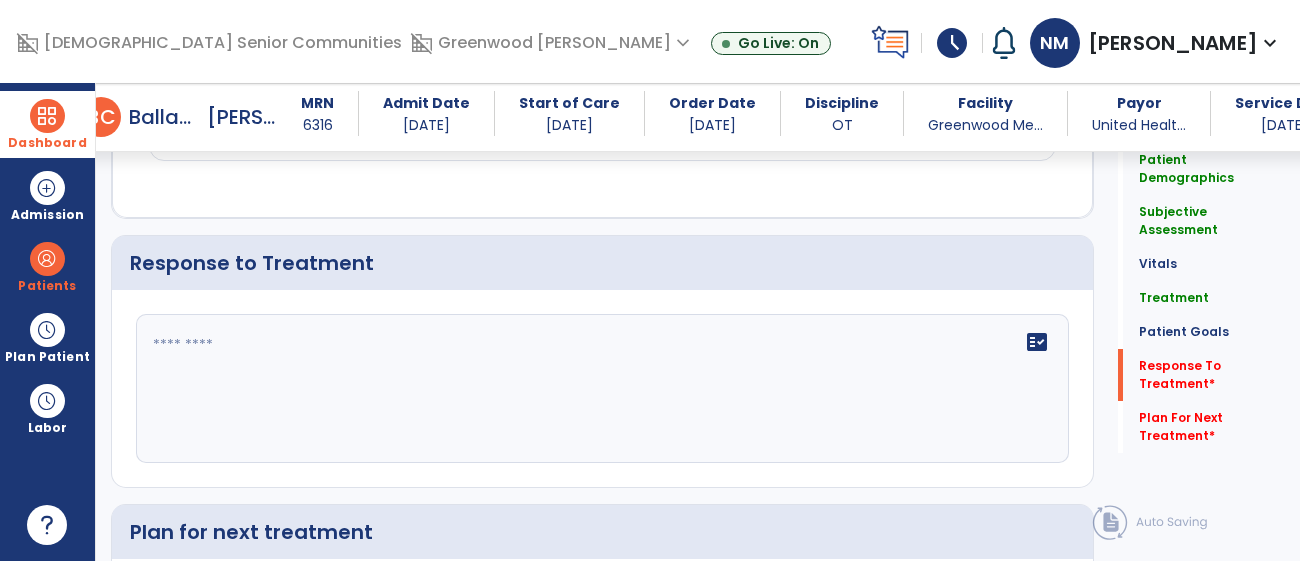 scroll, scrollTop: 3179, scrollLeft: 0, axis: vertical 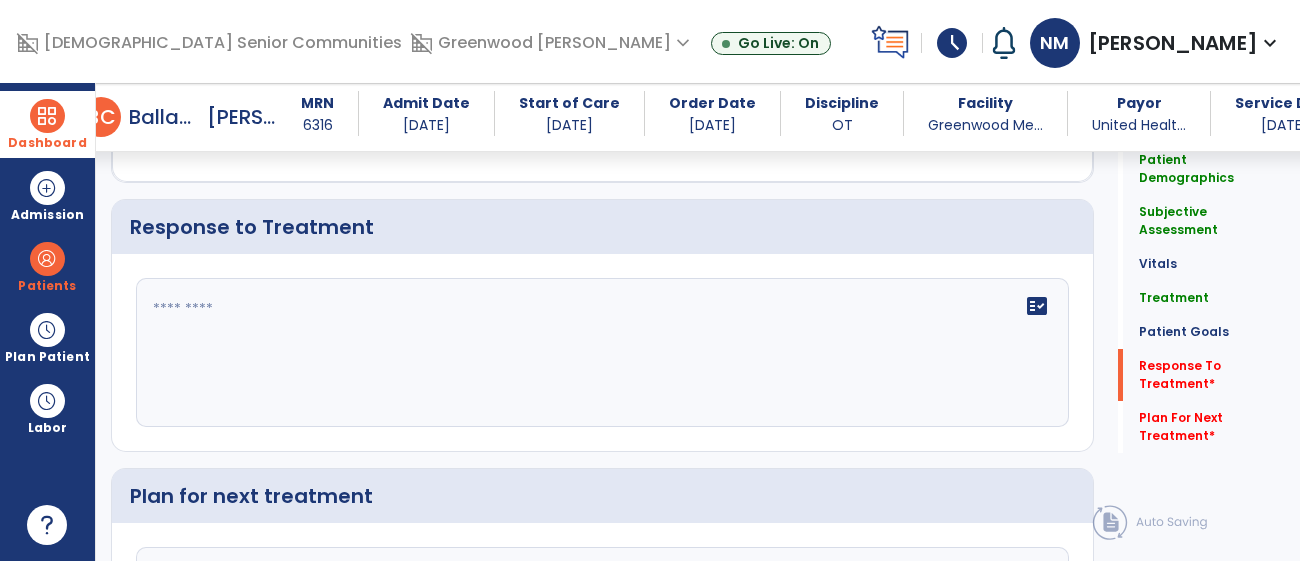 click on "fact_check" 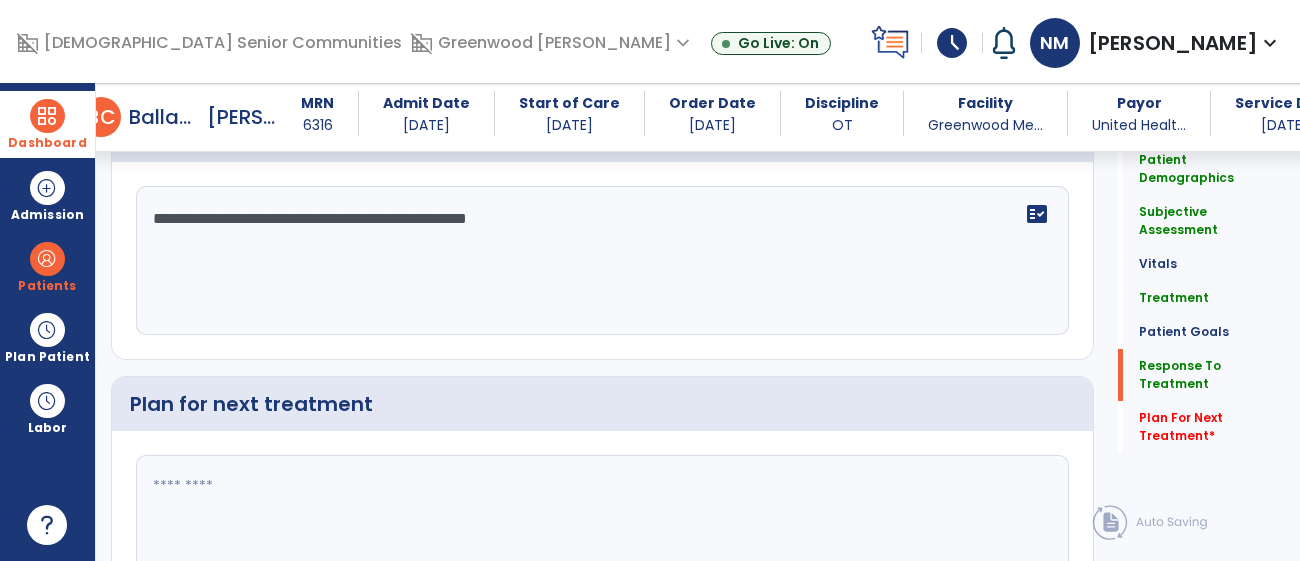 scroll, scrollTop: 3289, scrollLeft: 0, axis: vertical 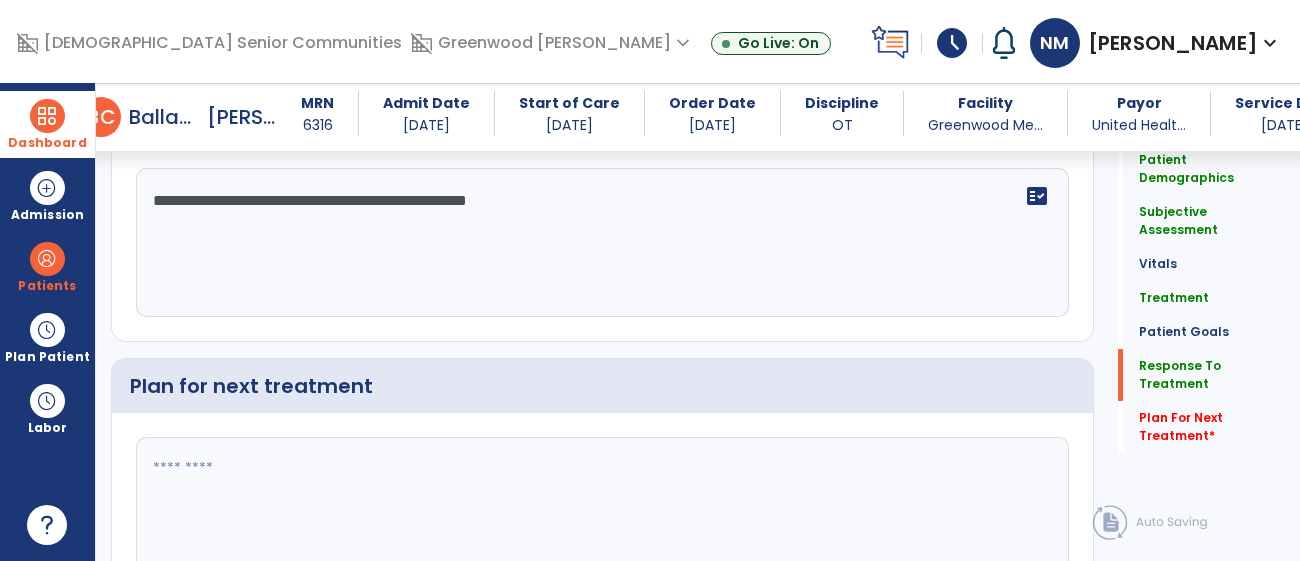 type on "**********" 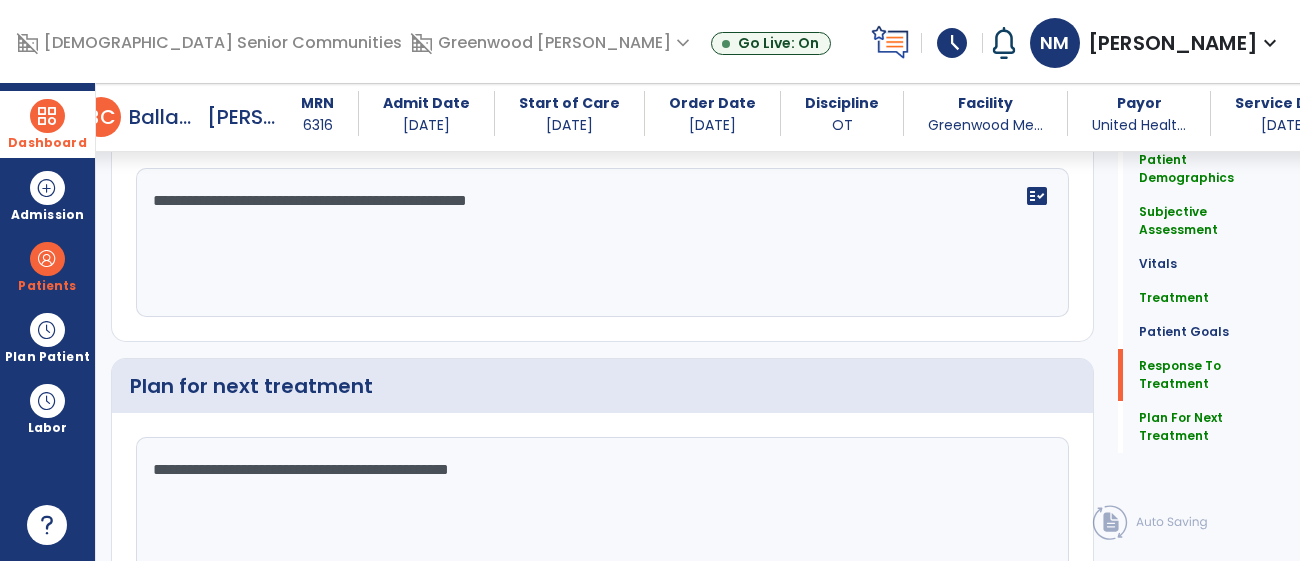 click on "**********" 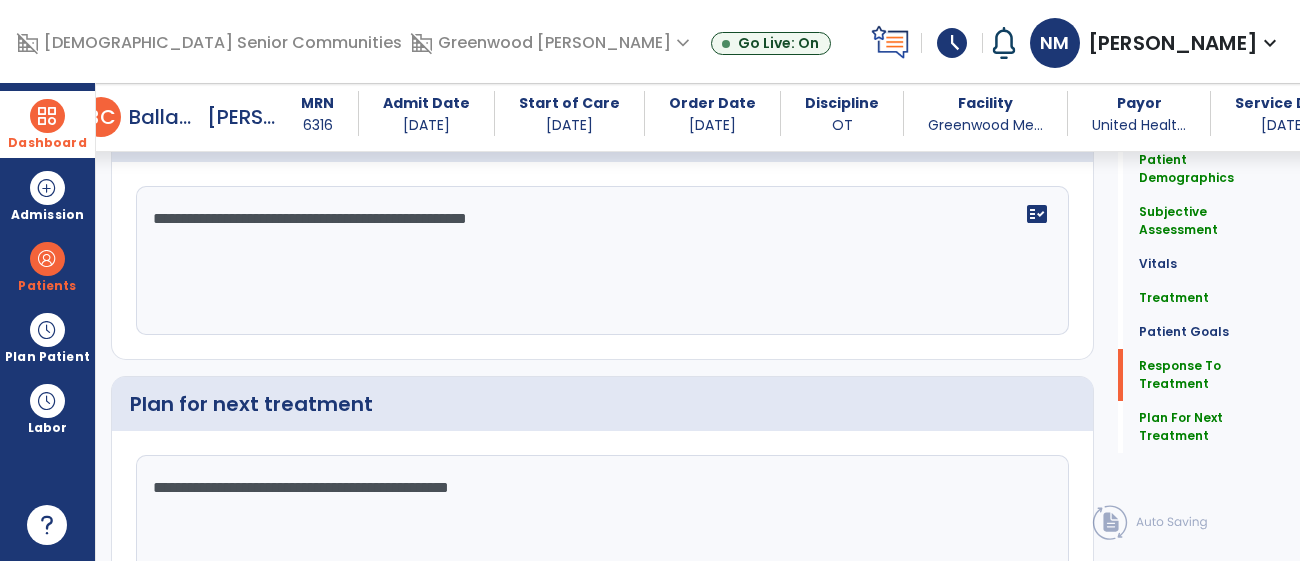 scroll, scrollTop: 3289, scrollLeft: 0, axis: vertical 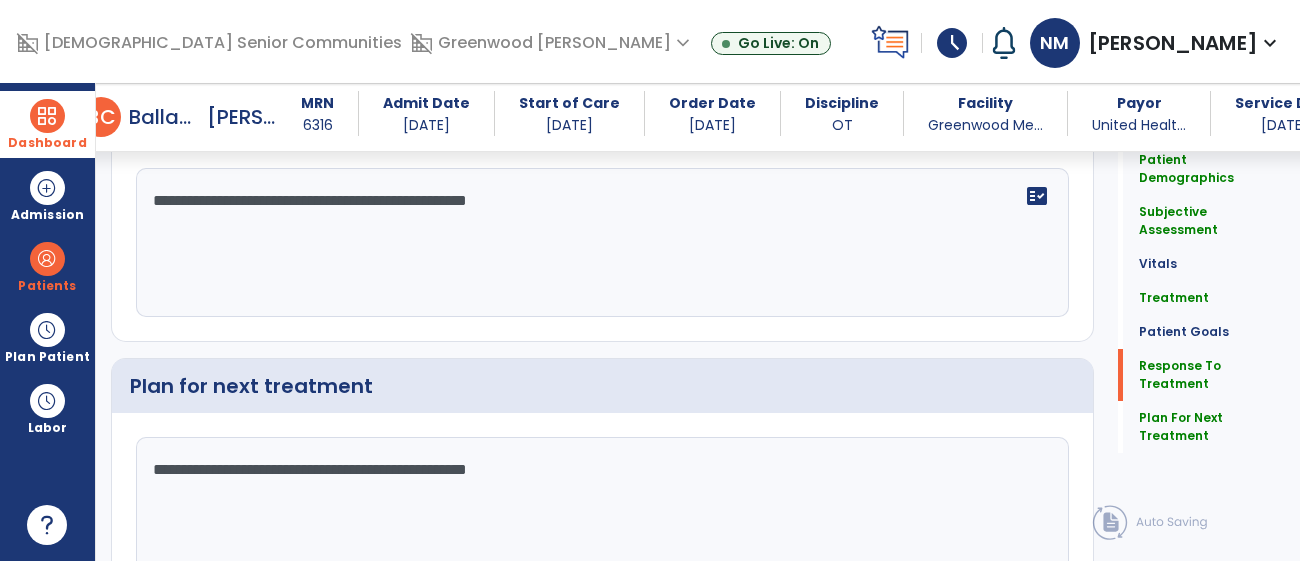 click on "**********" 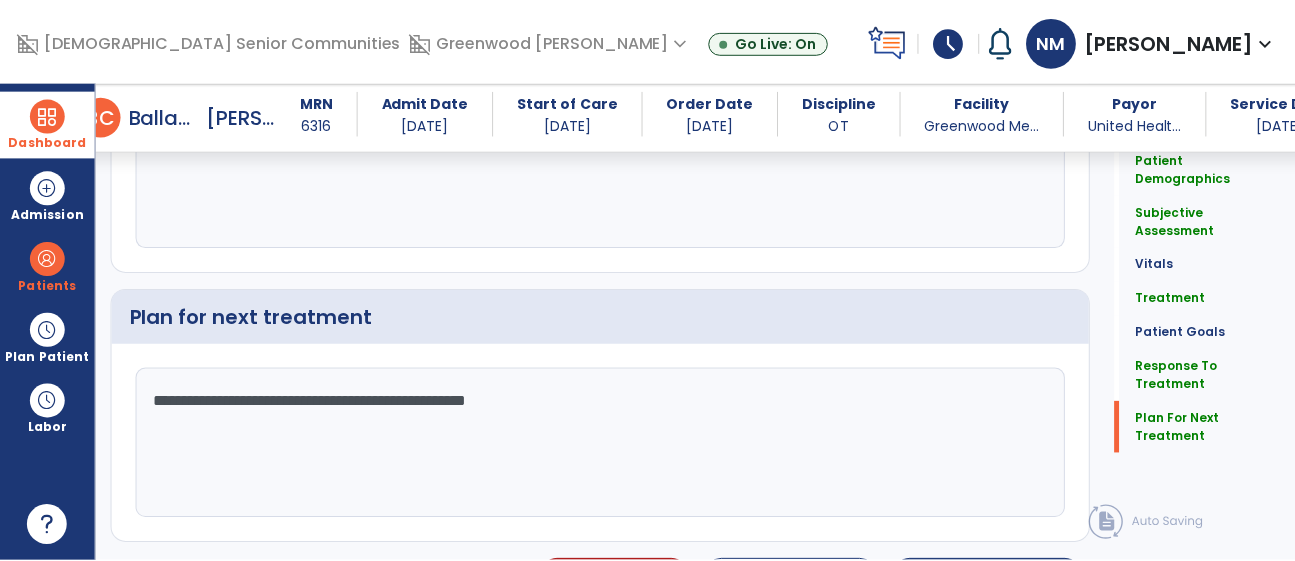 scroll, scrollTop: 3402, scrollLeft: 0, axis: vertical 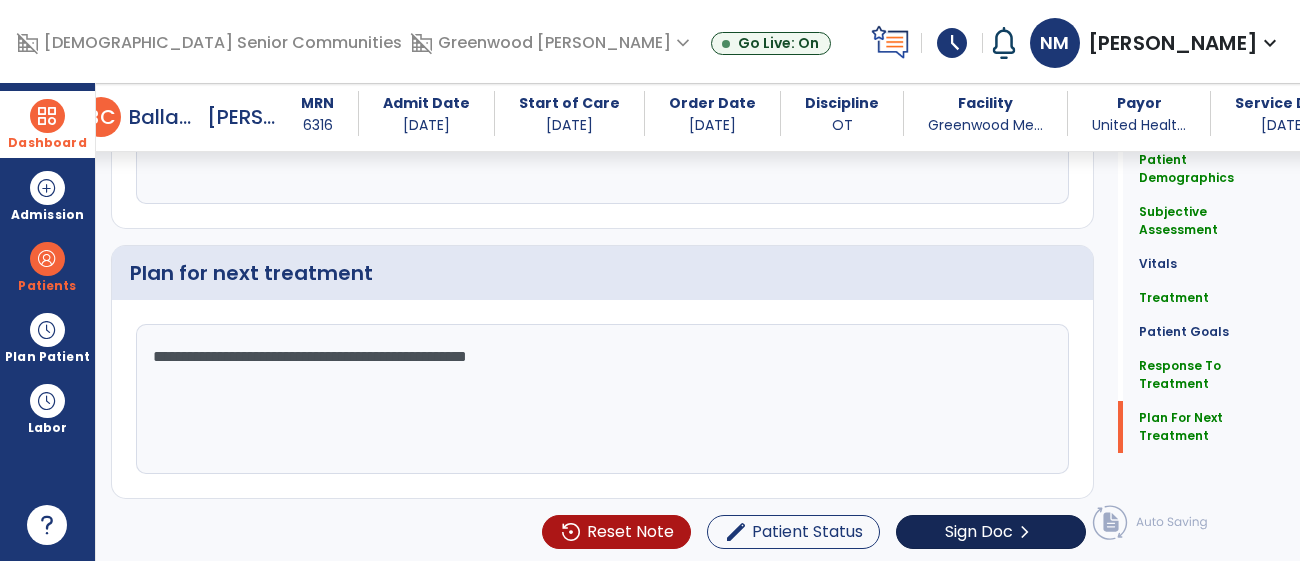 type on "**********" 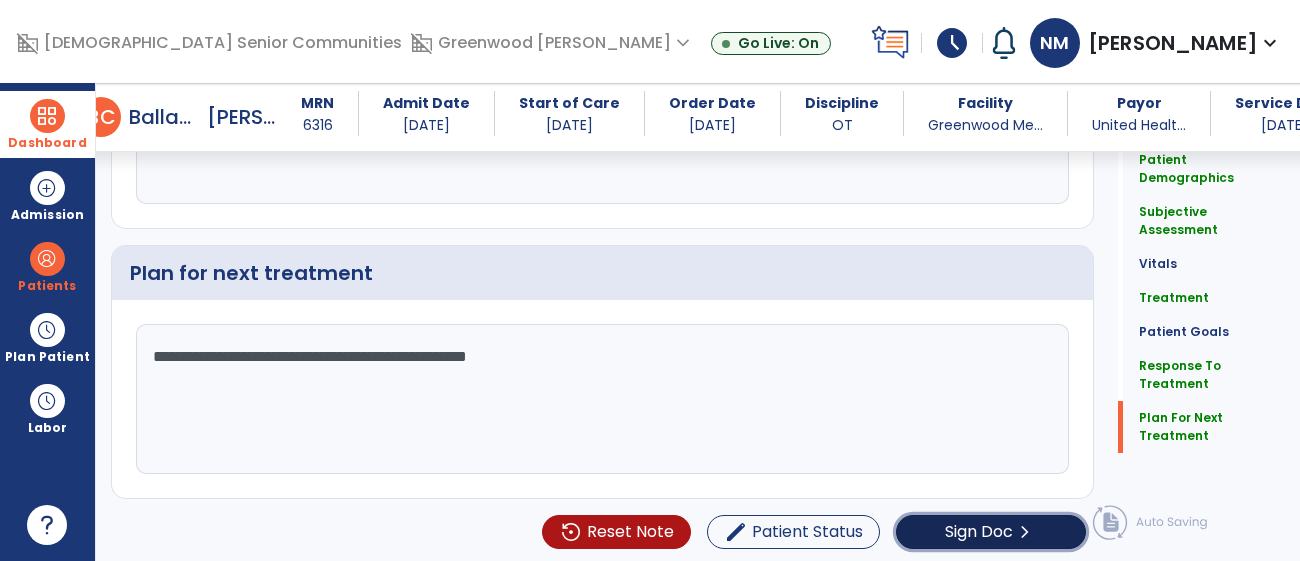 click on "Sign Doc  chevron_right" 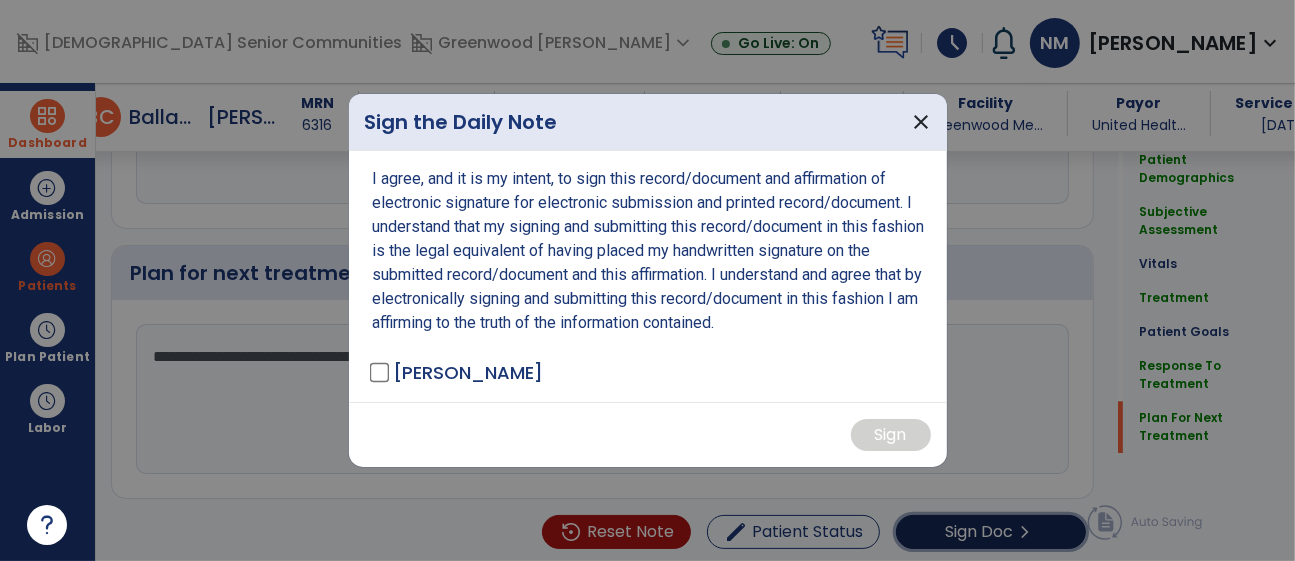scroll, scrollTop: 3402, scrollLeft: 0, axis: vertical 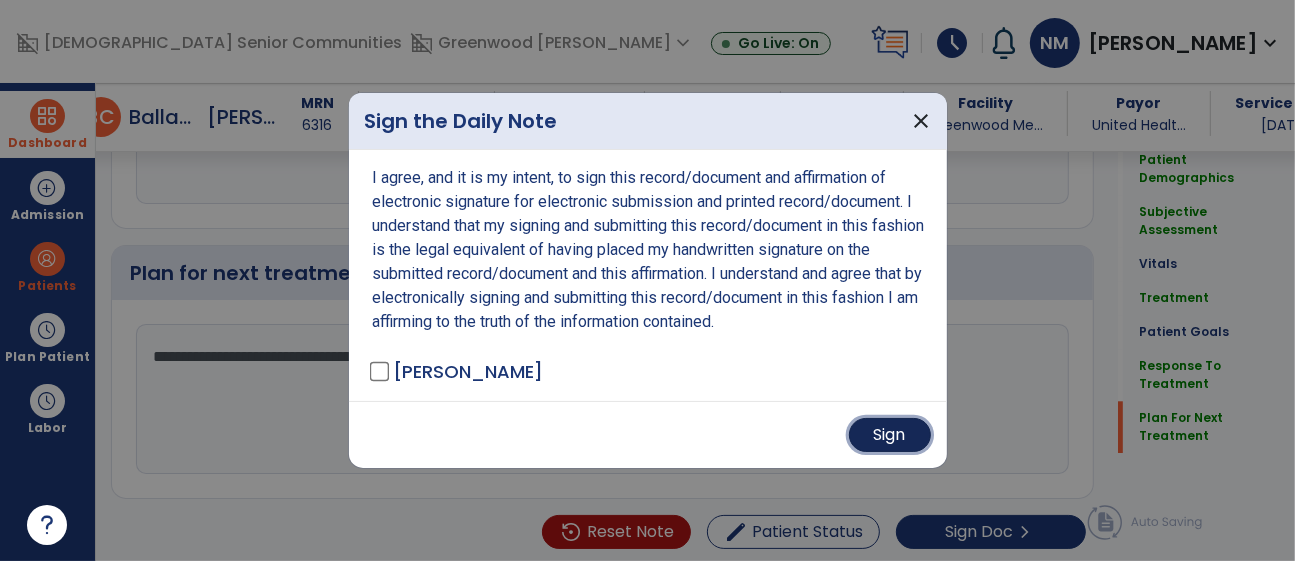 click on "Sign" at bounding box center (890, 435) 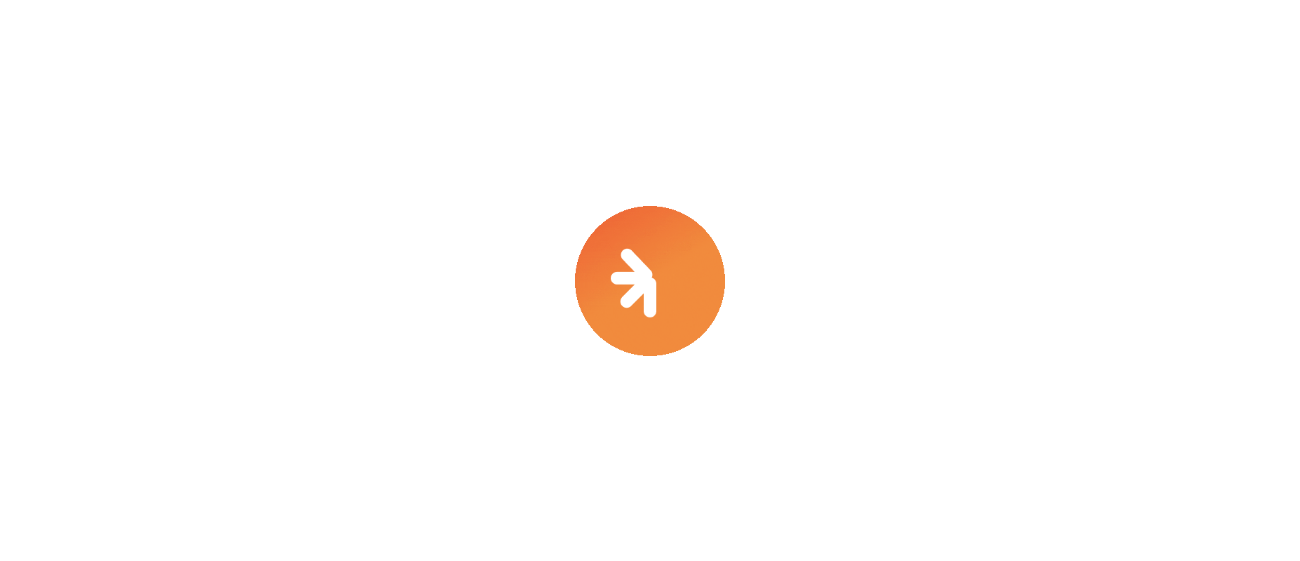scroll, scrollTop: 0, scrollLeft: 0, axis: both 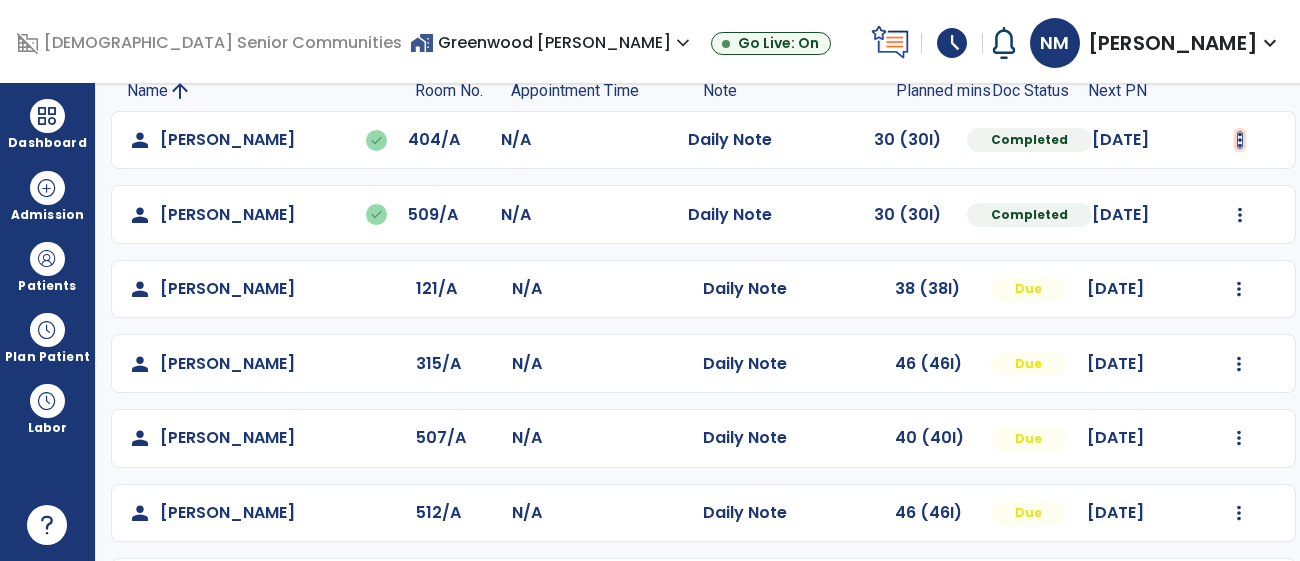 click at bounding box center (1240, 140) 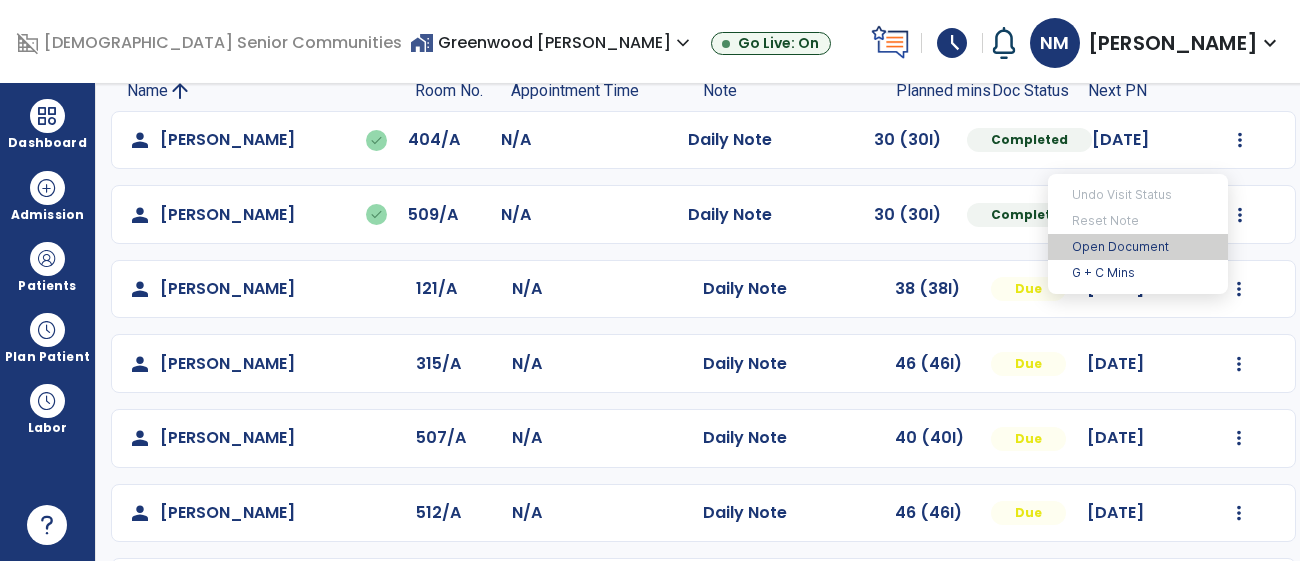 click on "Open Document" at bounding box center (1138, 247) 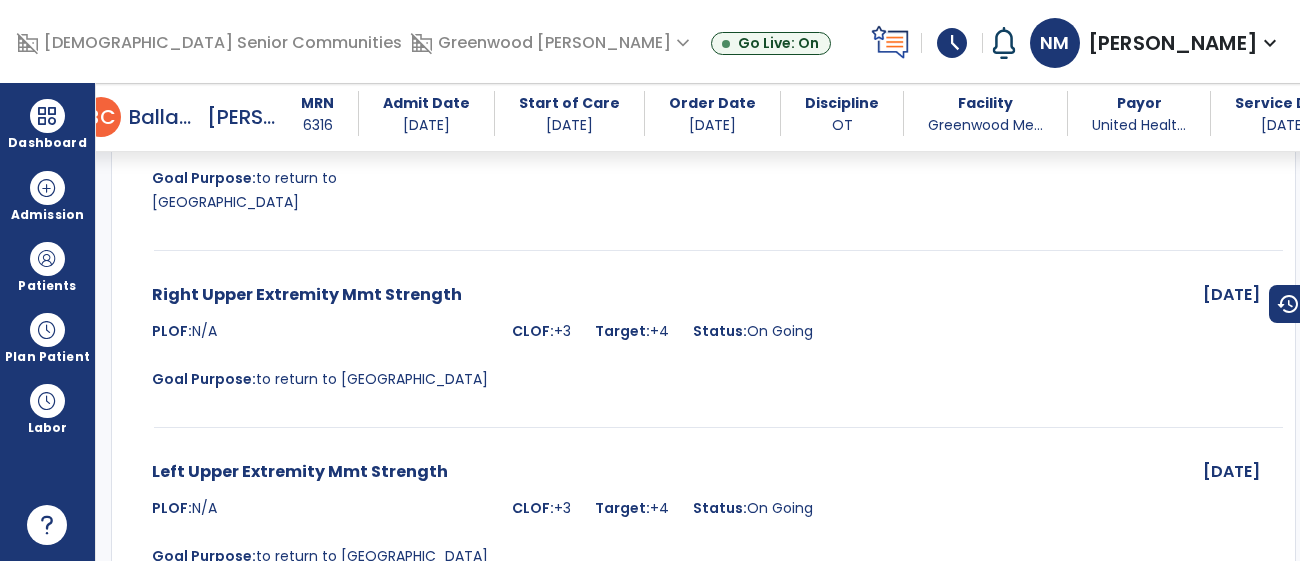 scroll, scrollTop: 5007, scrollLeft: 0, axis: vertical 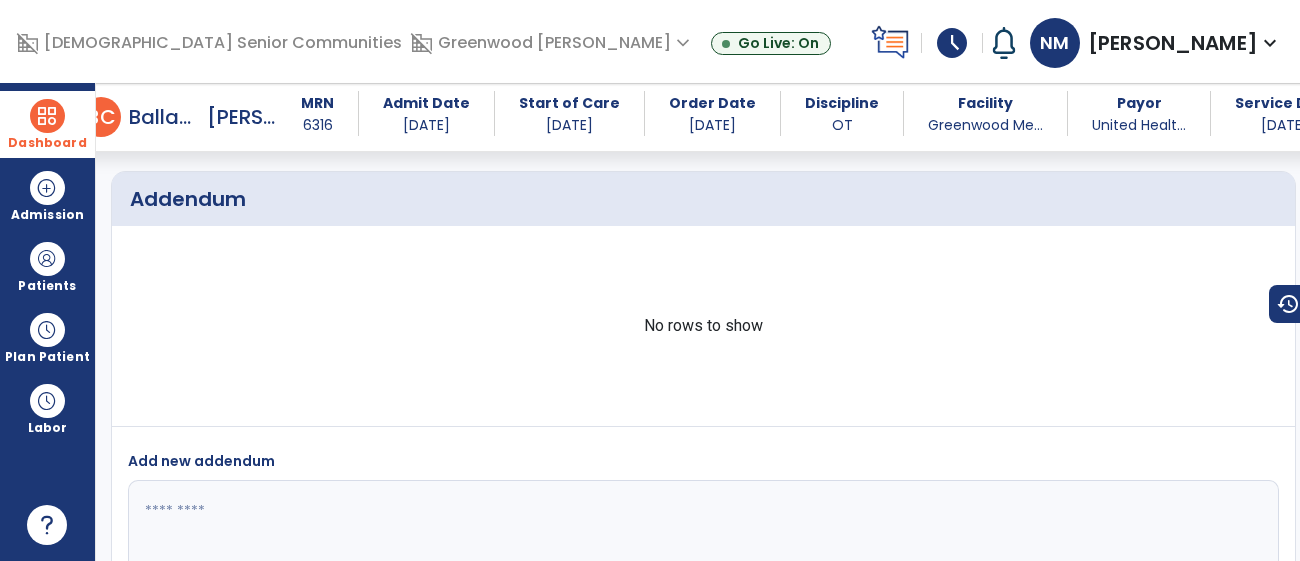 click at bounding box center (47, 116) 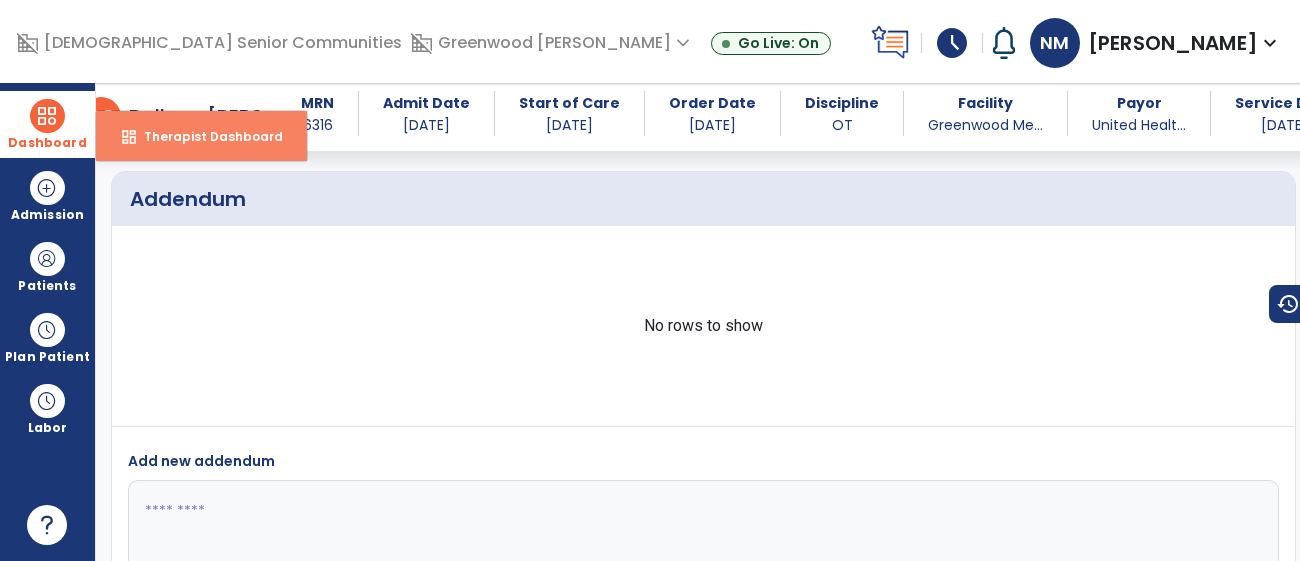 click on "dashboard  Therapist Dashboard" at bounding box center [201, 136] 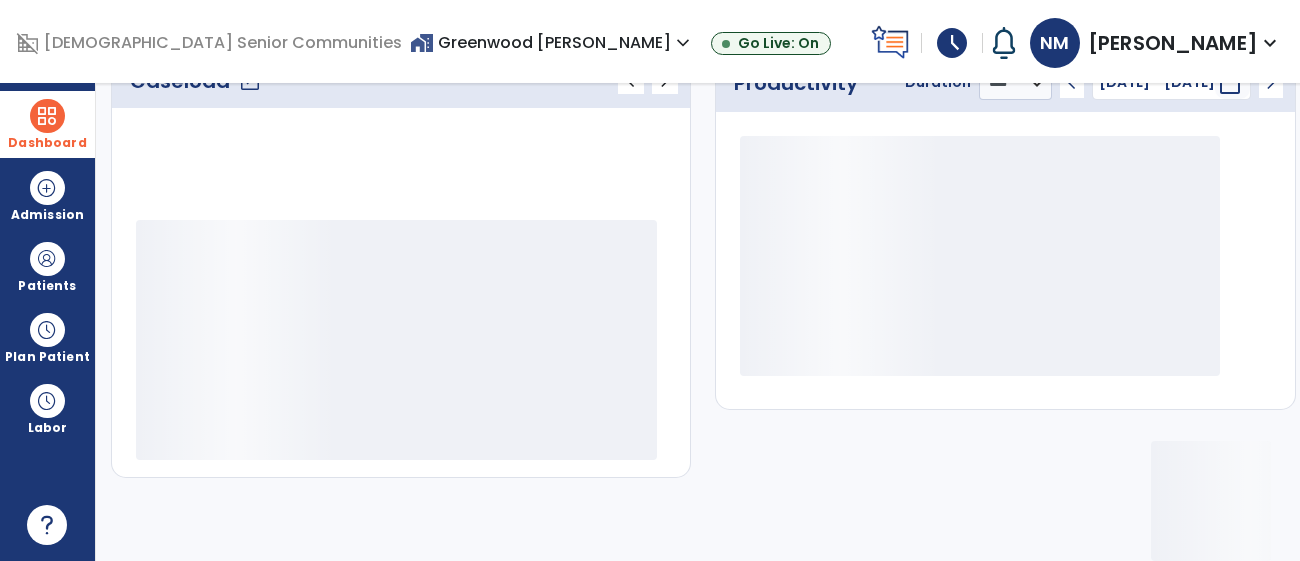 scroll, scrollTop: 314, scrollLeft: 0, axis: vertical 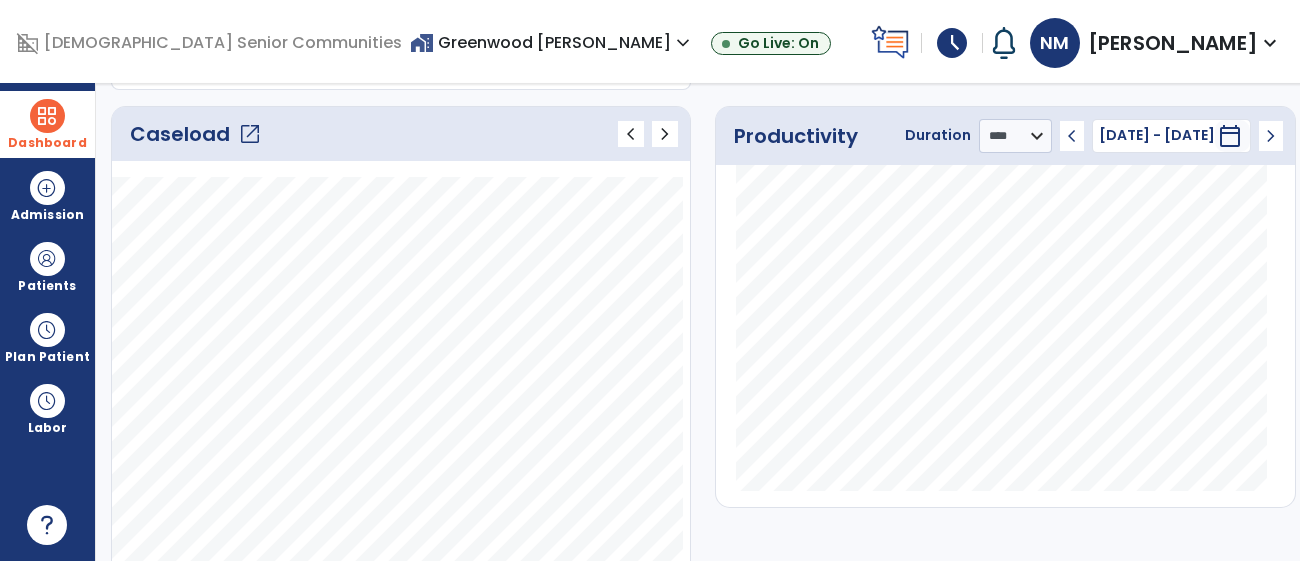click on "open_in_new" 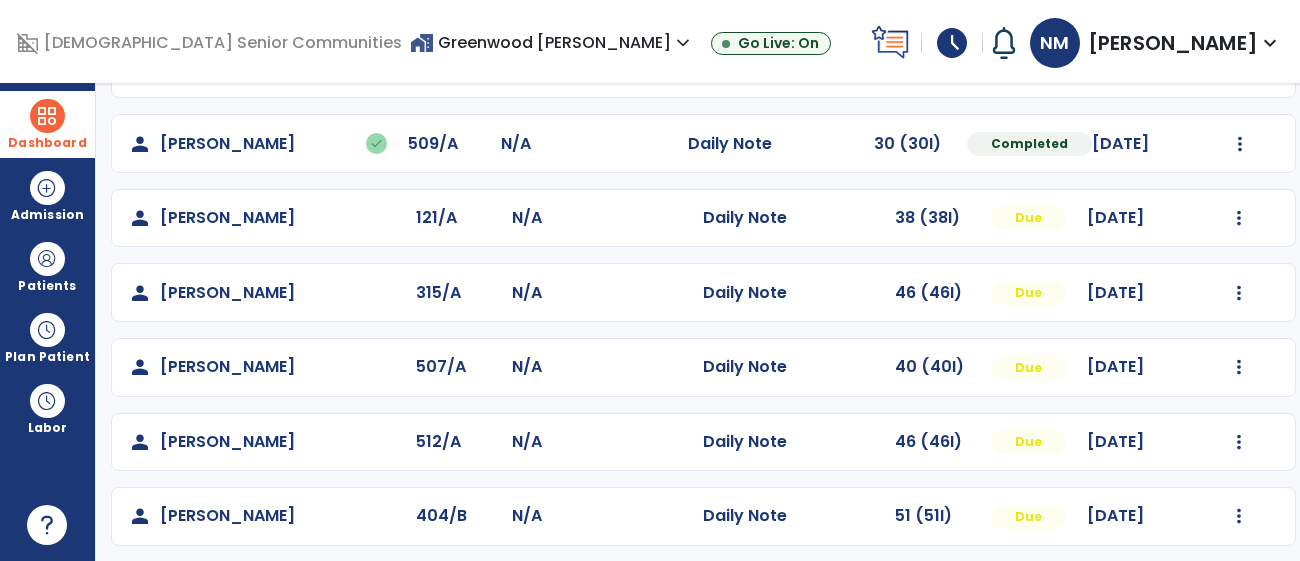 scroll, scrollTop: 222, scrollLeft: 0, axis: vertical 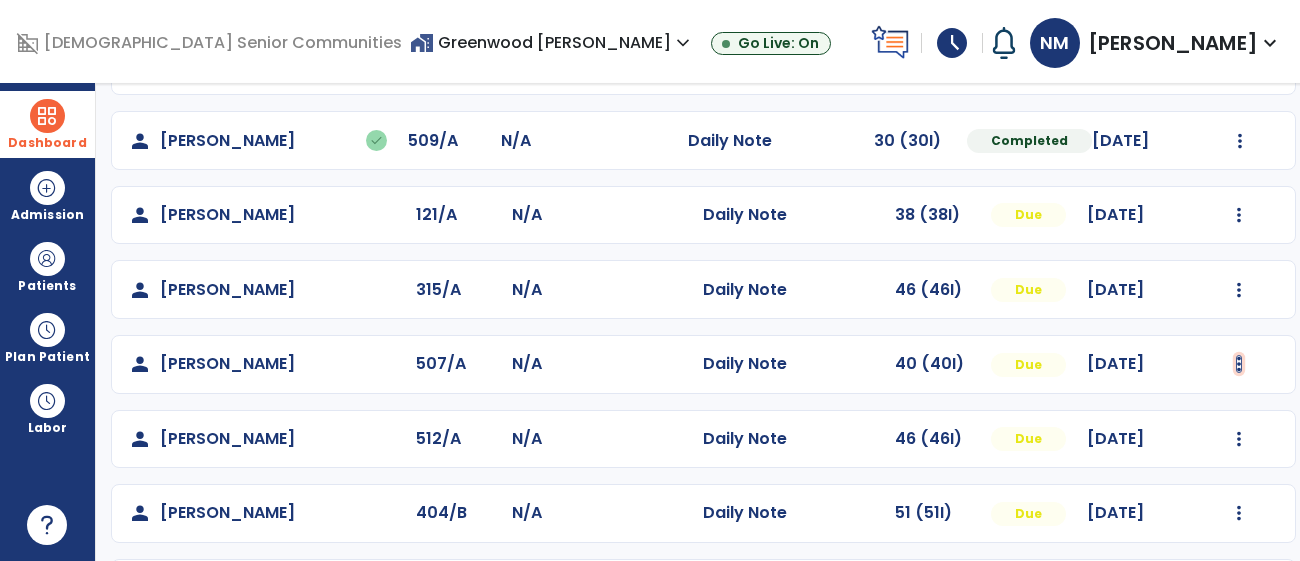 click at bounding box center [1240, 66] 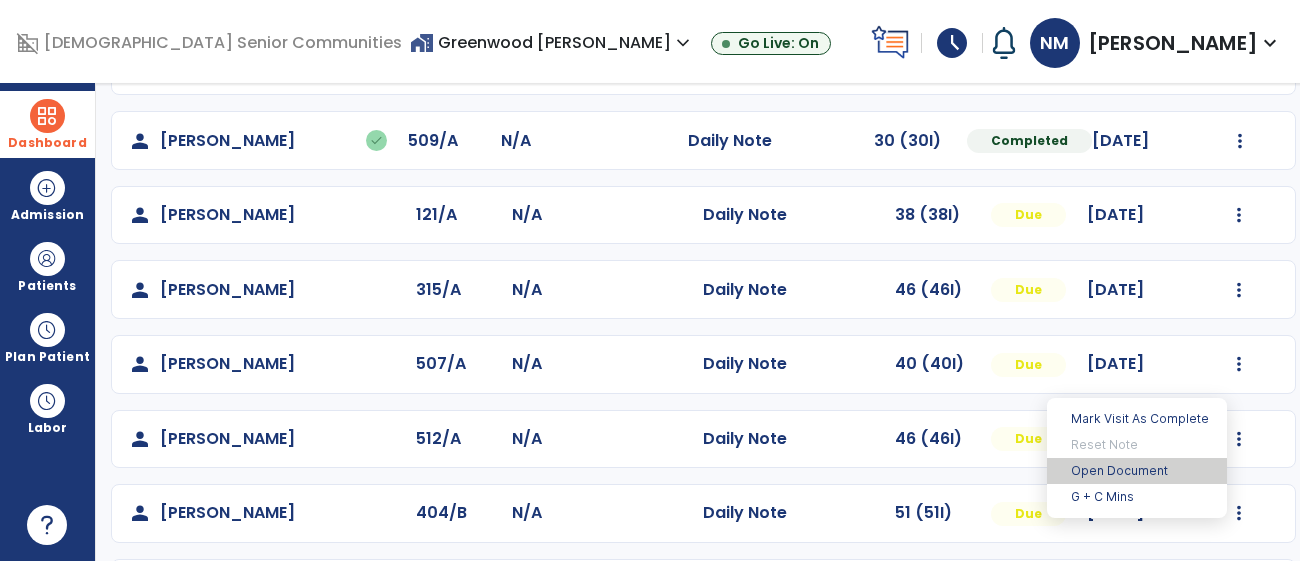 click on "Open Document" at bounding box center [1137, 471] 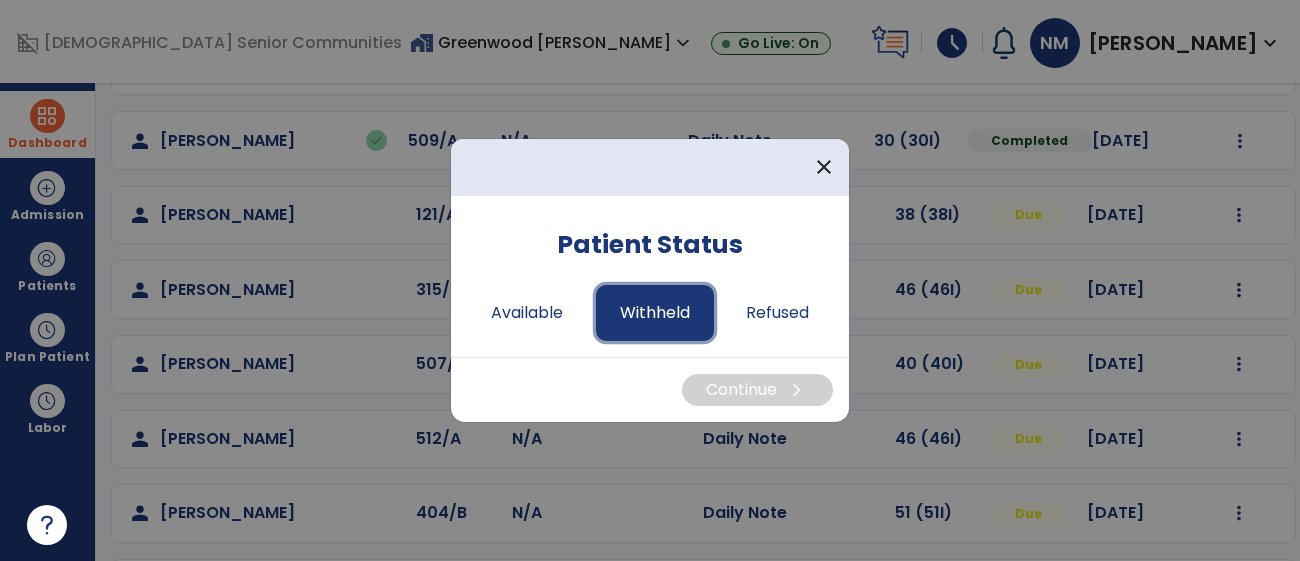 click on "Withheld" at bounding box center [655, 313] 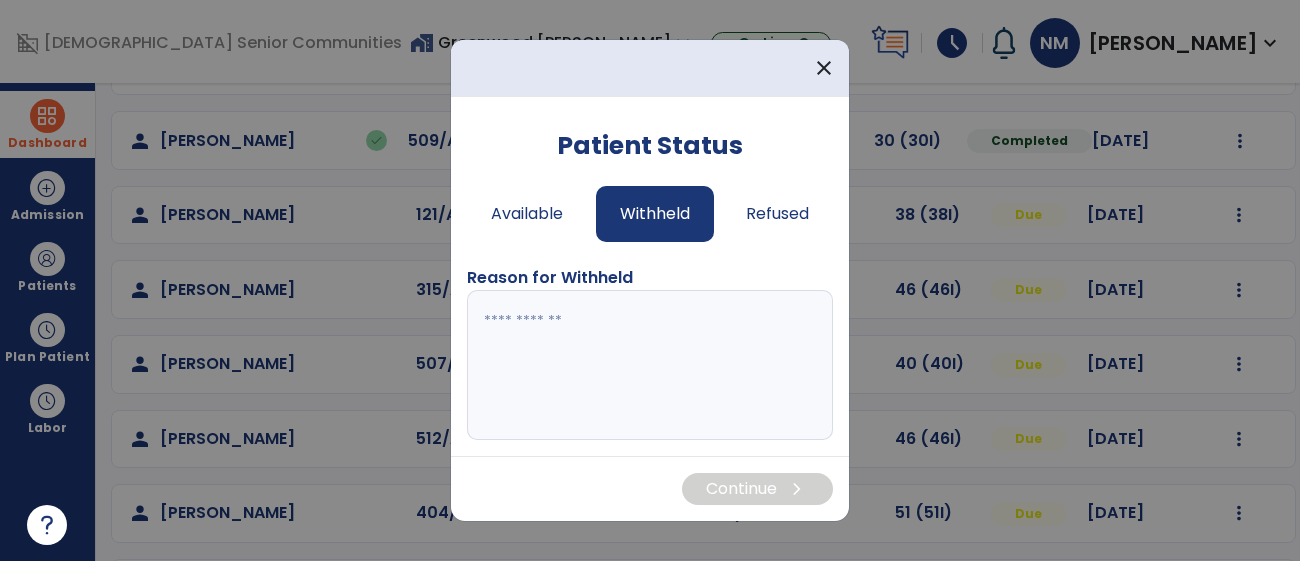 click at bounding box center [650, 365] 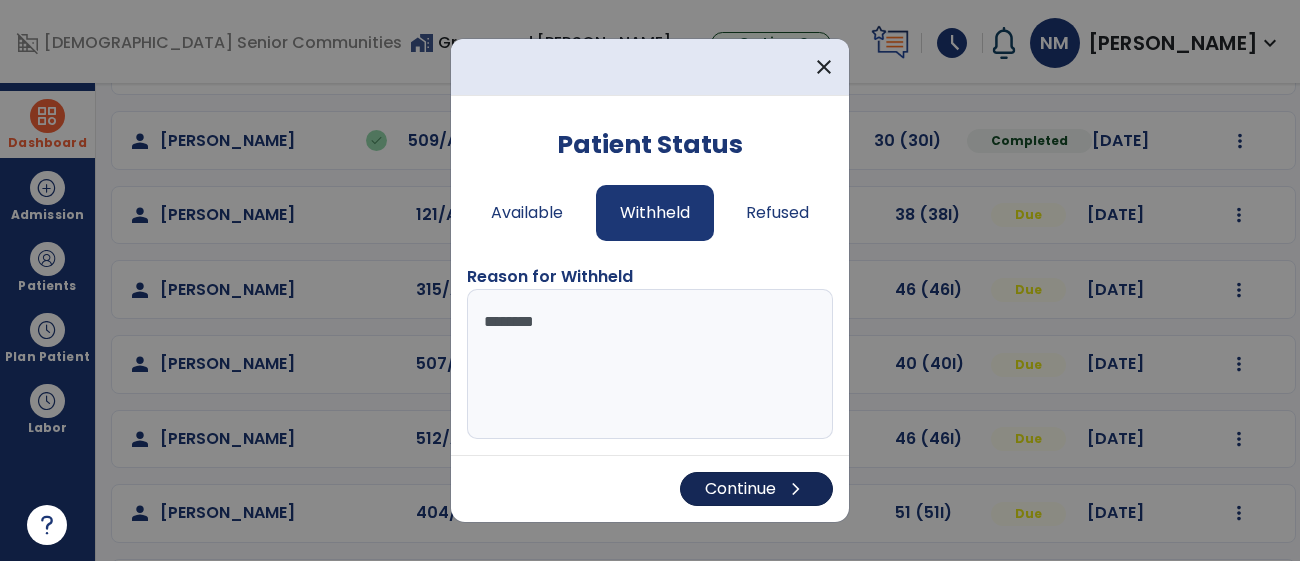 type on "********" 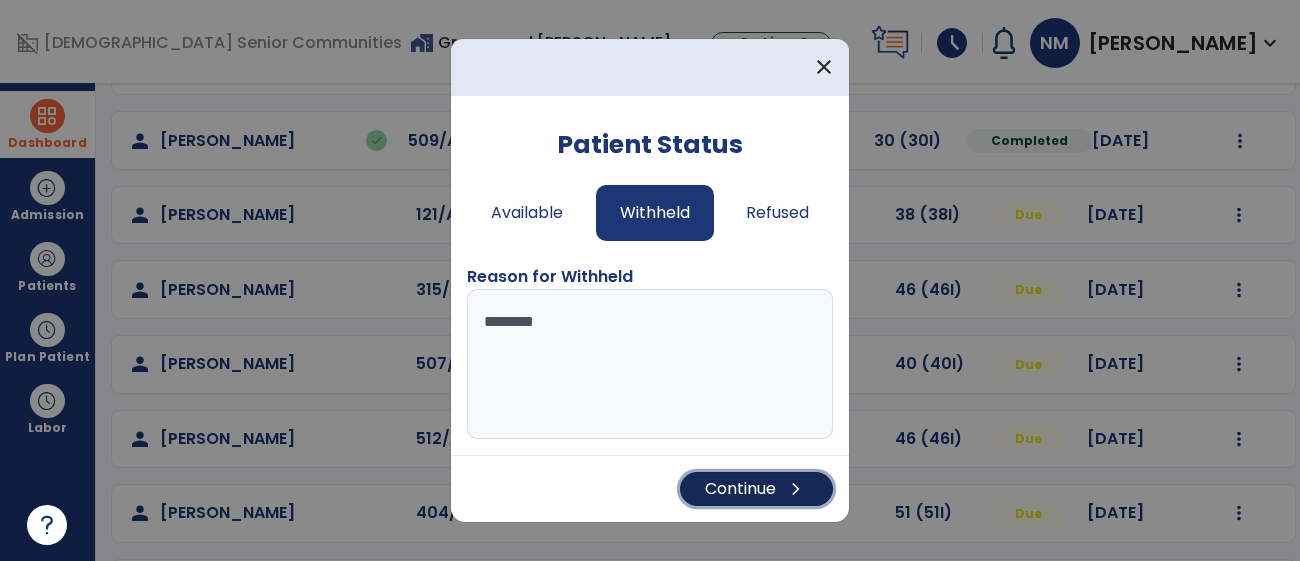 click on "chevron_right" at bounding box center (796, 489) 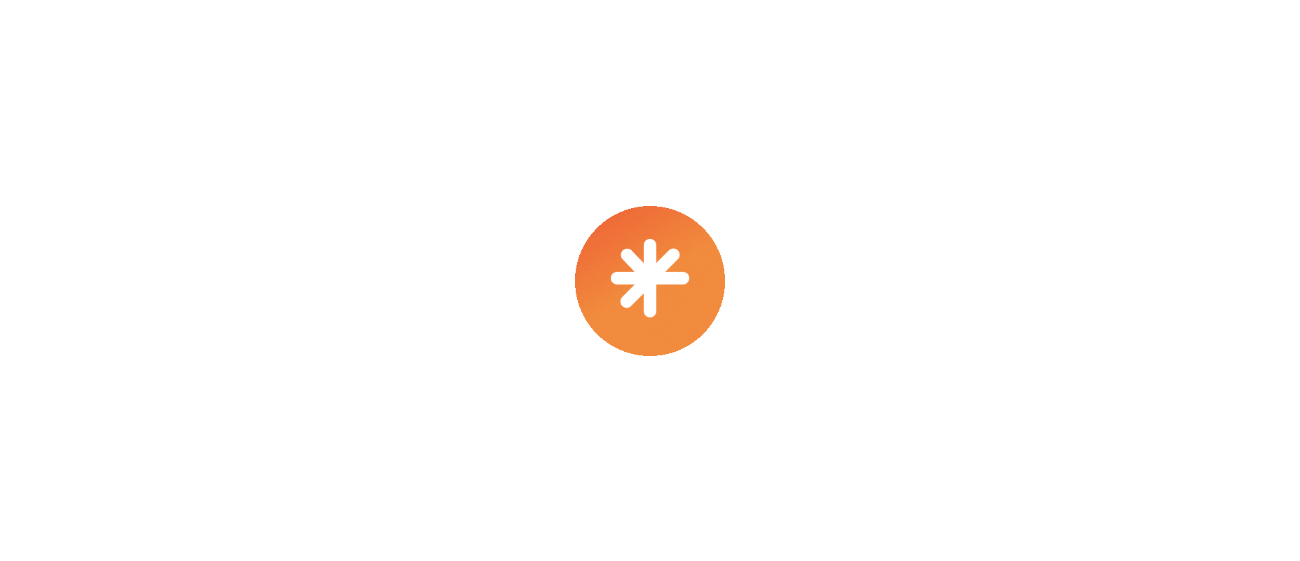 scroll, scrollTop: 0, scrollLeft: 0, axis: both 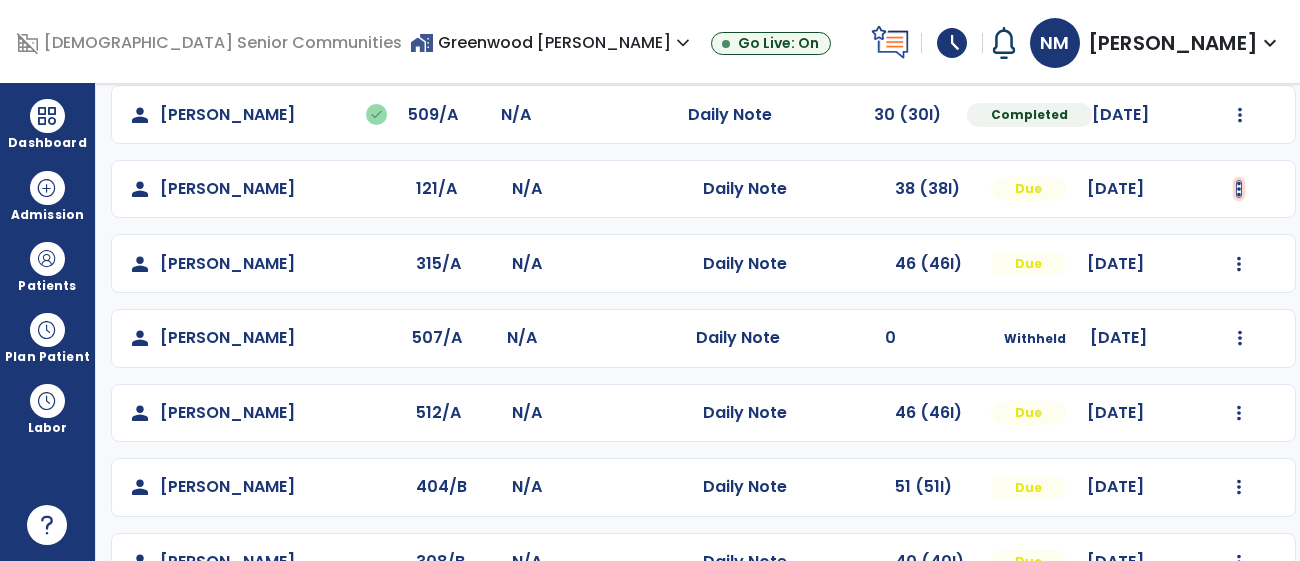click at bounding box center [1240, 40] 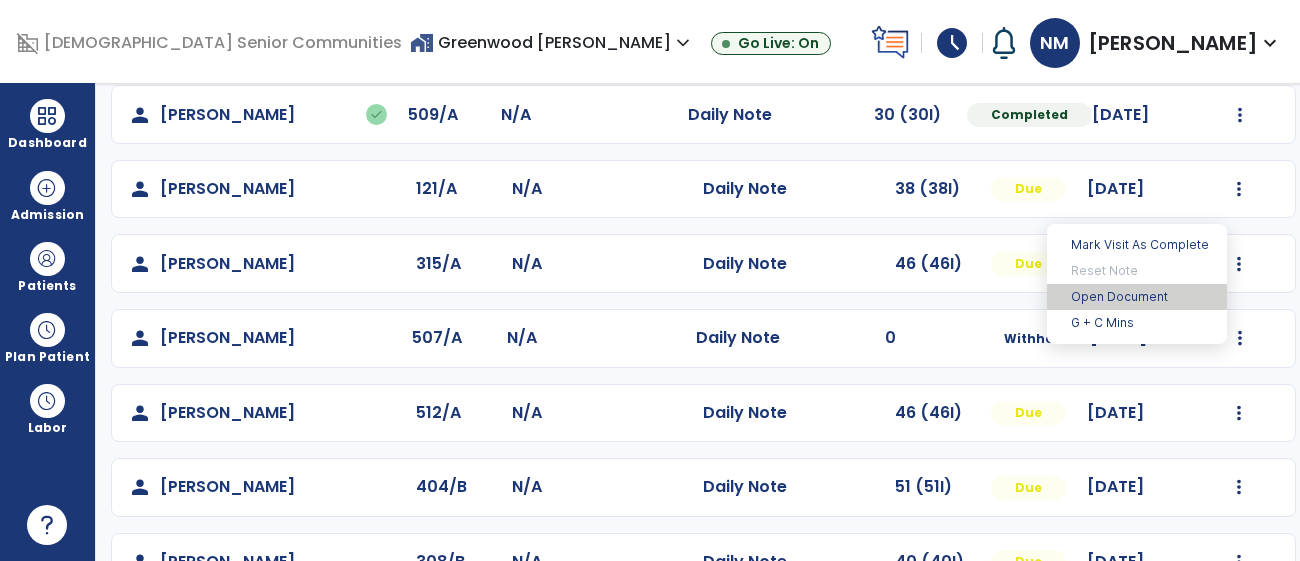 click on "Open Document" at bounding box center [1137, 297] 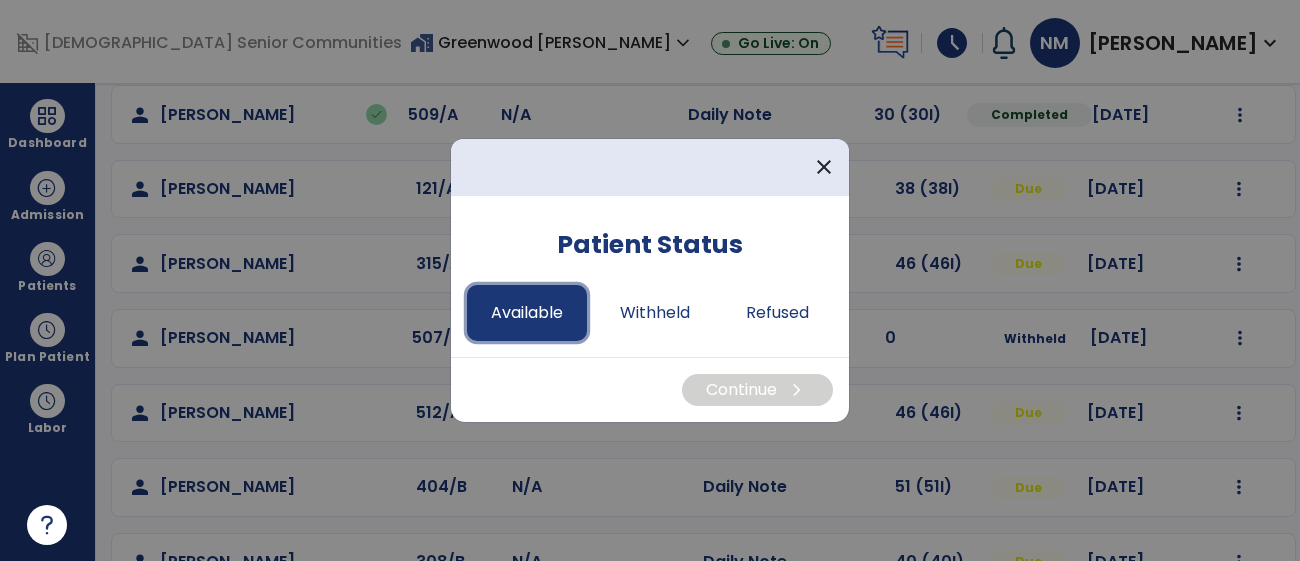 click on "Available" at bounding box center (527, 313) 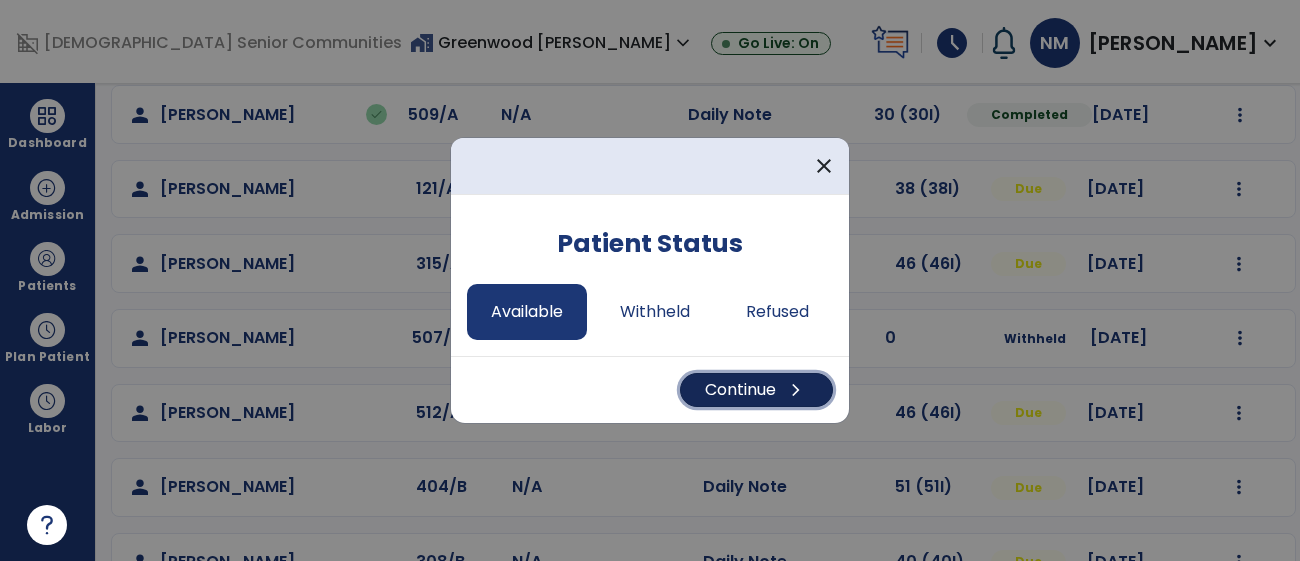 click on "Continue   chevron_right" at bounding box center [756, 390] 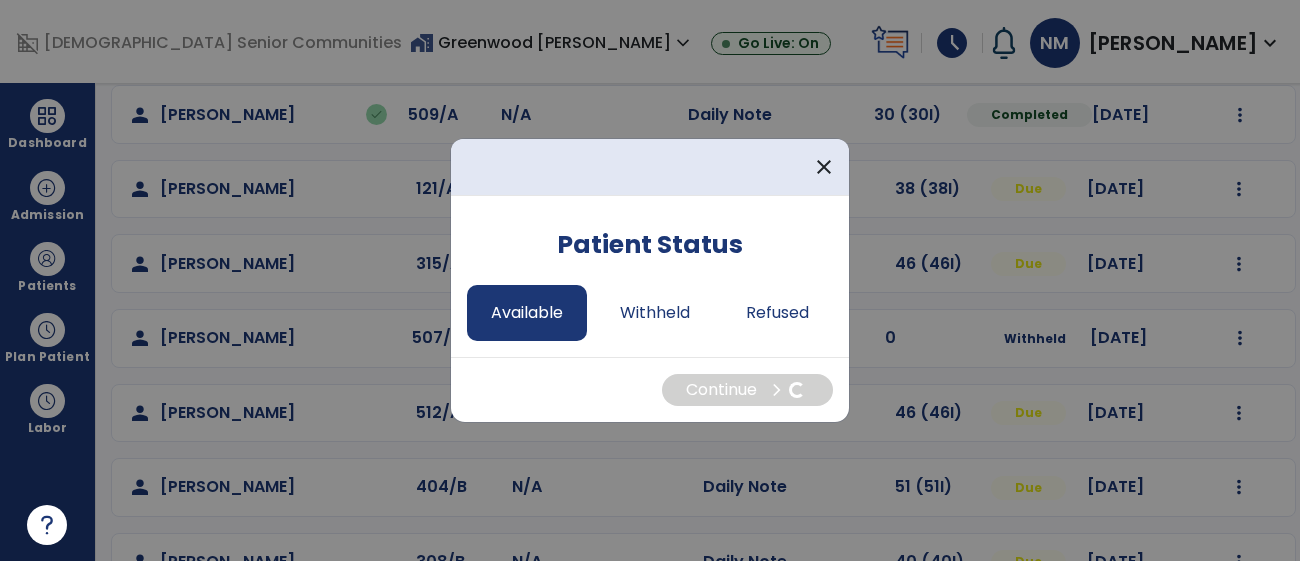 select on "*" 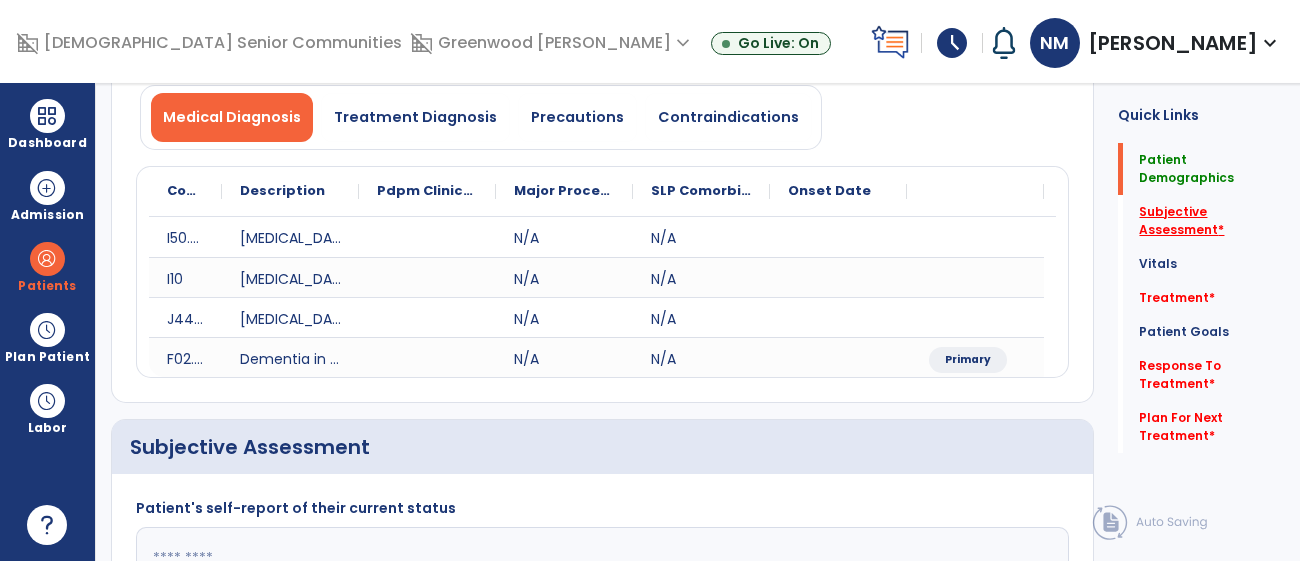 click on "Subjective Assessment   *" 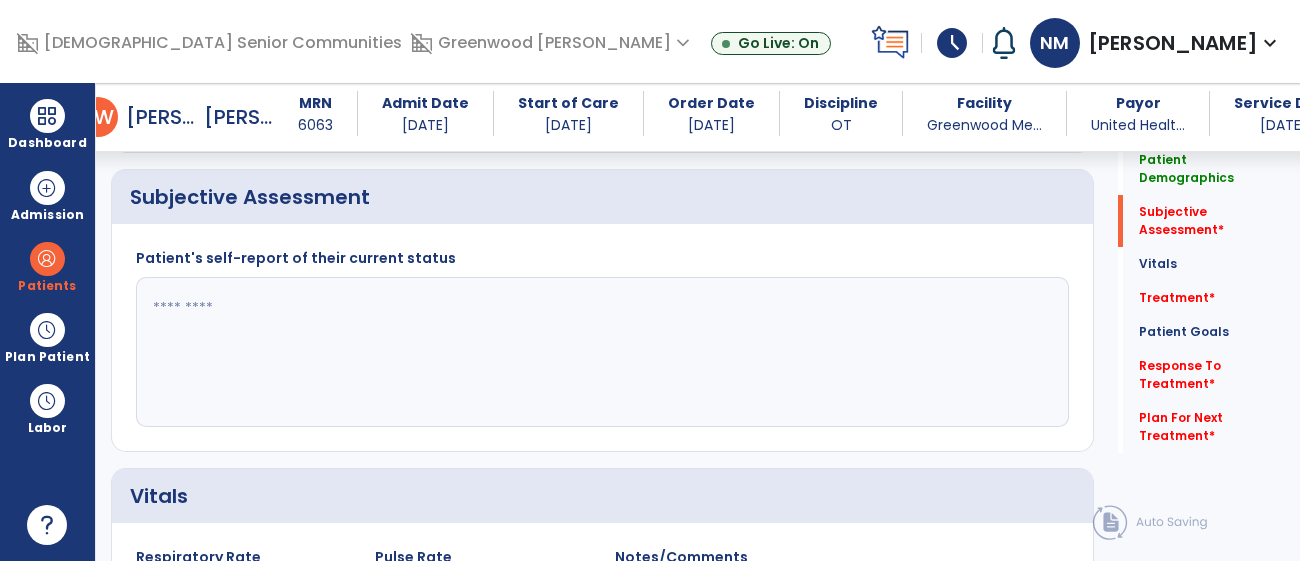 scroll, scrollTop: 485, scrollLeft: 0, axis: vertical 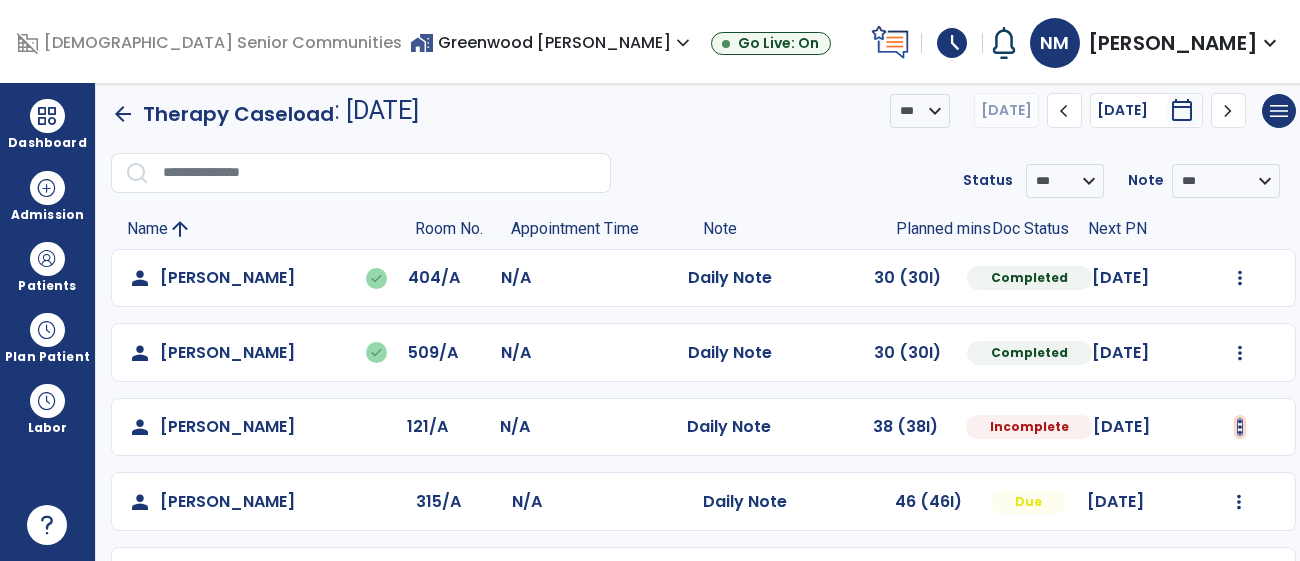 click at bounding box center (1240, 278) 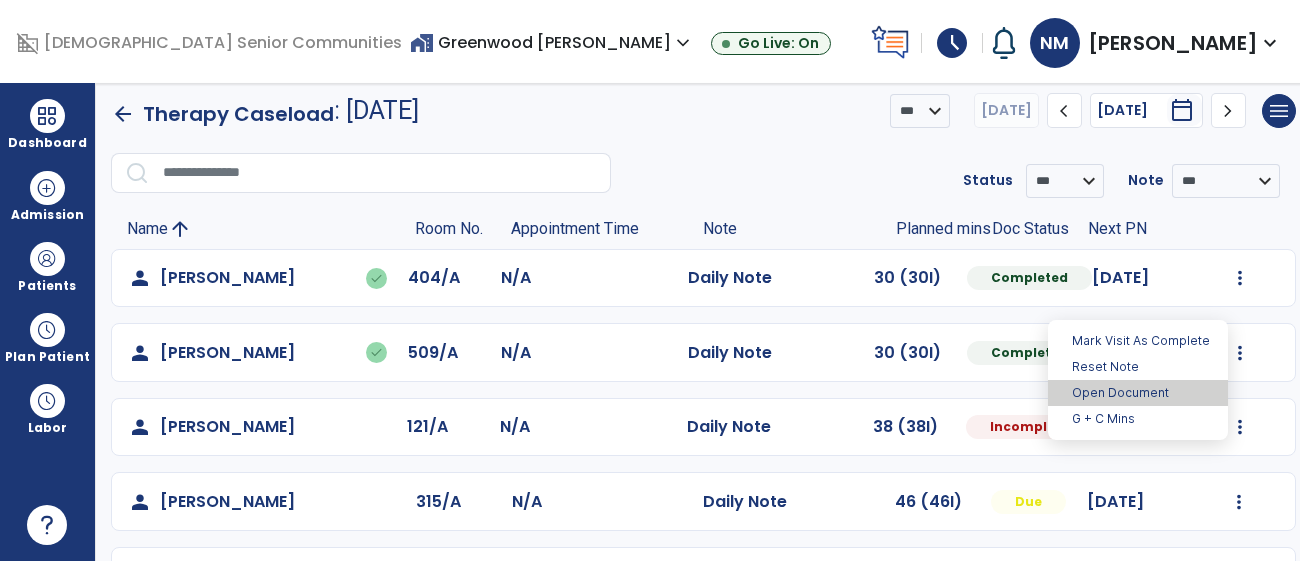 click on "Open Document" at bounding box center (1138, 393) 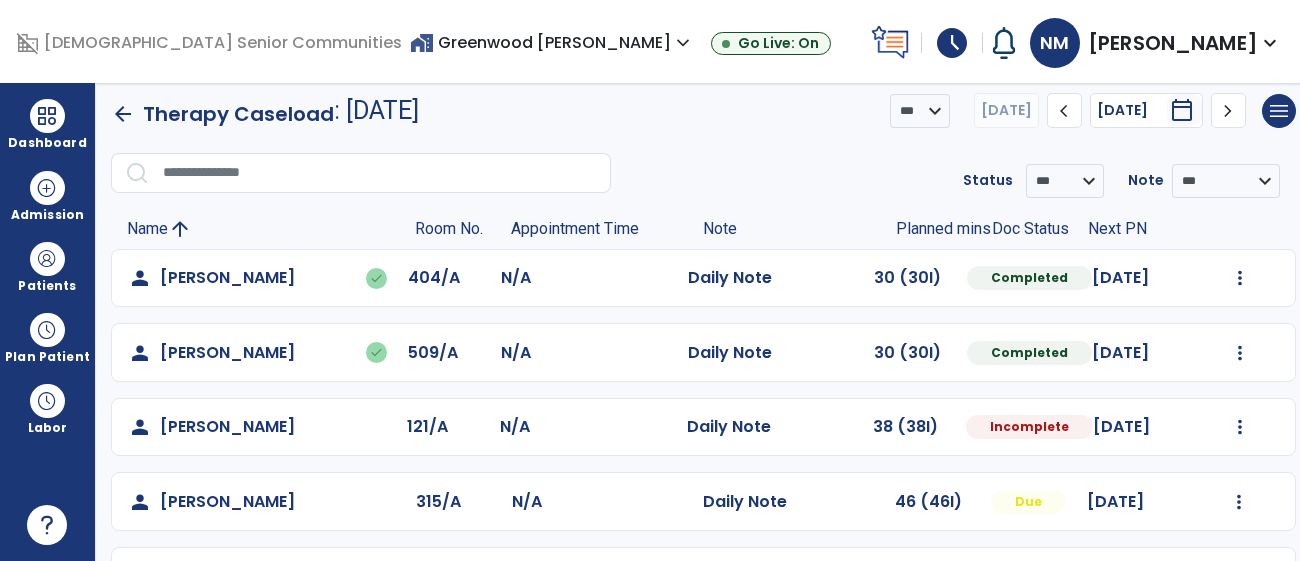 select on "*" 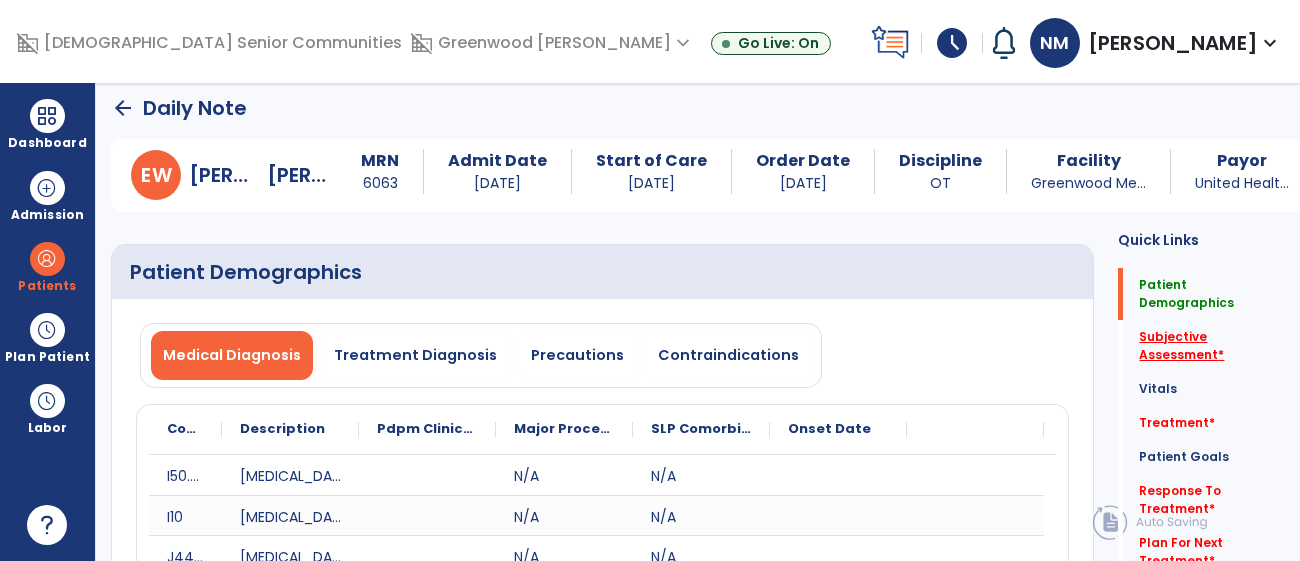click on "Subjective Assessment   *" 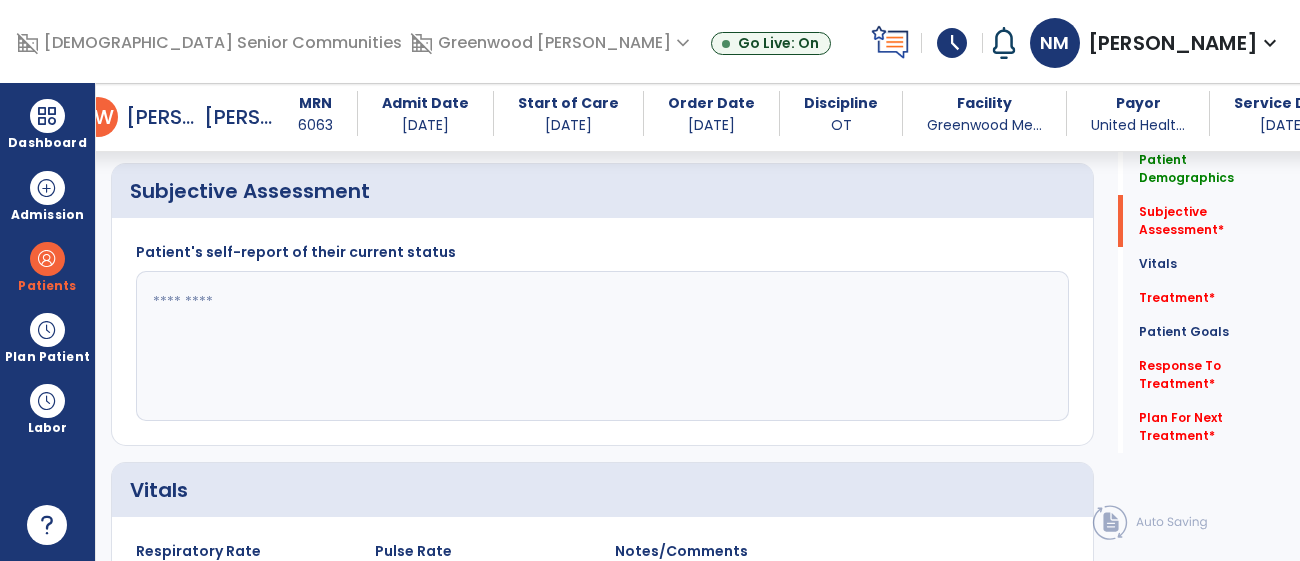 click 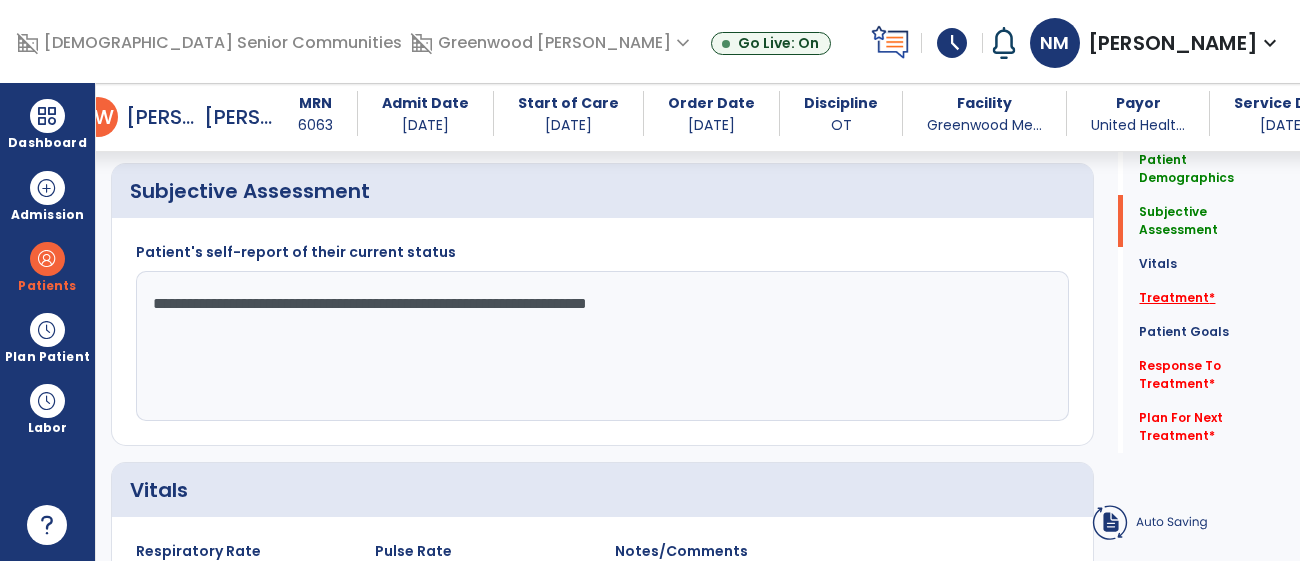 type on "**********" 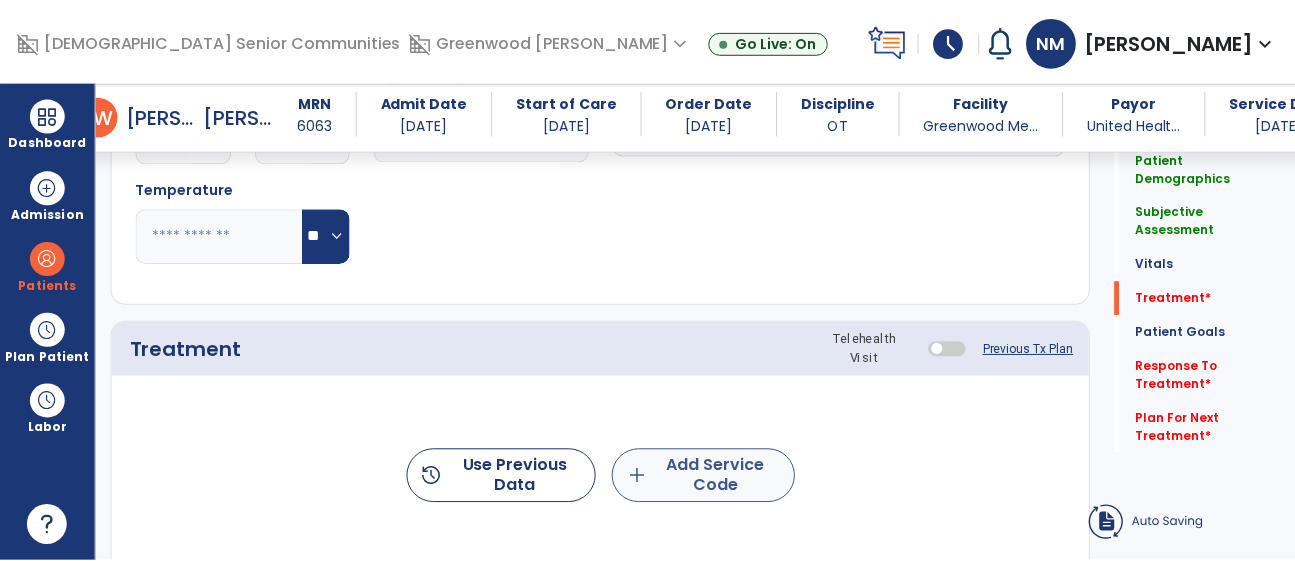 scroll, scrollTop: 1173, scrollLeft: 0, axis: vertical 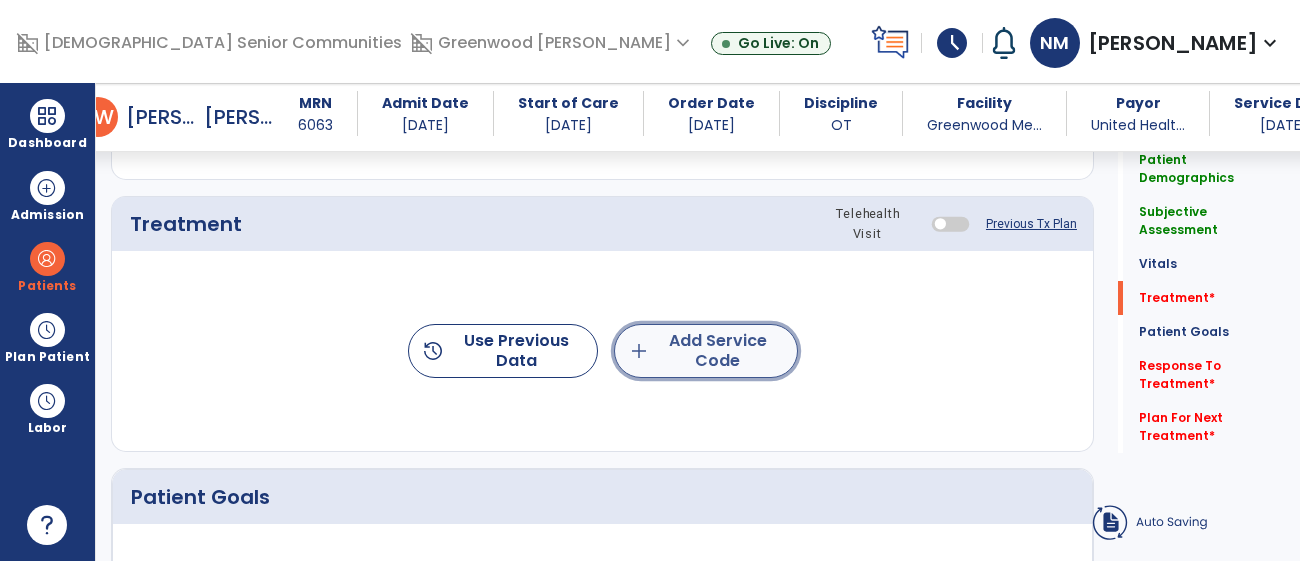 click on "add  Add Service Code" 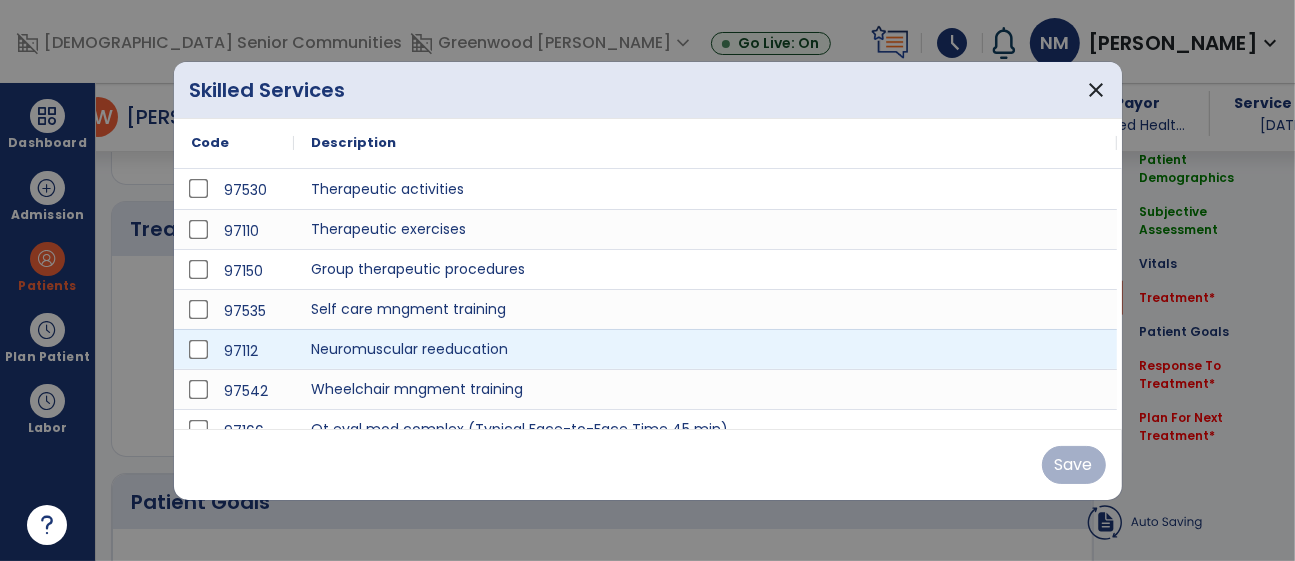scroll, scrollTop: 1173, scrollLeft: 0, axis: vertical 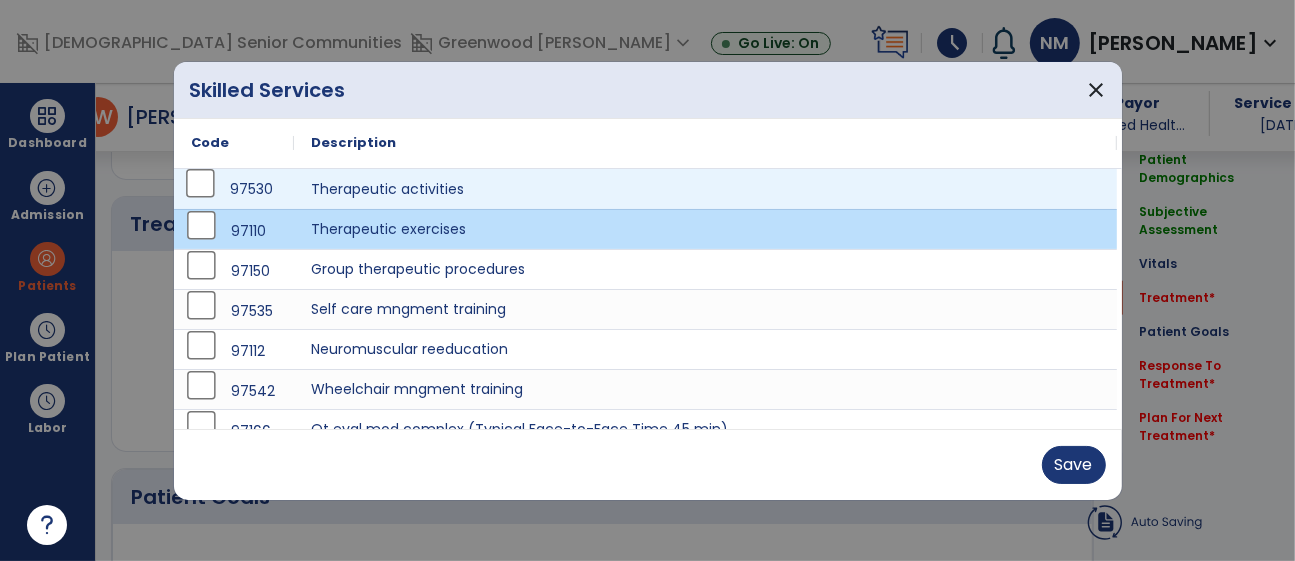 click on "97530" at bounding box center (234, 189) 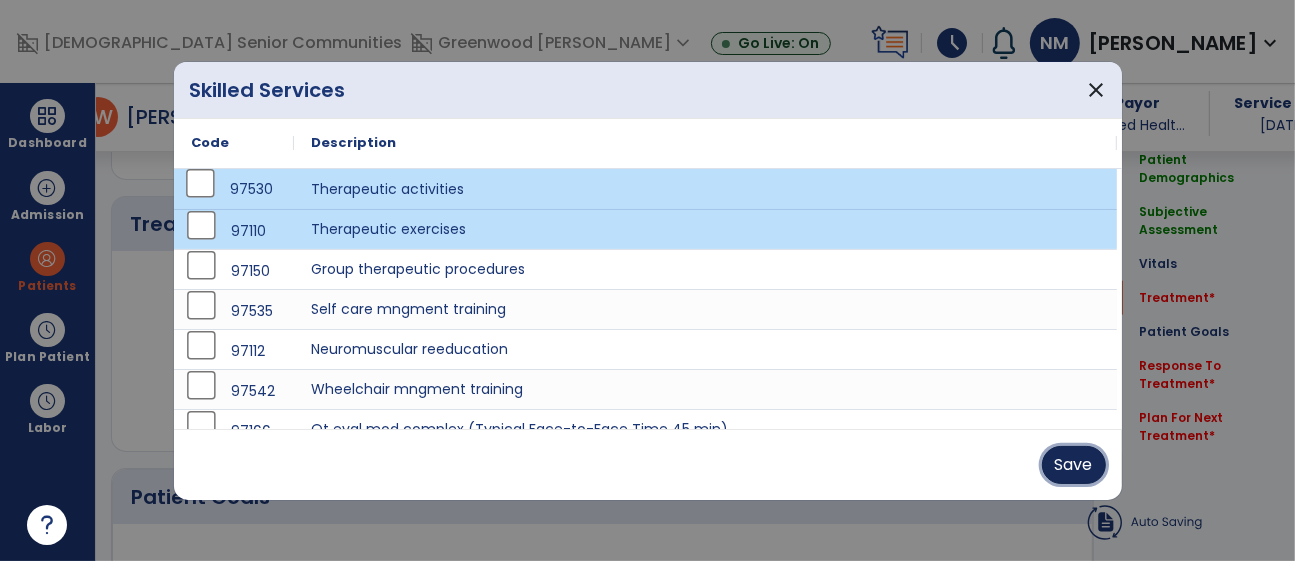 drag, startPoint x: 1077, startPoint y: 462, endPoint x: 1067, endPoint y: 466, distance: 10.770329 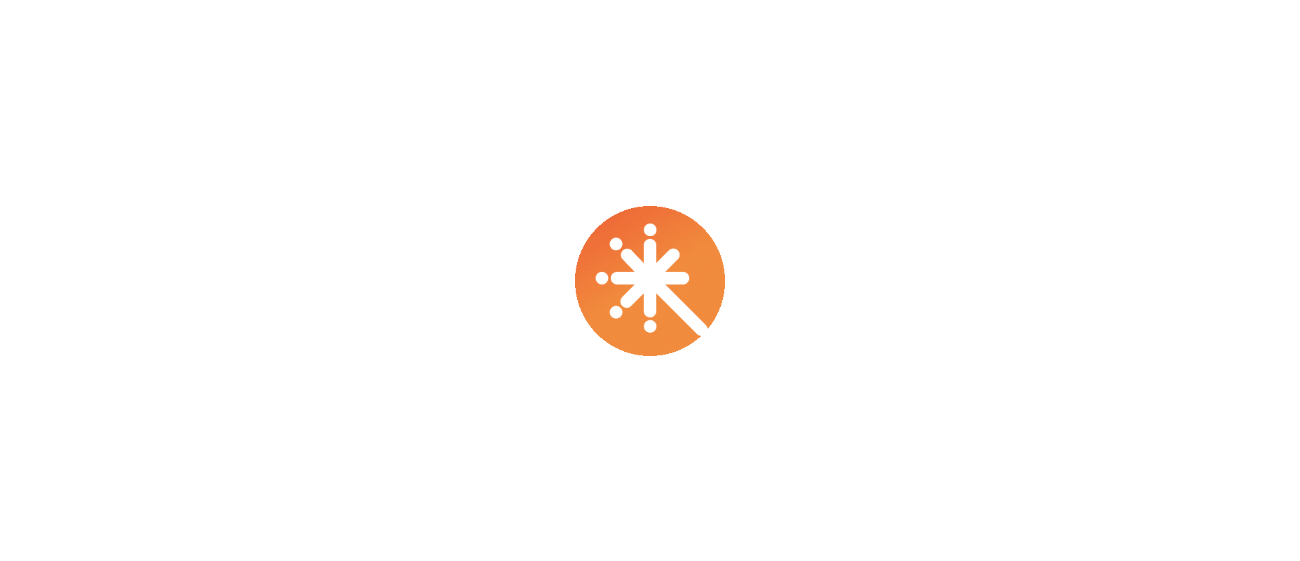 scroll, scrollTop: 0, scrollLeft: 0, axis: both 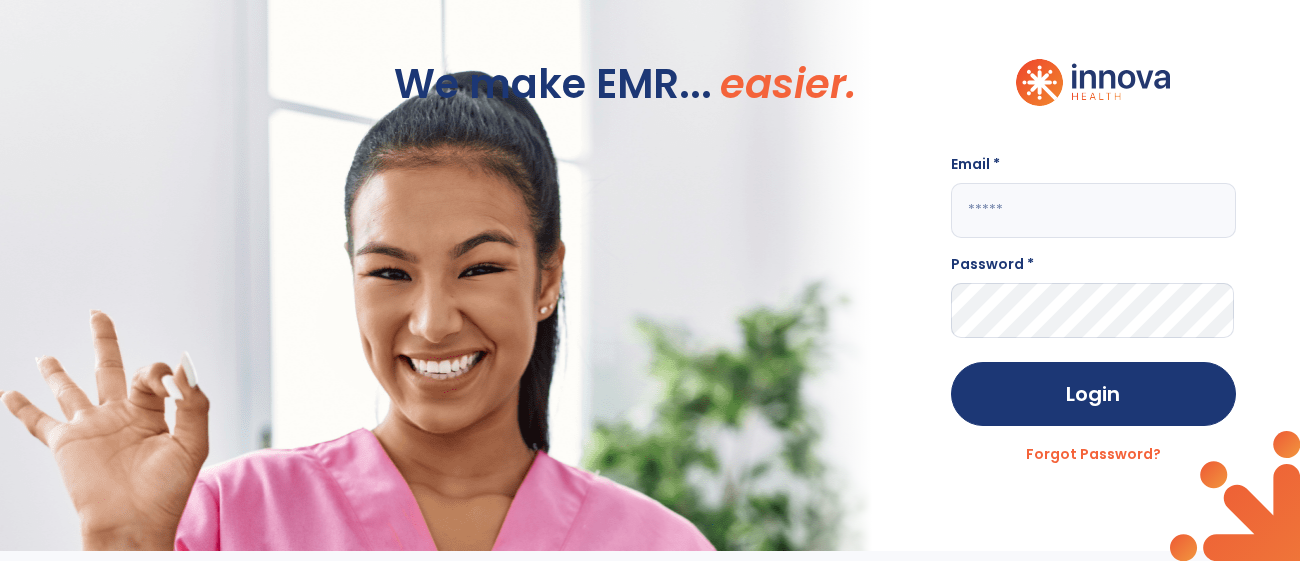 click 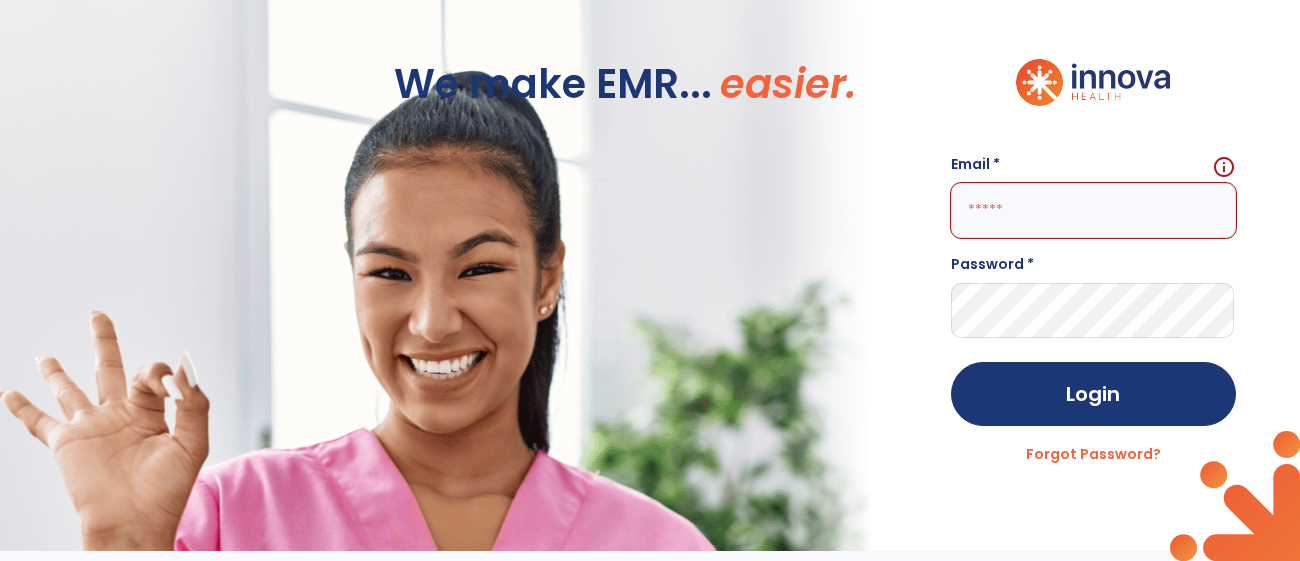 paste on "**********" 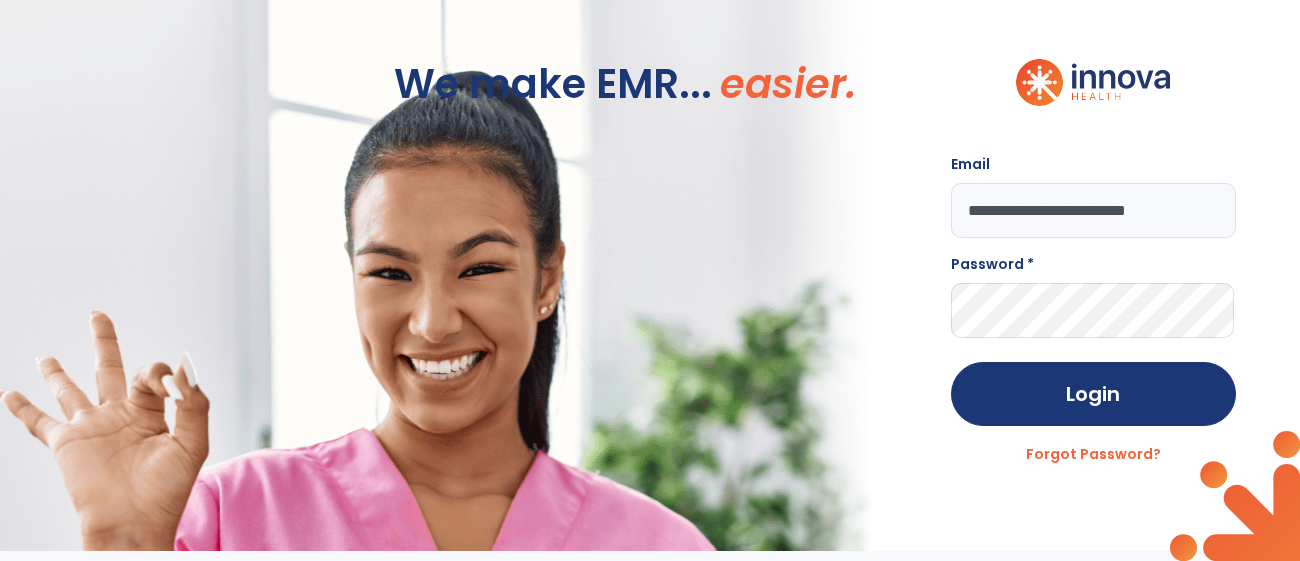 type on "**********" 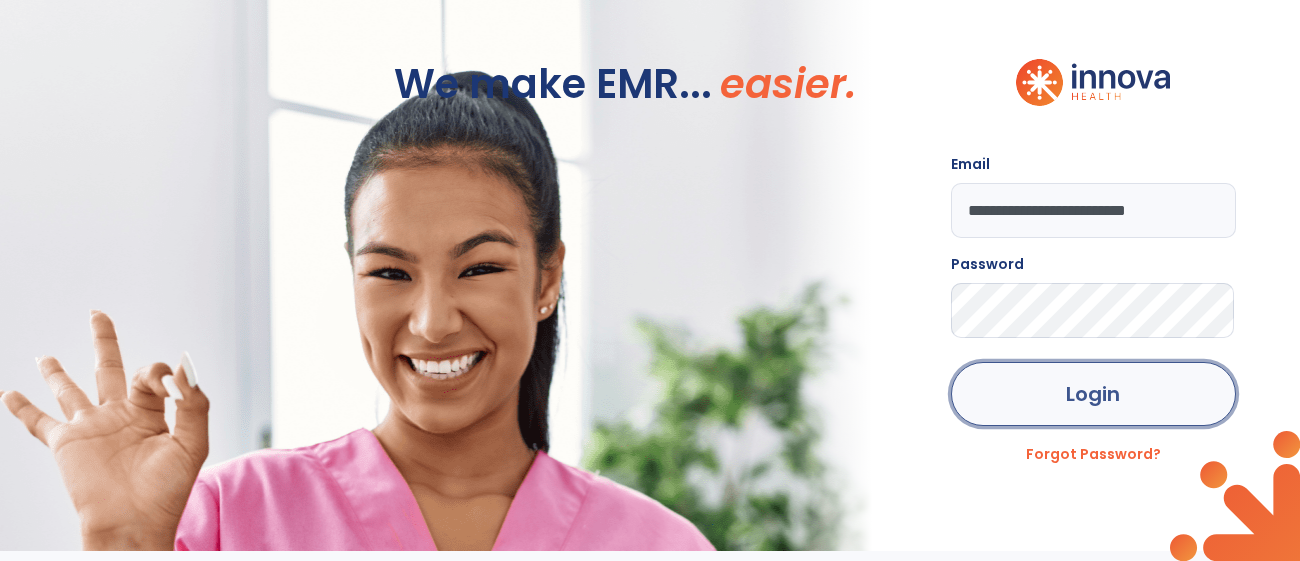 click on "Login" 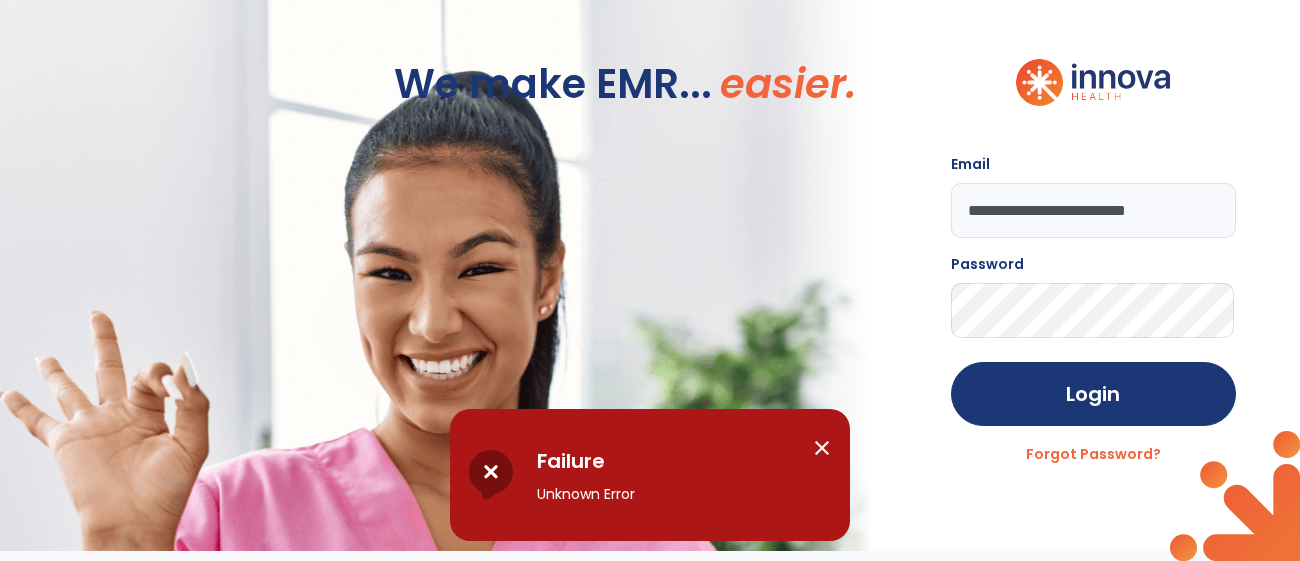 click on "close" at bounding box center [830, 451] 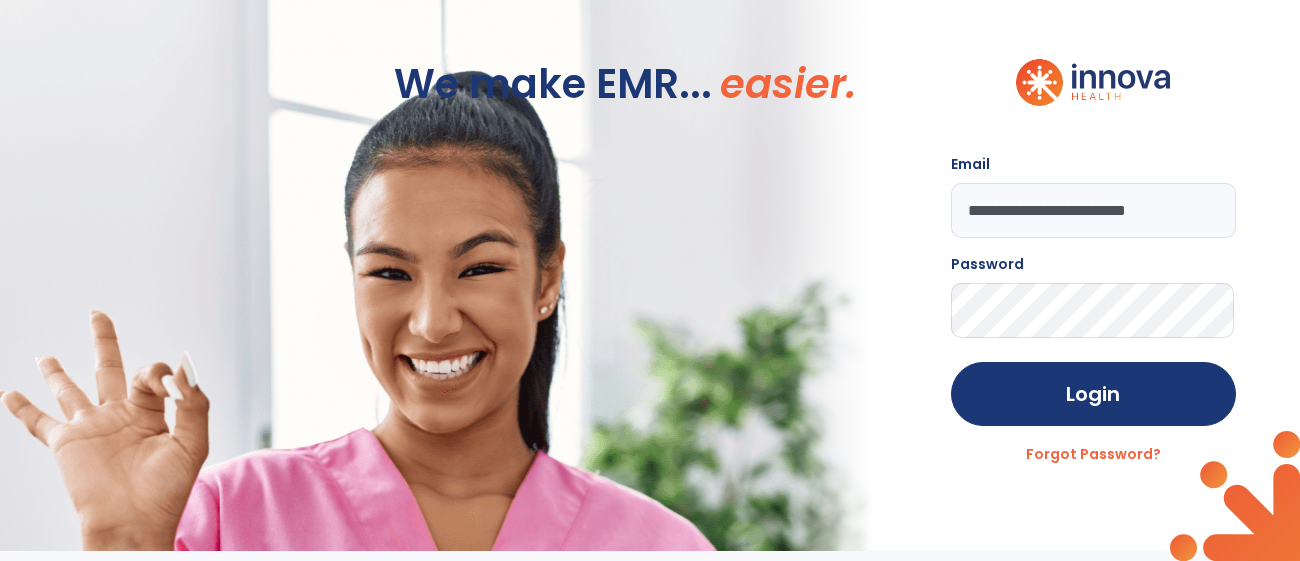 click on "**********" 